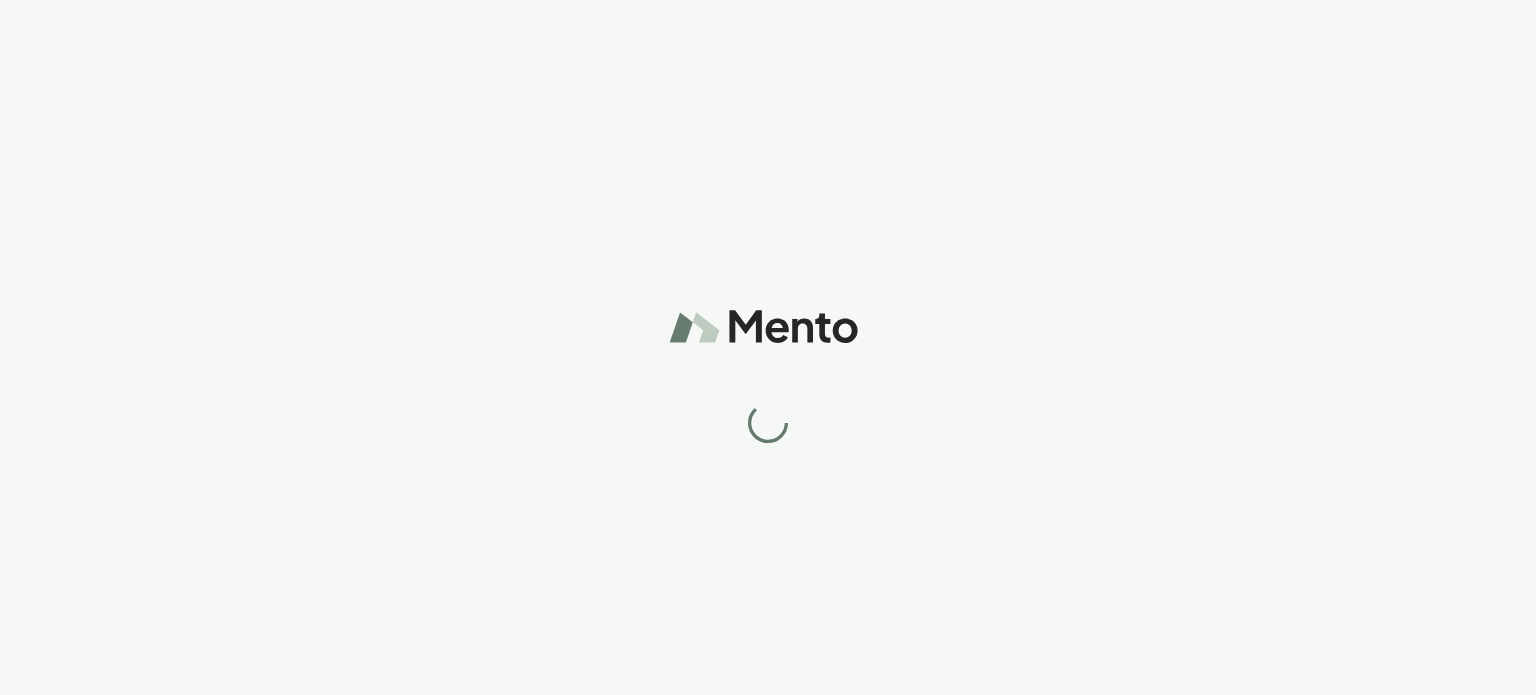 scroll, scrollTop: 0, scrollLeft: 0, axis: both 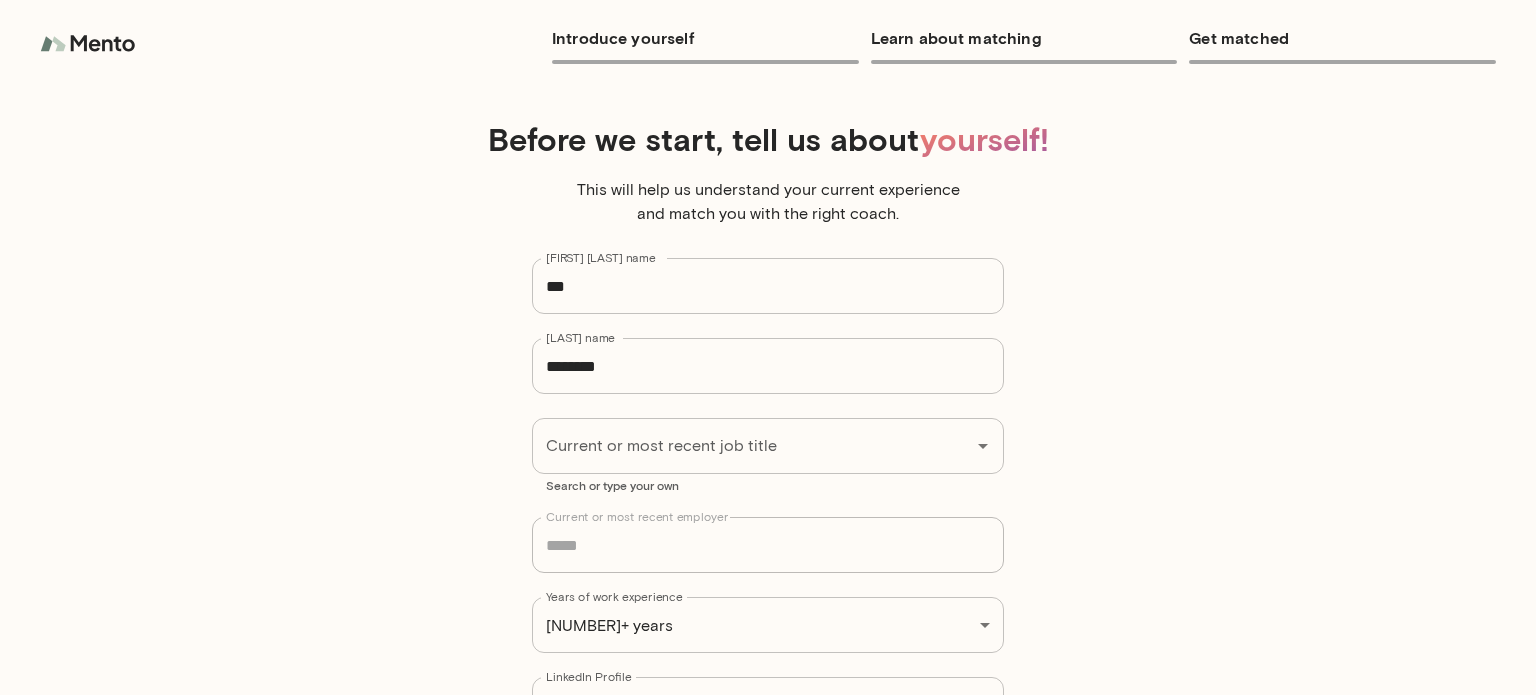 type on "**********" 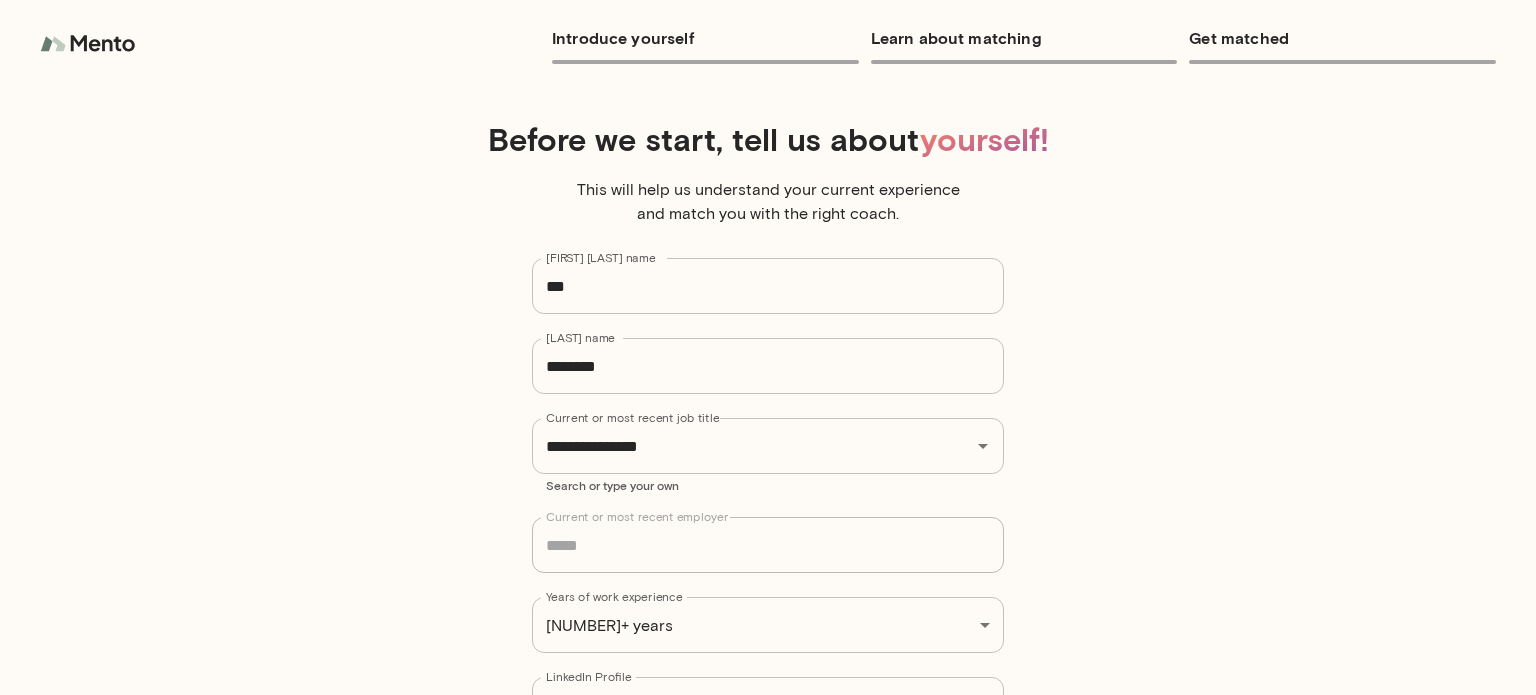 scroll, scrollTop: 0, scrollLeft: 0, axis: both 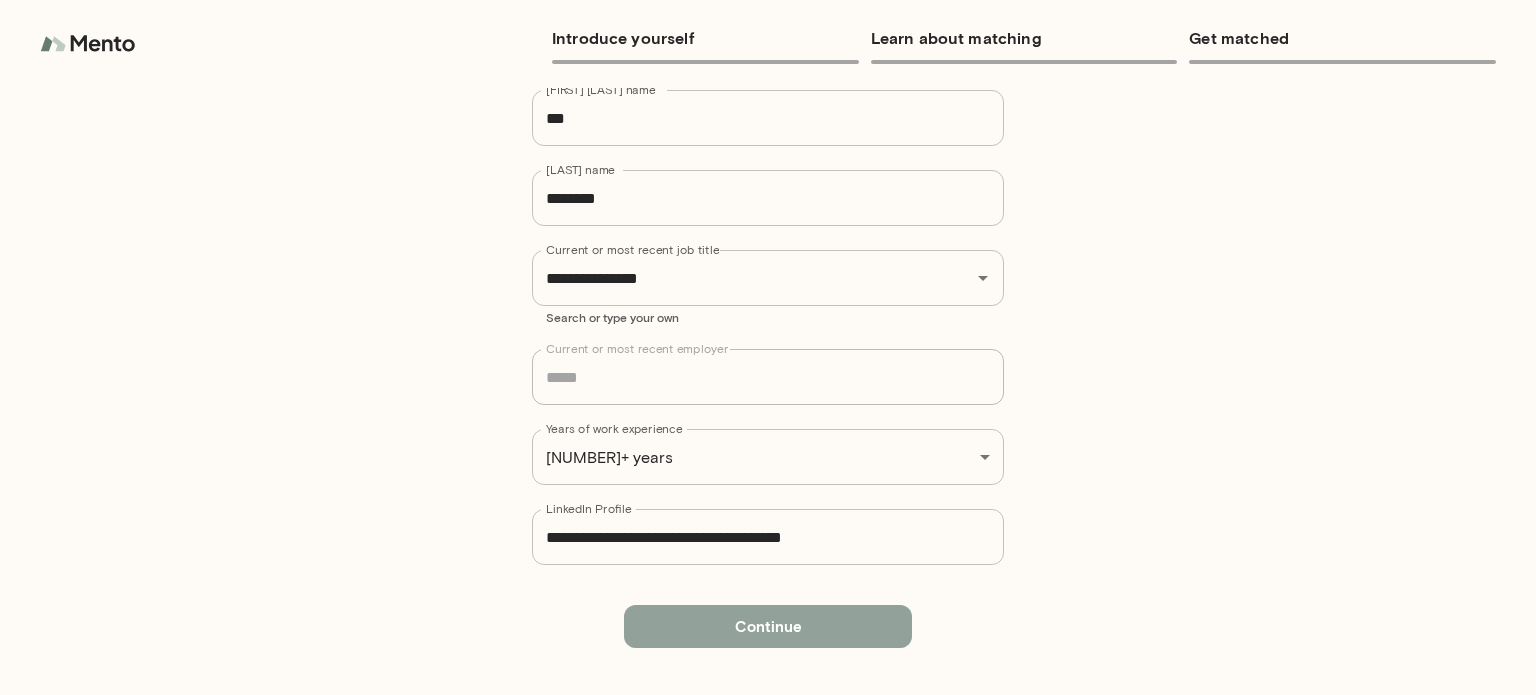 click on "Continue" at bounding box center (768, 626) 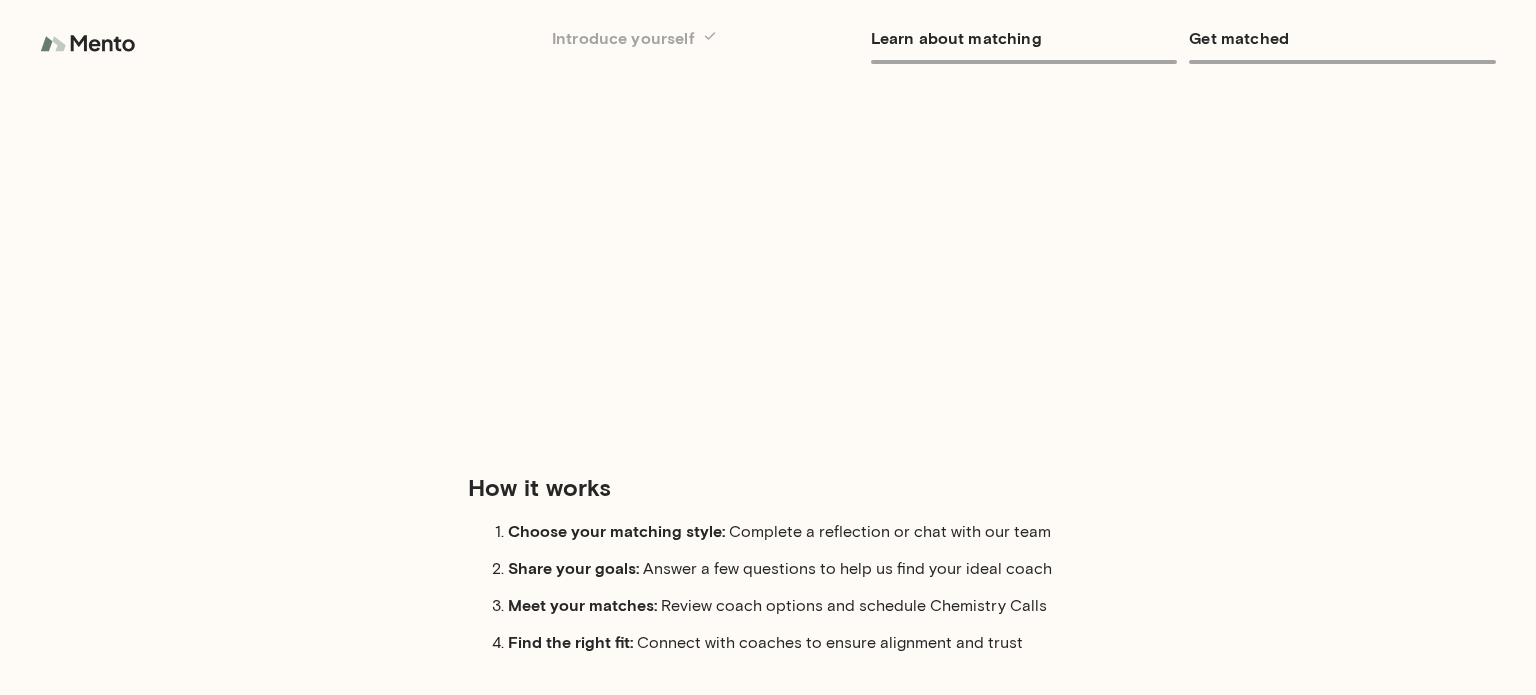 scroll, scrollTop: 100, scrollLeft: 0, axis: vertical 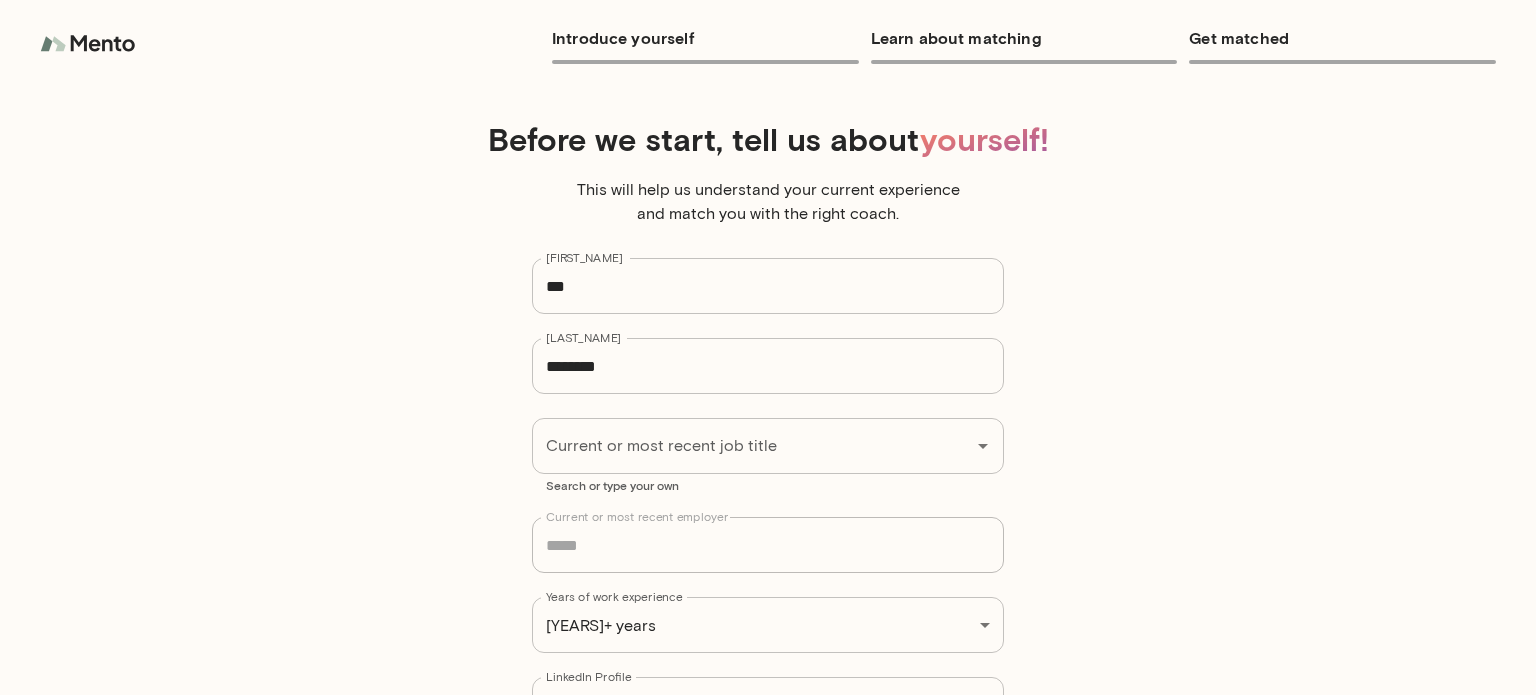 type on "**********" 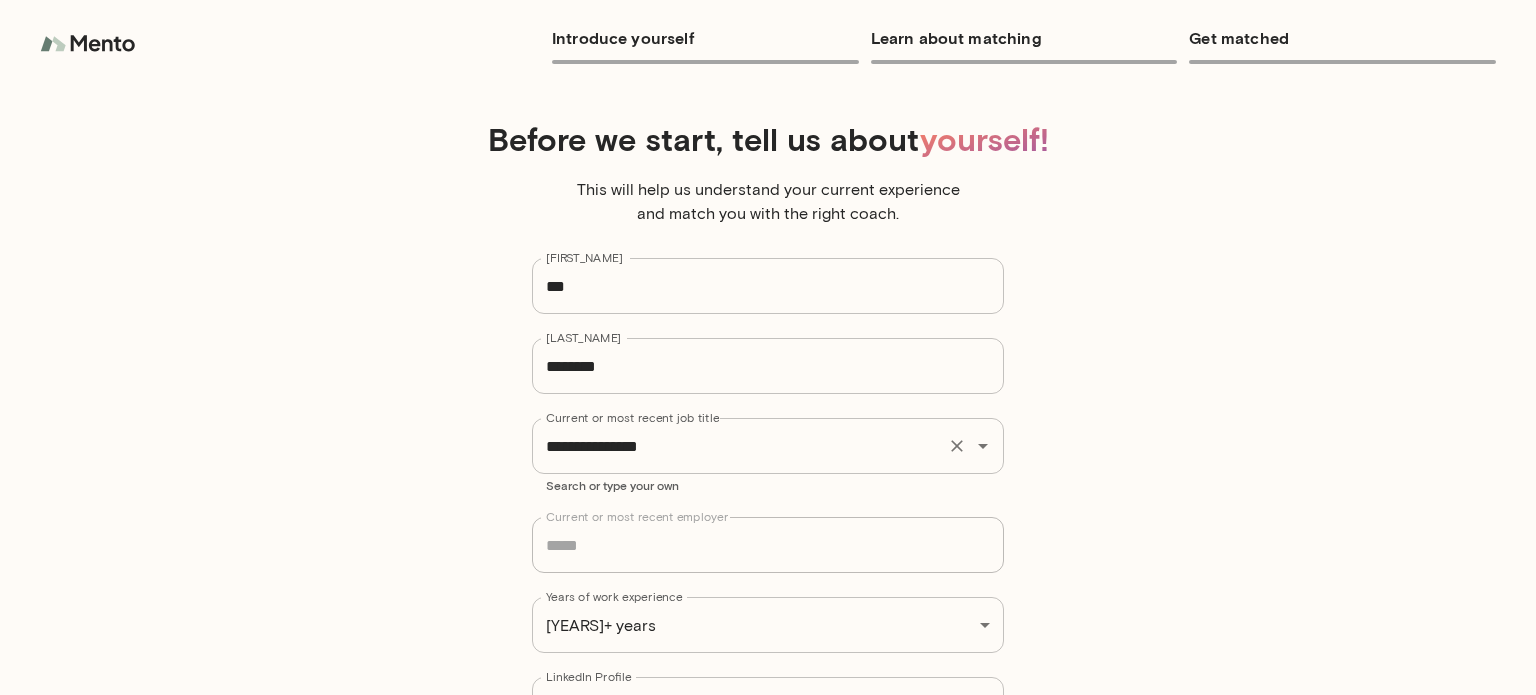 scroll, scrollTop: 0, scrollLeft: 0, axis: both 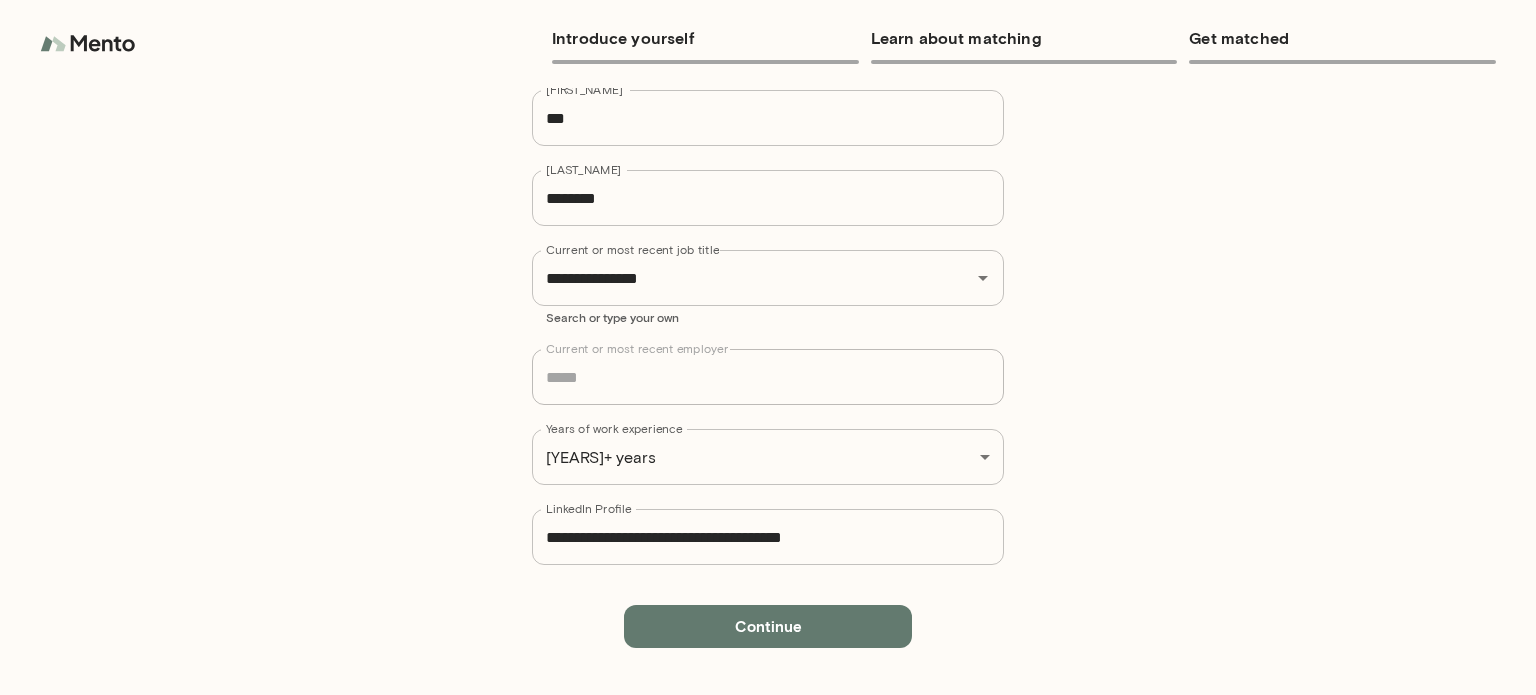 click on "Continue" at bounding box center [768, 626] 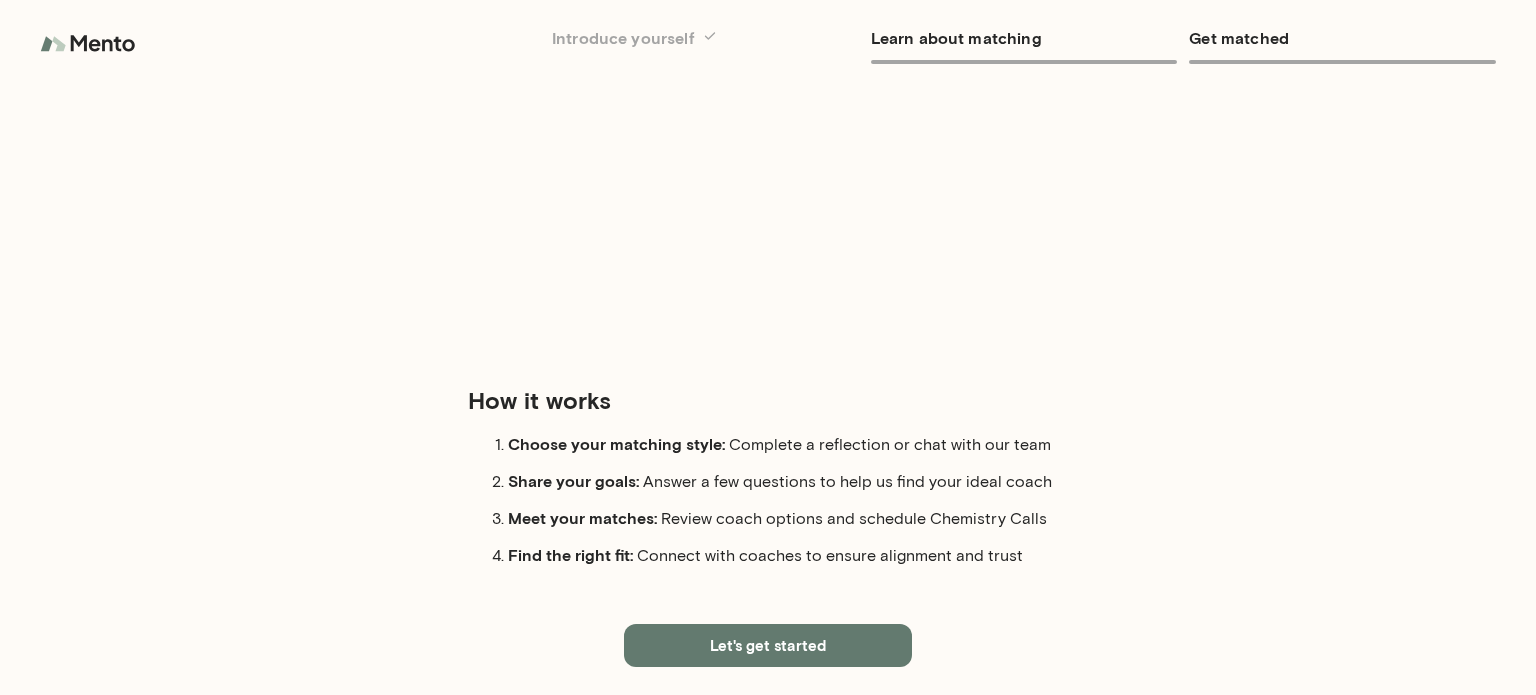 scroll, scrollTop: 204, scrollLeft: 0, axis: vertical 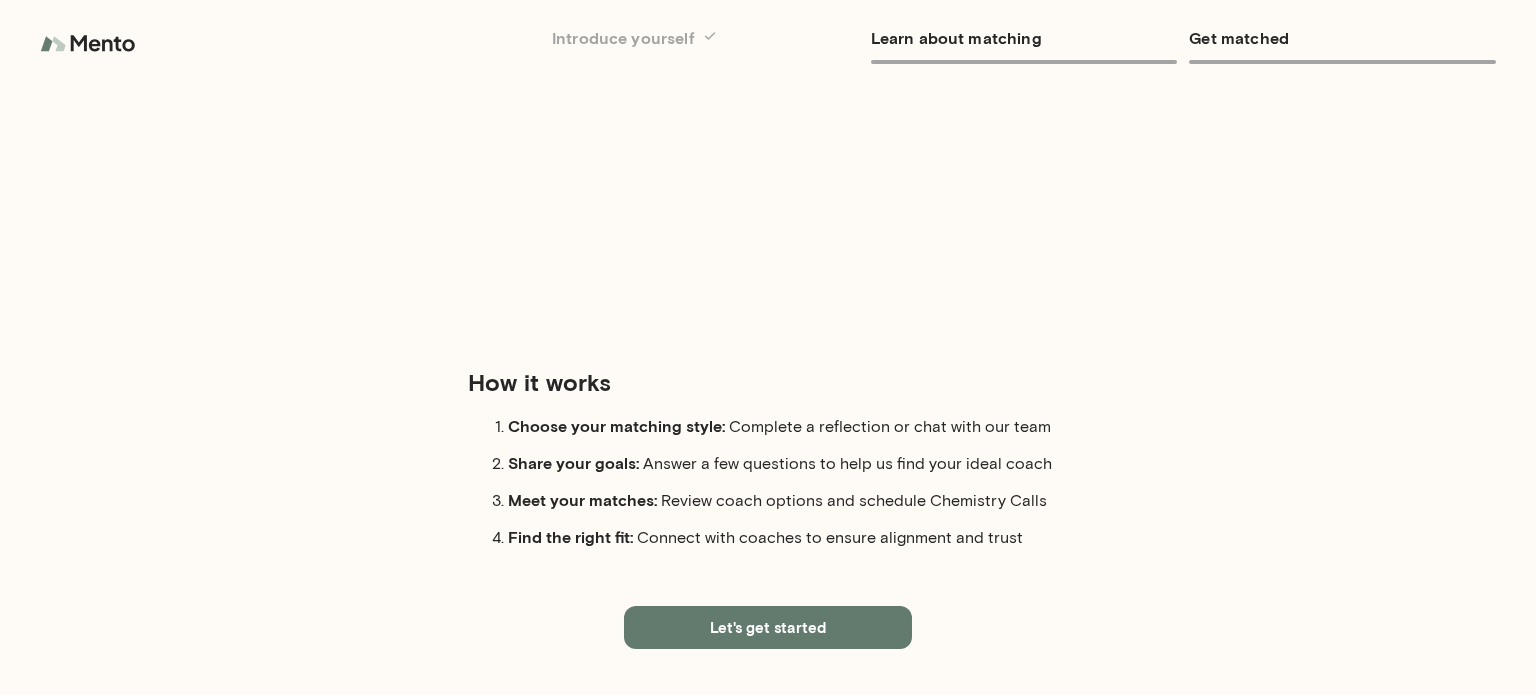 drag, startPoint x: 824, startPoint y: 625, endPoint x: 352, endPoint y: 59, distance: 736.98035 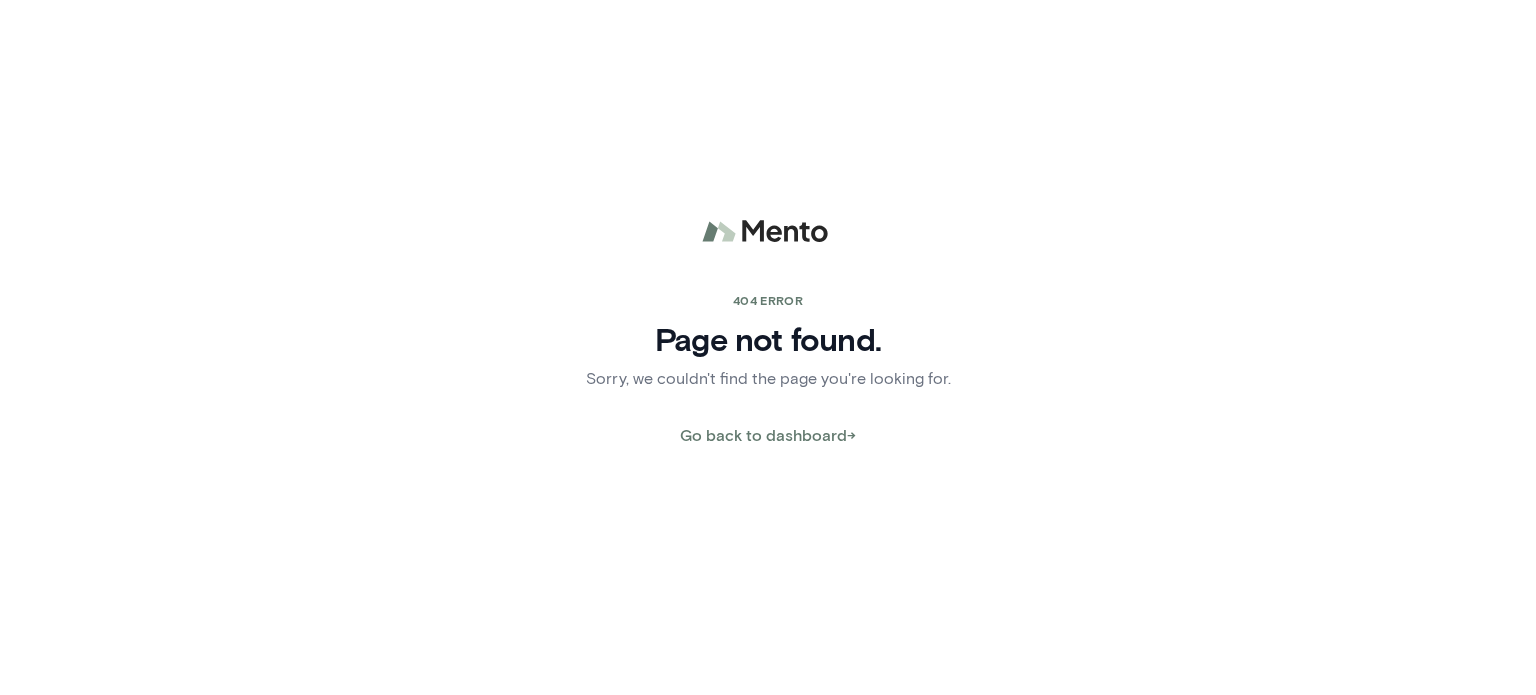 scroll, scrollTop: 0, scrollLeft: 0, axis: both 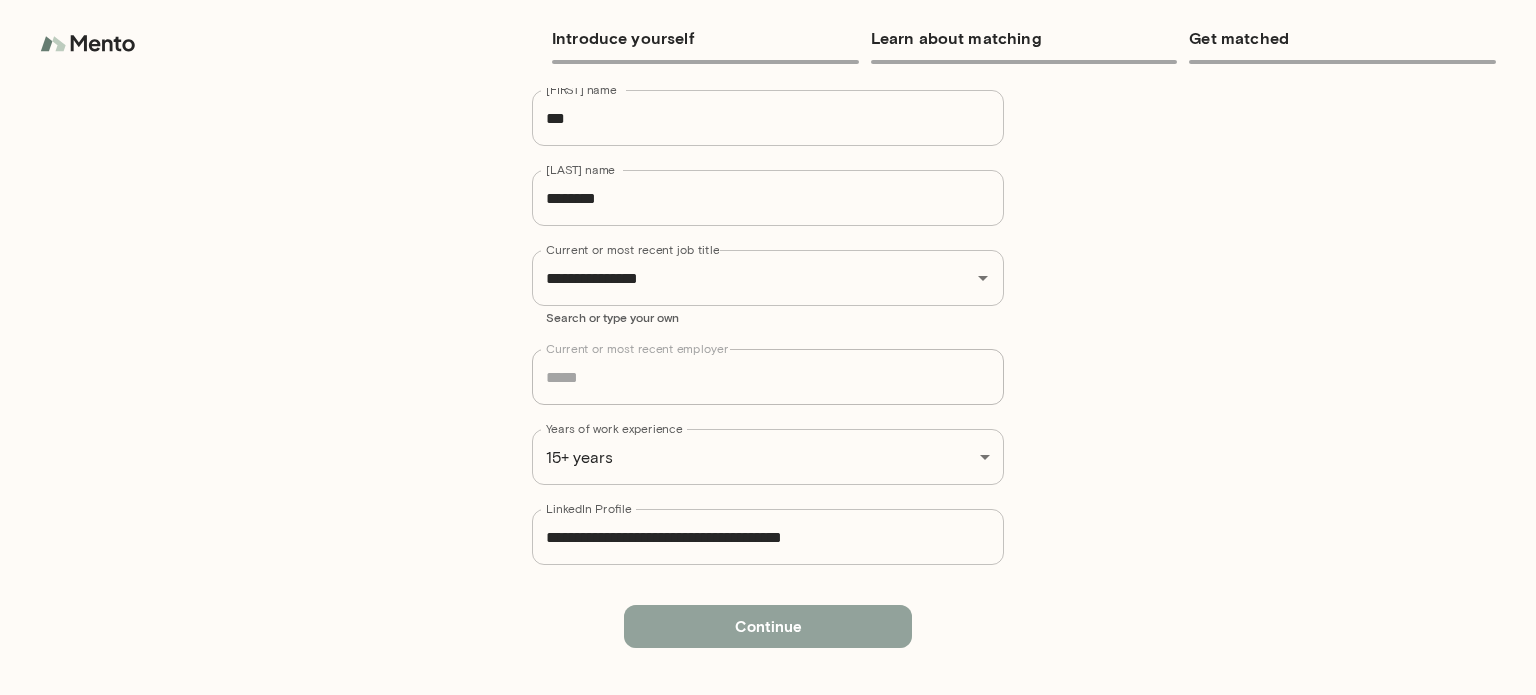 click on "Continue" at bounding box center [768, 626] 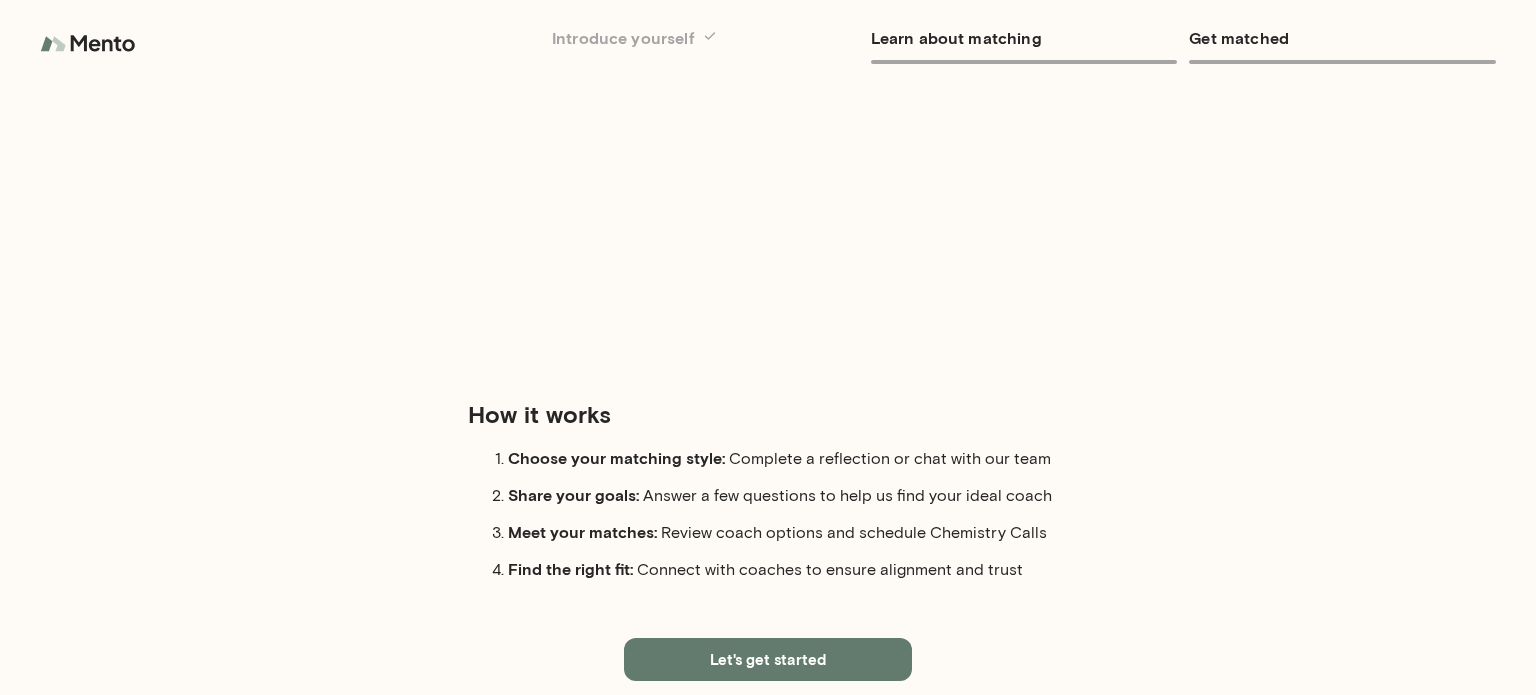 scroll, scrollTop: 204, scrollLeft: 0, axis: vertical 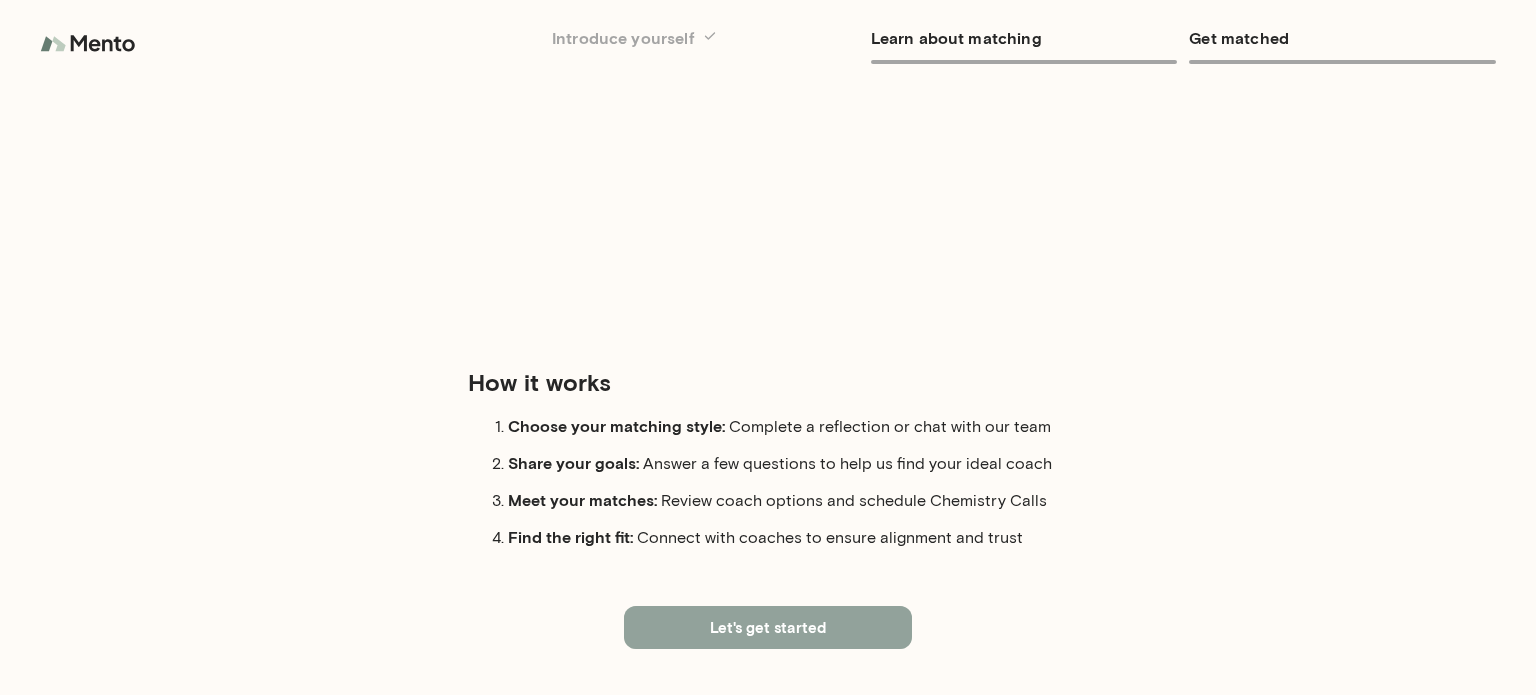 click on "Let's get started" at bounding box center (768, 627) 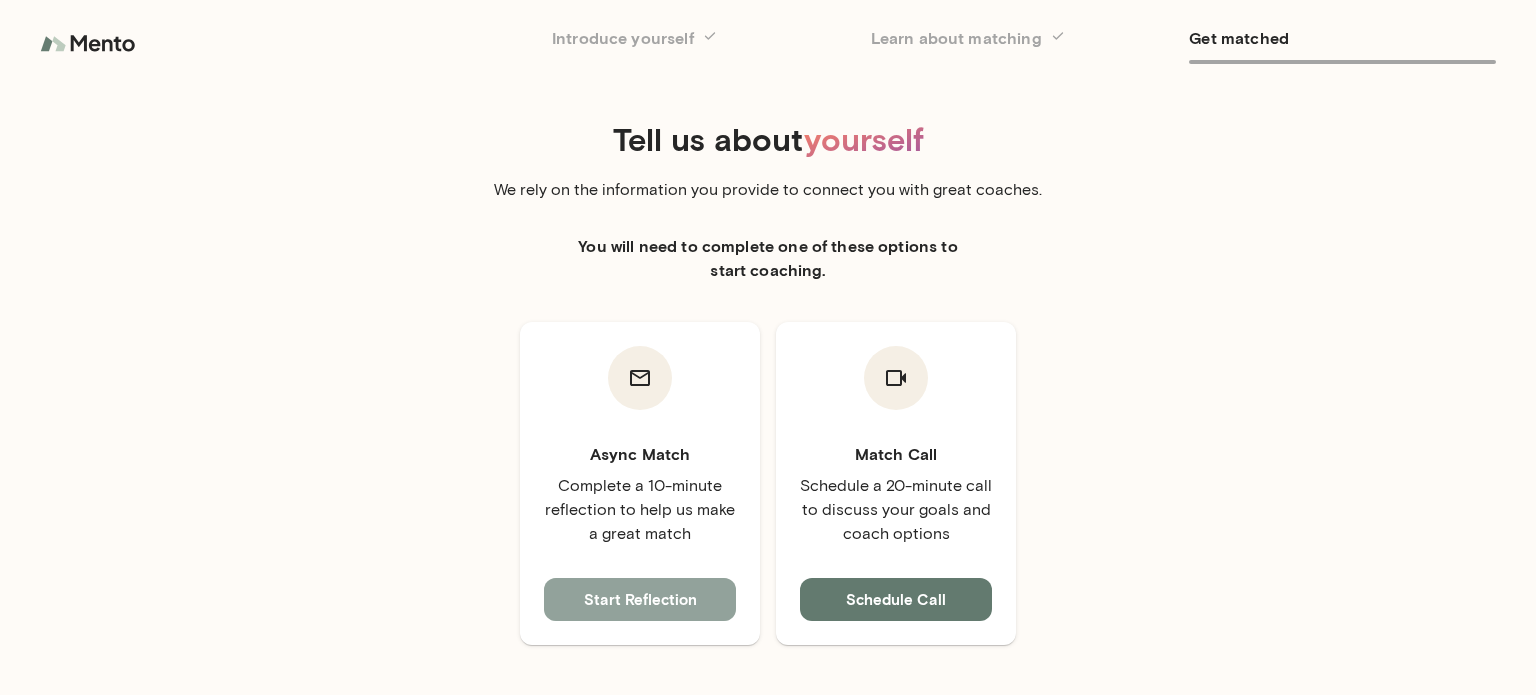 click on "Start Reflection" at bounding box center (640, 599) 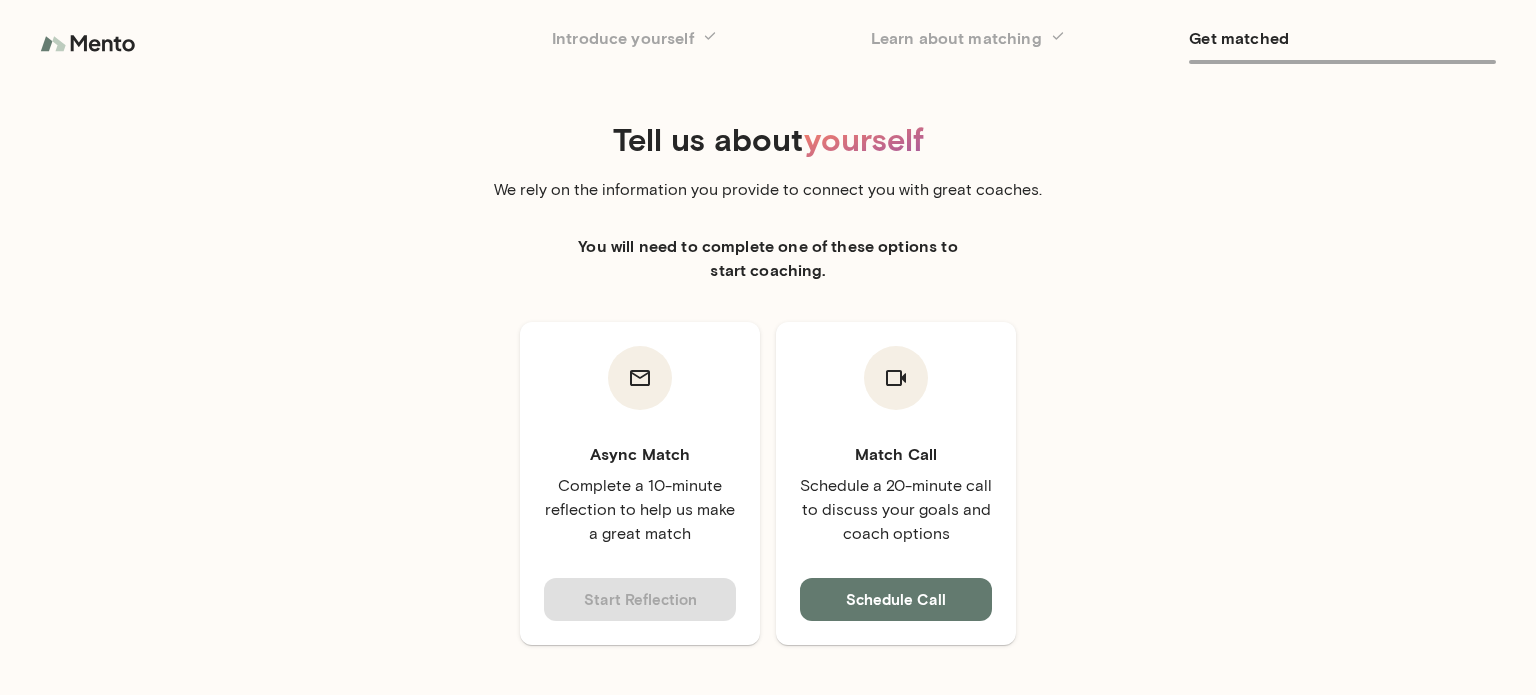 click on "Async Match Complete a 10-minute reflection to help us make a great match Start Reflection" at bounding box center [640, 483] 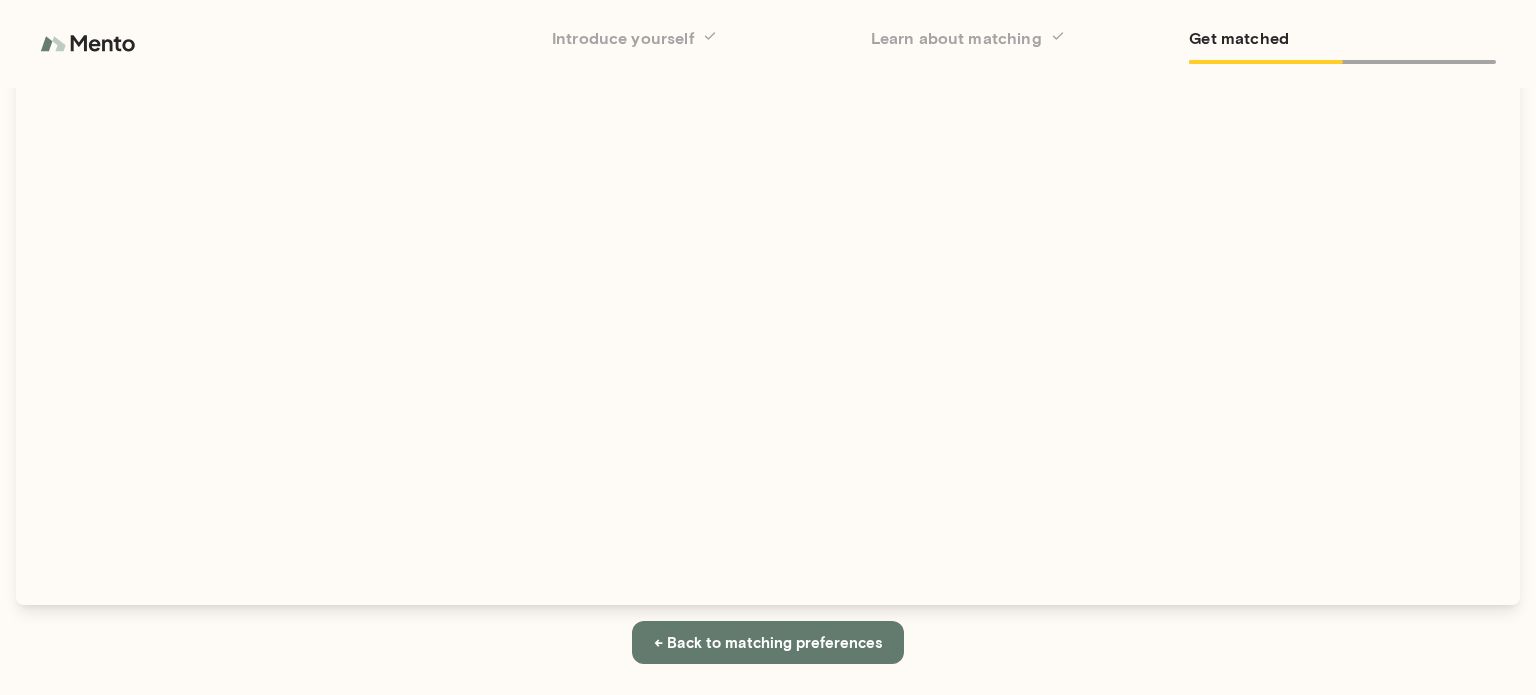 scroll, scrollTop: 87, scrollLeft: 0, axis: vertical 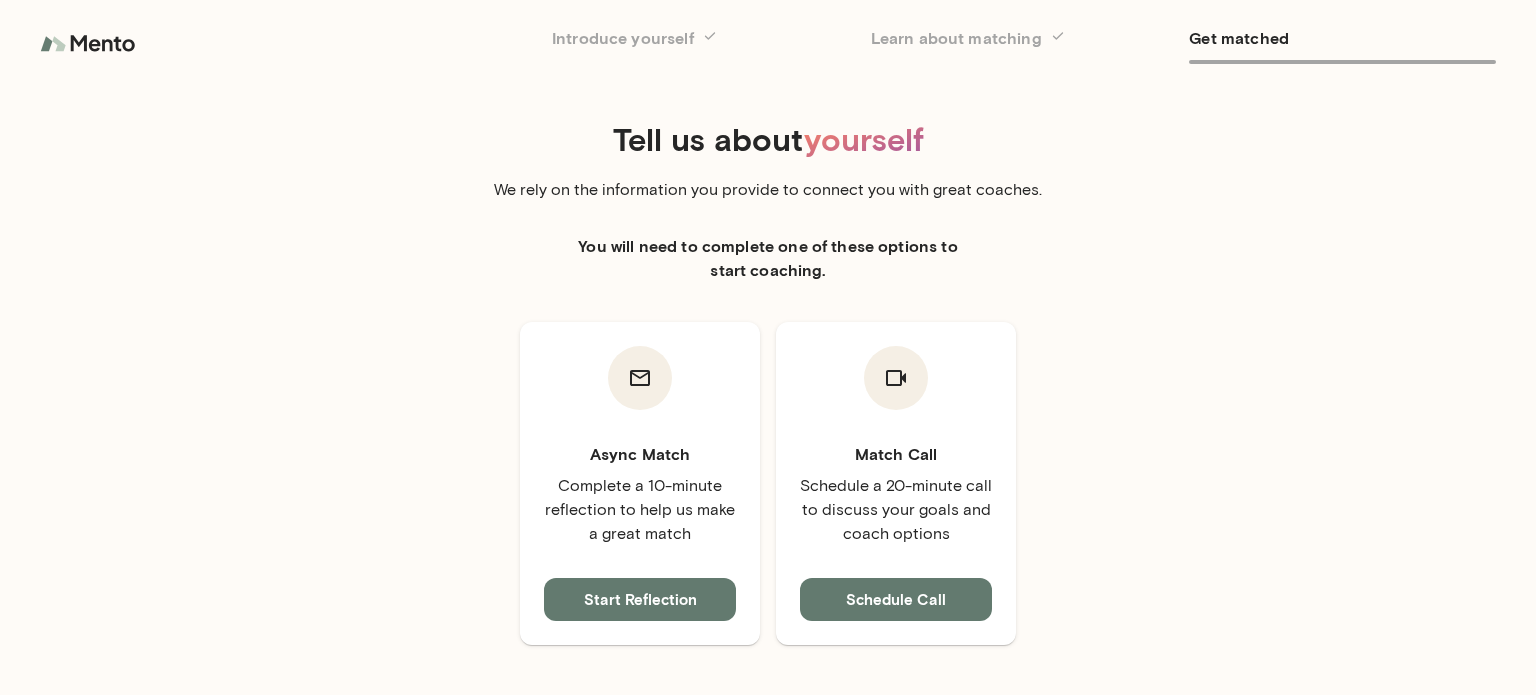 click 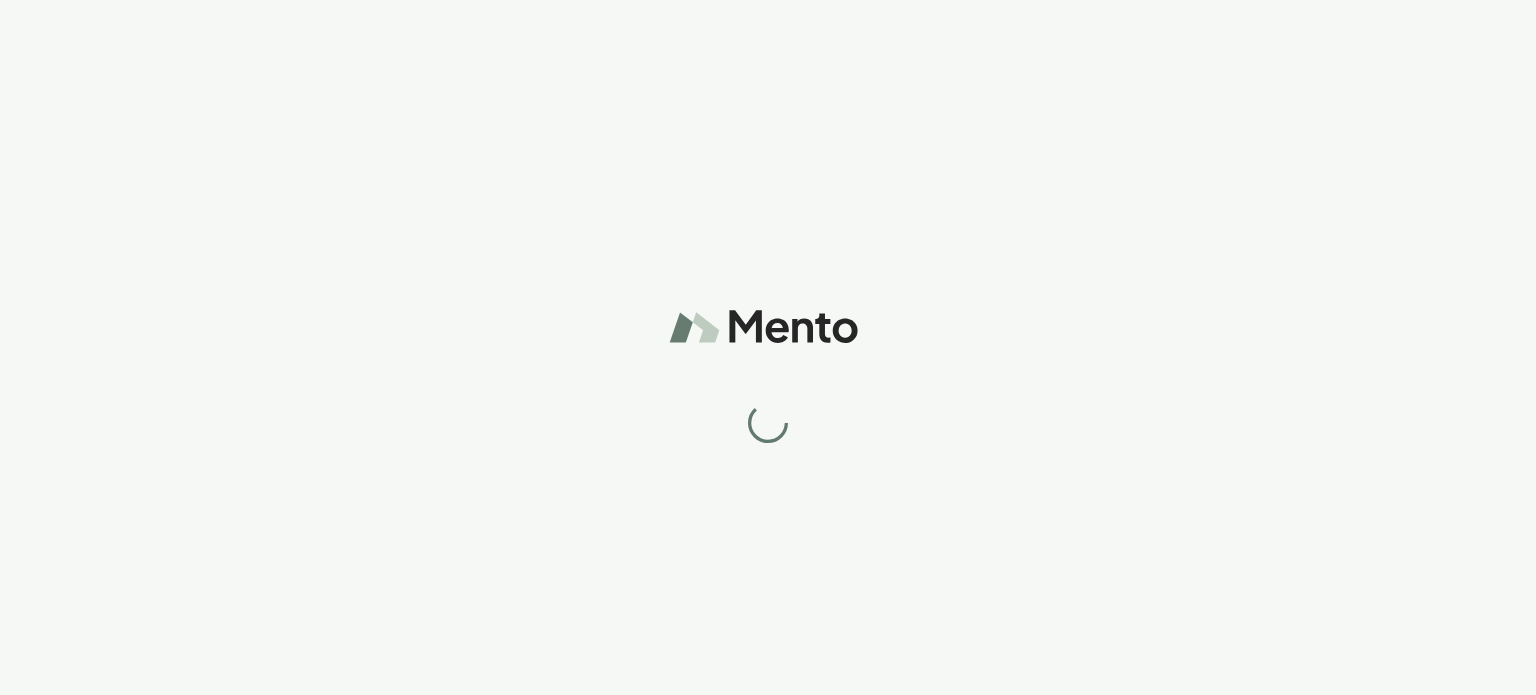 scroll, scrollTop: 0, scrollLeft: 0, axis: both 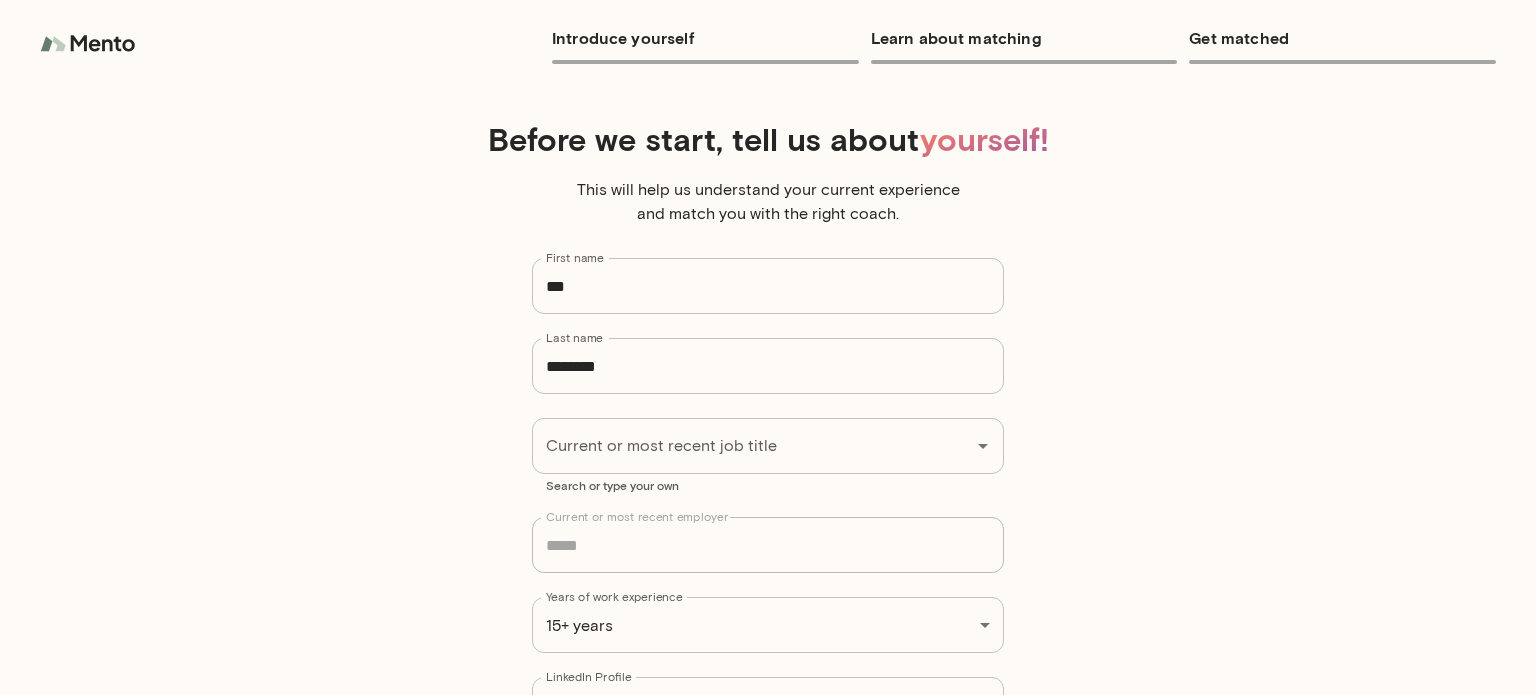 type on "**********" 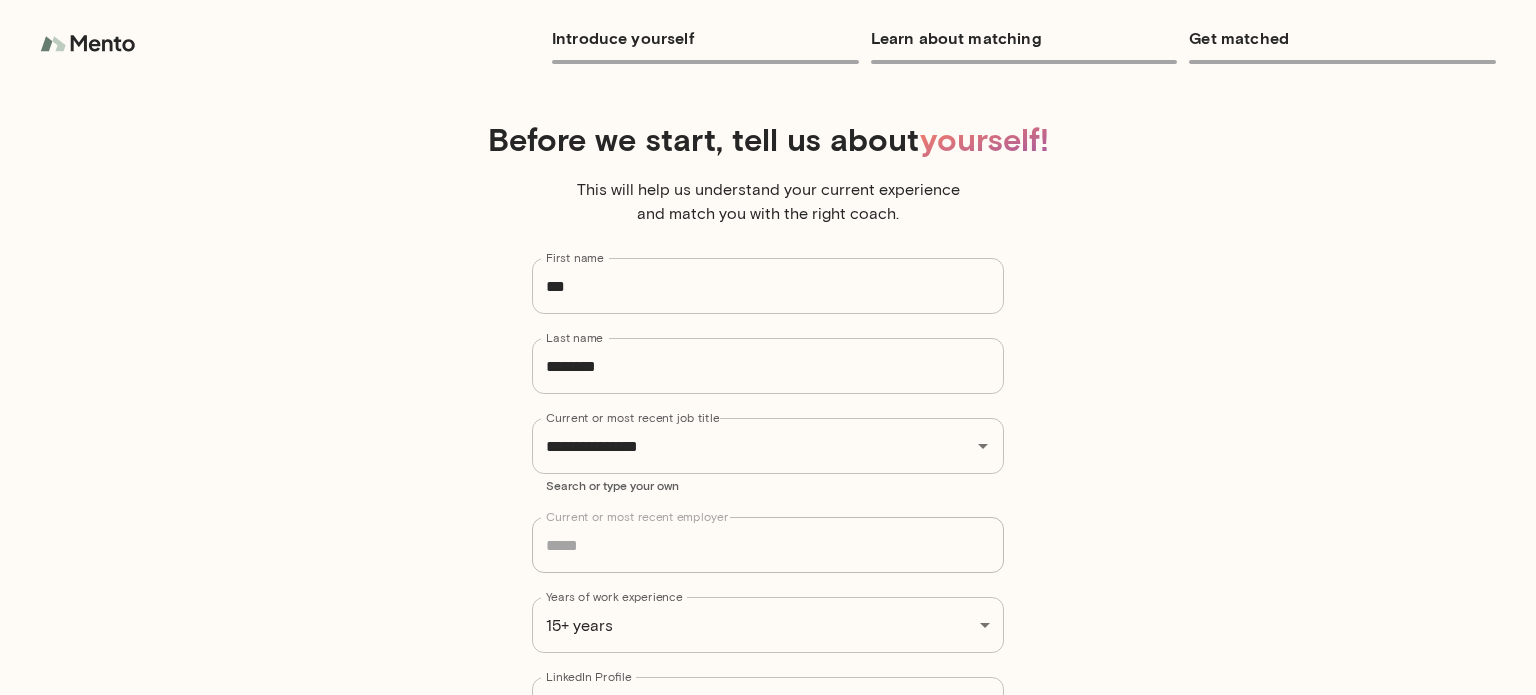 scroll, scrollTop: 0, scrollLeft: 0, axis: both 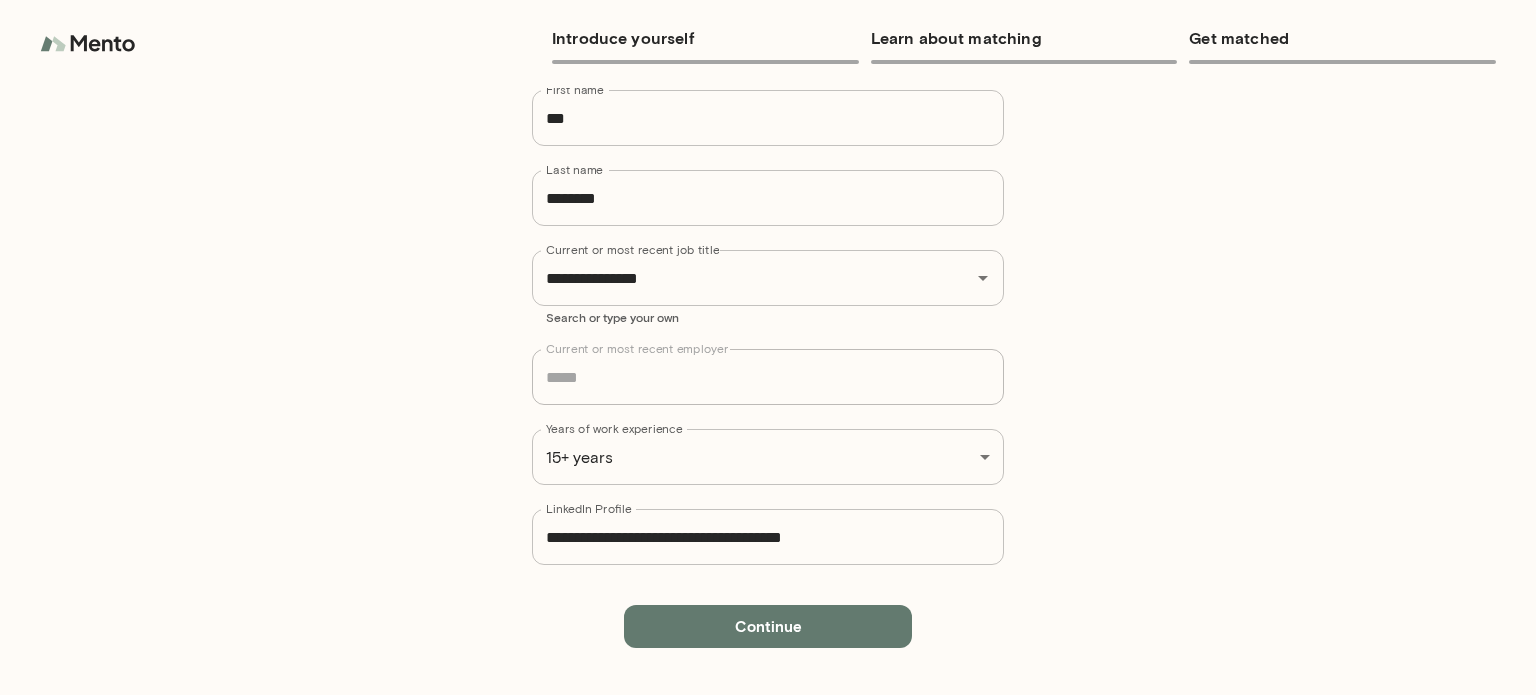 click on "Continue" at bounding box center [768, 626] 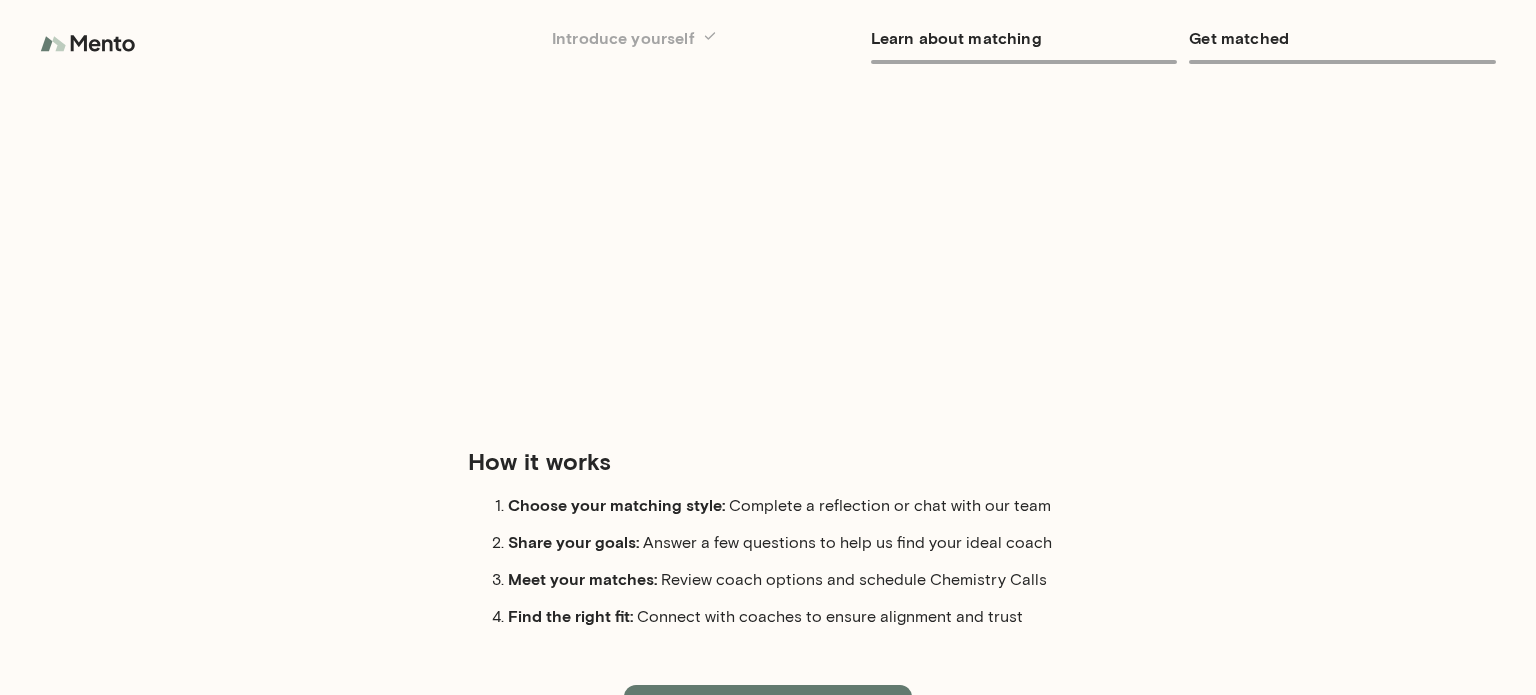 scroll, scrollTop: 200, scrollLeft: 0, axis: vertical 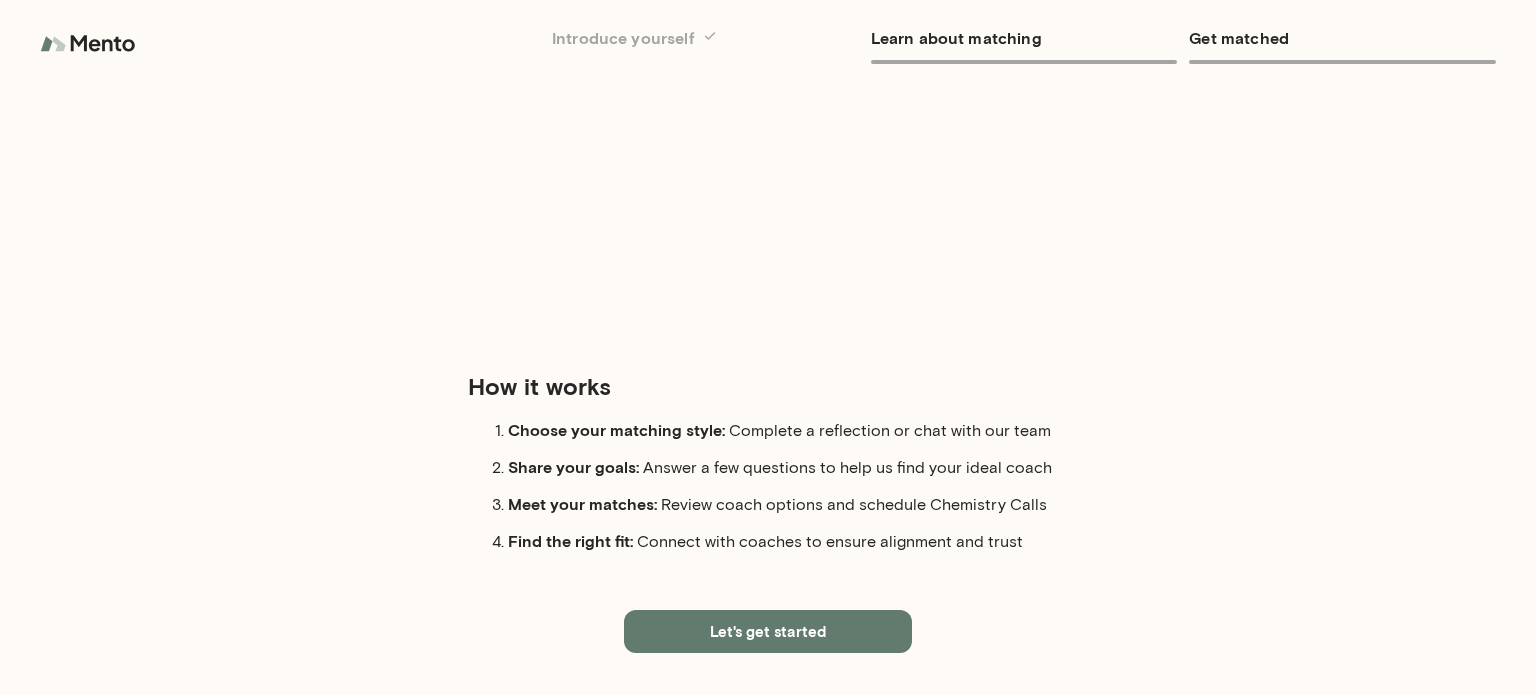 click on "Let's get started" at bounding box center [768, 631] 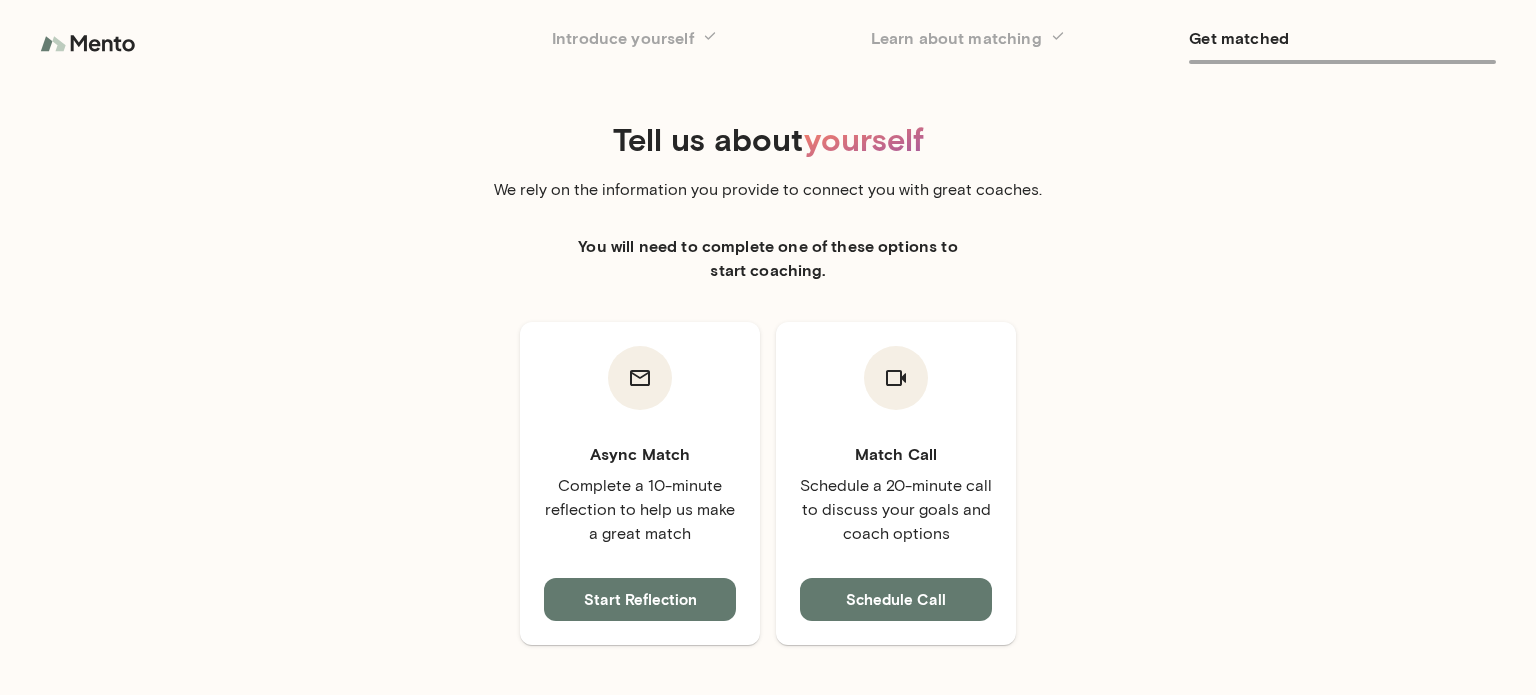 click at bounding box center [90, 44] 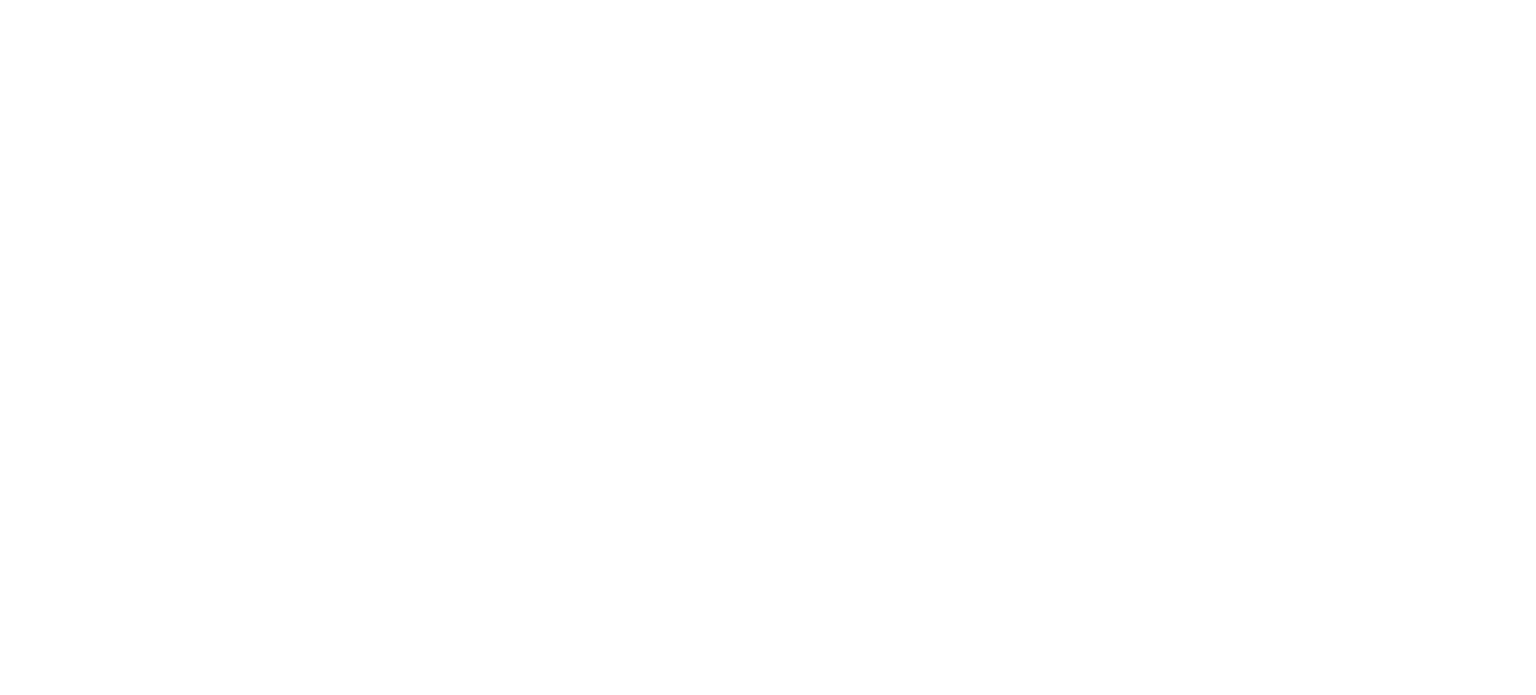 scroll, scrollTop: 0, scrollLeft: 0, axis: both 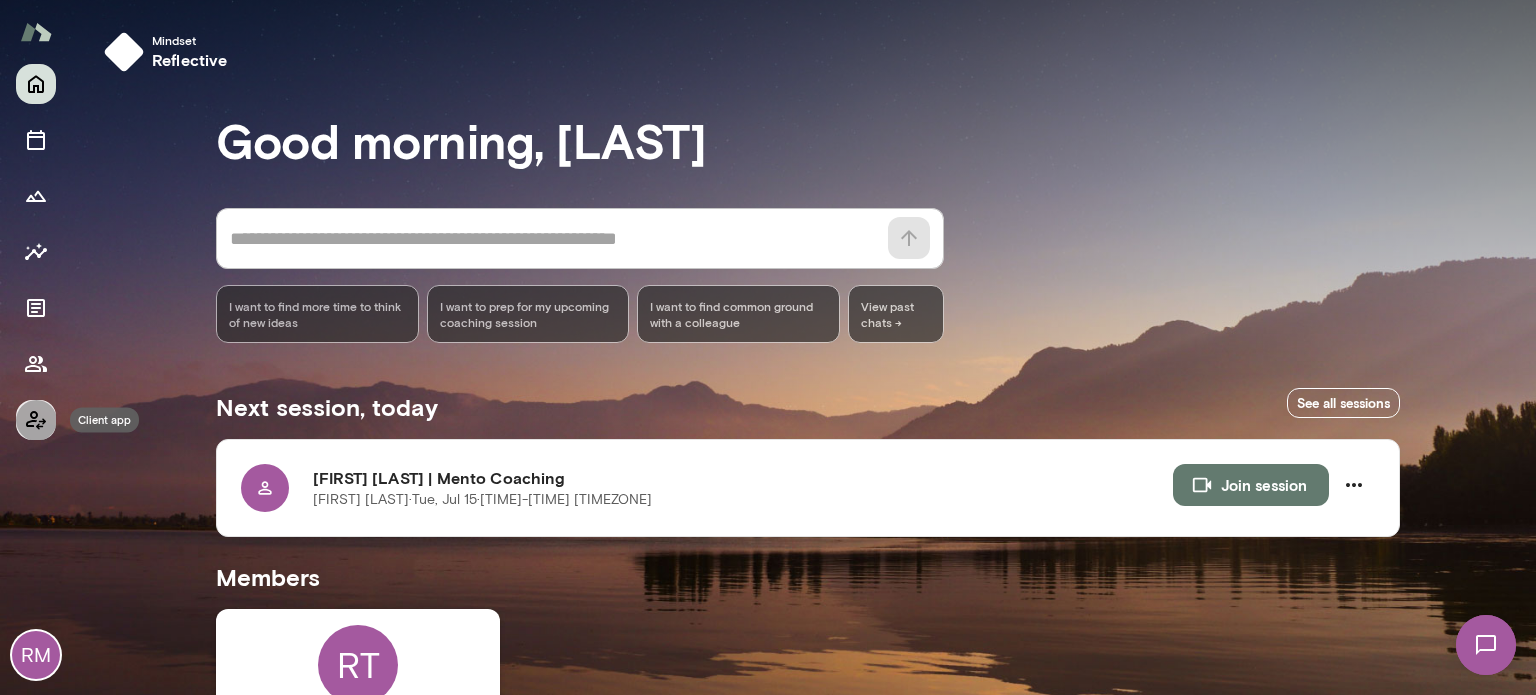 click 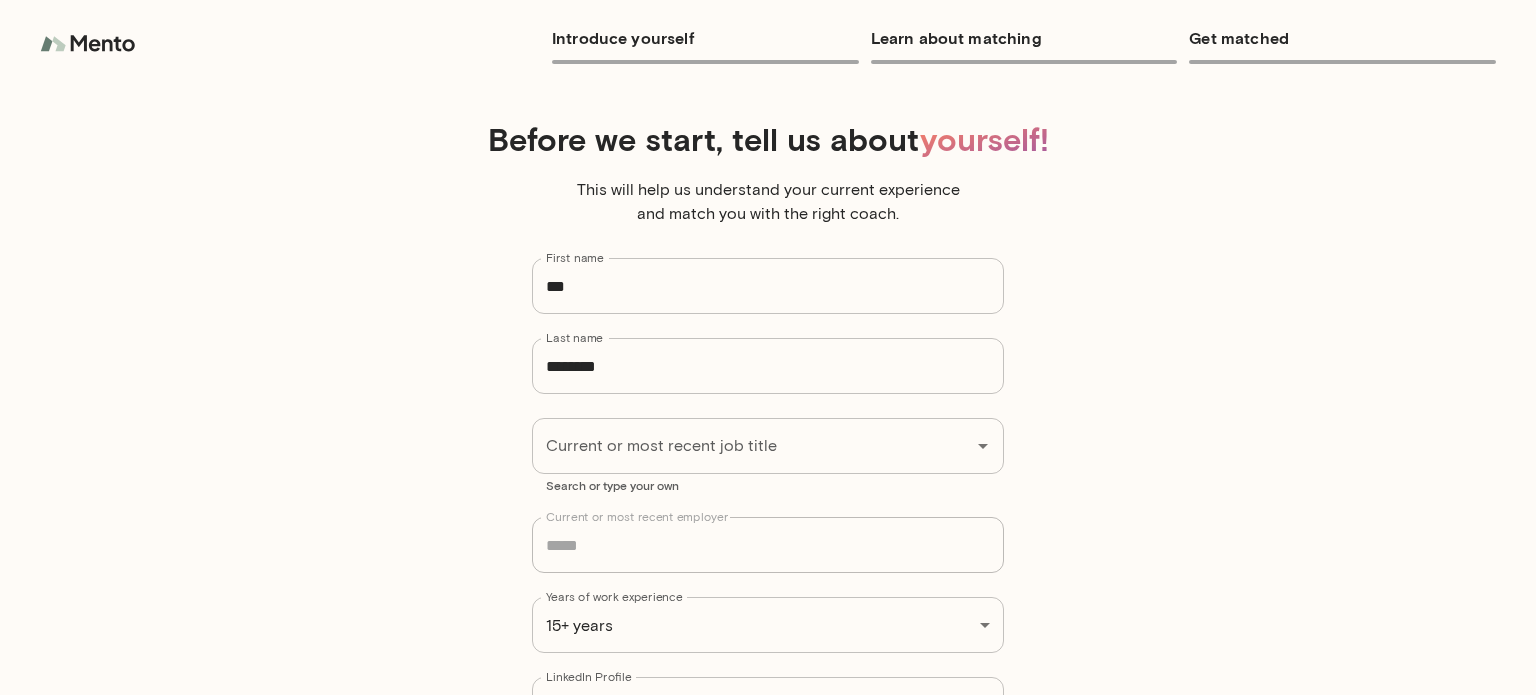 type on "**********" 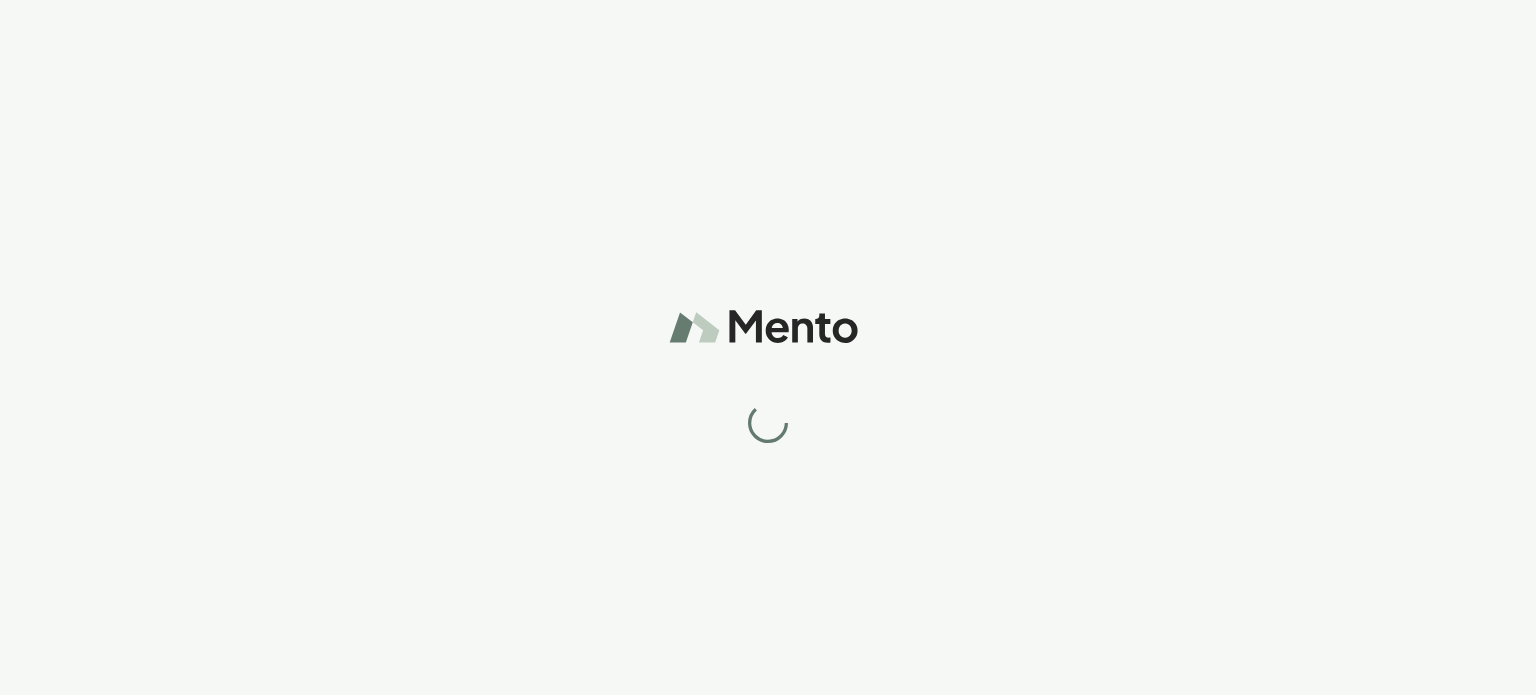 scroll, scrollTop: 0, scrollLeft: 0, axis: both 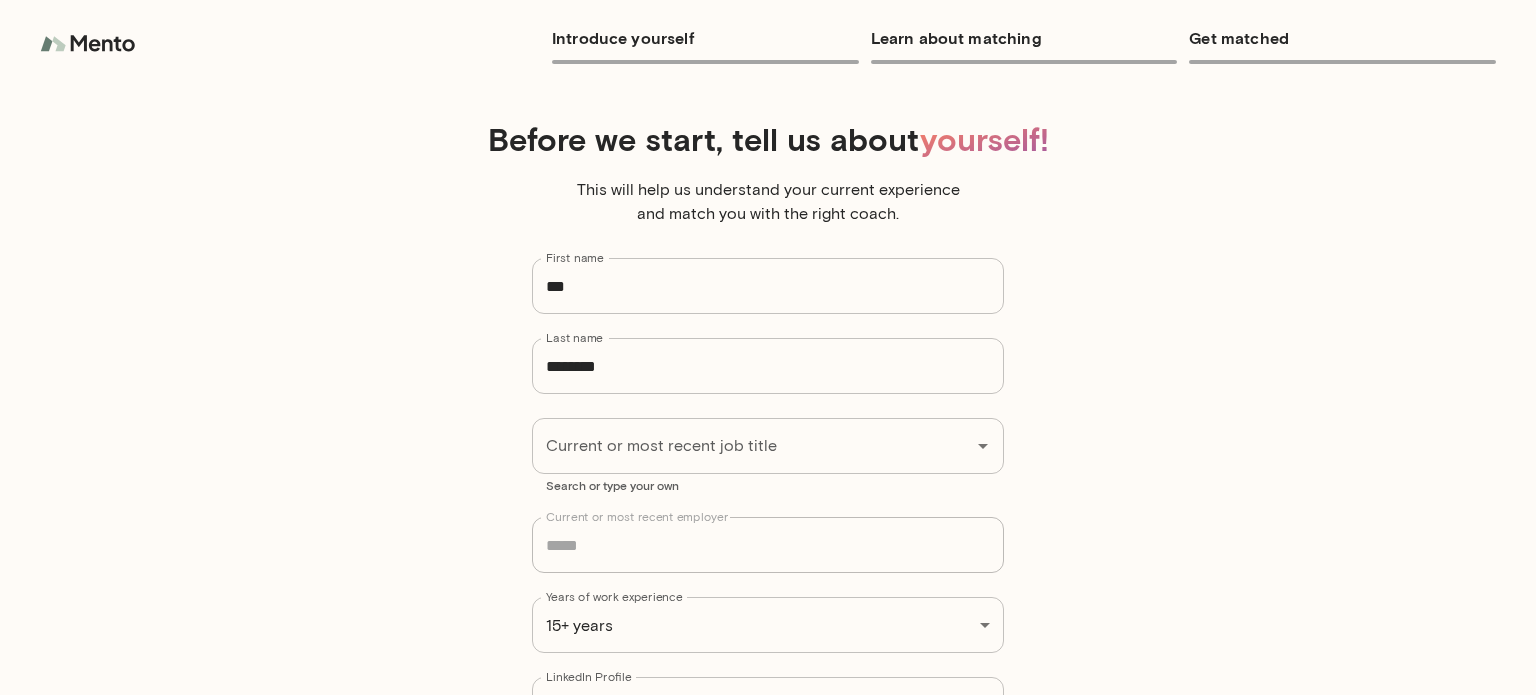type on "***" 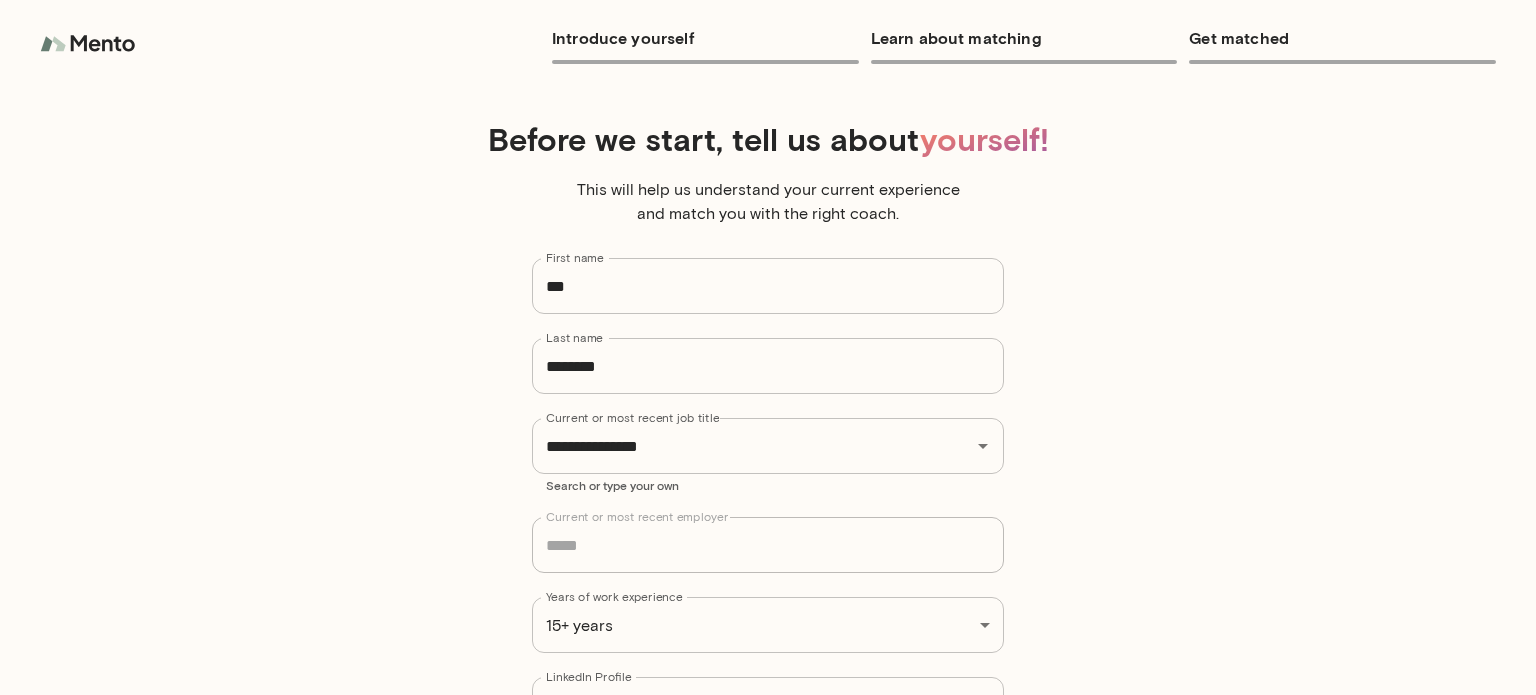 scroll, scrollTop: 0, scrollLeft: 0, axis: both 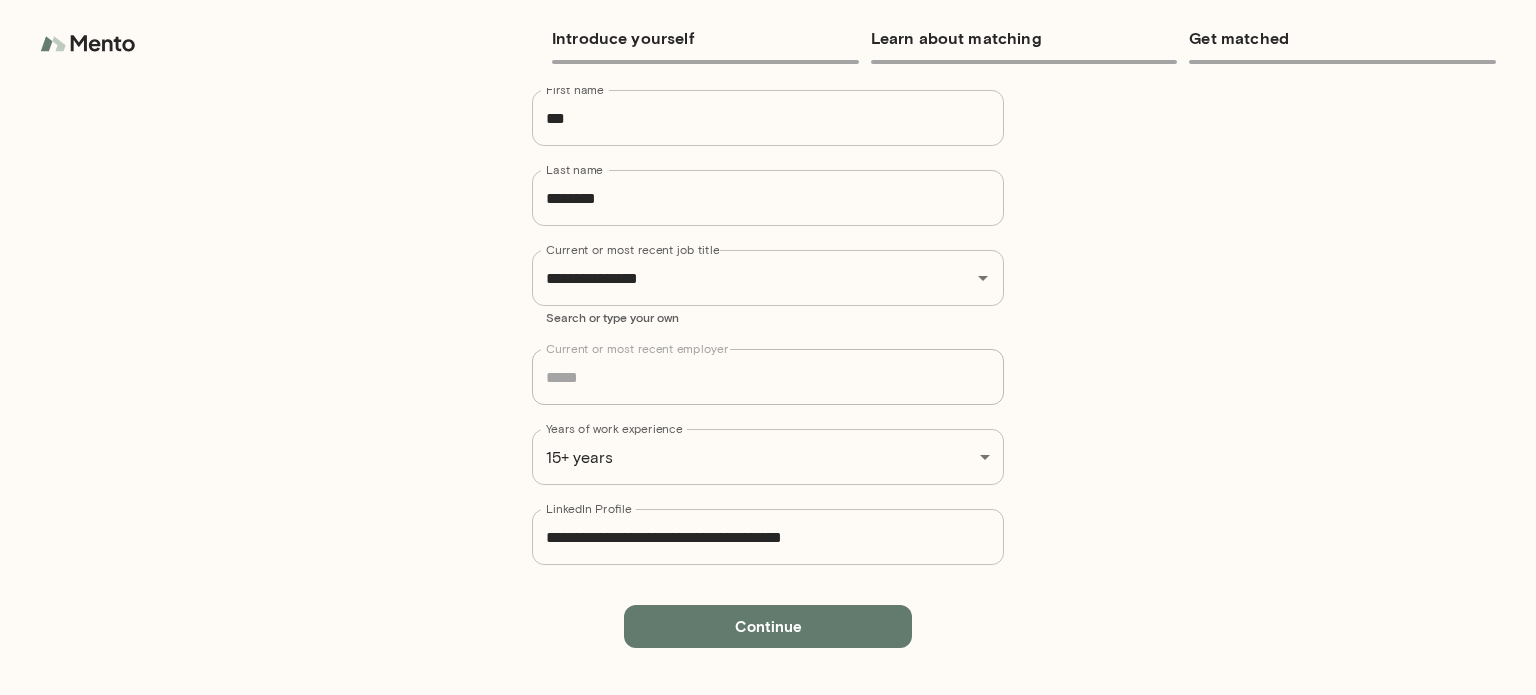 click on "Continue" at bounding box center (768, 626) 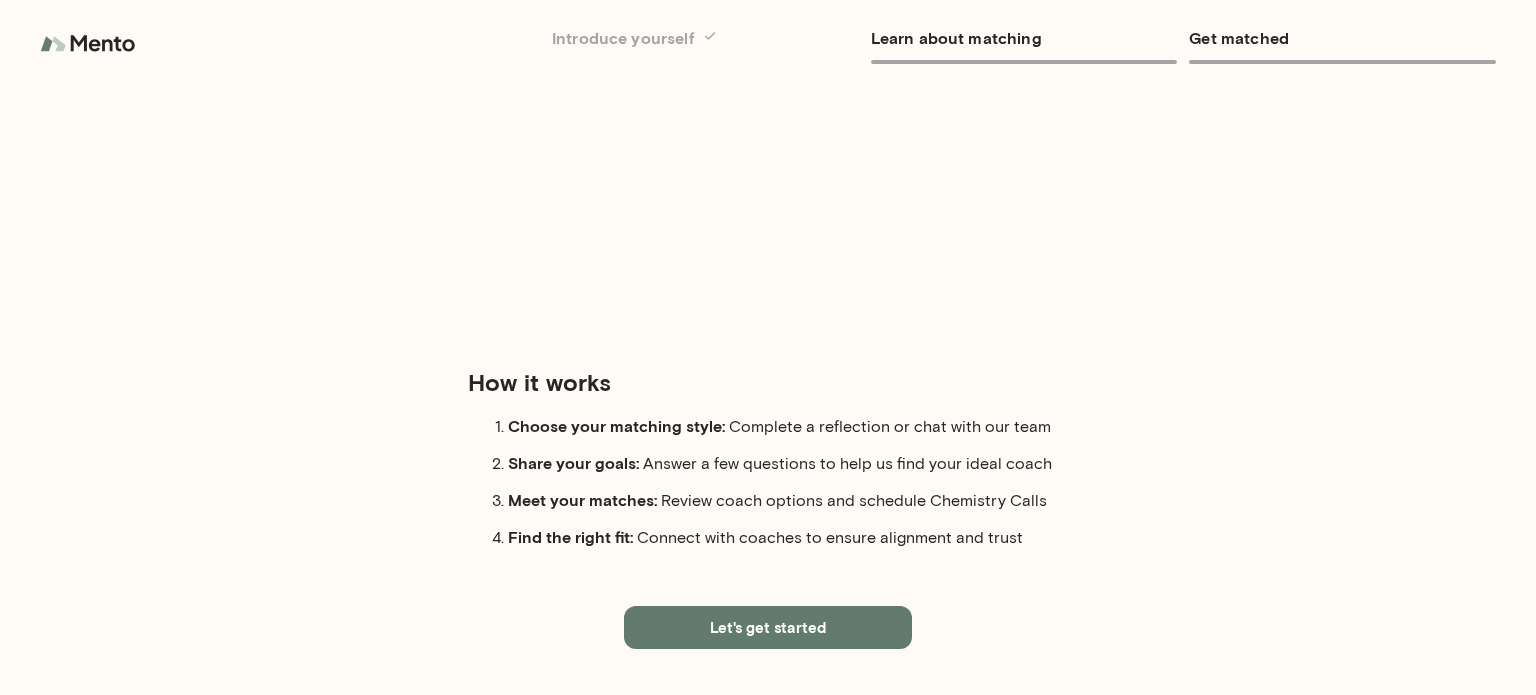 scroll, scrollTop: 204, scrollLeft: 0, axis: vertical 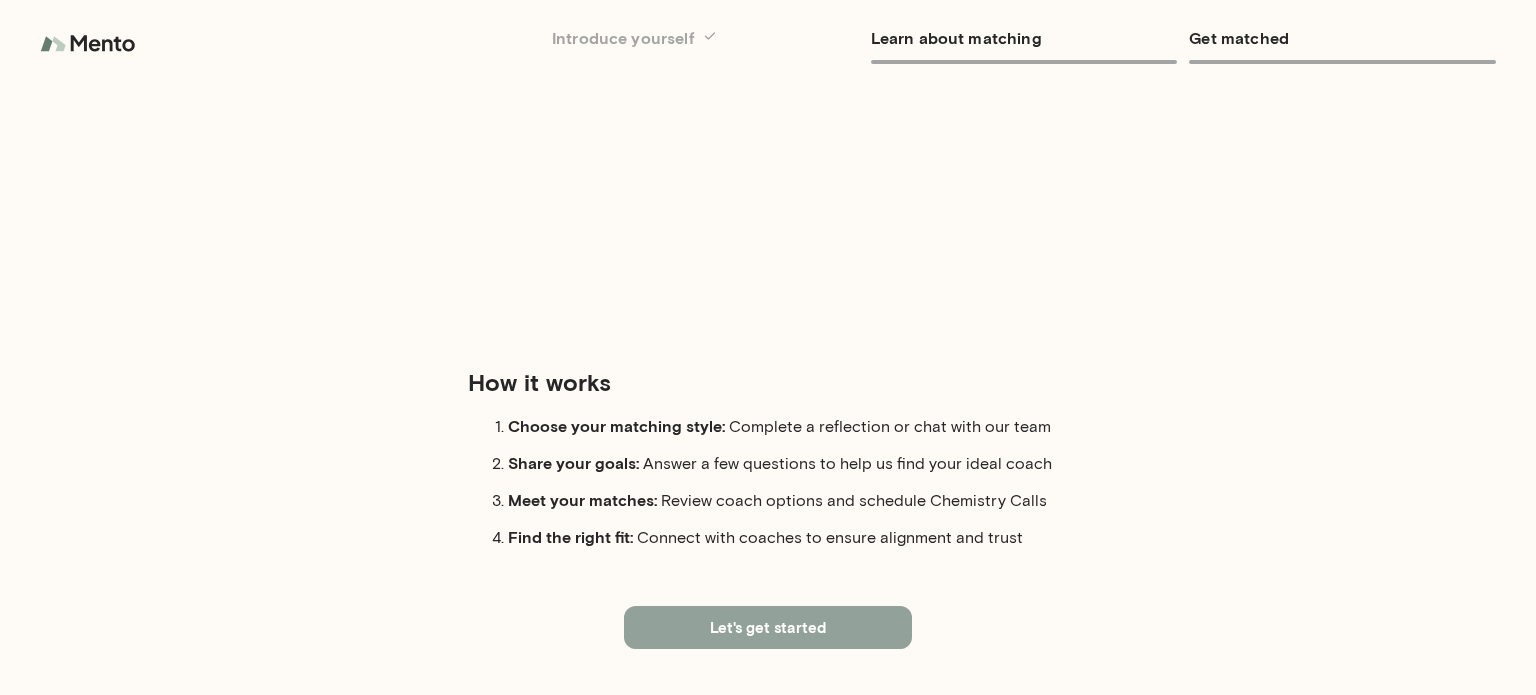 click on "Let's get started" at bounding box center (768, 627) 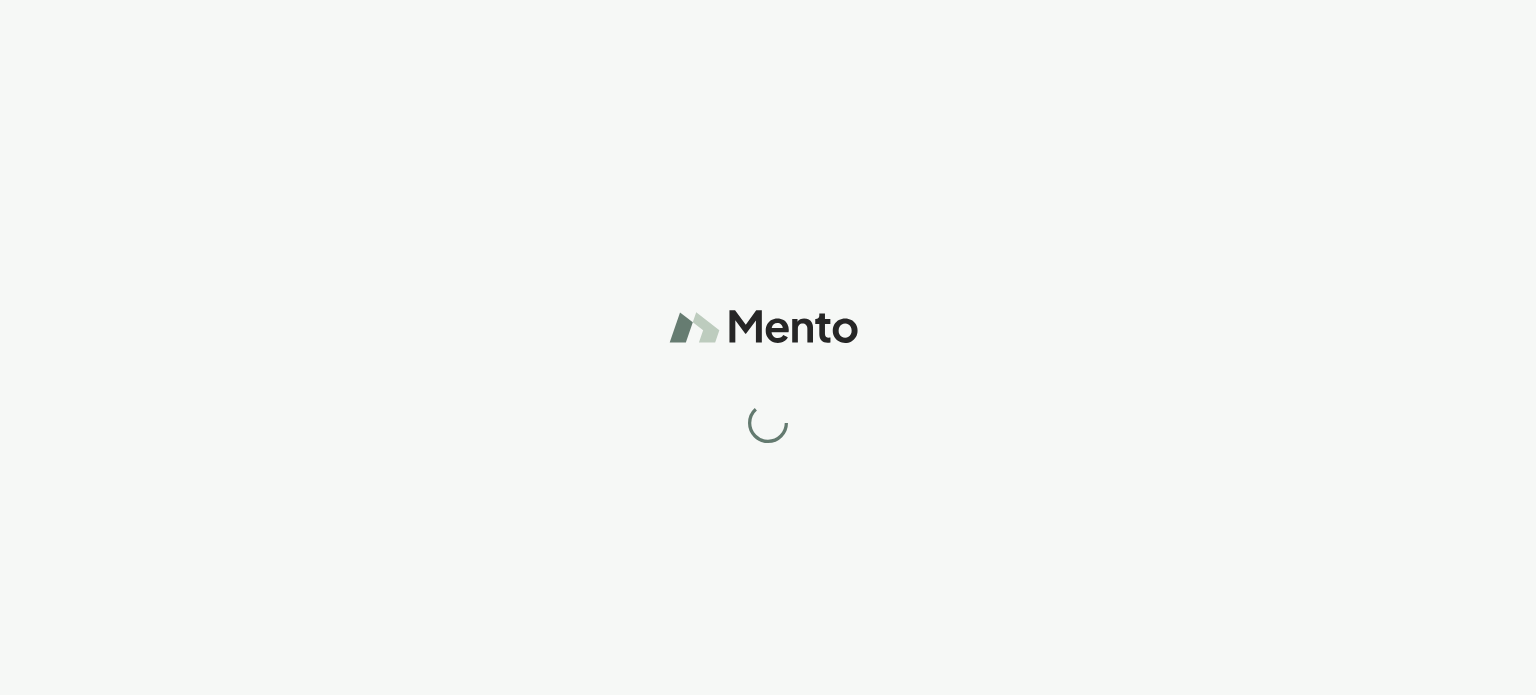 scroll, scrollTop: 0, scrollLeft: 0, axis: both 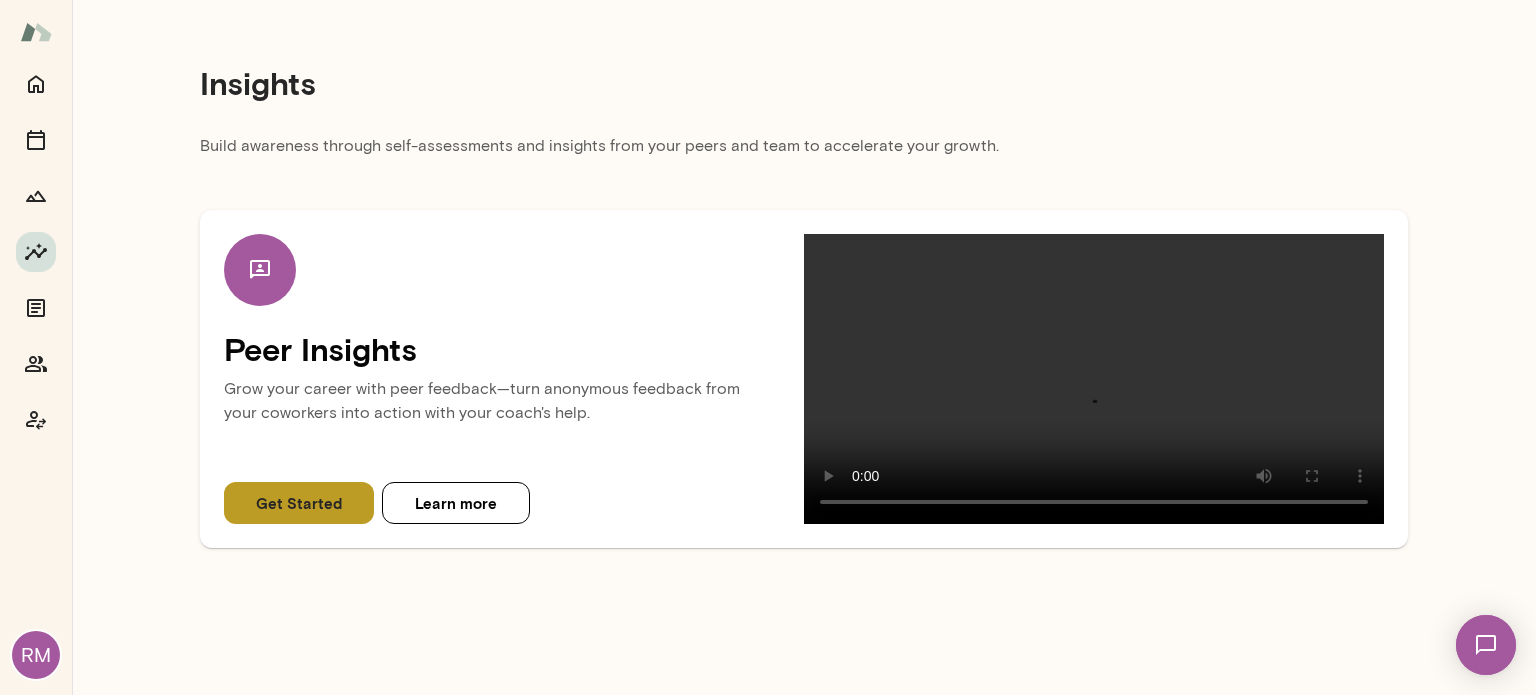 click on "Get Started" at bounding box center [299, 503] 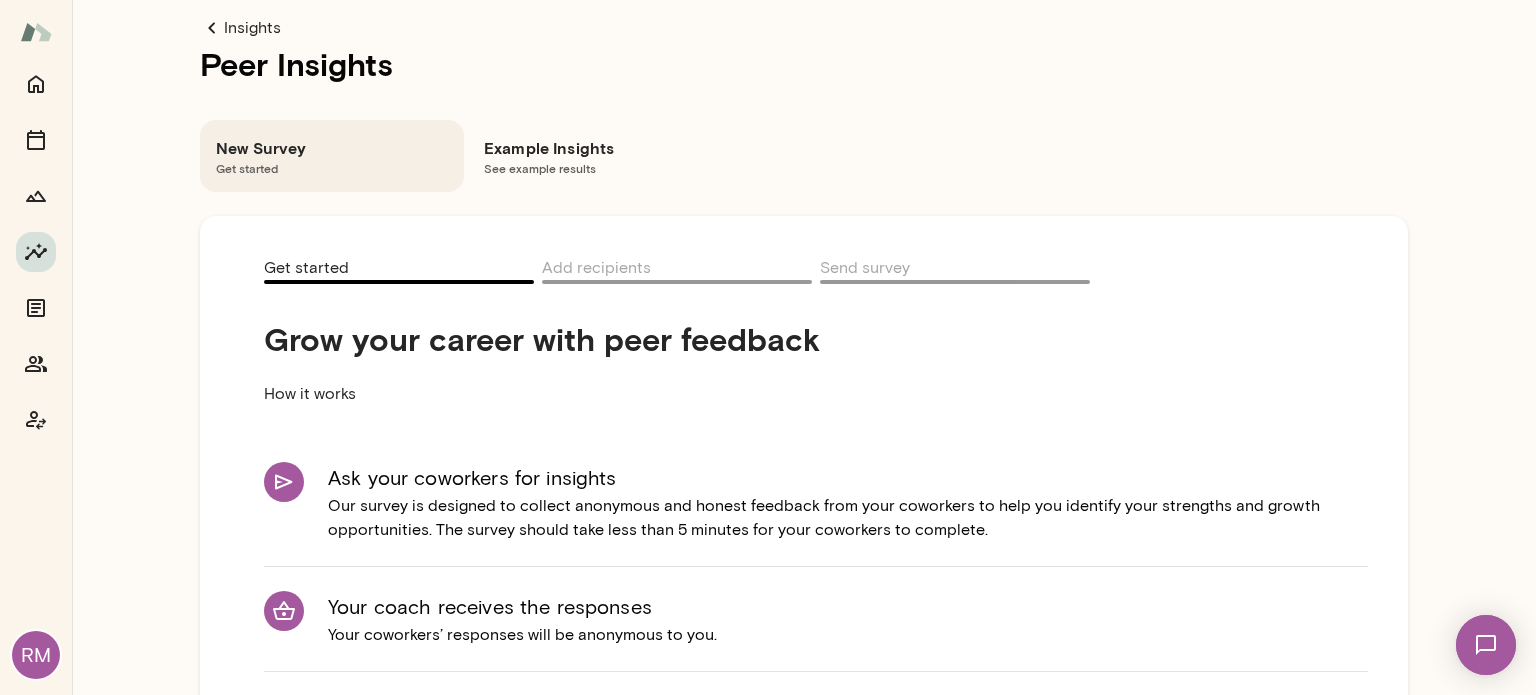 scroll, scrollTop: 200, scrollLeft: 0, axis: vertical 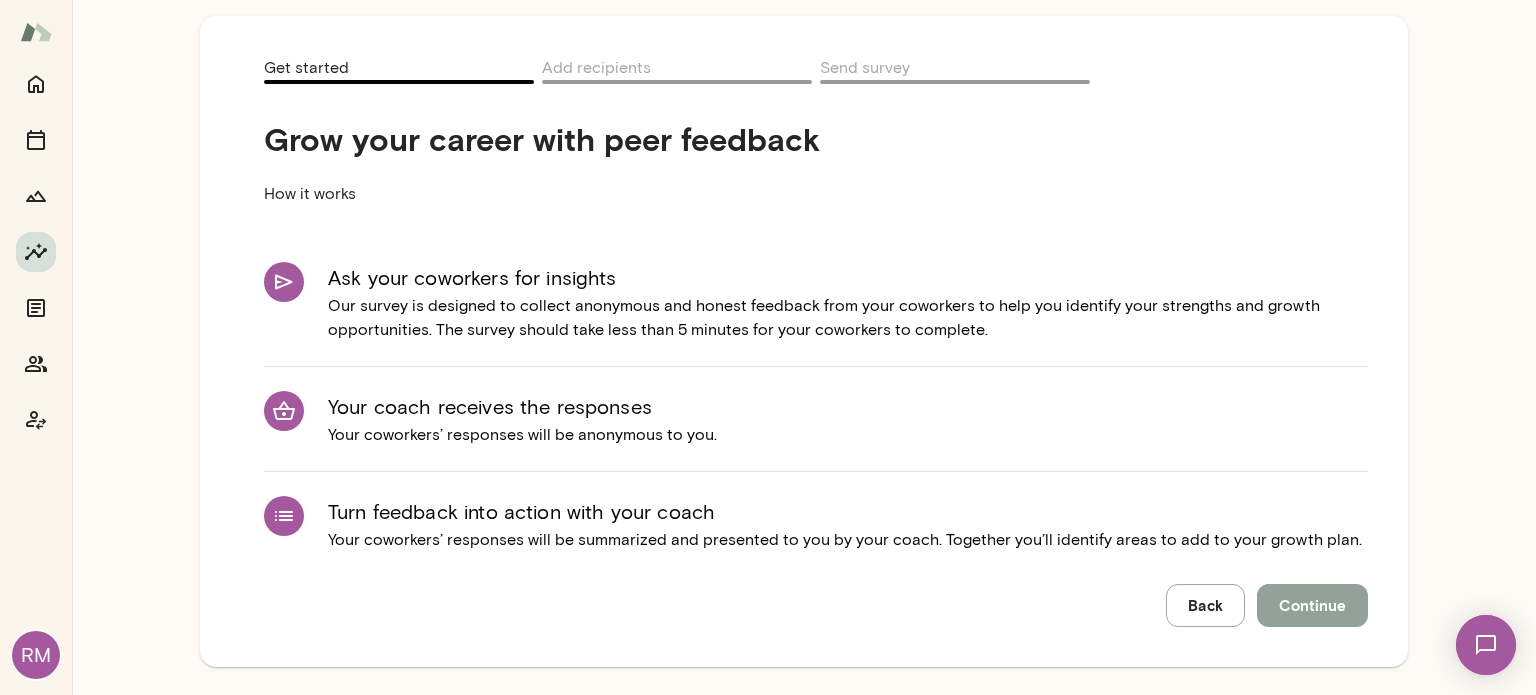 click on "Continue" at bounding box center (1312, 605) 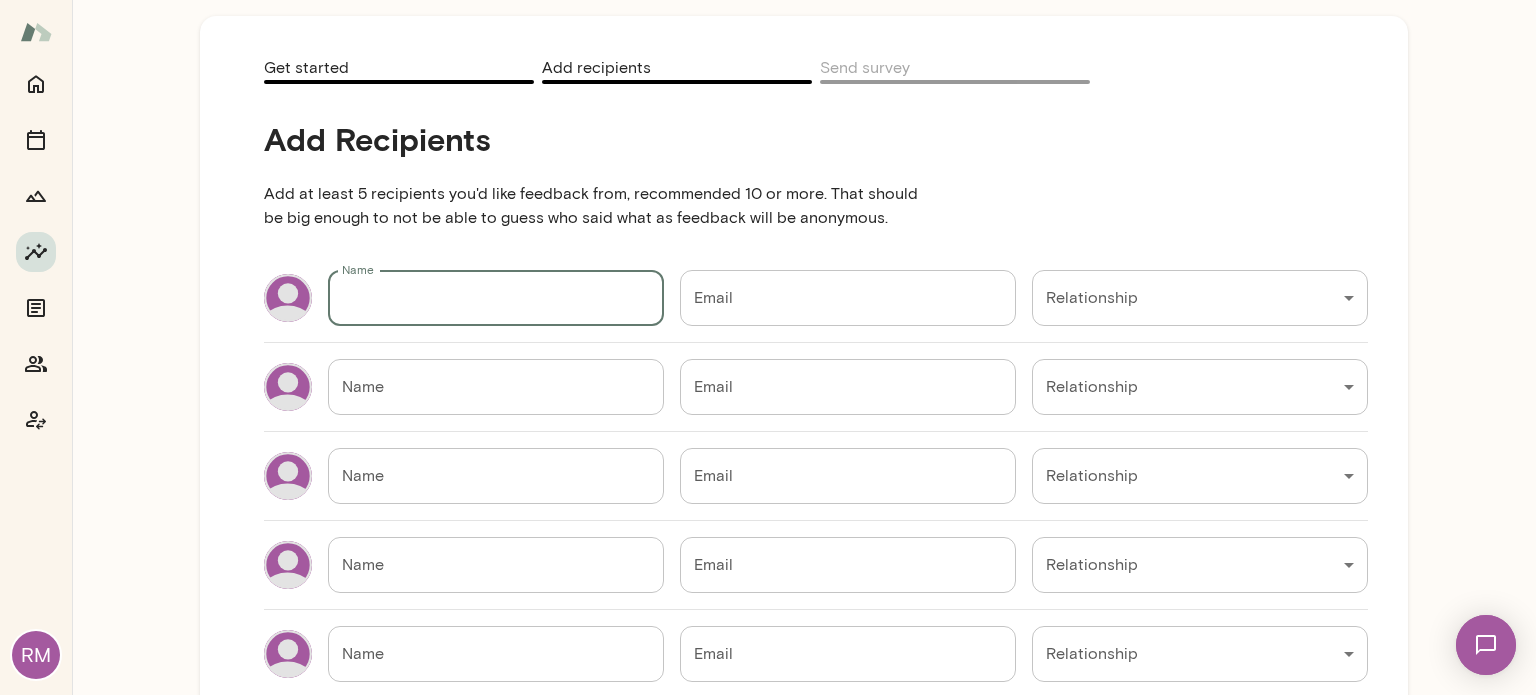 click on "Name" at bounding box center [496, 298] 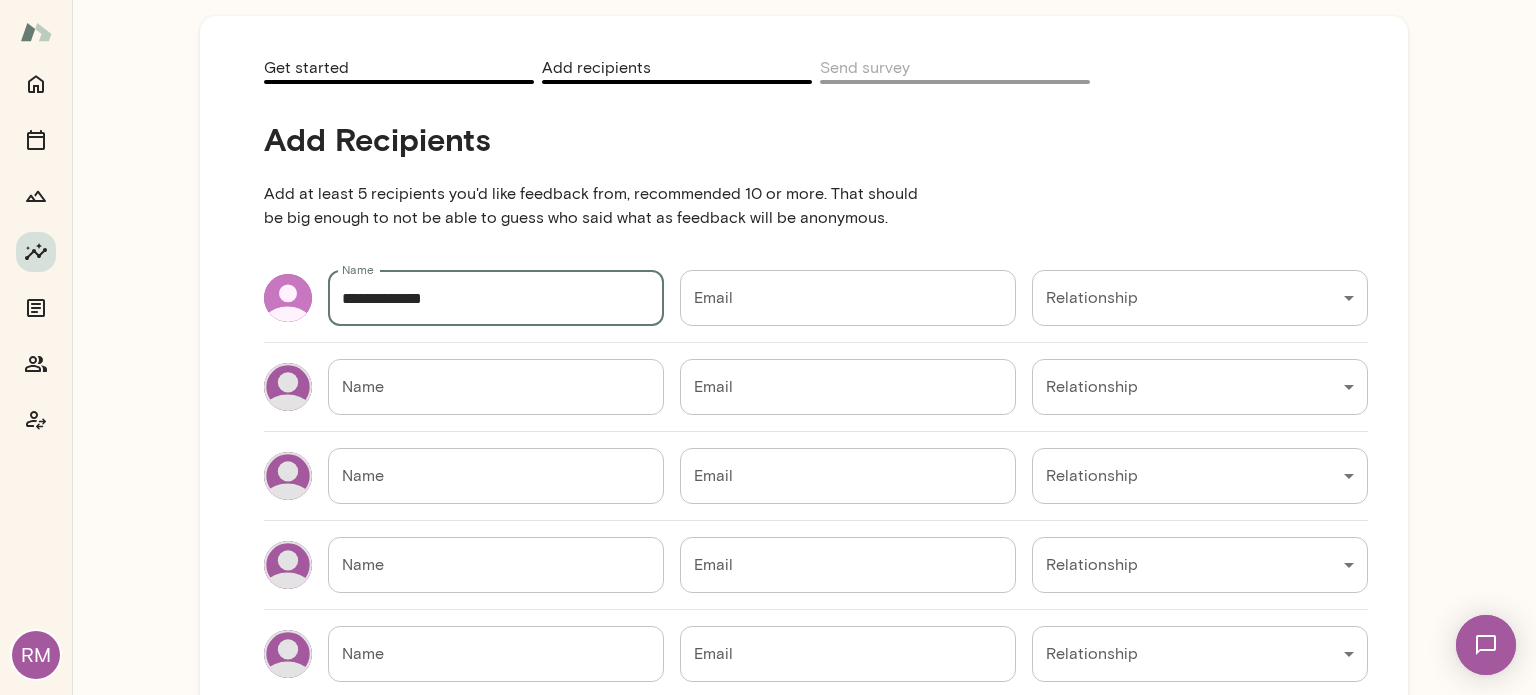 type on "**********" 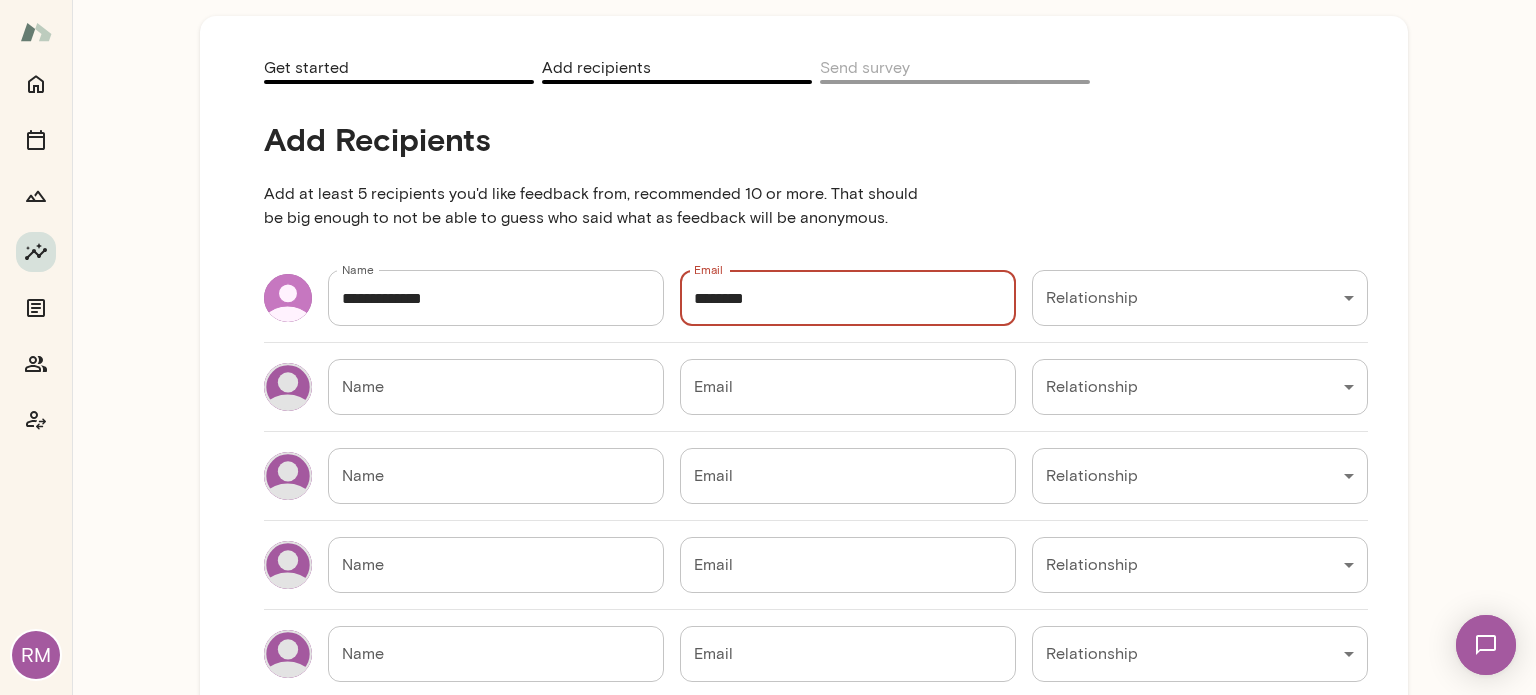 type on "********" 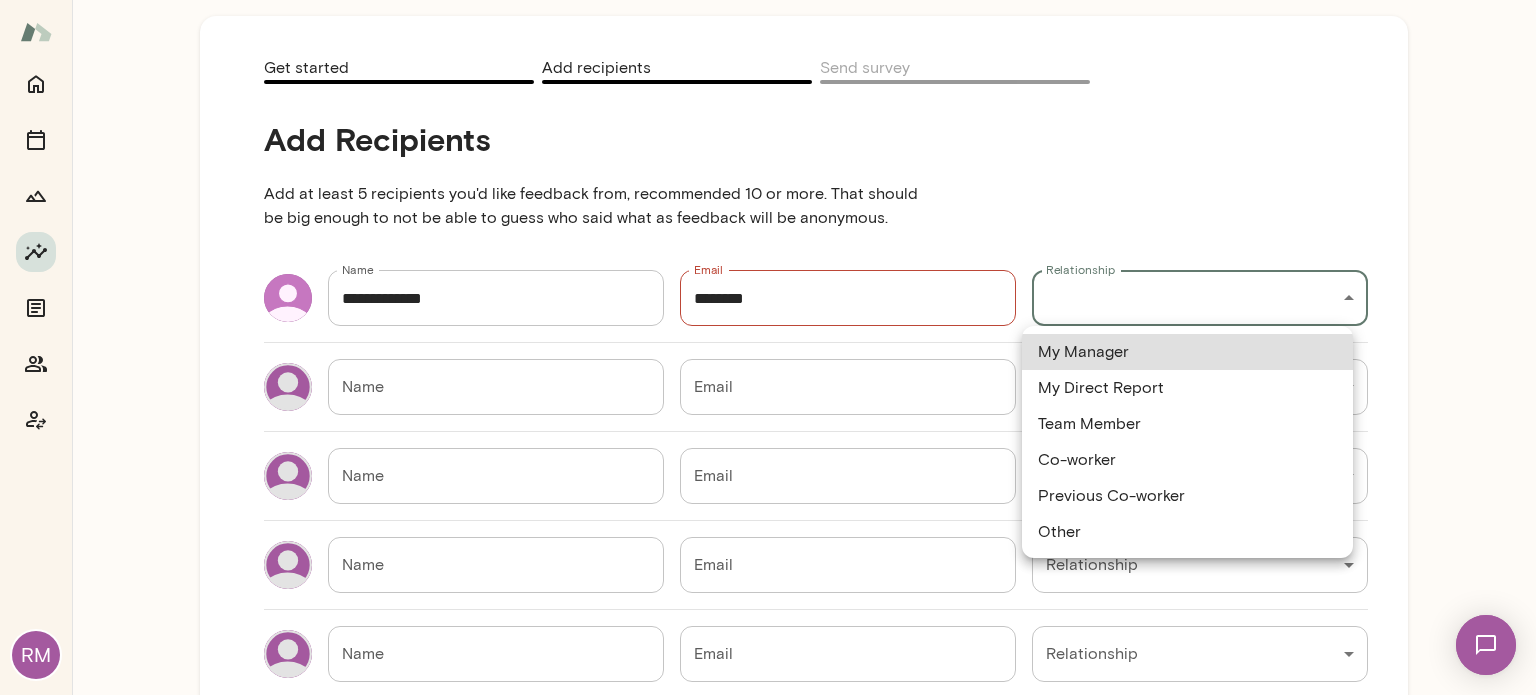 click on "**********" at bounding box center [768, 0] 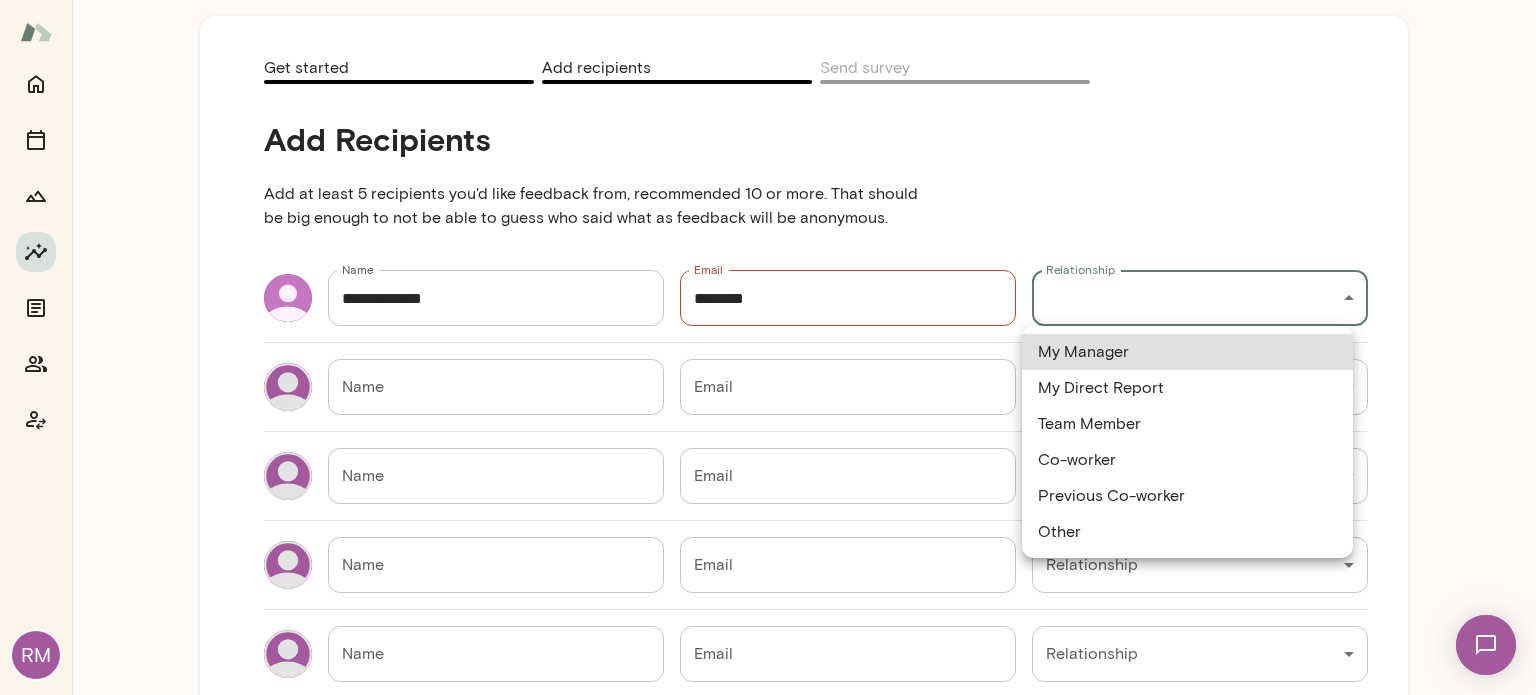 click on "Other" at bounding box center [1187, 532] 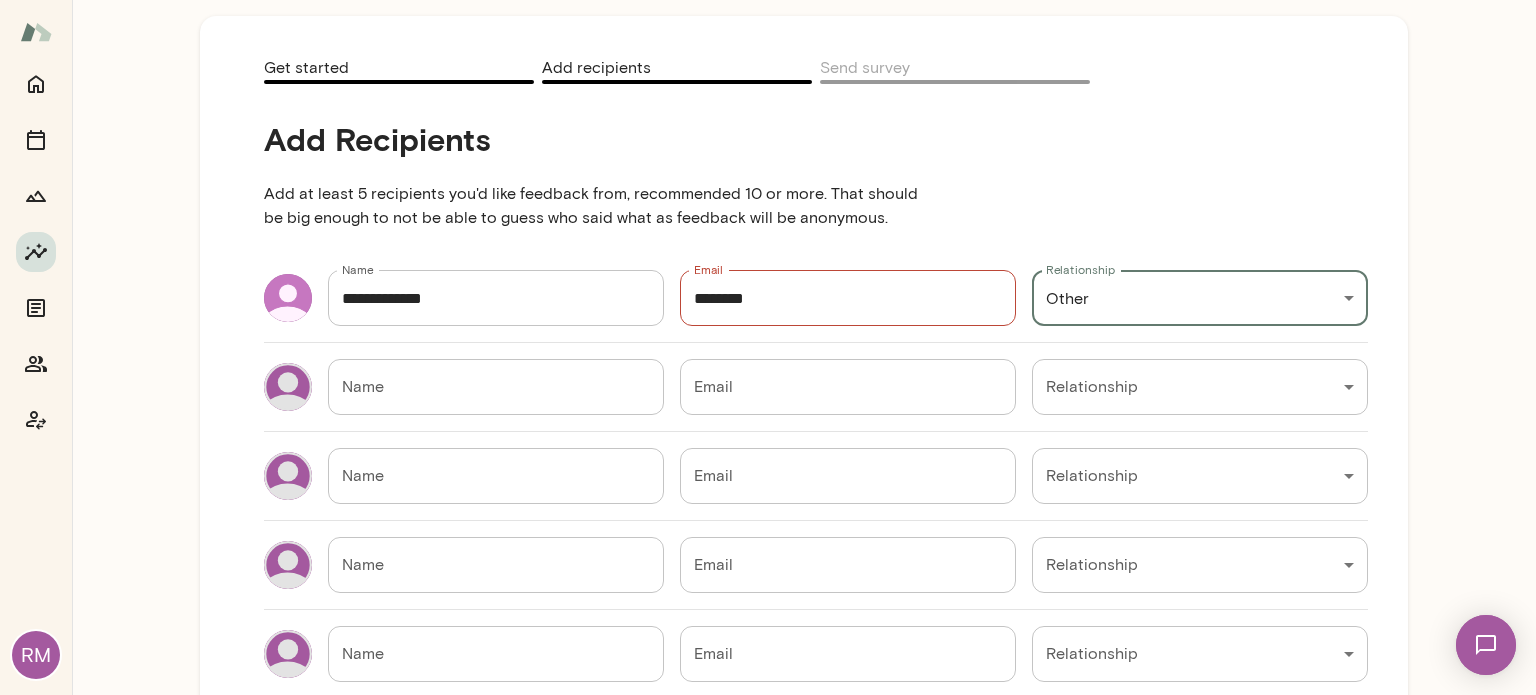 click on "********" at bounding box center [848, 298] 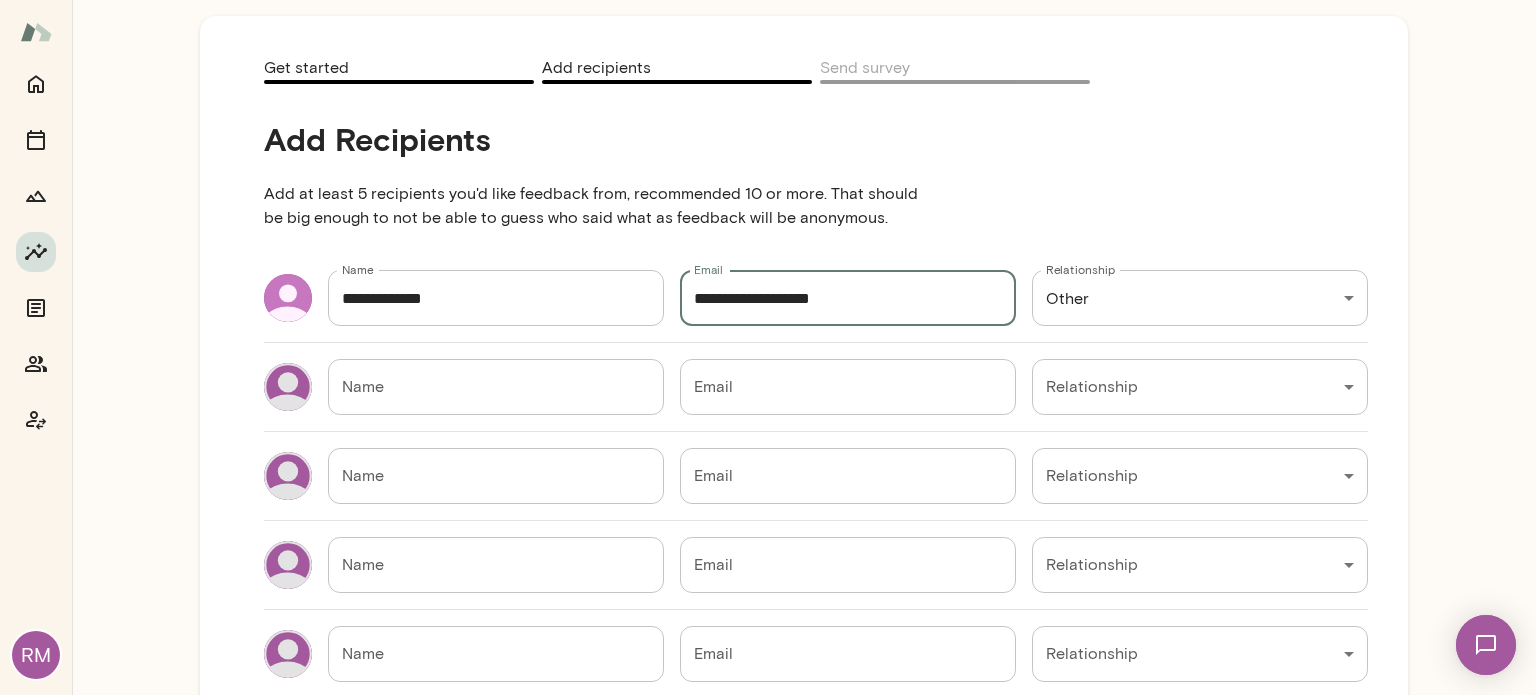 type on "**********" 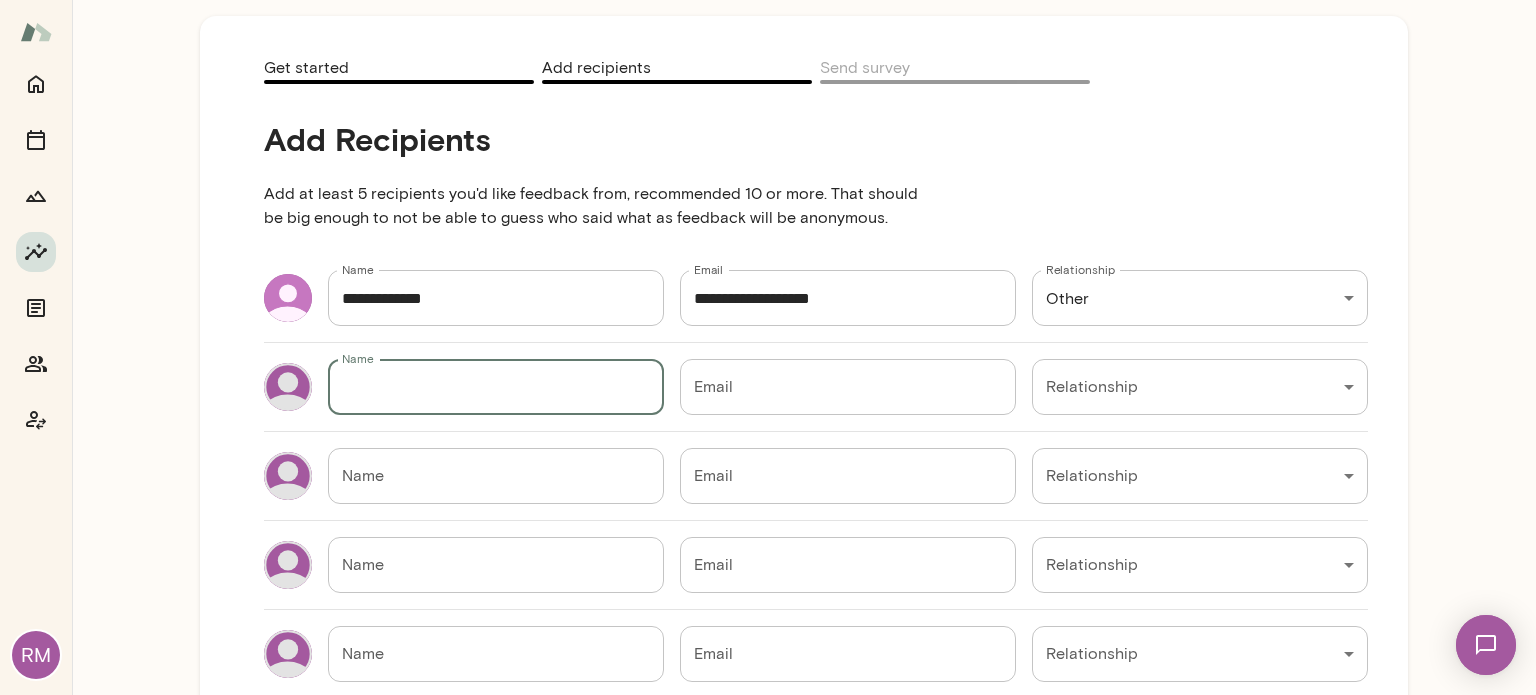click on "Name" at bounding box center (496, 387) 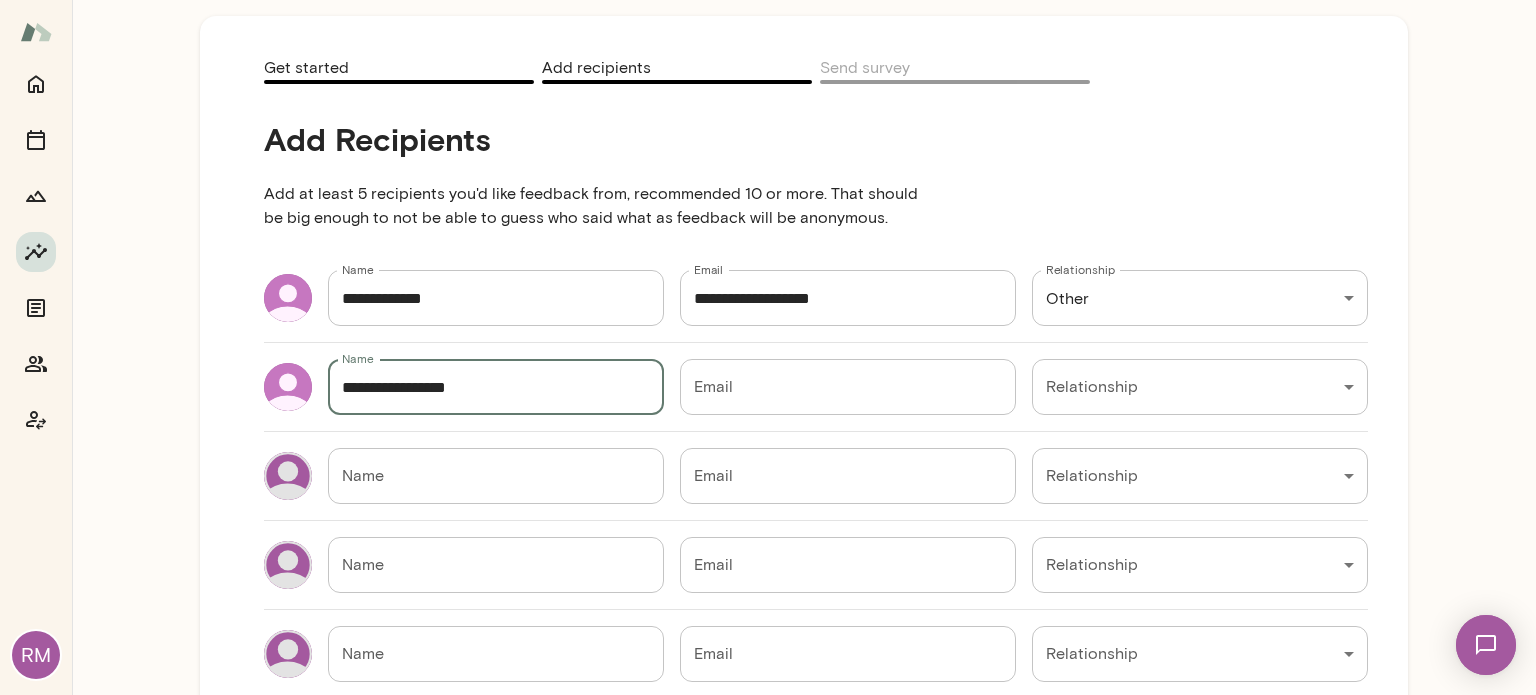 type on "**********" 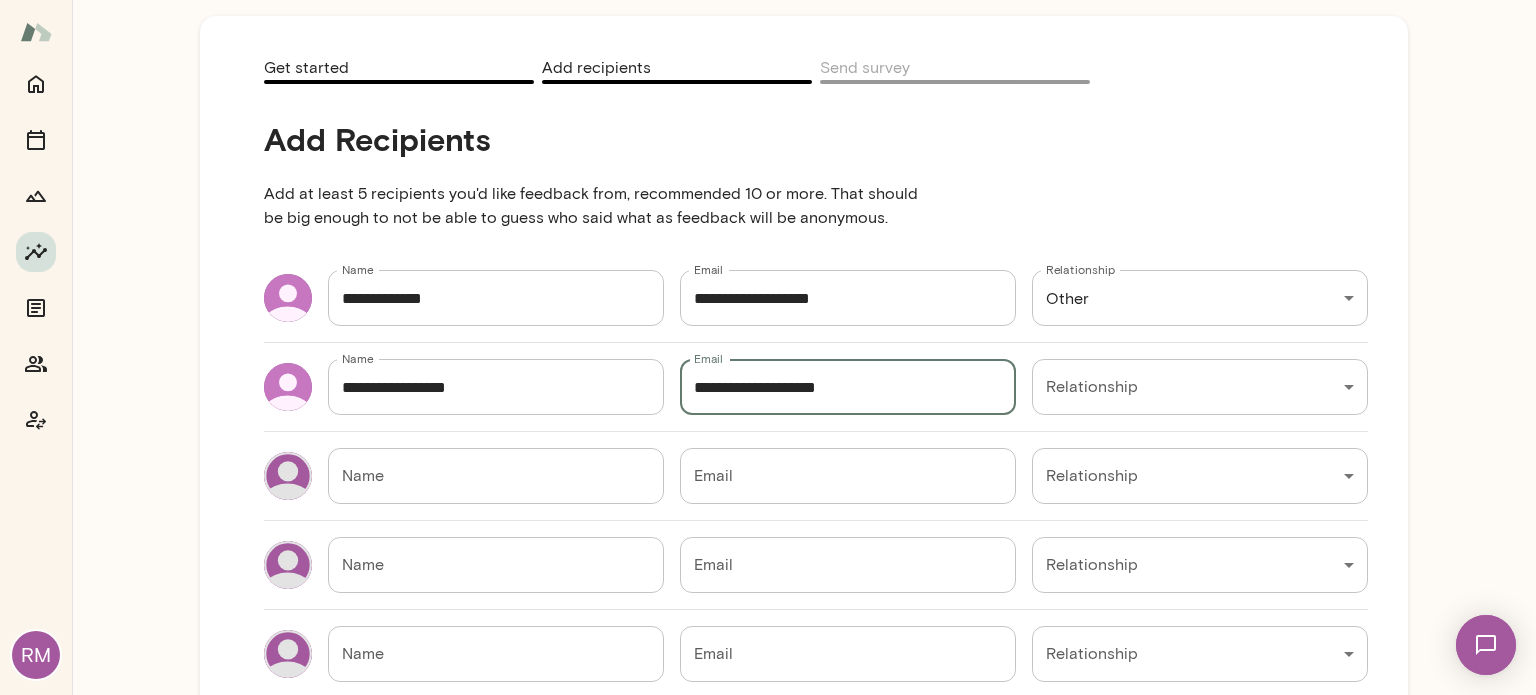 type on "**********" 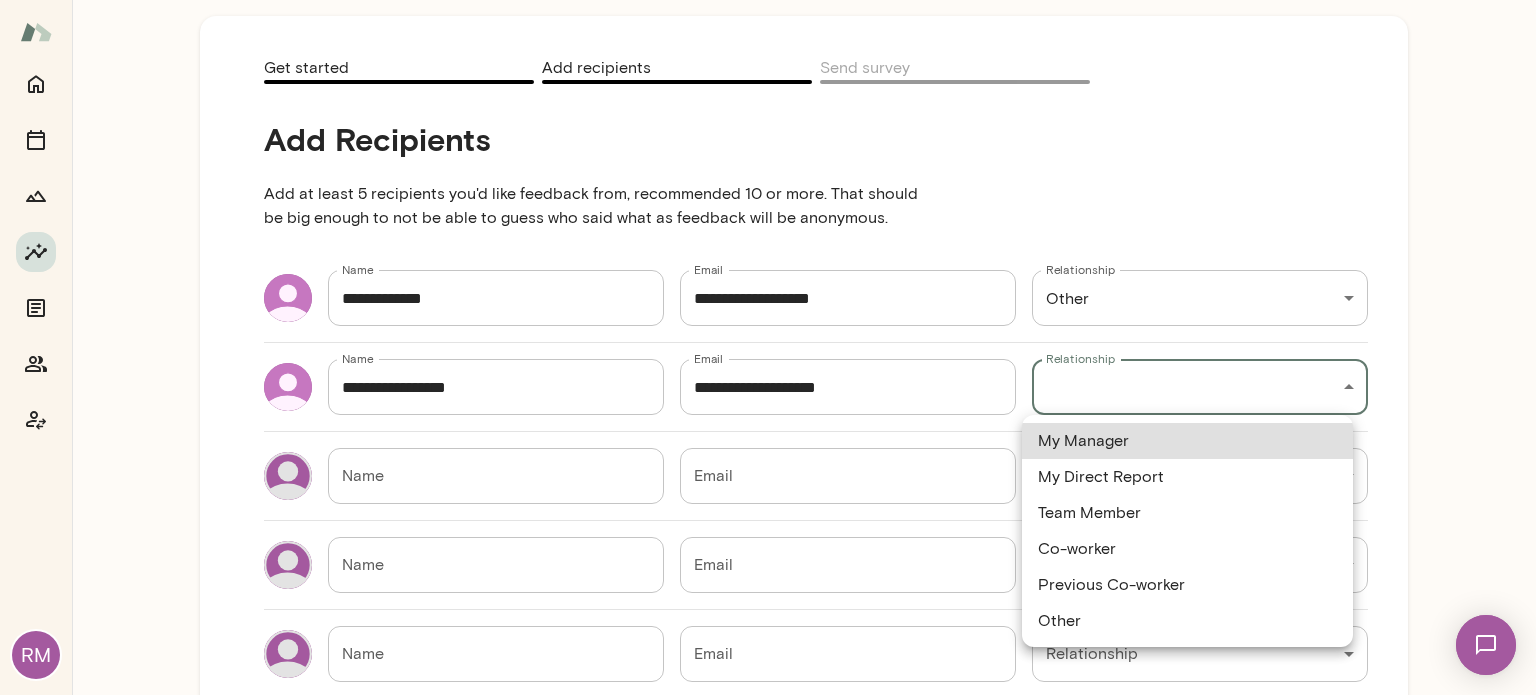 click on "**********" at bounding box center [768, 0] 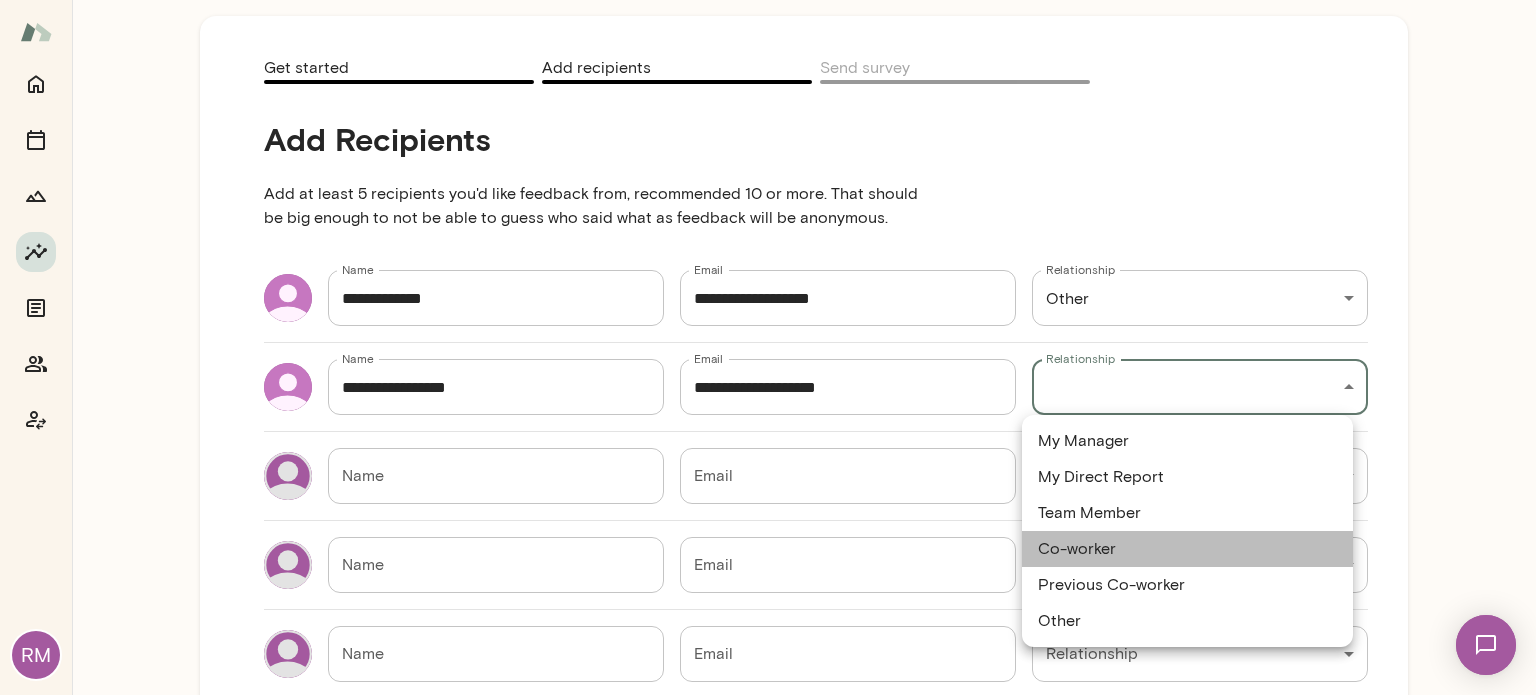 click on "Co-worker" at bounding box center (1187, 549) 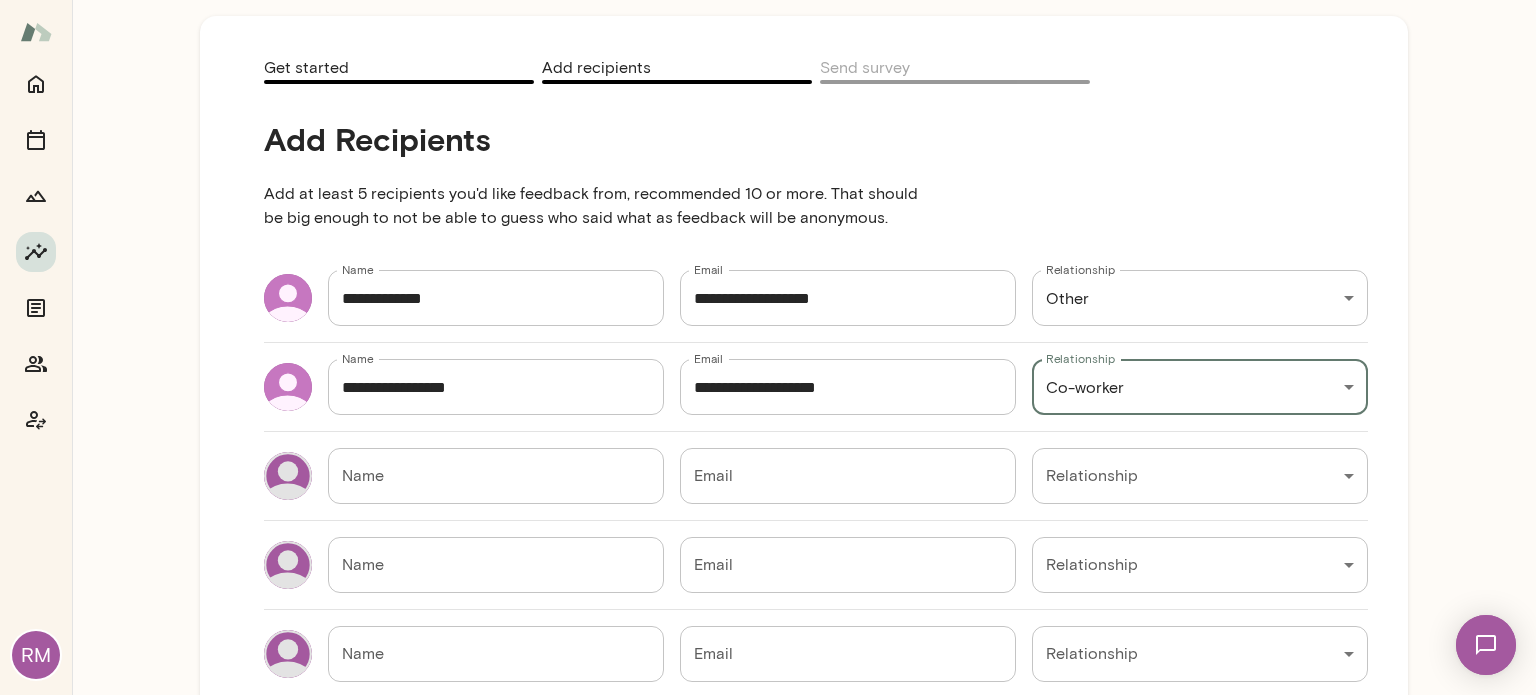 click on "**********" at bounding box center [768, 0] 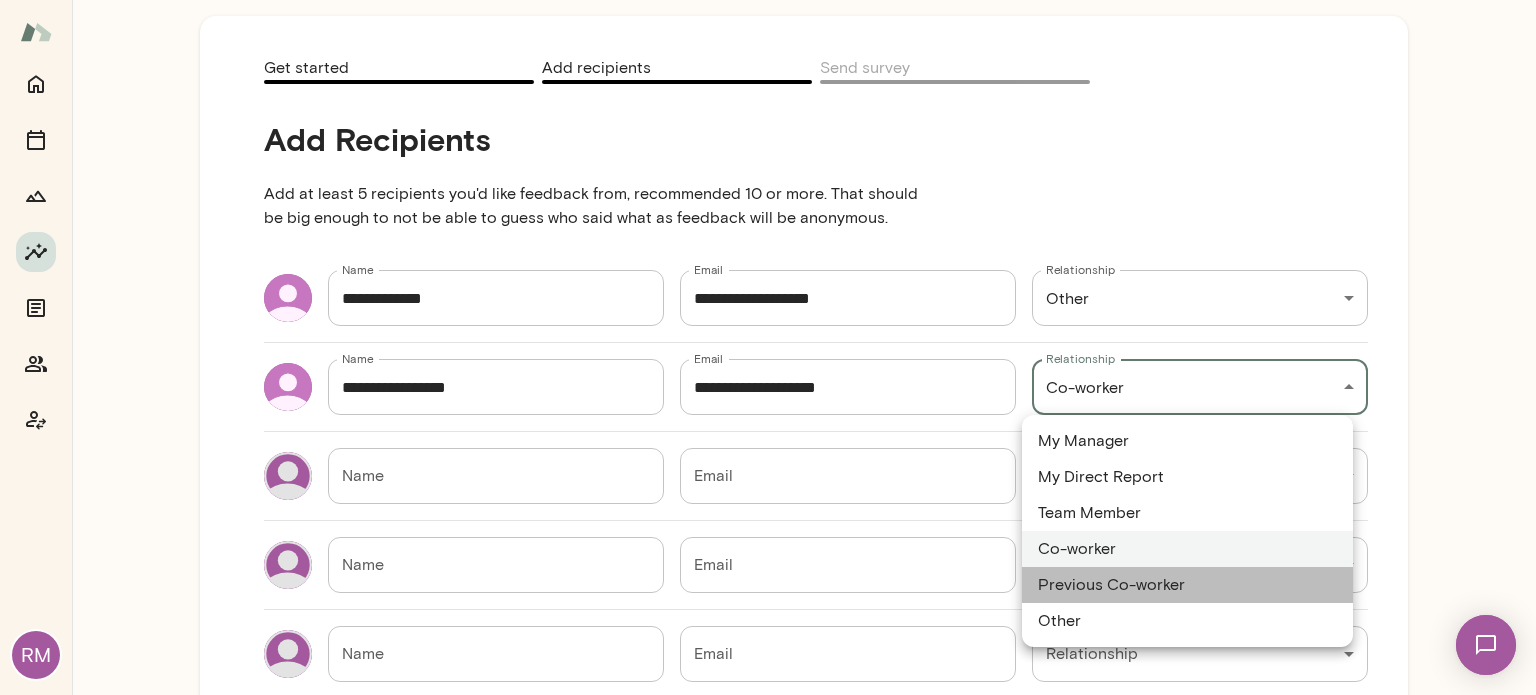 click on "Previous Co-worker" at bounding box center [1187, 585] 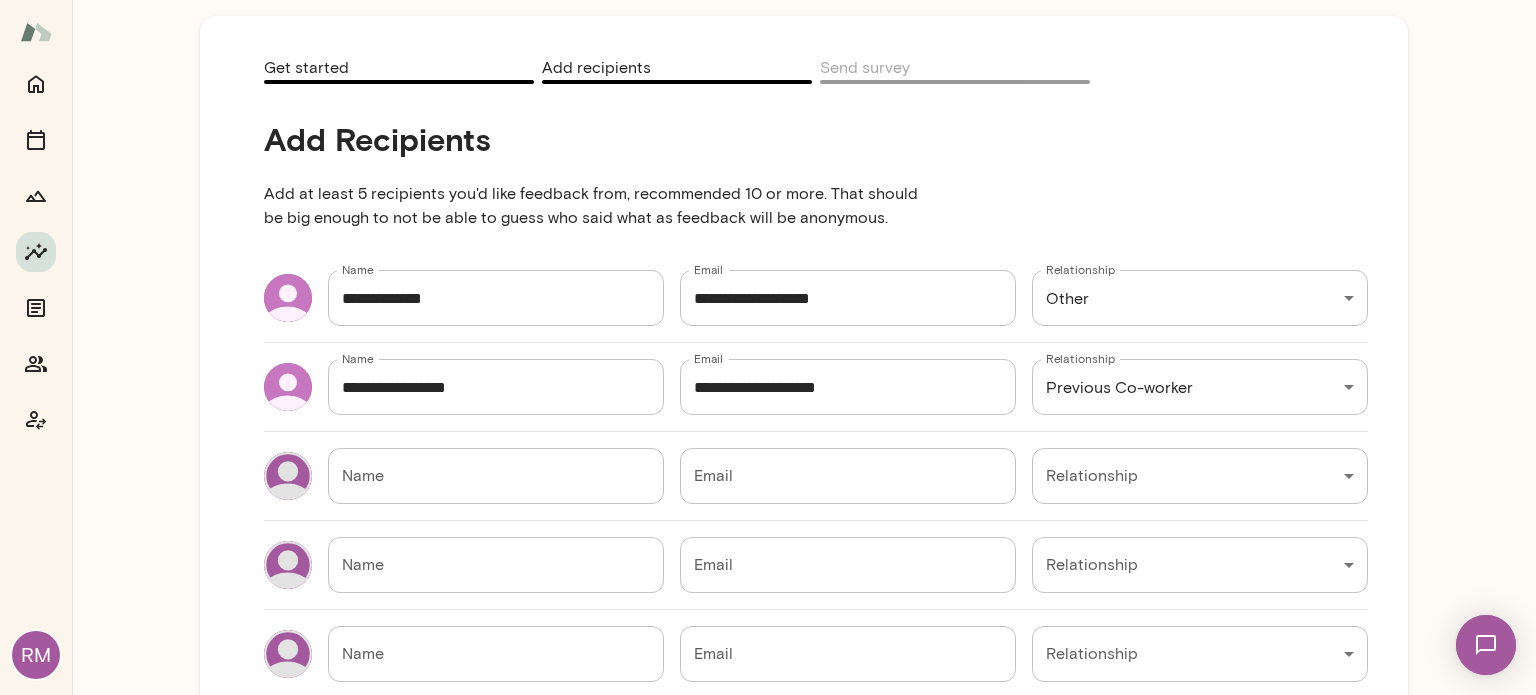 click on "Get started" at bounding box center [306, 69] 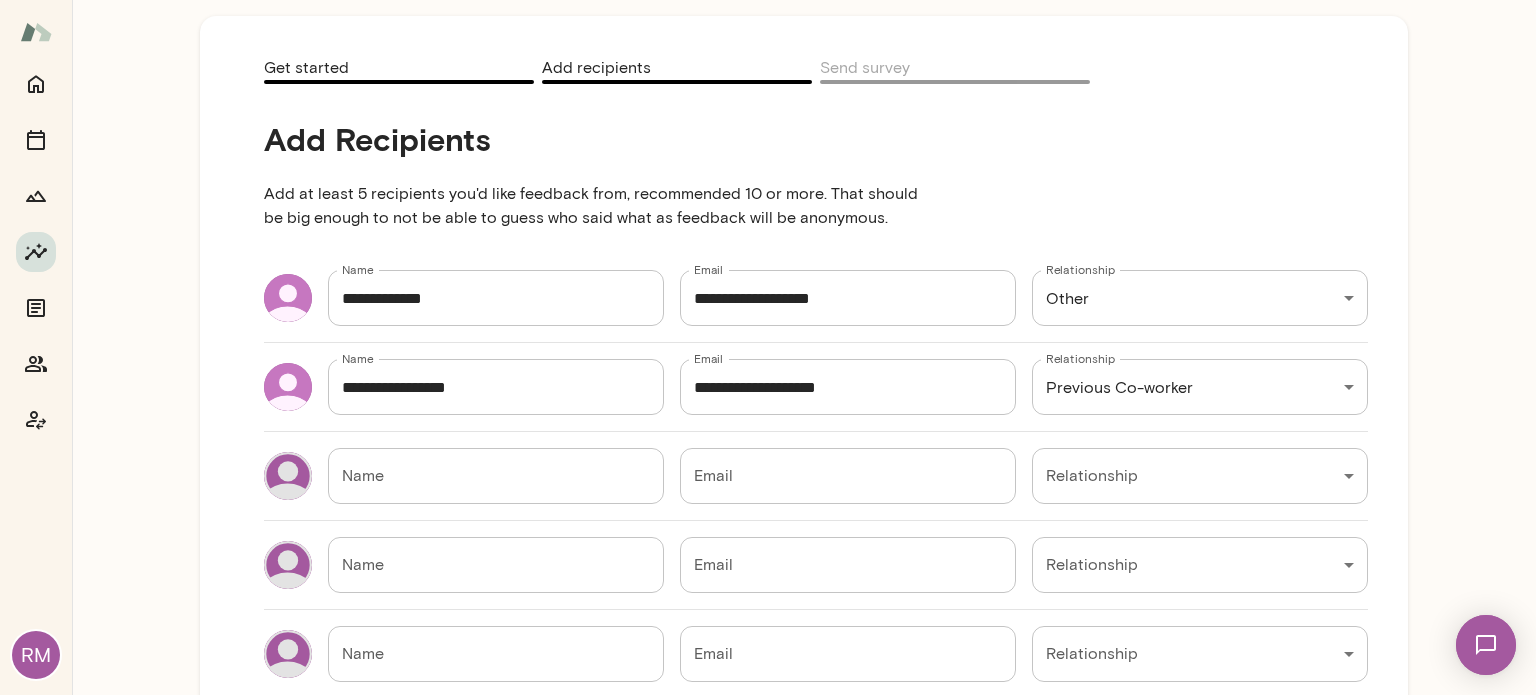 click on "Get started" at bounding box center (306, 69) 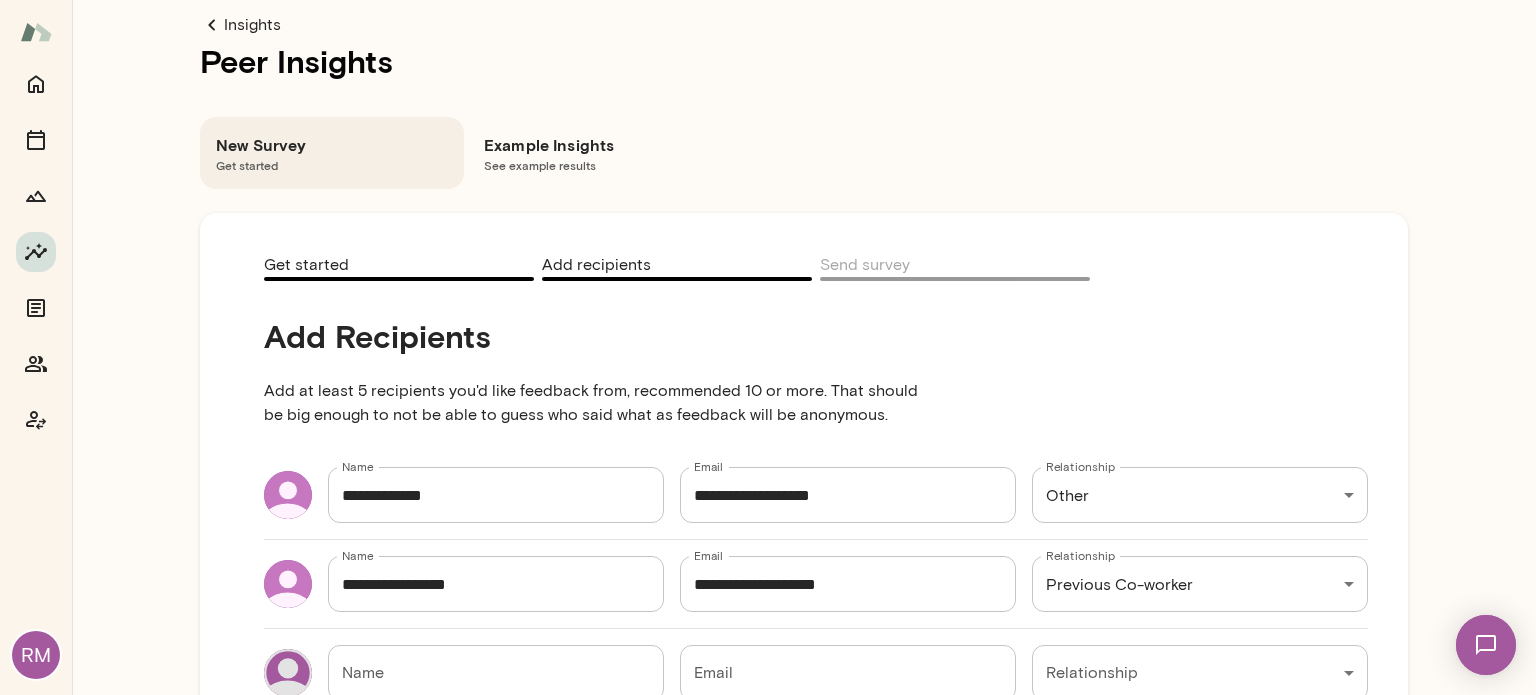 scroll, scrollTop: 0, scrollLeft: 0, axis: both 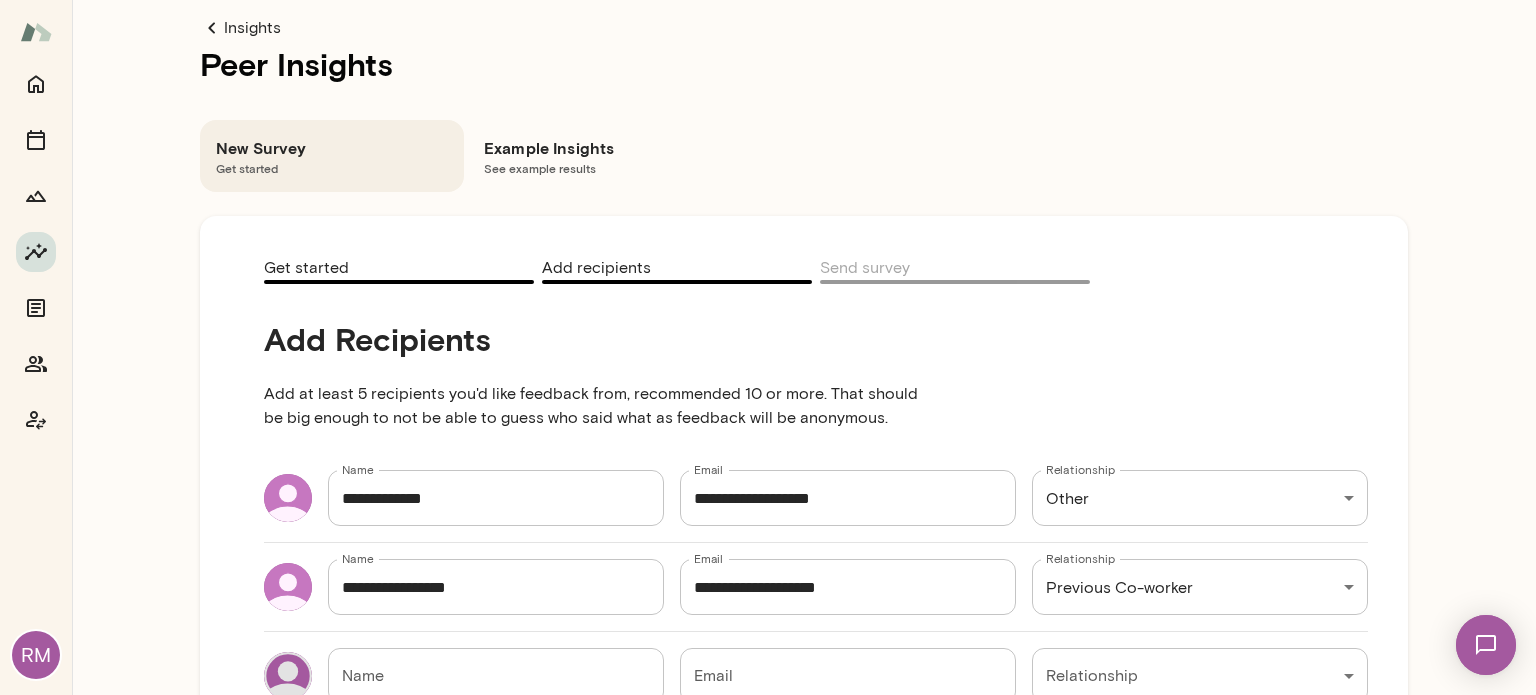 click on "New Survey" at bounding box center [332, 148] 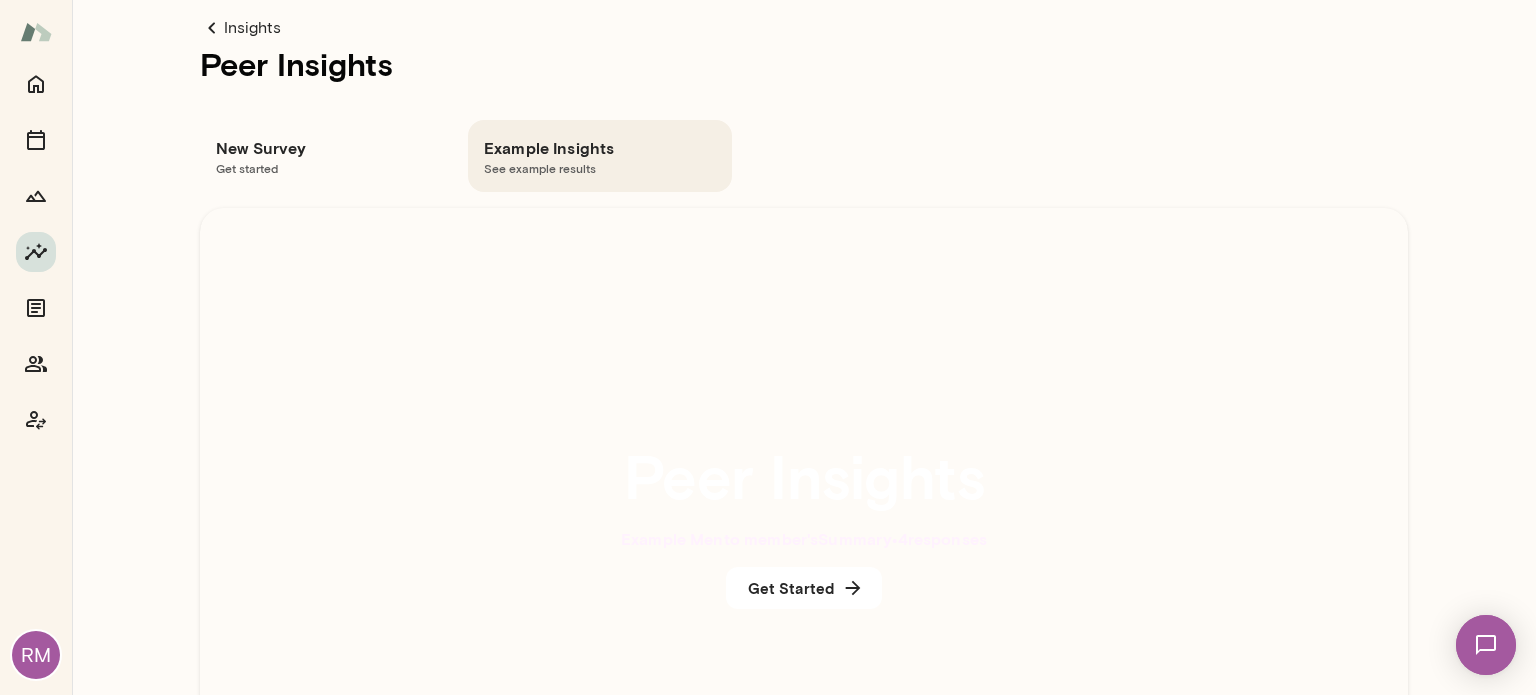 scroll, scrollTop: 200, scrollLeft: 0, axis: vertical 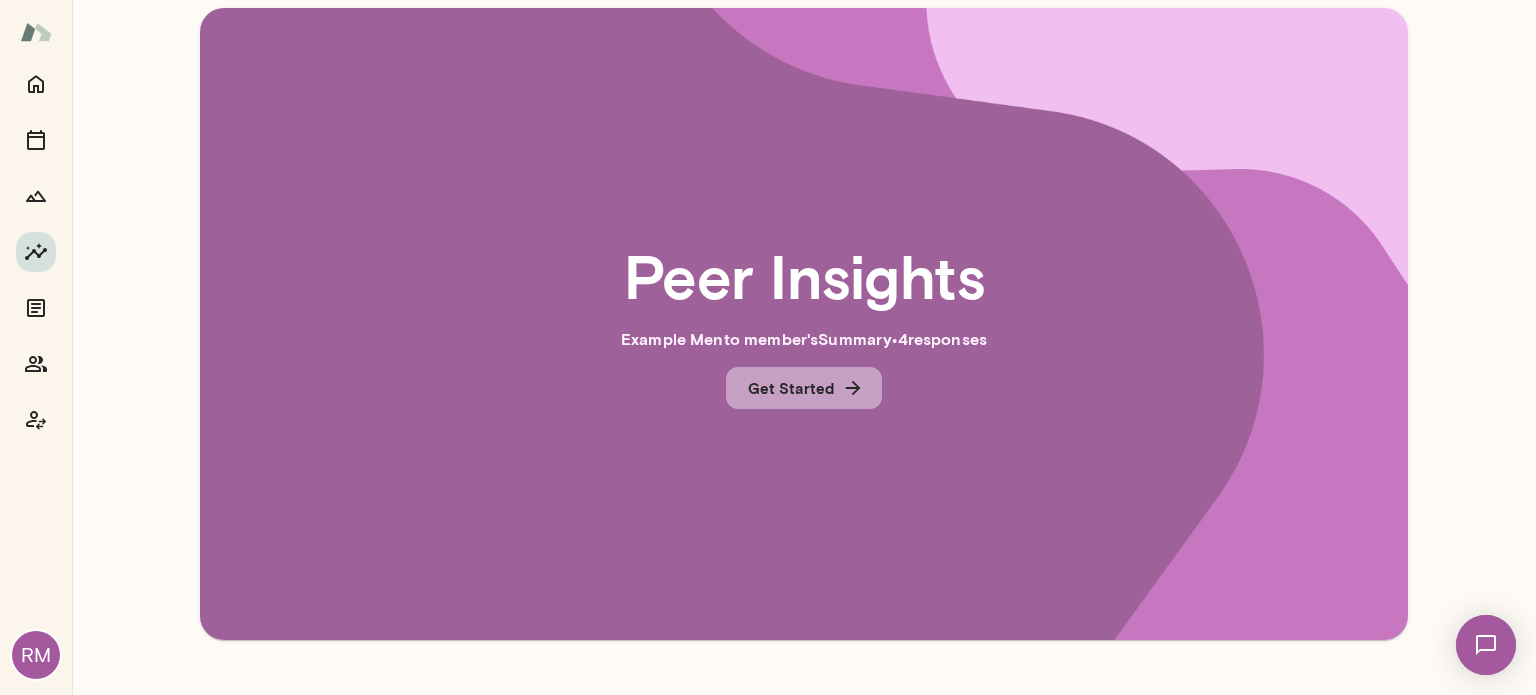 click on "Get Started" at bounding box center (804, 388) 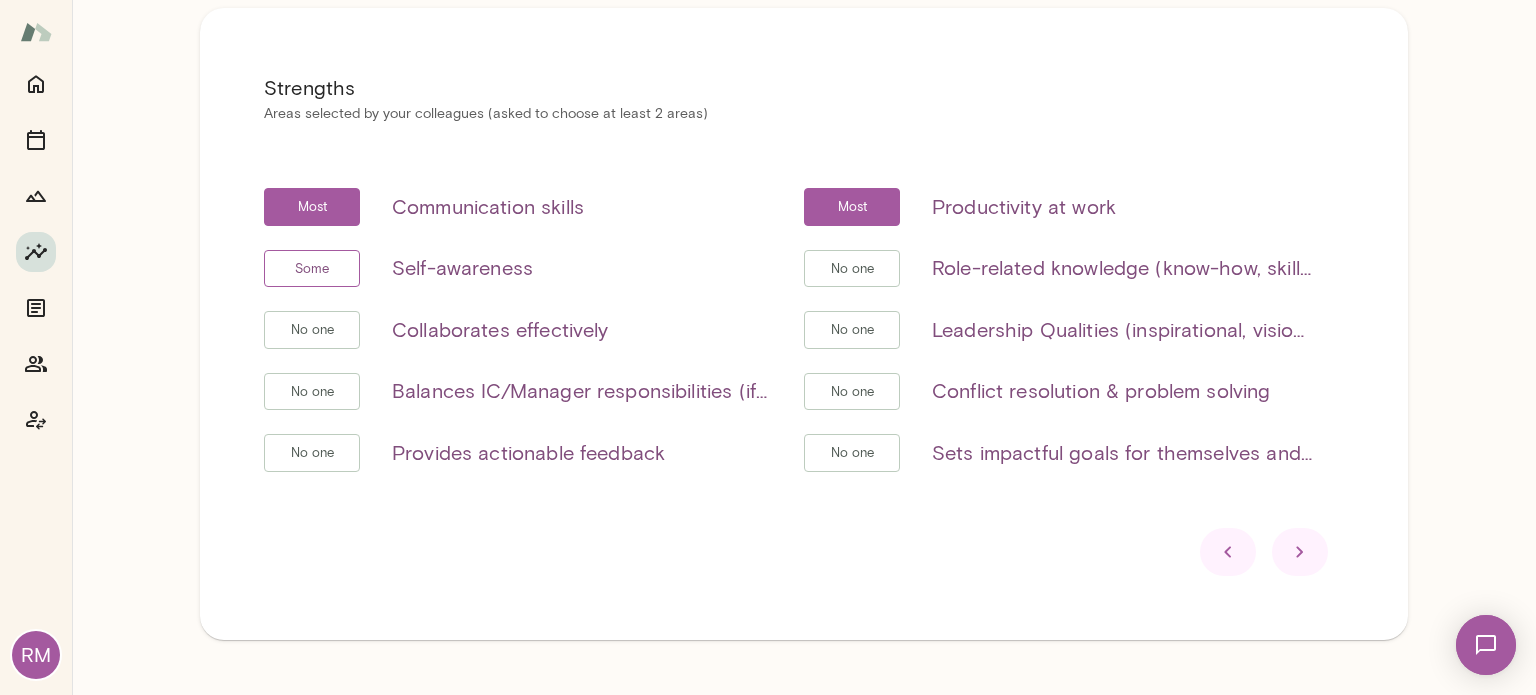 scroll, scrollTop: 240, scrollLeft: 0, axis: vertical 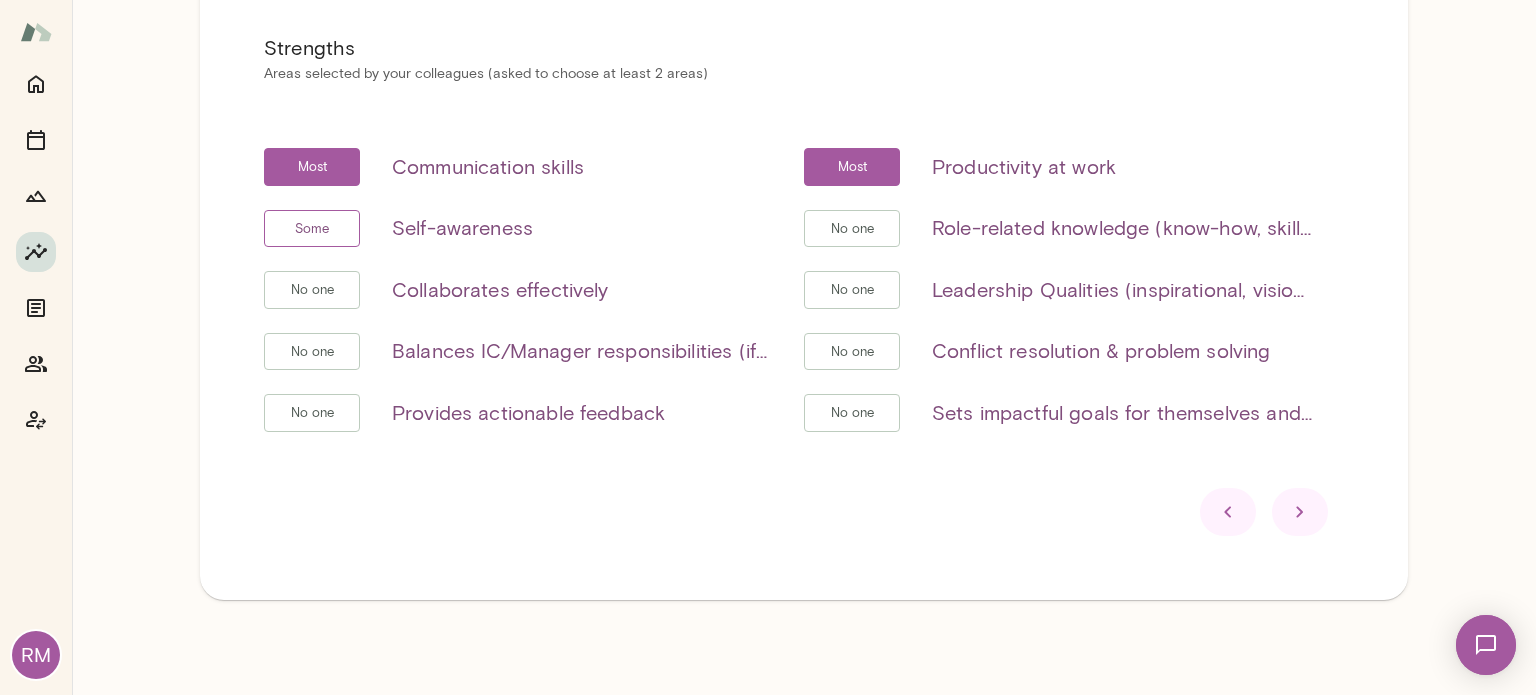 click 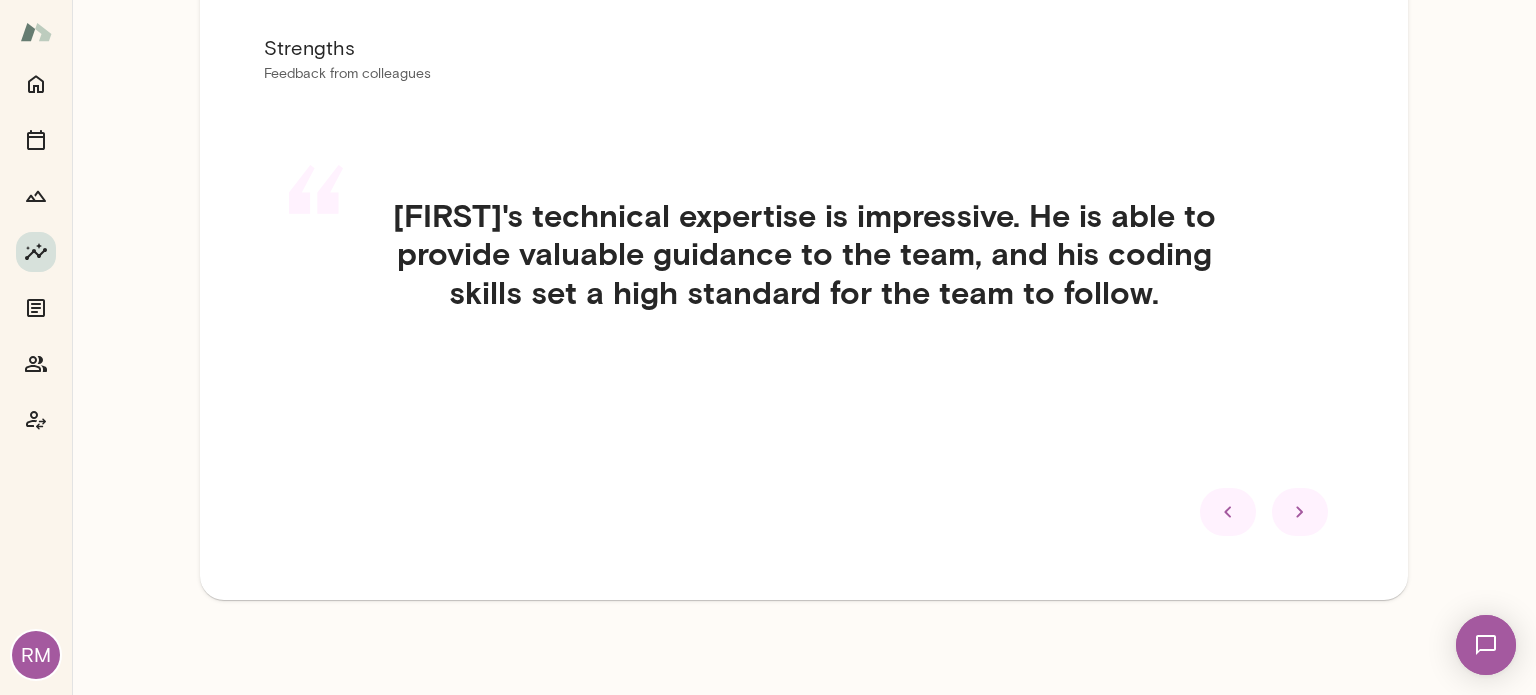 click 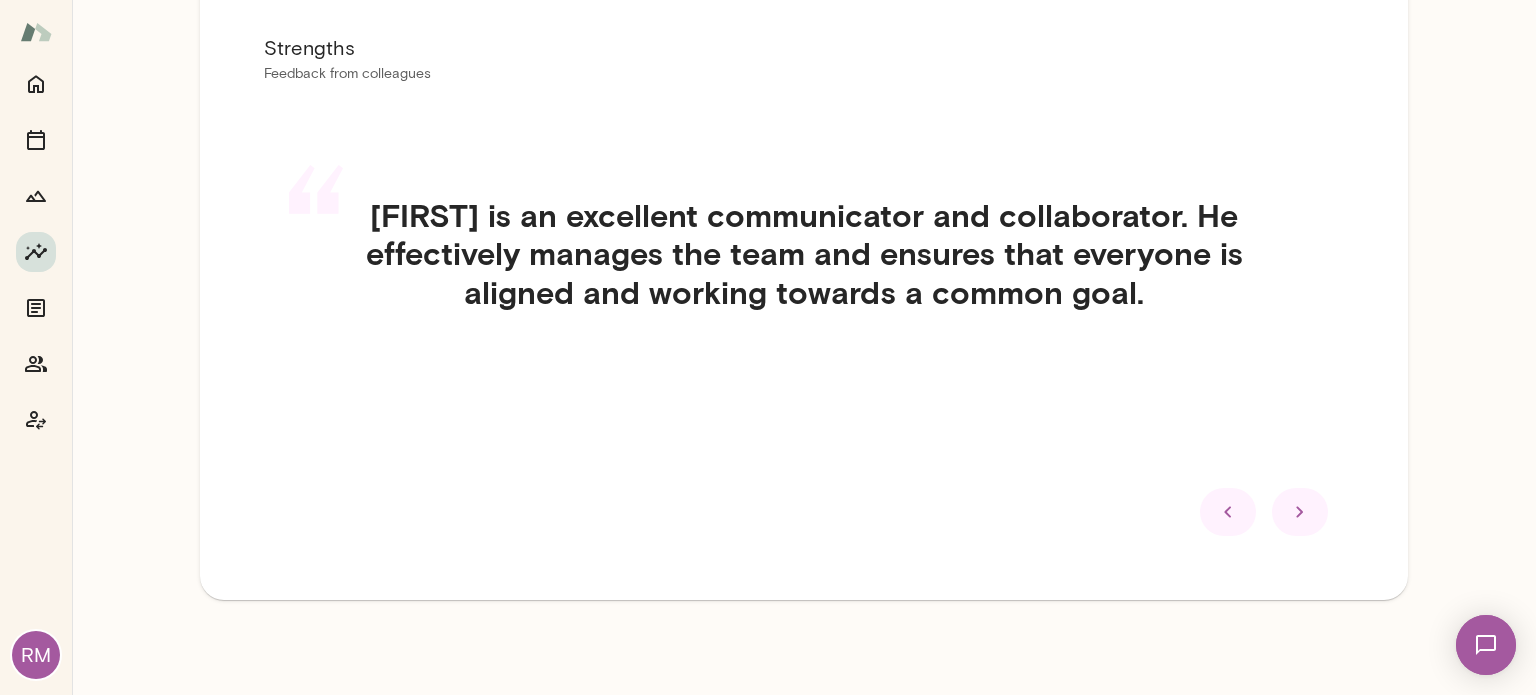 click 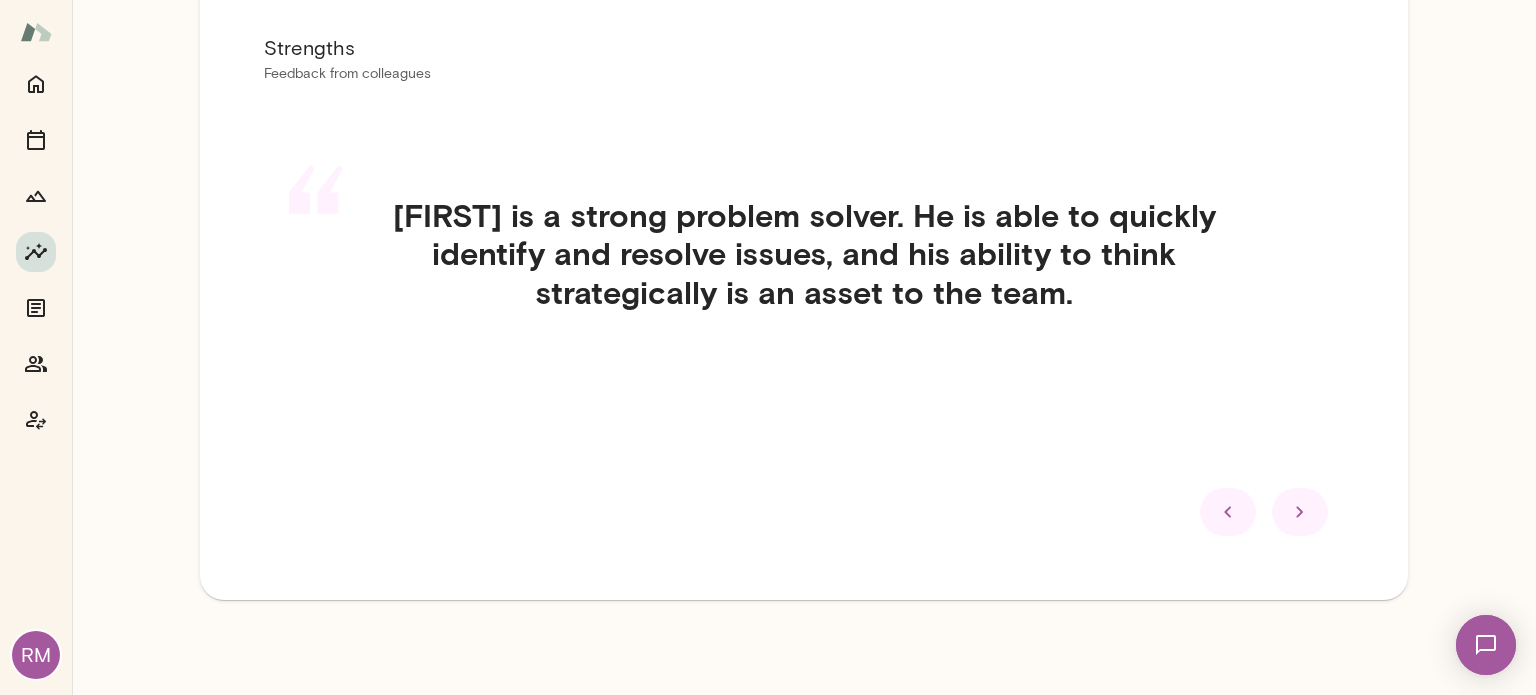 click 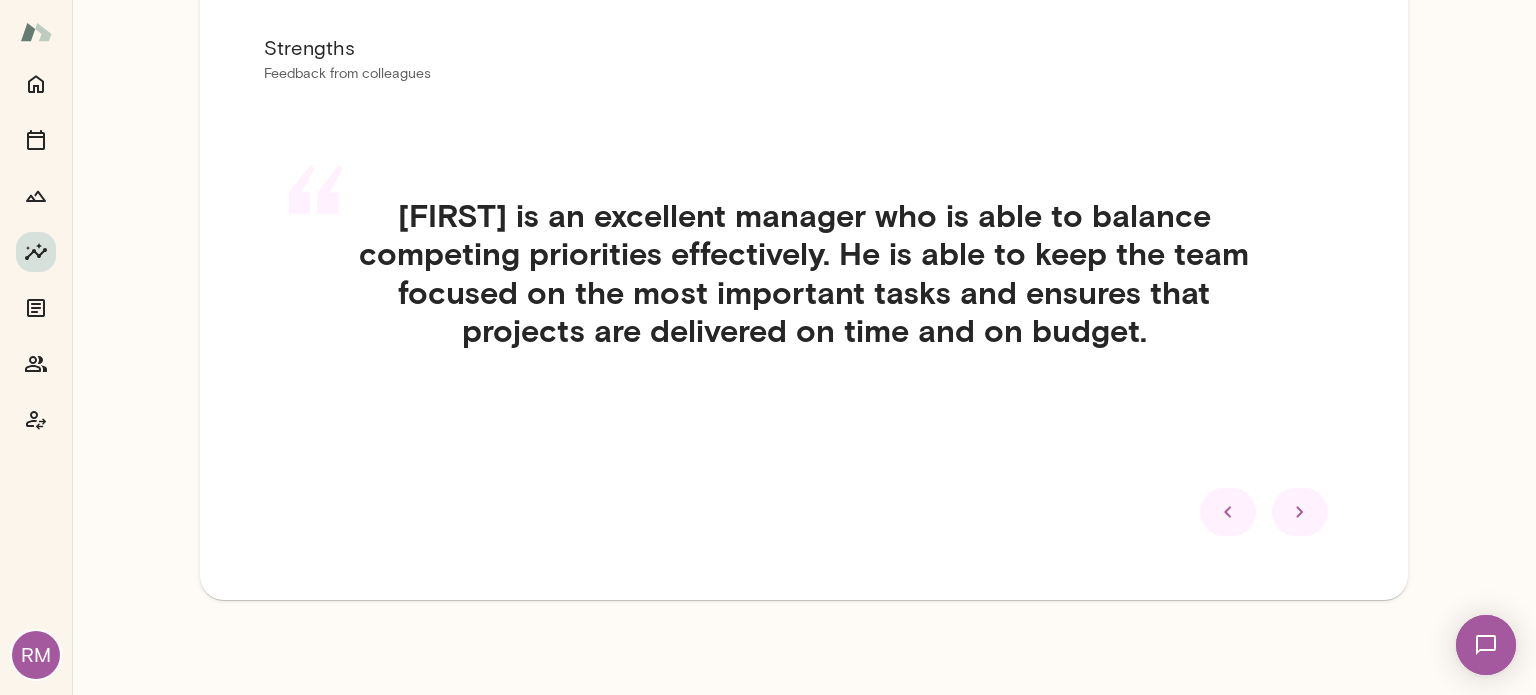 click 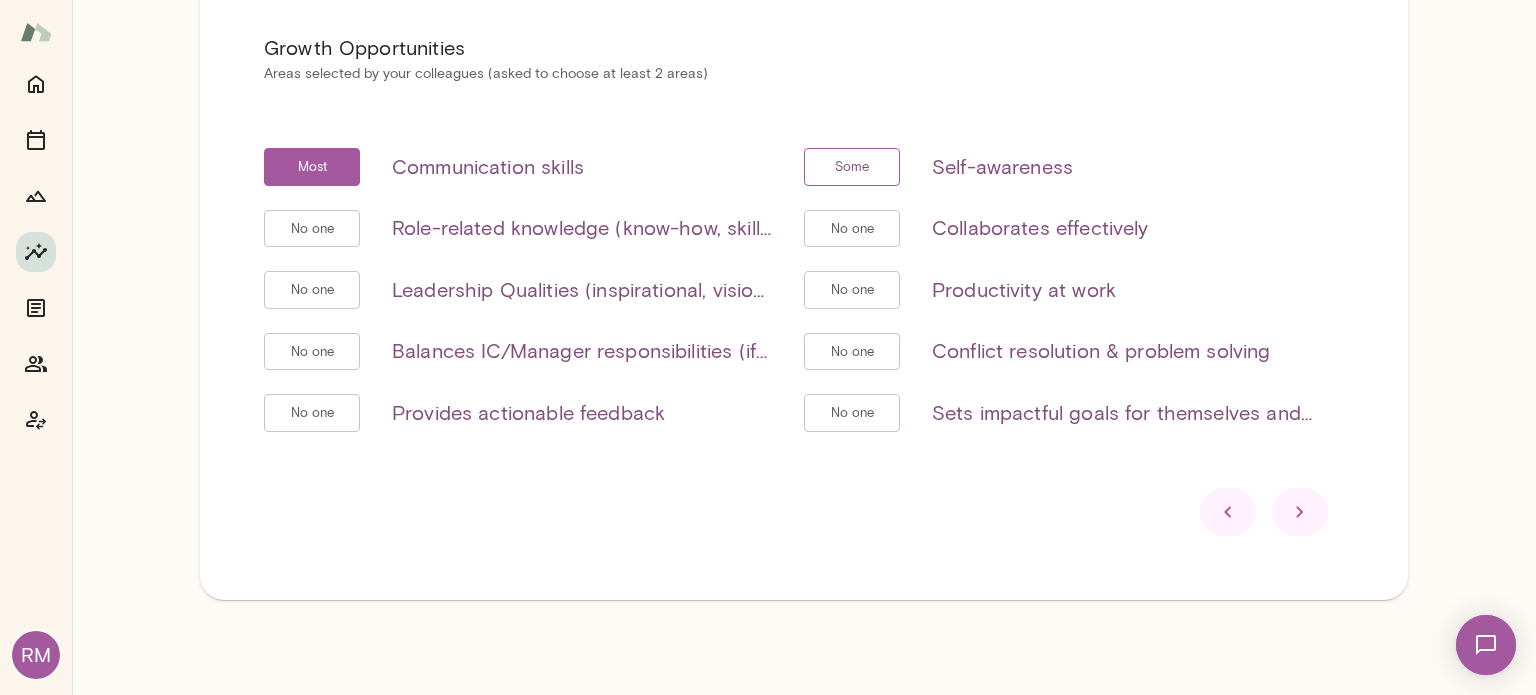 click at bounding box center (1228, 512) 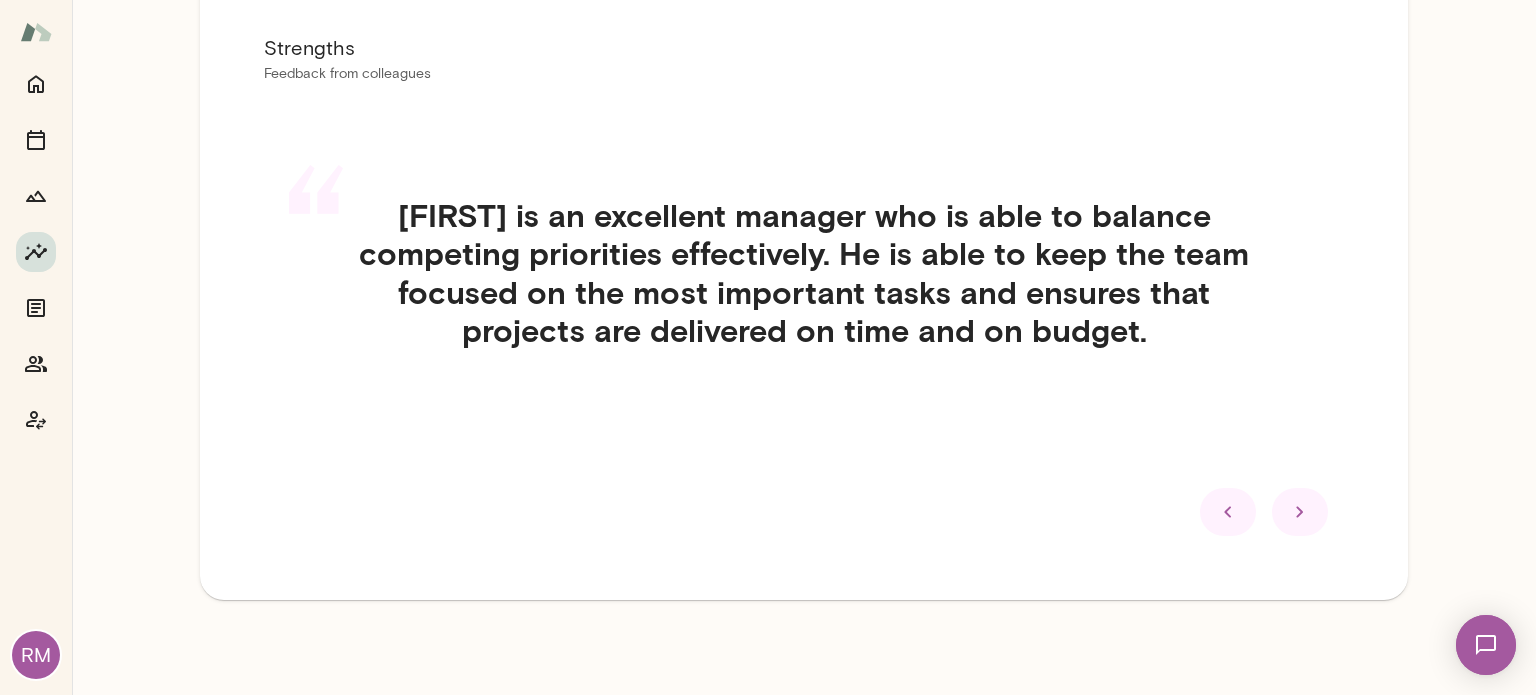 click 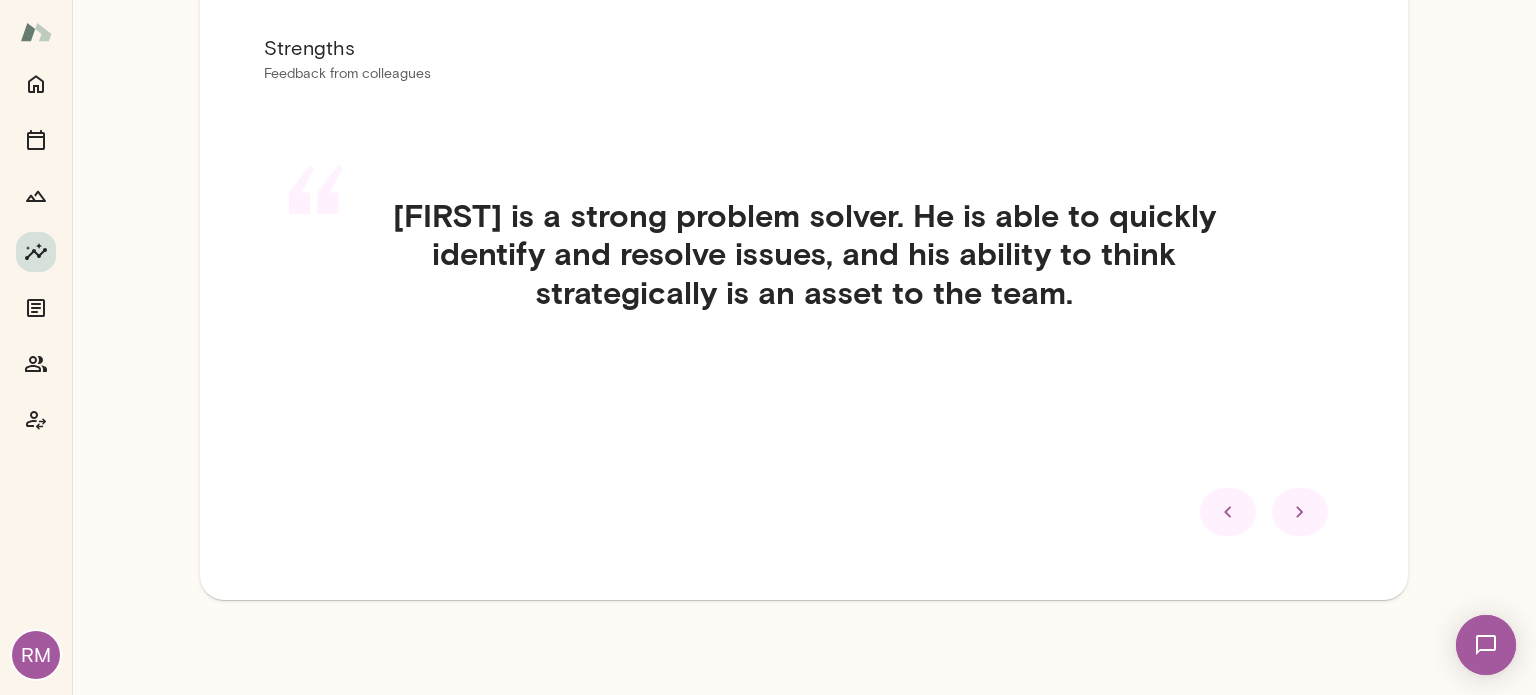 click 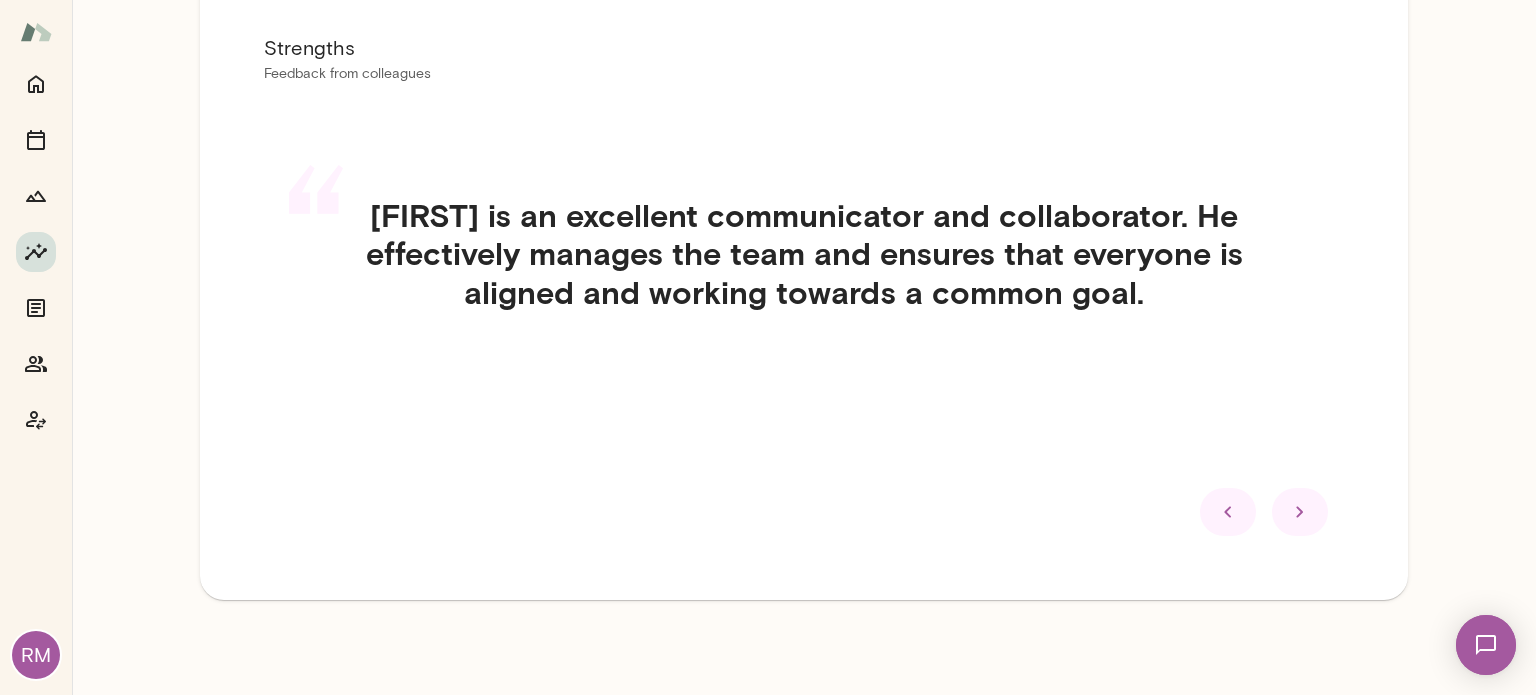 click 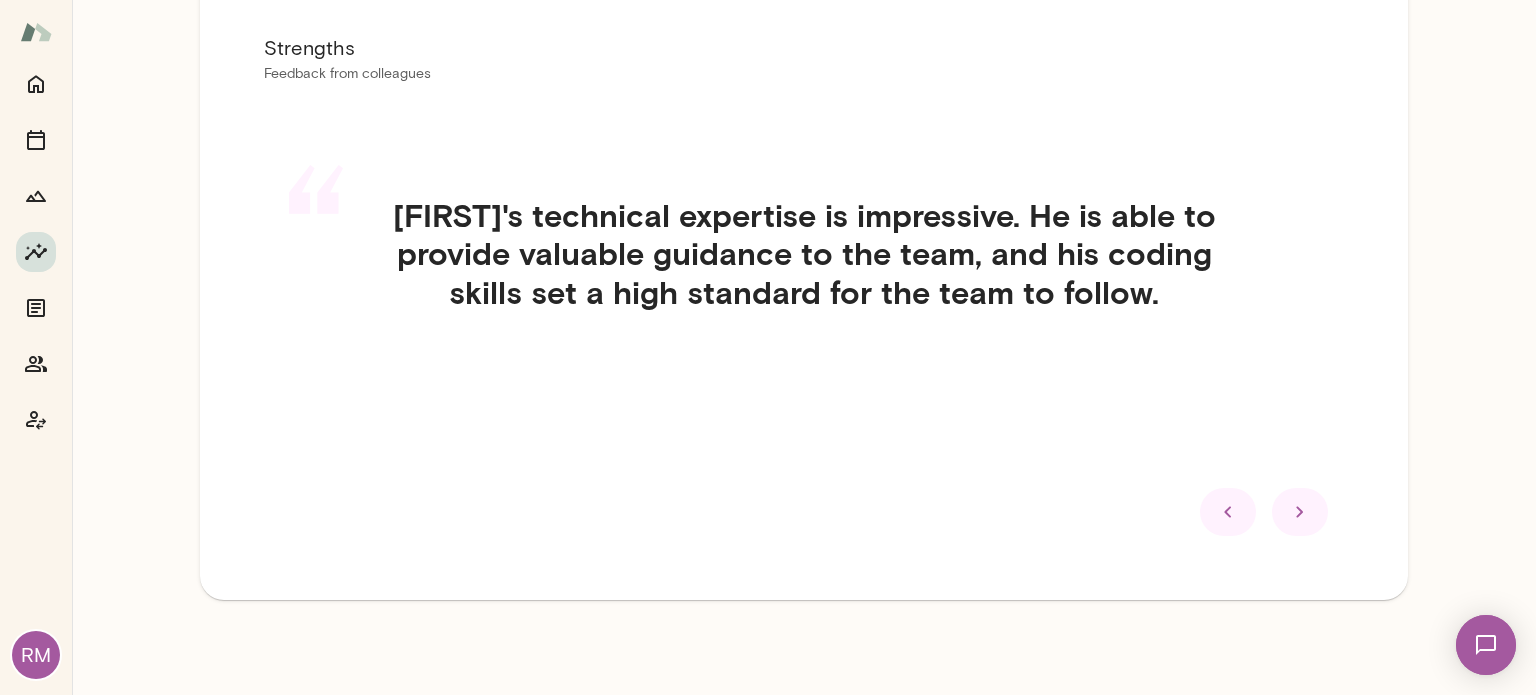 click 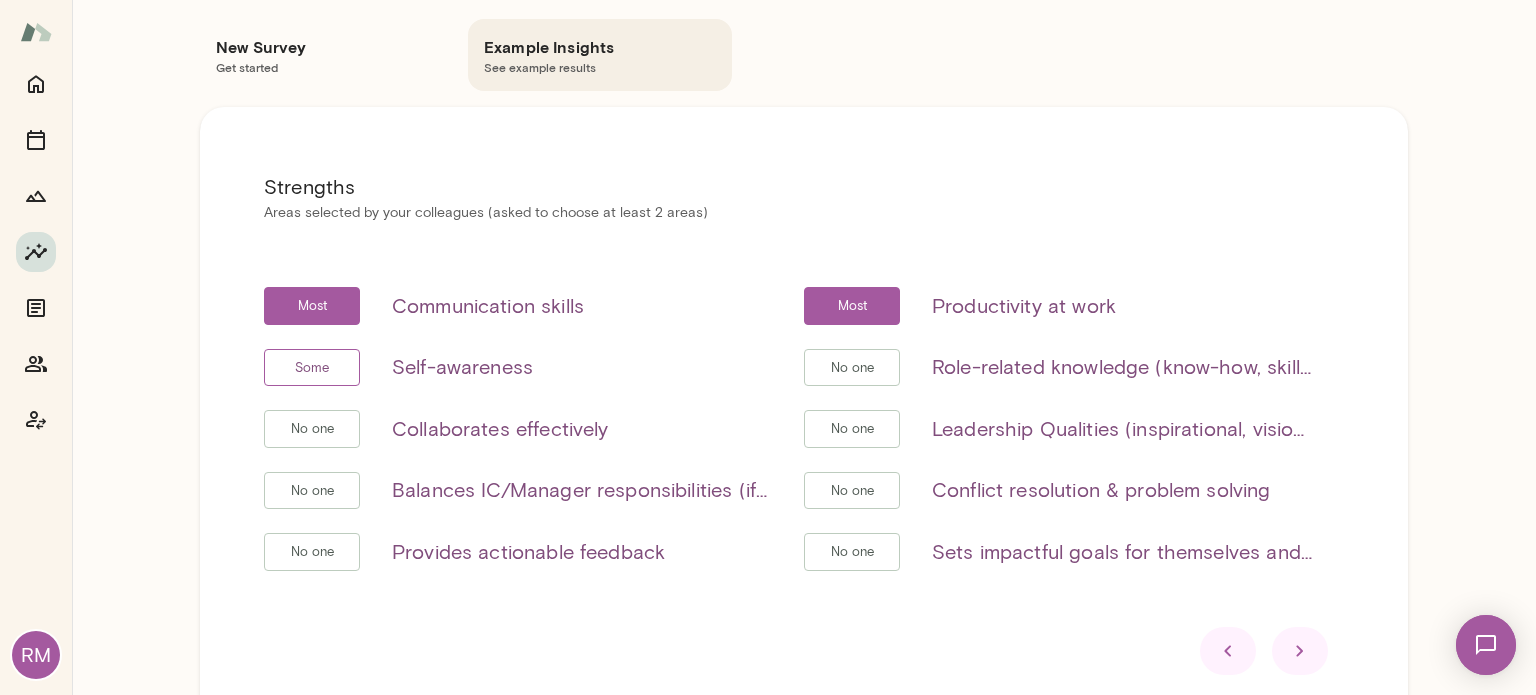 scroll, scrollTop: 0, scrollLeft: 0, axis: both 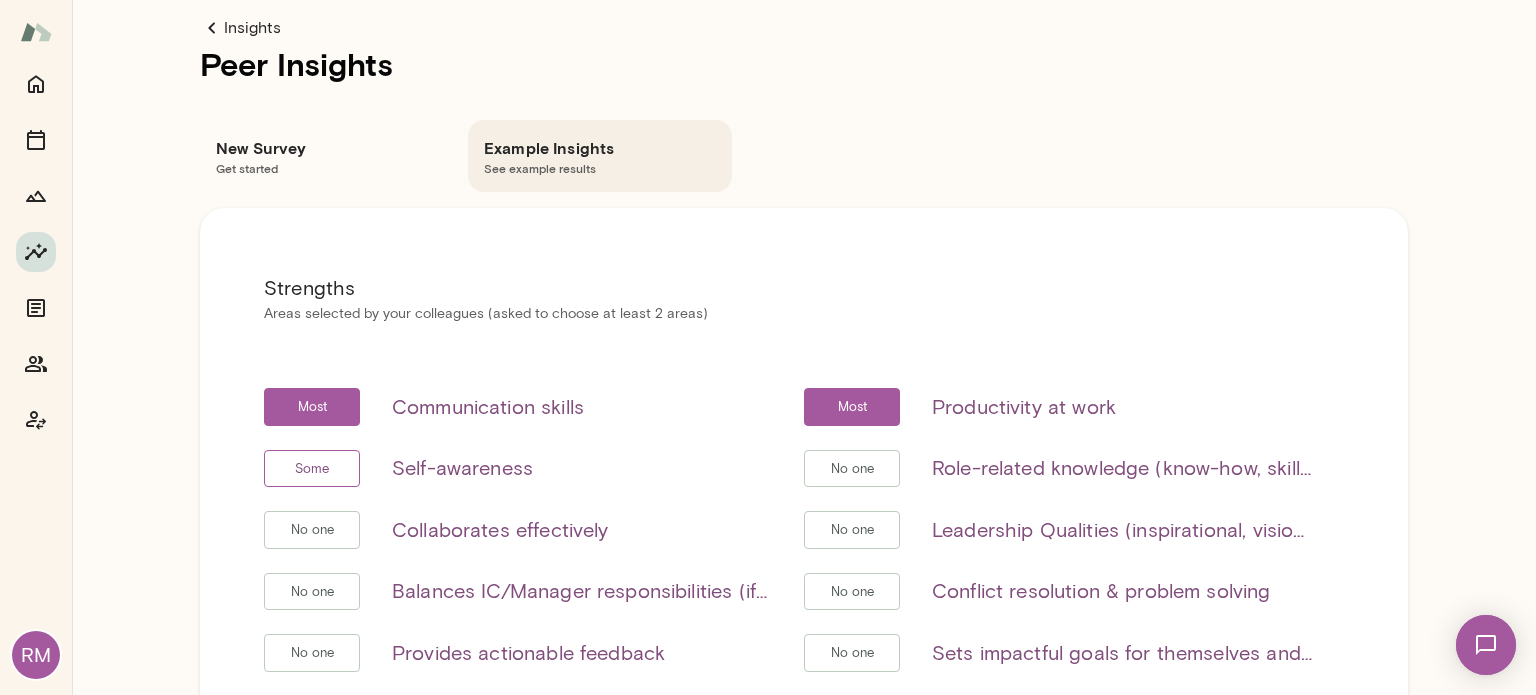 click on "Get started" at bounding box center (332, 168) 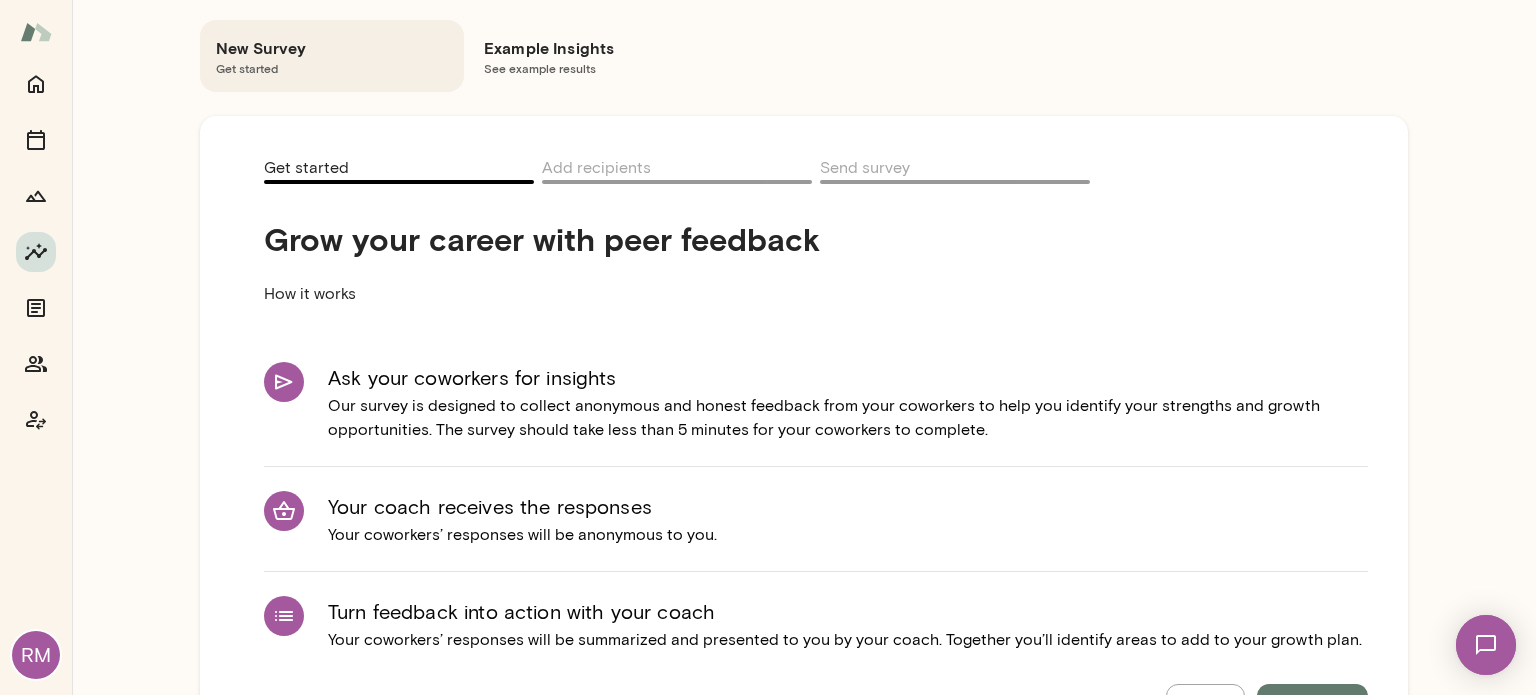 scroll, scrollTop: 200, scrollLeft: 0, axis: vertical 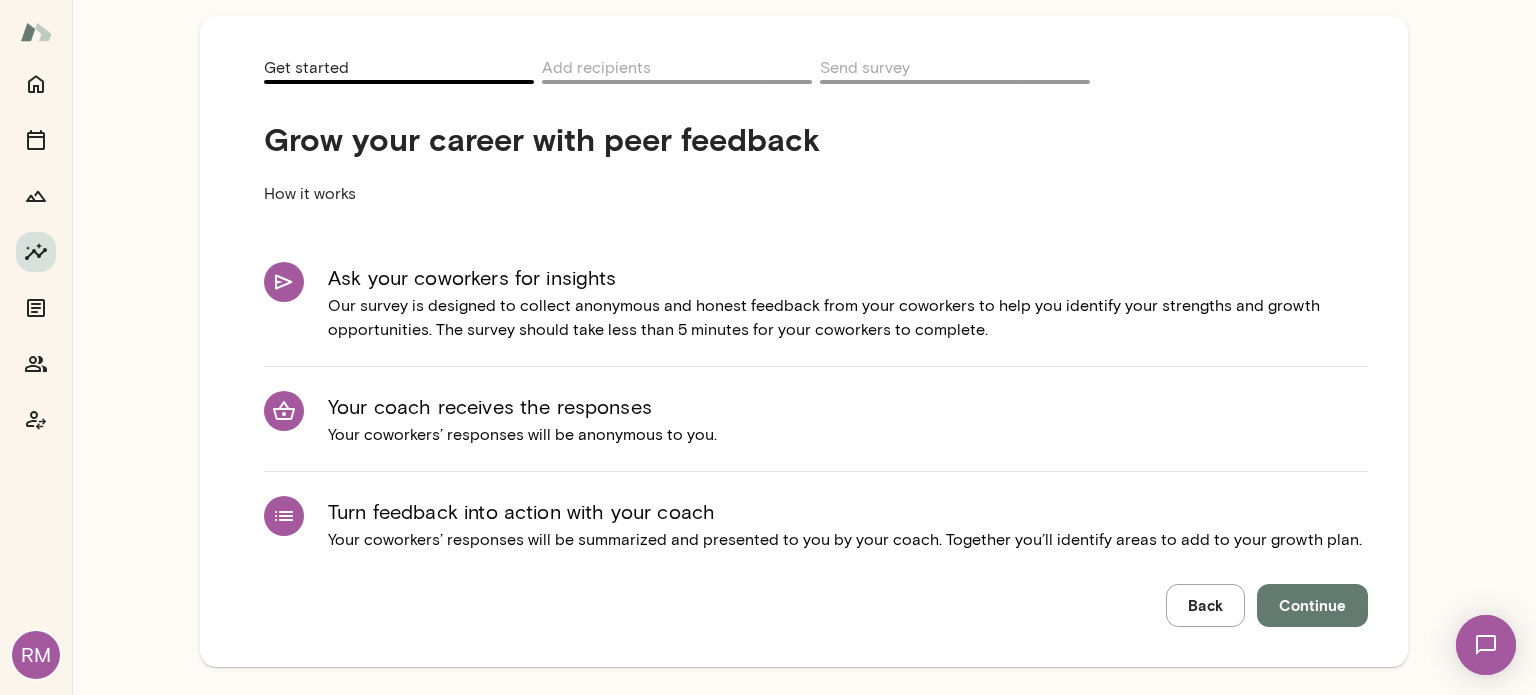 click on "Continue" at bounding box center [1312, 605] 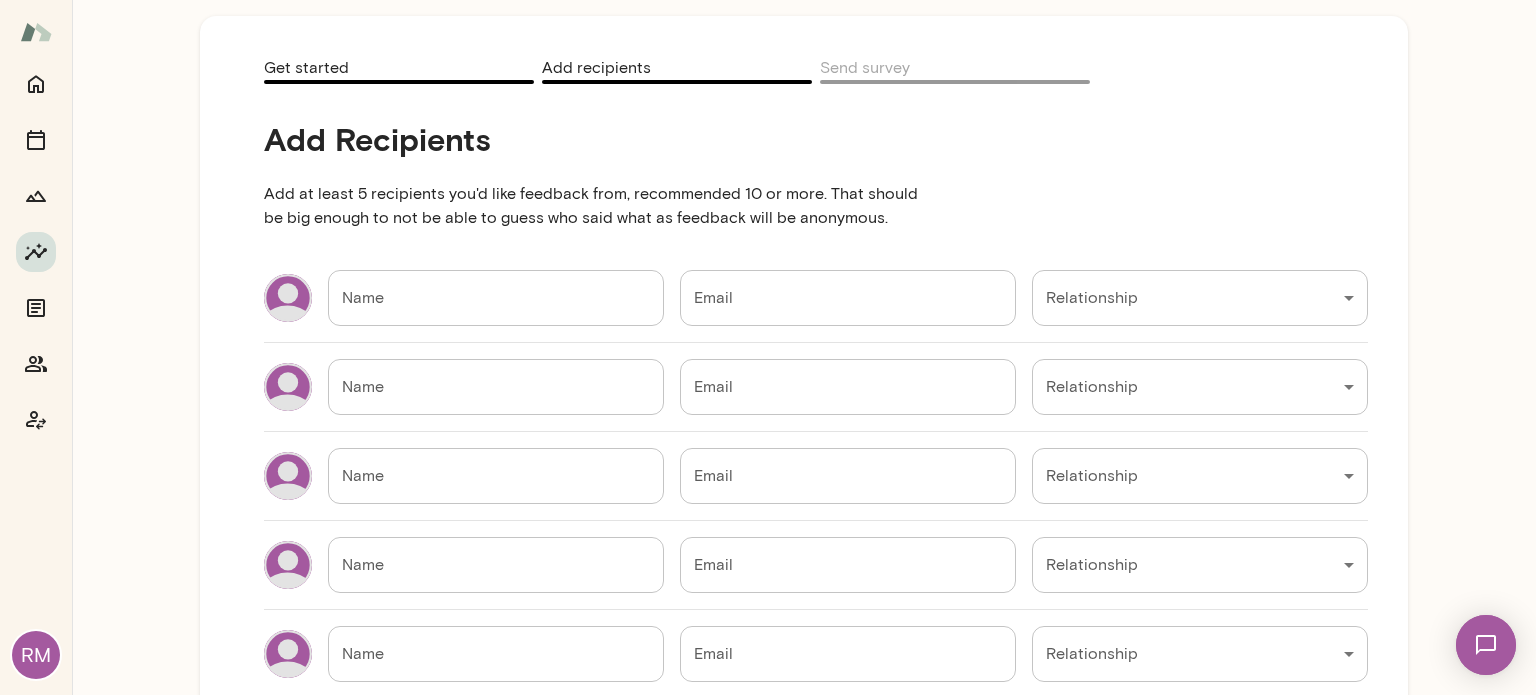 scroll, scrollTop: 332, scrollLeft: 0, axis: vertical 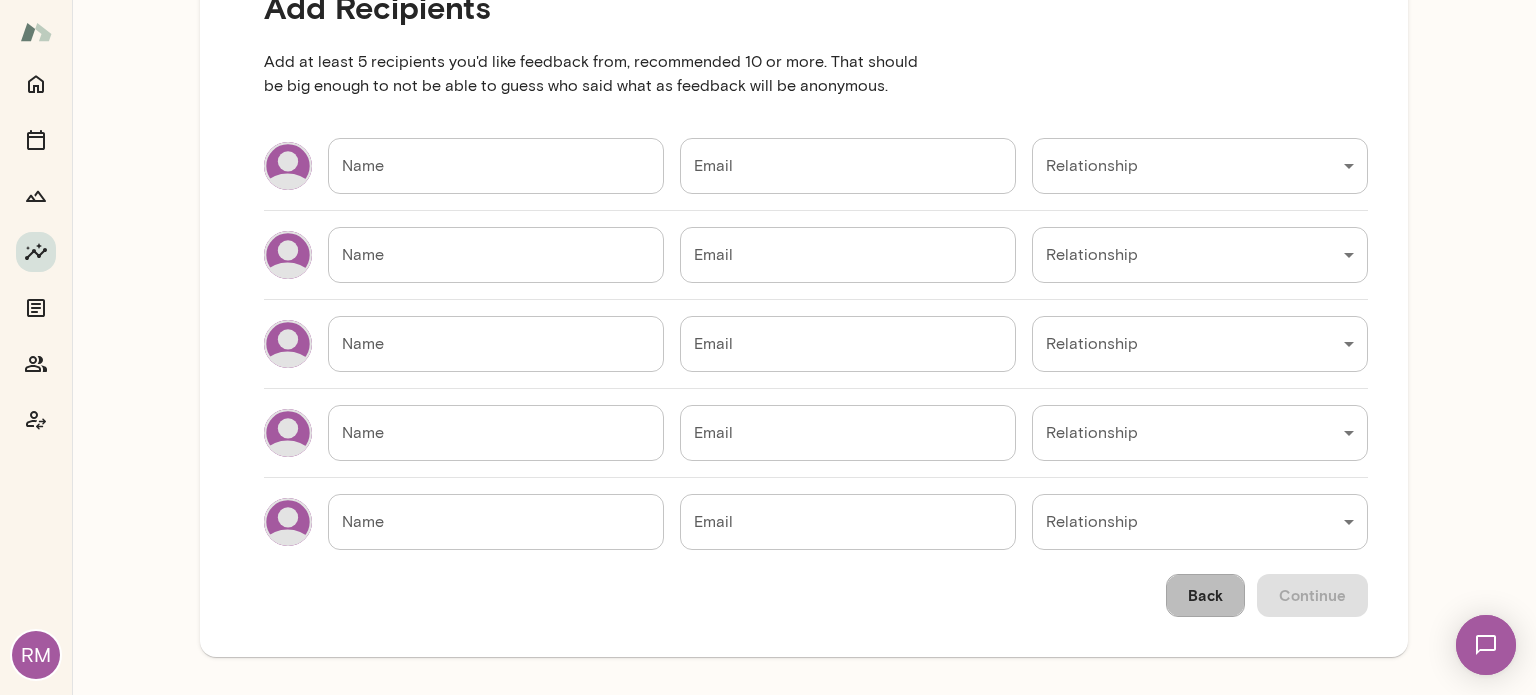 click on "Back" at bounding box center (1205, 595) 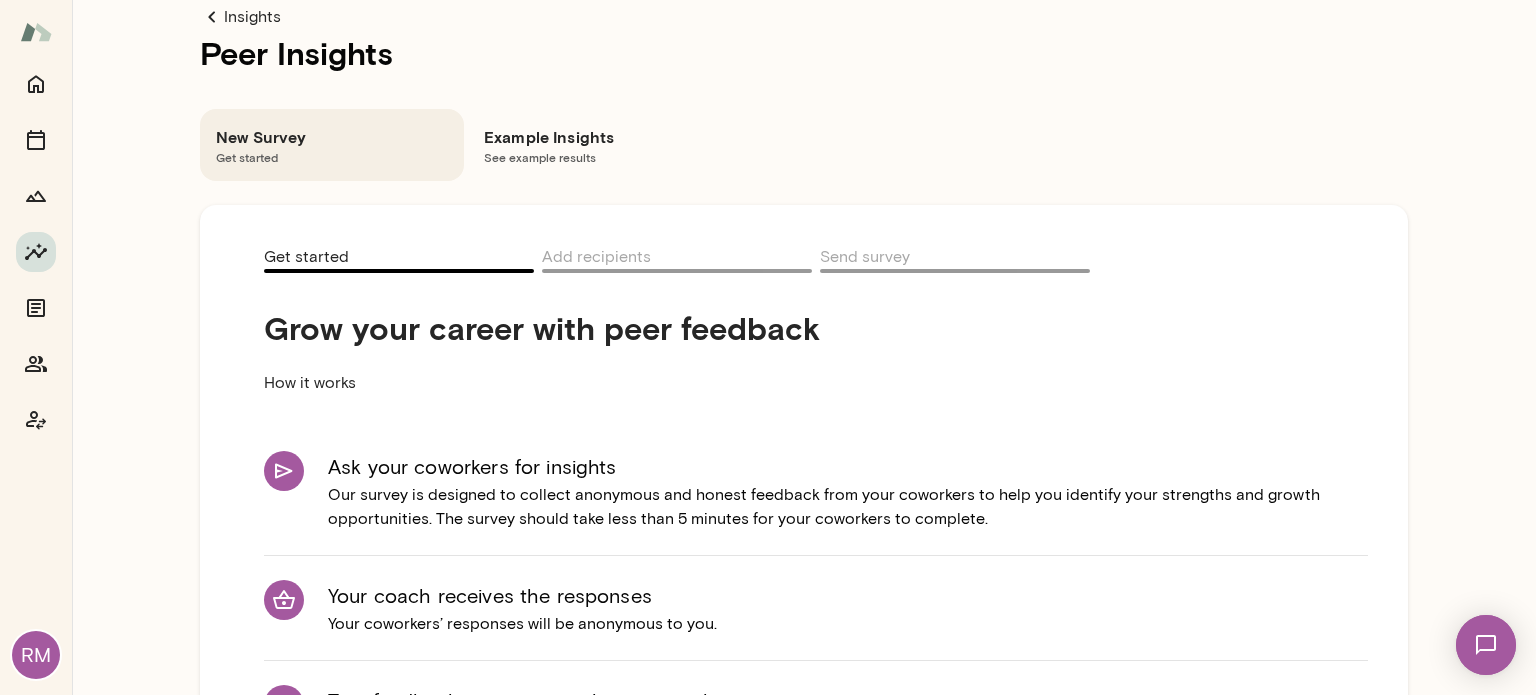 scroll, scrollTop: 0, scrollLeft: 0, axis: both 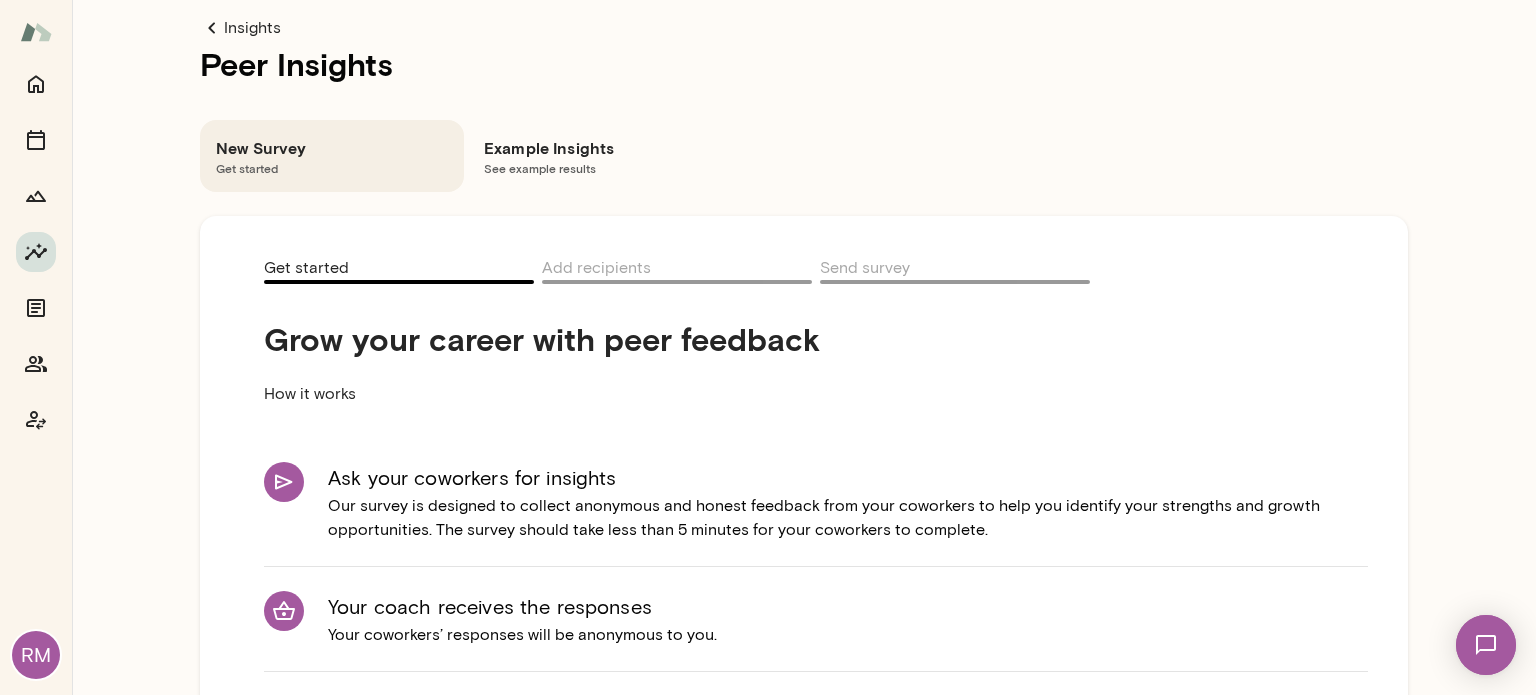 click on "Insights" at bounding box center (804, 28) 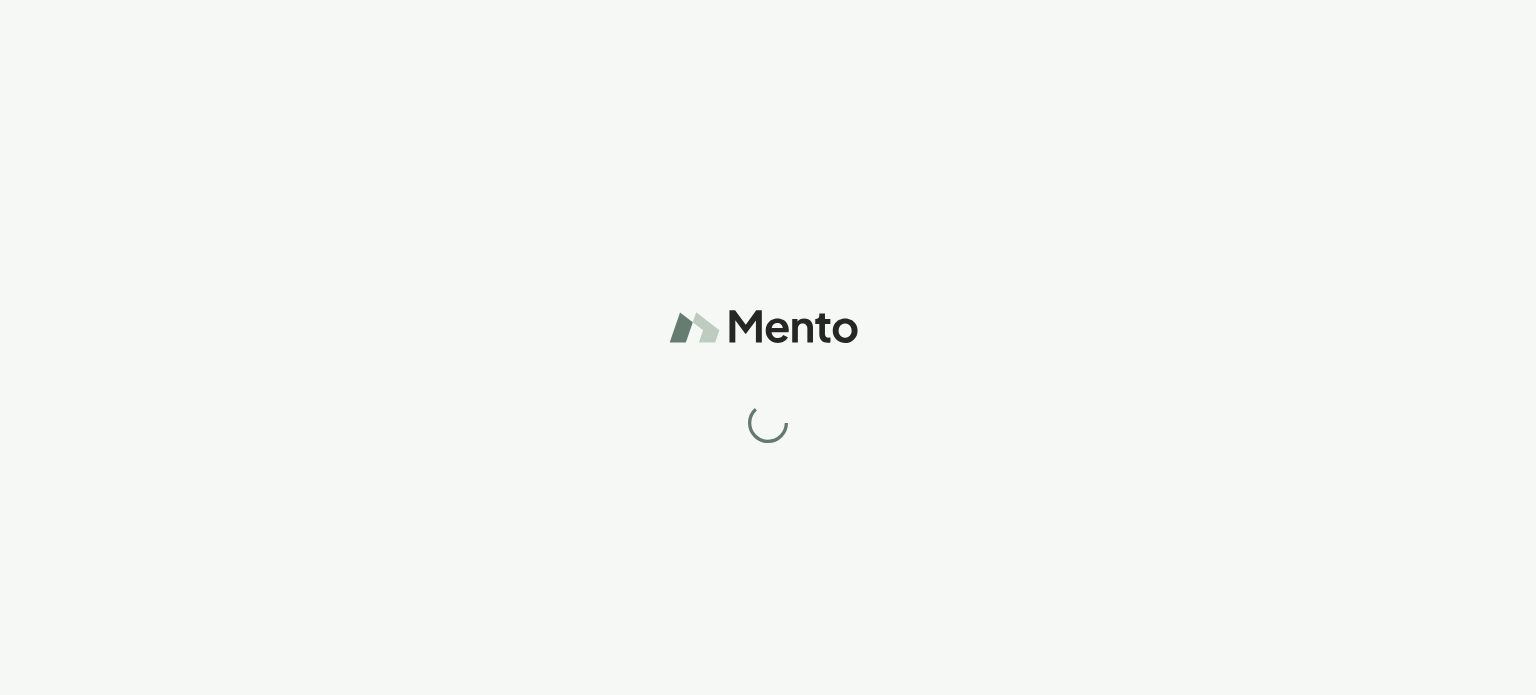 scroll, scrollTop: 0, scrollLeft: 0, axis: both 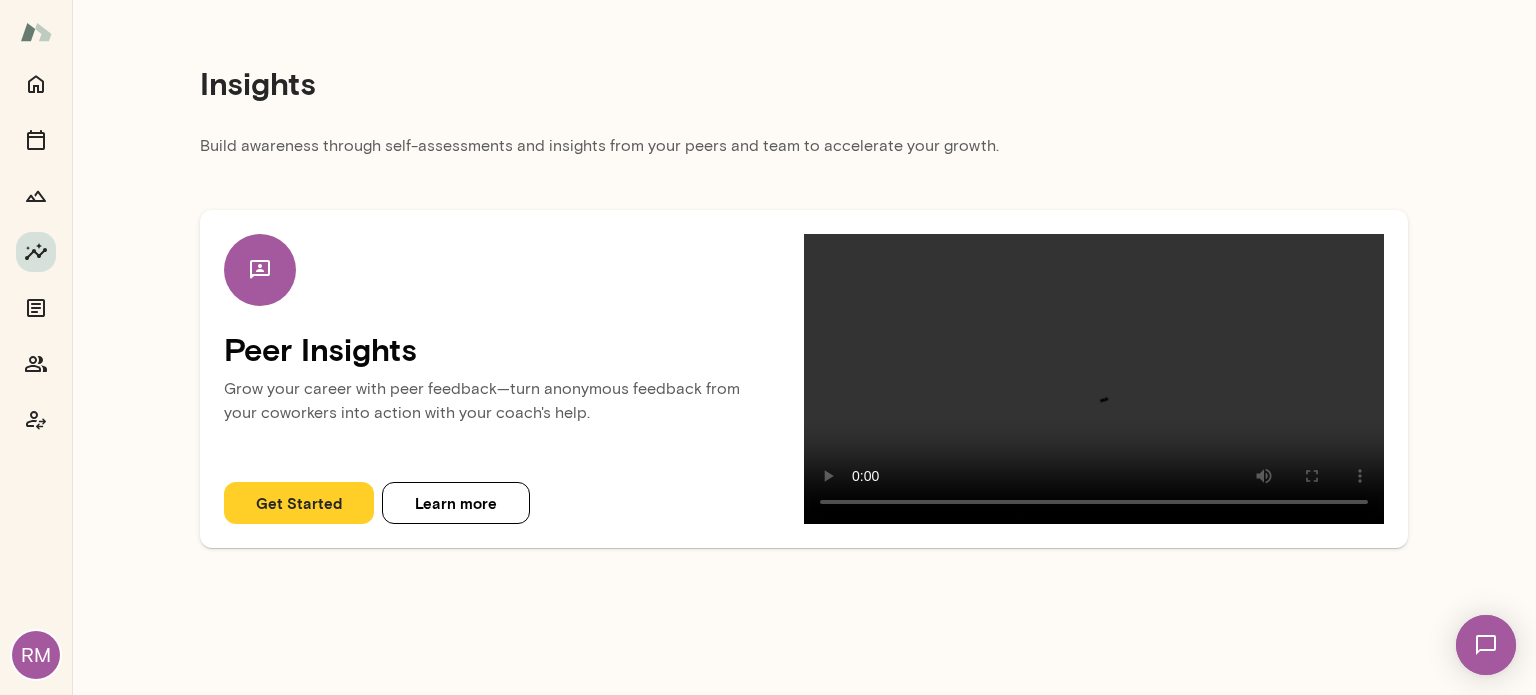 click on "Get Started" at bounding box center [299, 503] 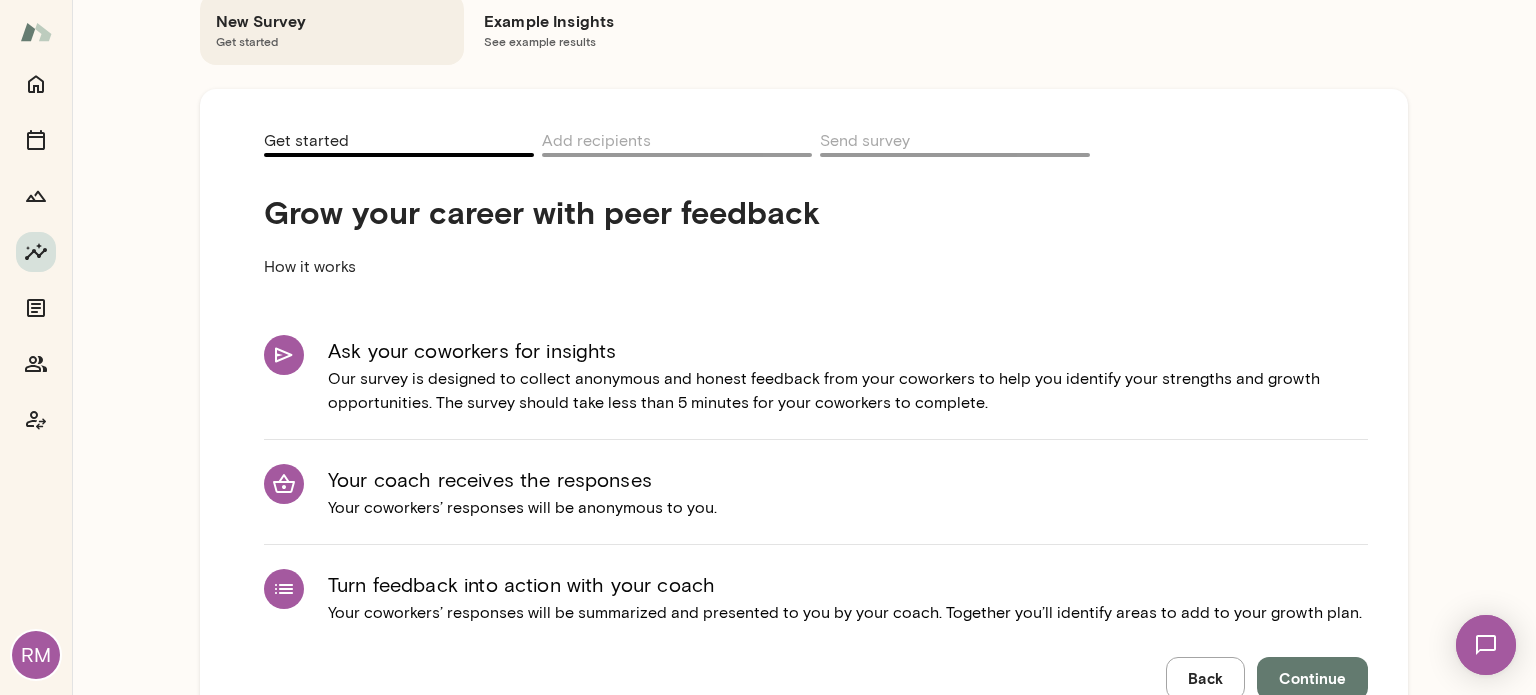 scroll, scrollTop: 211, scrollLeft: 0, axis: vertical 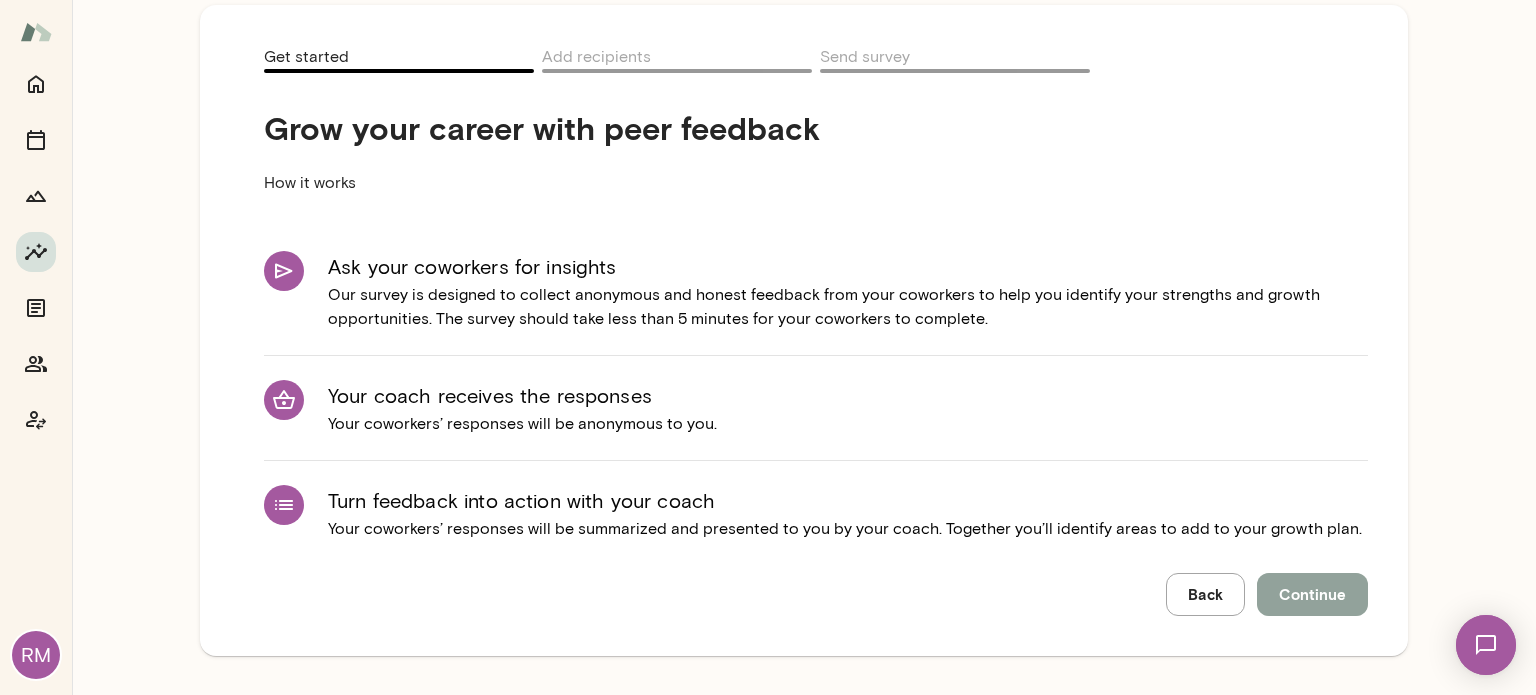 click on "Continue" at bounding box center [1312, 594] 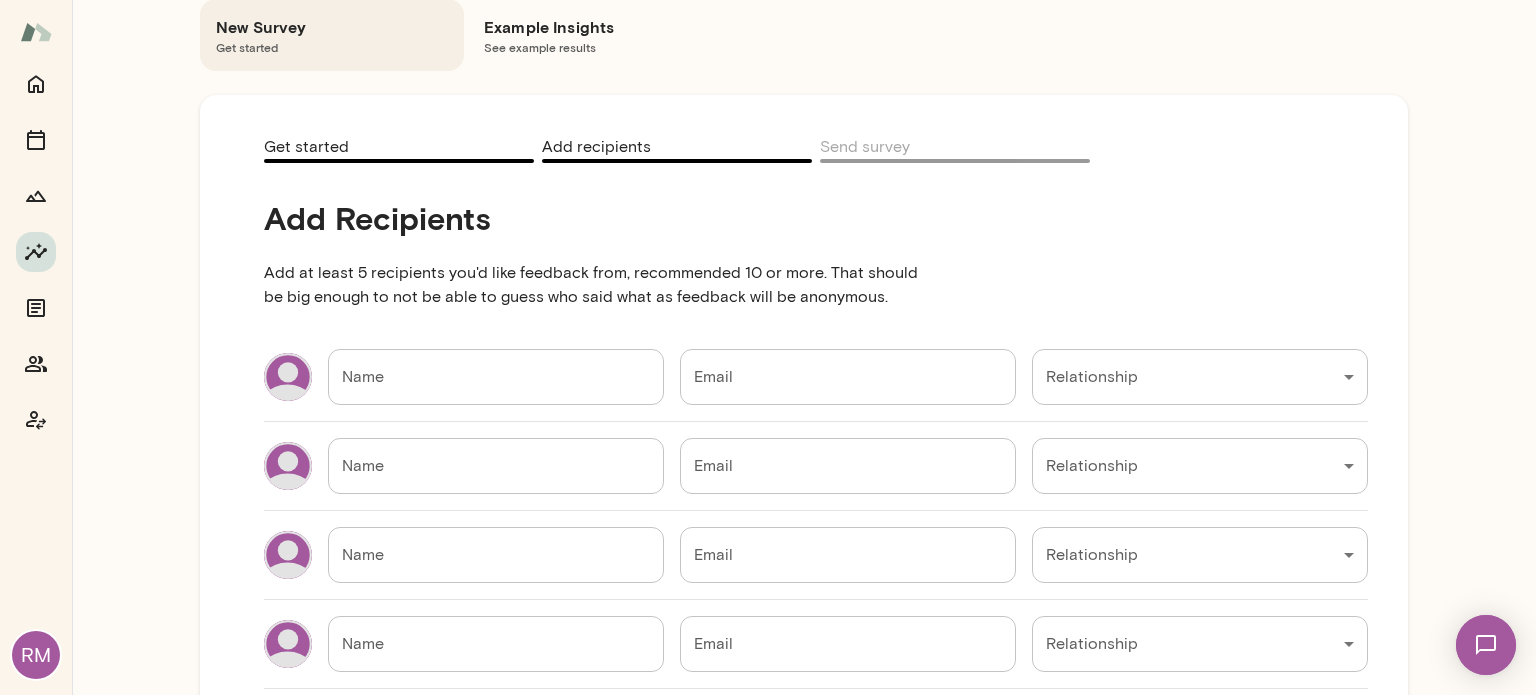 scroll, scrollTop: 132, scrollLeft: 0, axis: vertical 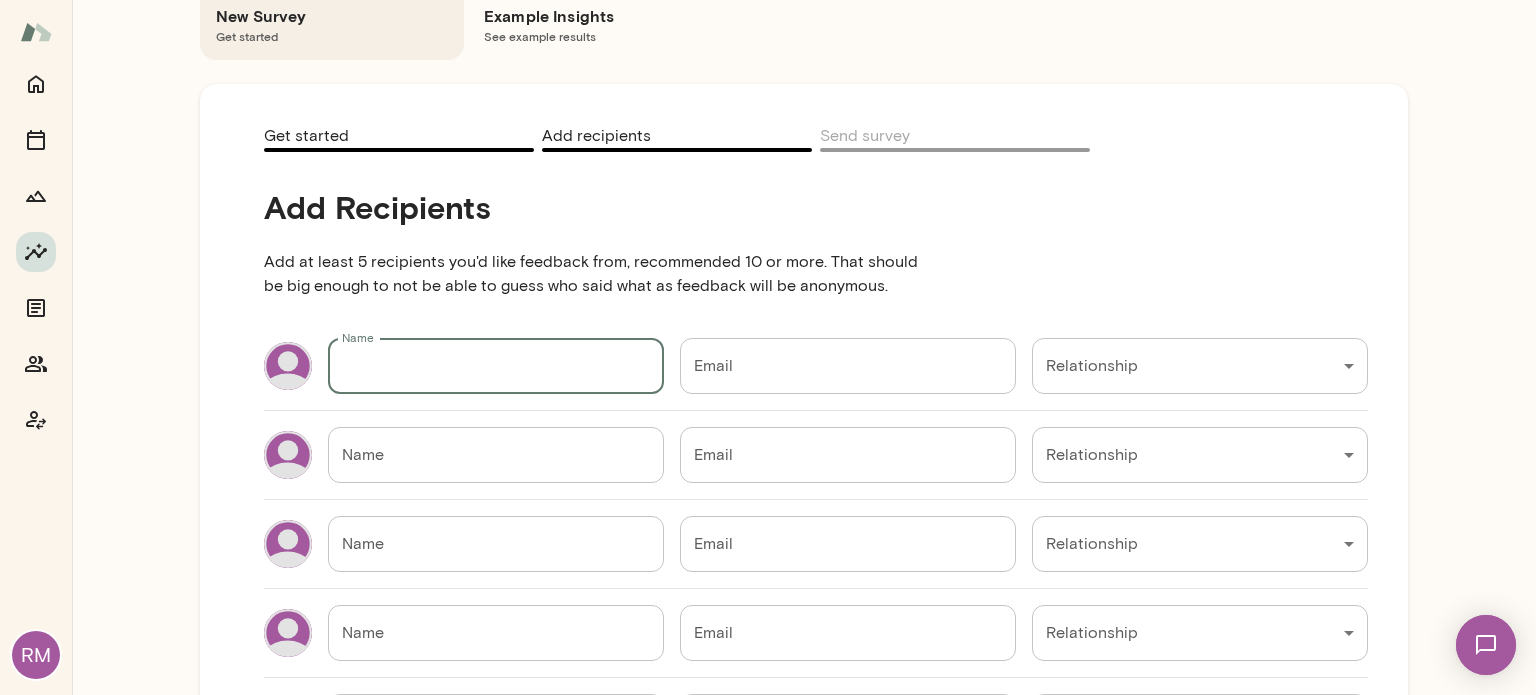 drag, startPoint x: 425, startPoint y: 364, endPoint x: 461, endPoint y: 361, distance: 36.124783 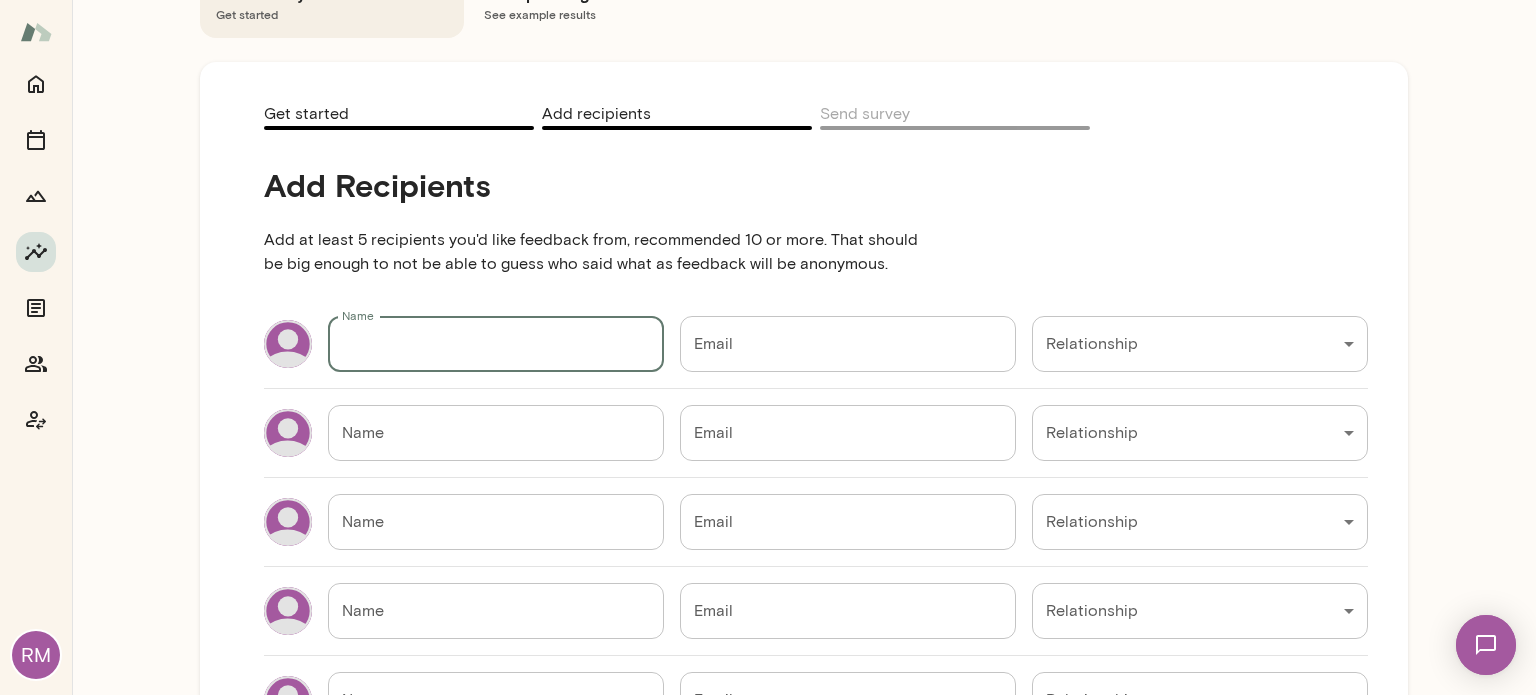 scroll, scrollTop: 232, scrollLeft: 0, axis: vertical 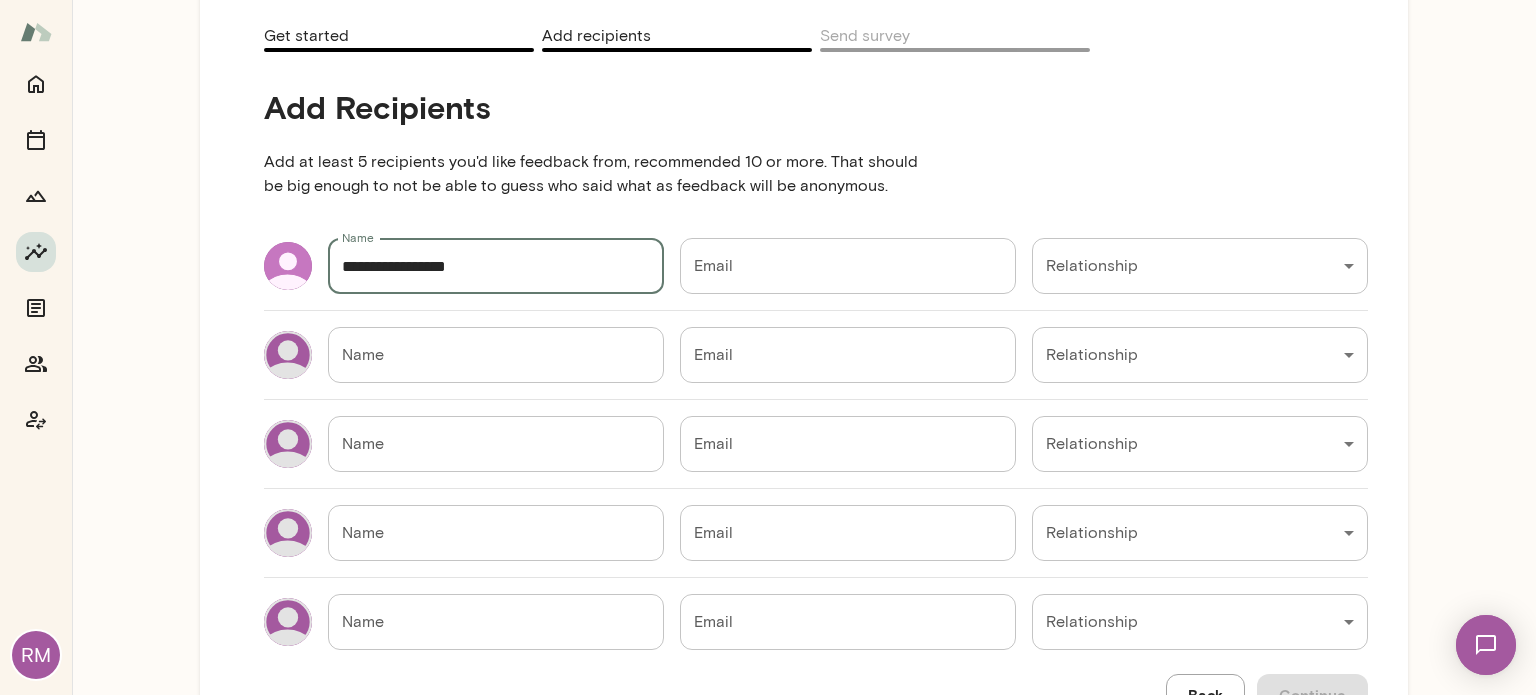 type on "**********" 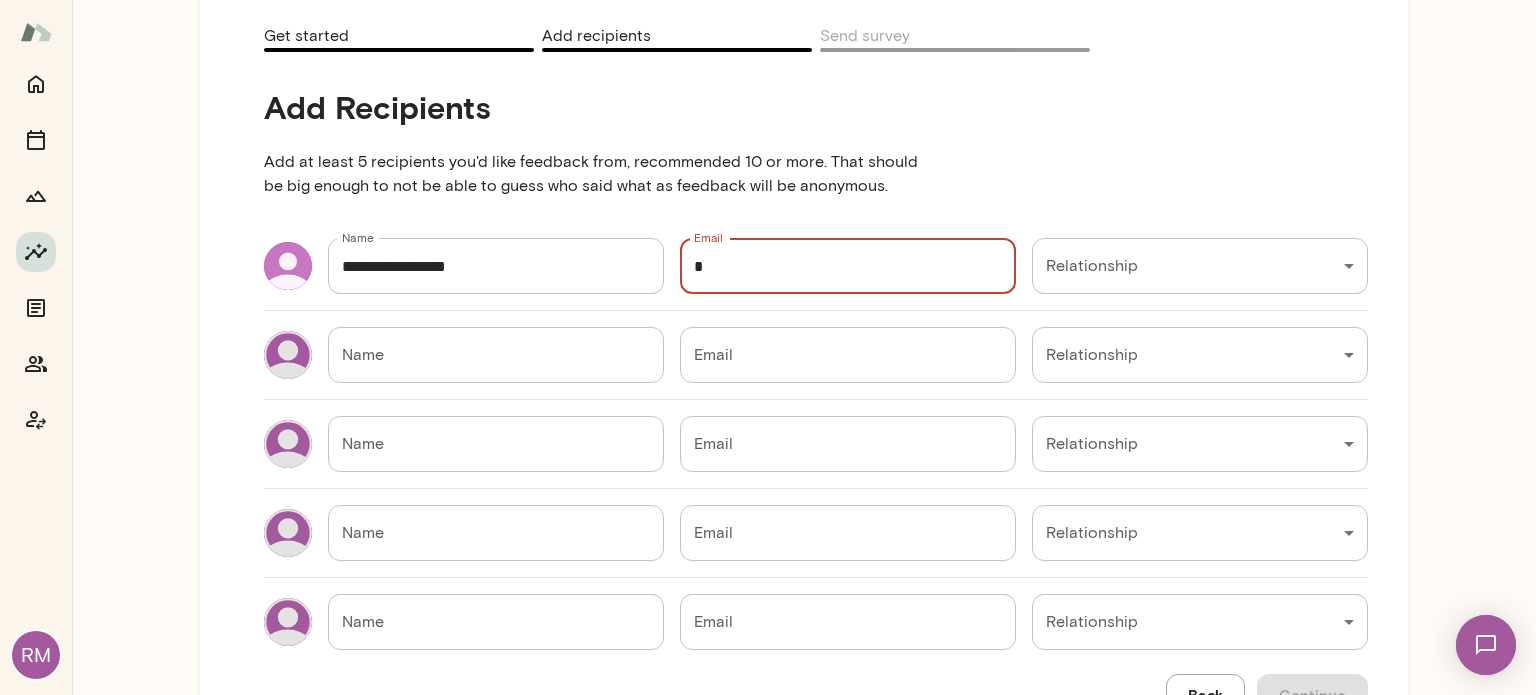 type on "*" 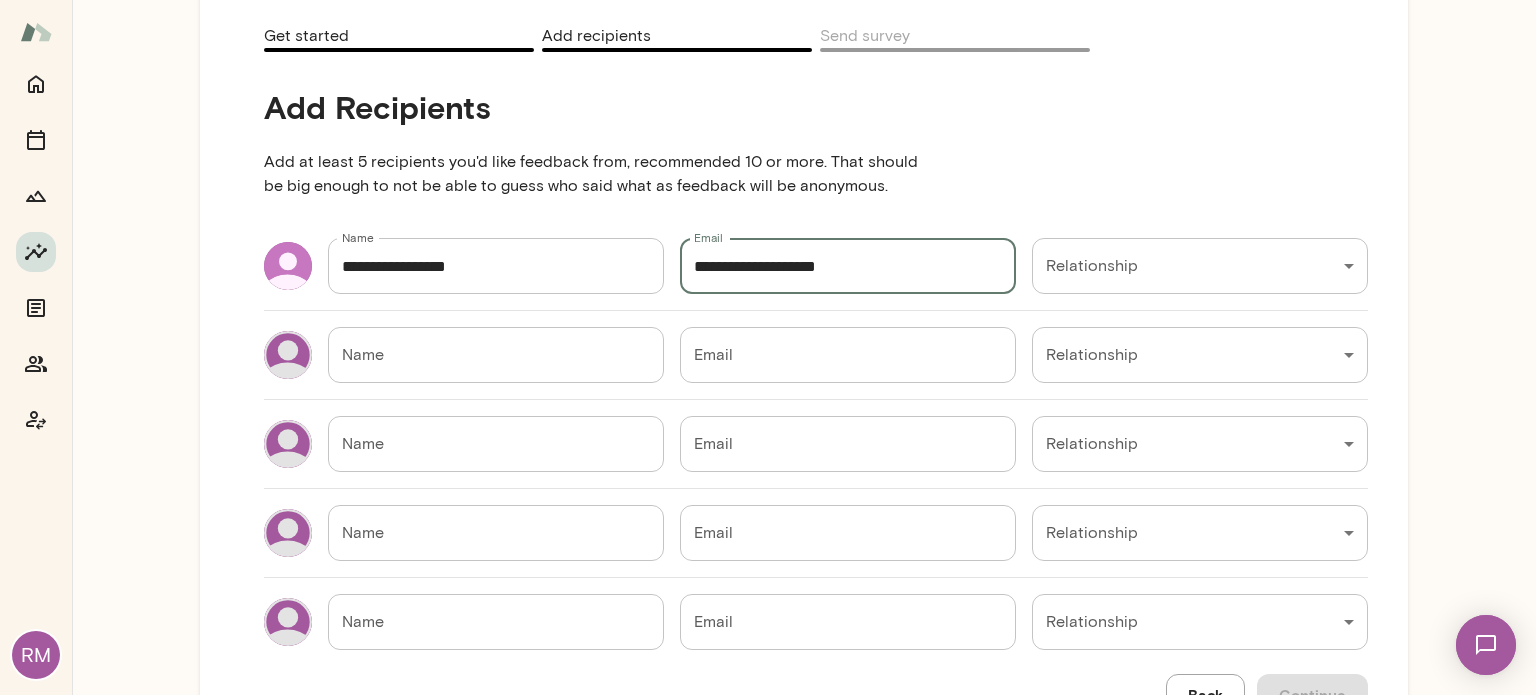 type on "**********" 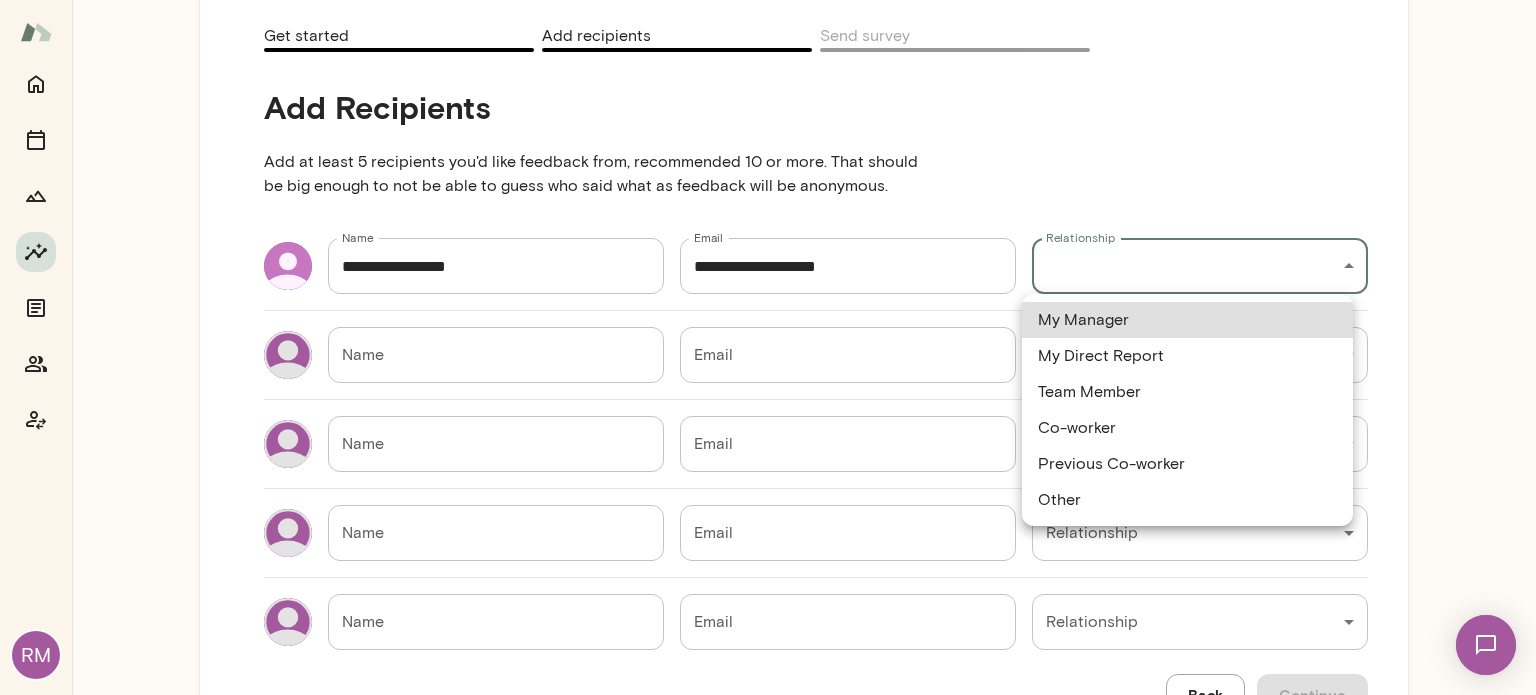click on "RM Insights Peer Insights New Survey Get started Example Insights See example results Get started Add recipients Send survey AddRecipients Add at least 5 recipients you'd like feedback from, recommended 10 or more. That should be big enough to not be able to guess who said what as feedback will be anonymous. Name [NAME] Name Email [EMAIL] Email Relationship ​ Relationship Name Name Email Email Relationship ​ Relationship Name Name Email Email Relationship ​ Relationship Name Name Email Email Relationship ​ Relationship Name Name Email Email Relationship ​ Back Continue Home Sessions Members My Manager My Direct Report Team Member Co-worker Previous Co-worker Other" at bounding box center (768, 0) 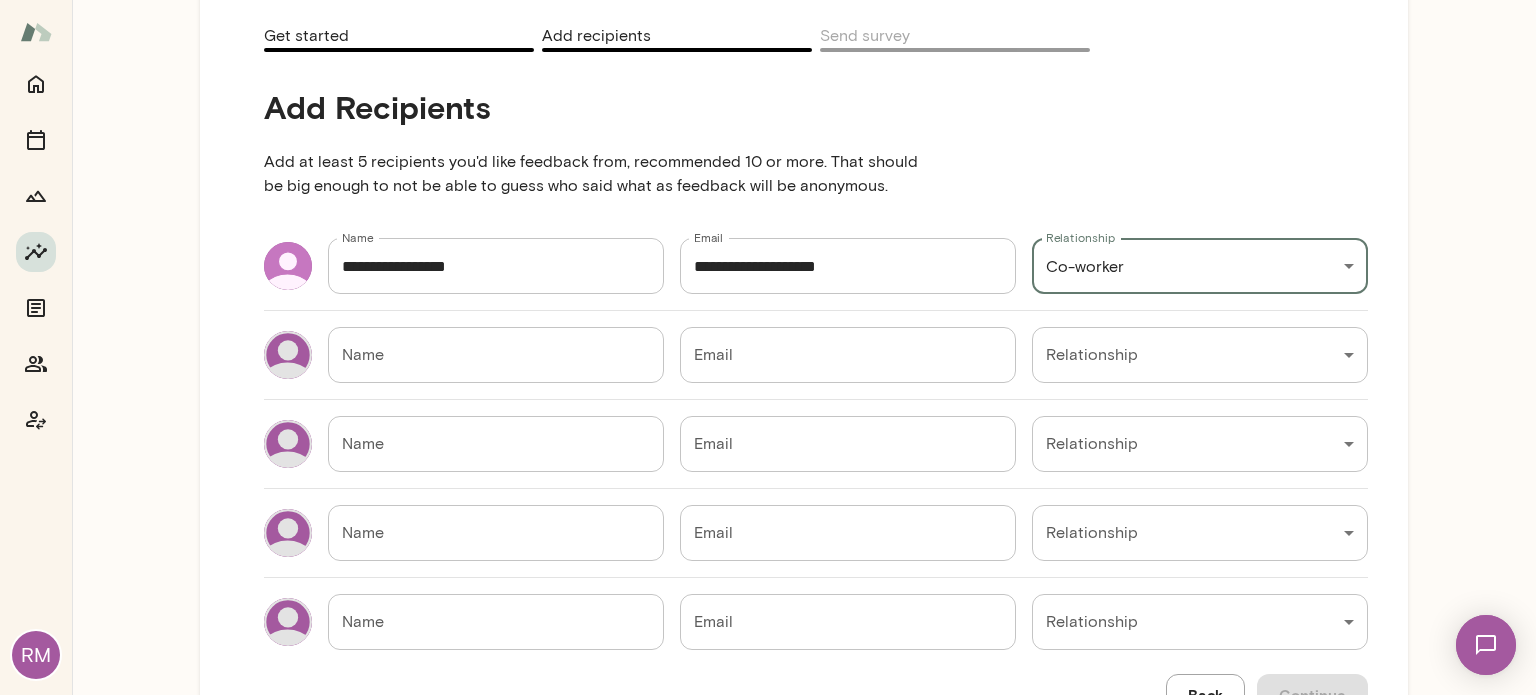 click on "RM Insights Peer Insights New Survey Get started Example Insights See example results Get started Add recipients Send survey Add Recipients Add at least 5 recipients you'd like feedback from, recommended 10 or more. That should be big enough to not be able to guess who said what as feedback will be anonymous. Name [NAME] Name Email [EMAIL] Email Relationship Co-worker [RELATIONSHIP] Relationship Name [NAME] Name Email [EMAIL] Email Relationship ​ Relationship Name [NAME] Name Email [EMAIL] Email Relationship ​ Relationship Name [NAME] Name Email [EMAIL] Email Relationship ​ Relationship Name [NAME] Name Email [EMAIL] Email Relationship ​ Relationship Back Continue Home Sessions Members" at bounding box center [768, 0] 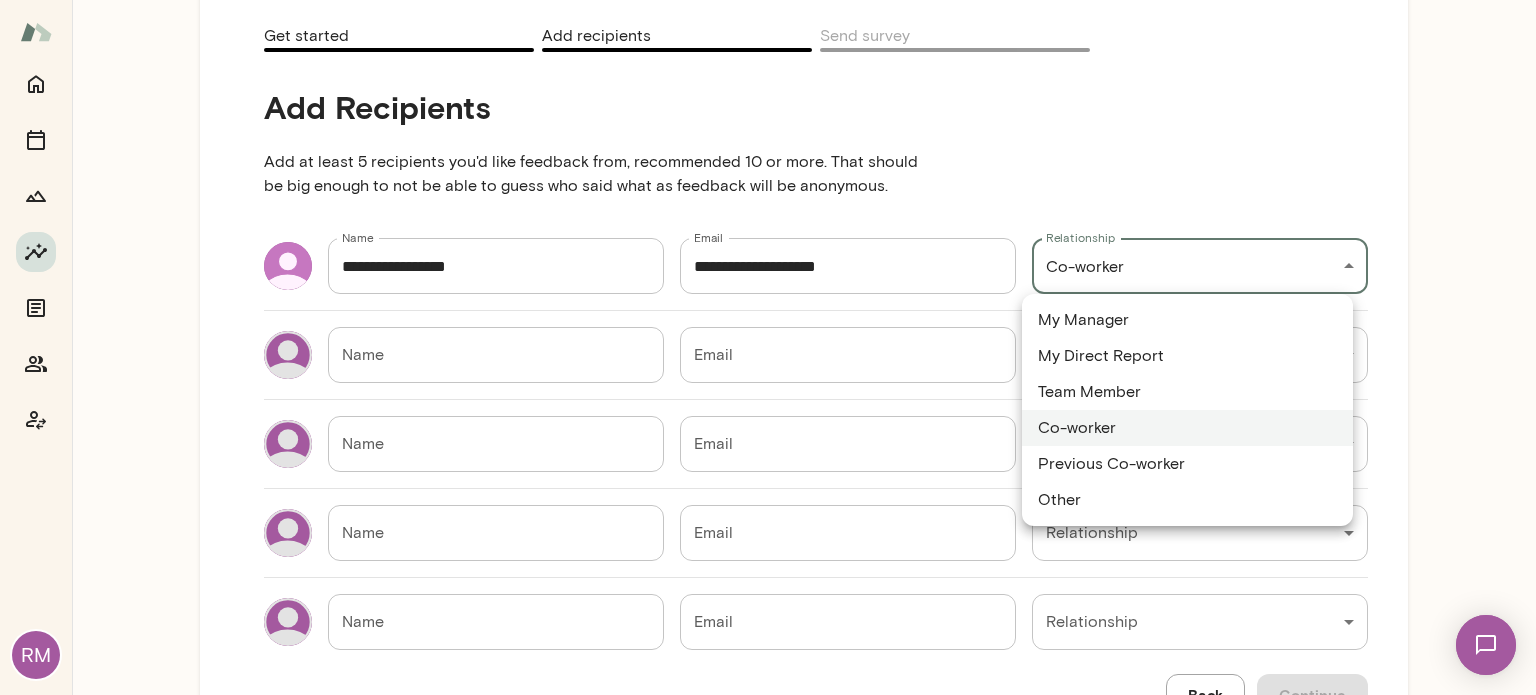 click at bounding box center (768, 347) 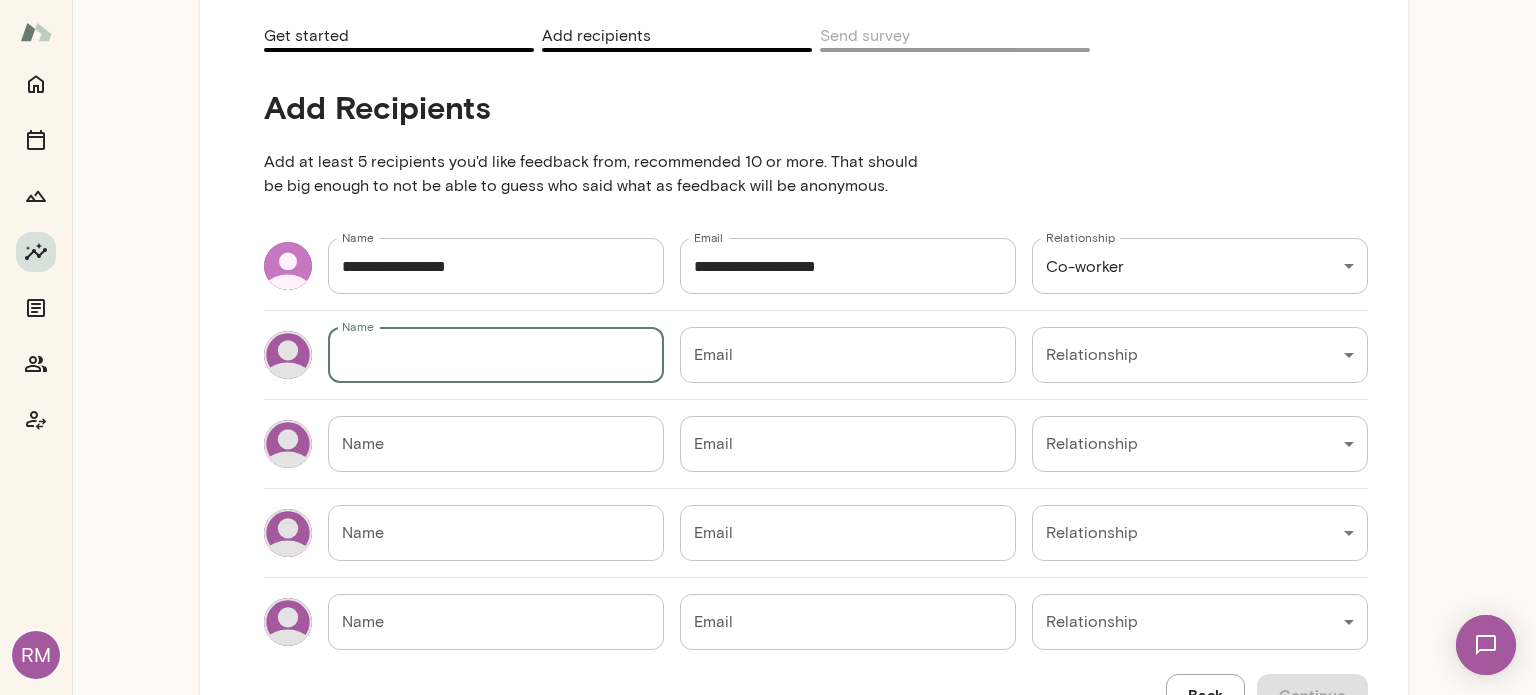 click on "Name" at bounding box center [496, 355] 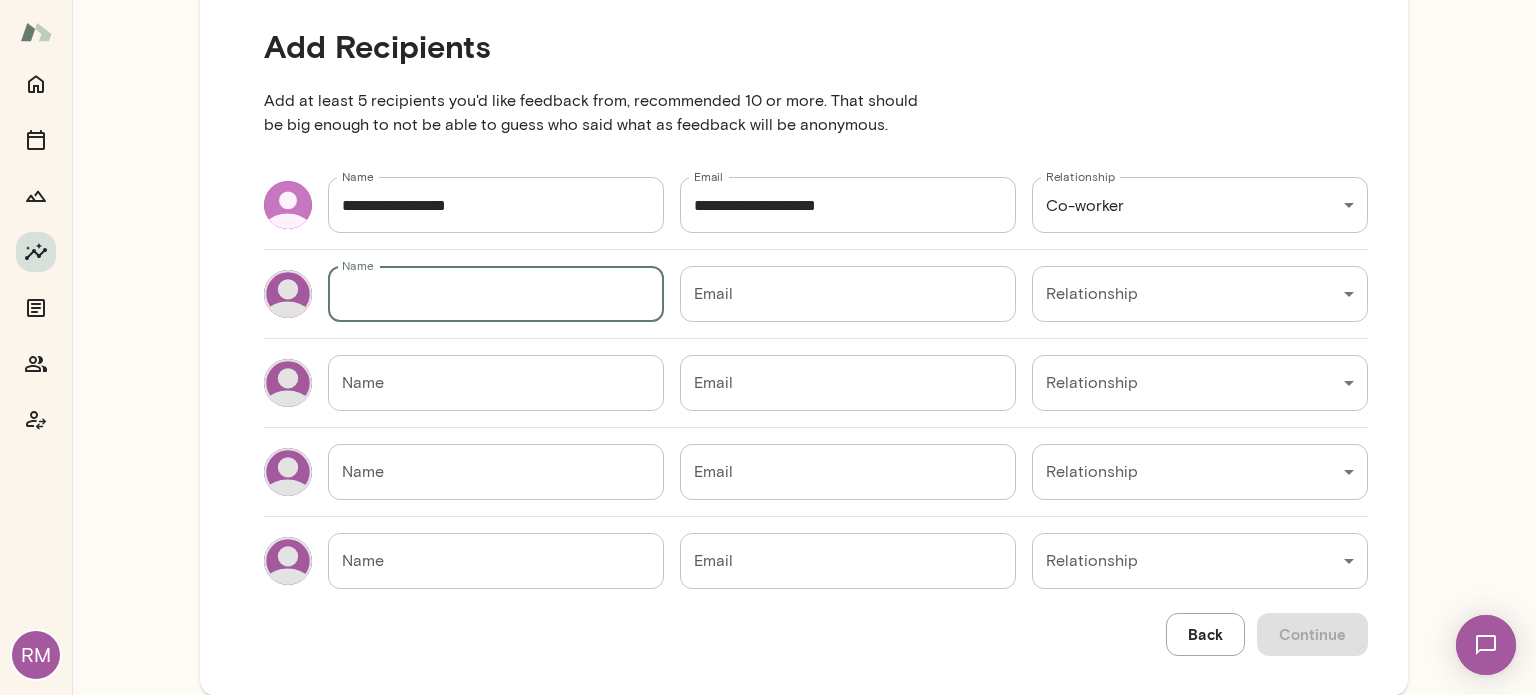 scroll, scrollTop: 232, scrollLeft: 0, axis: vertical 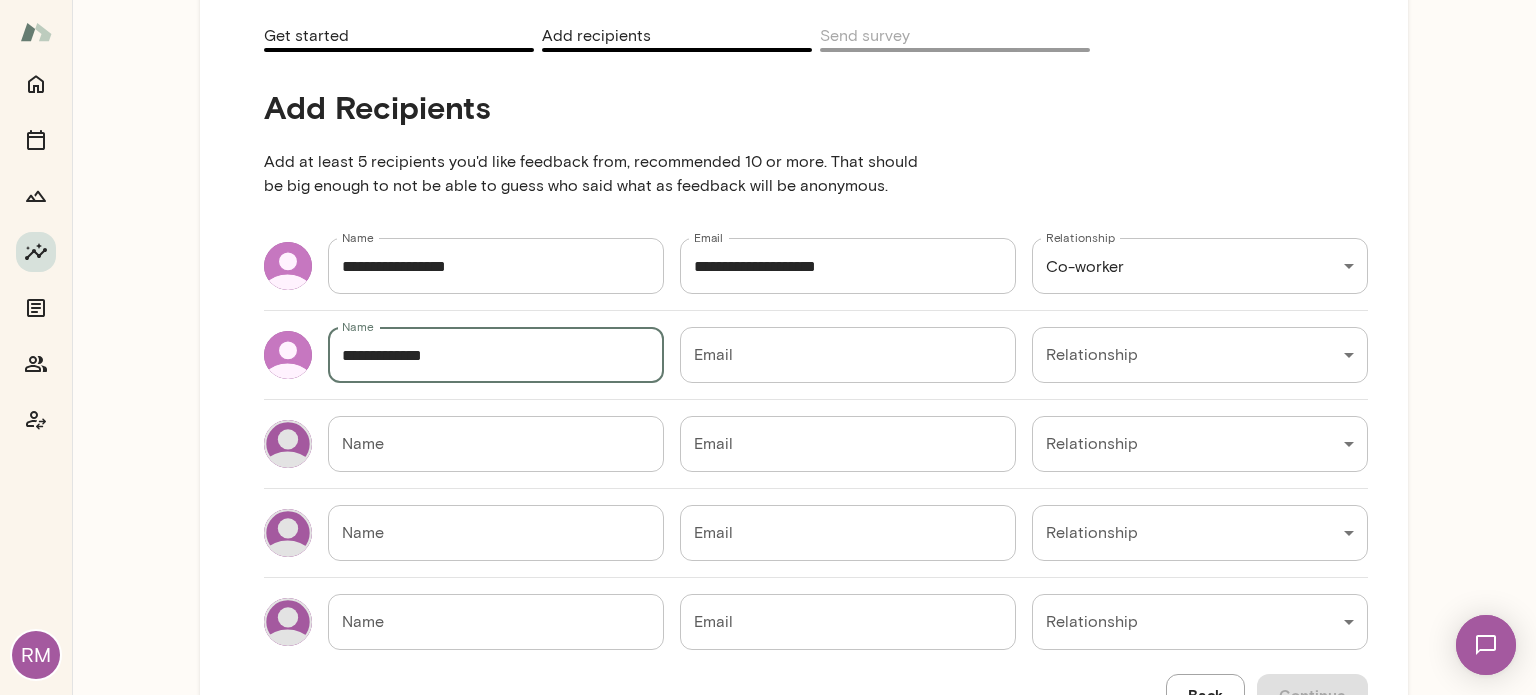 type on "**********" 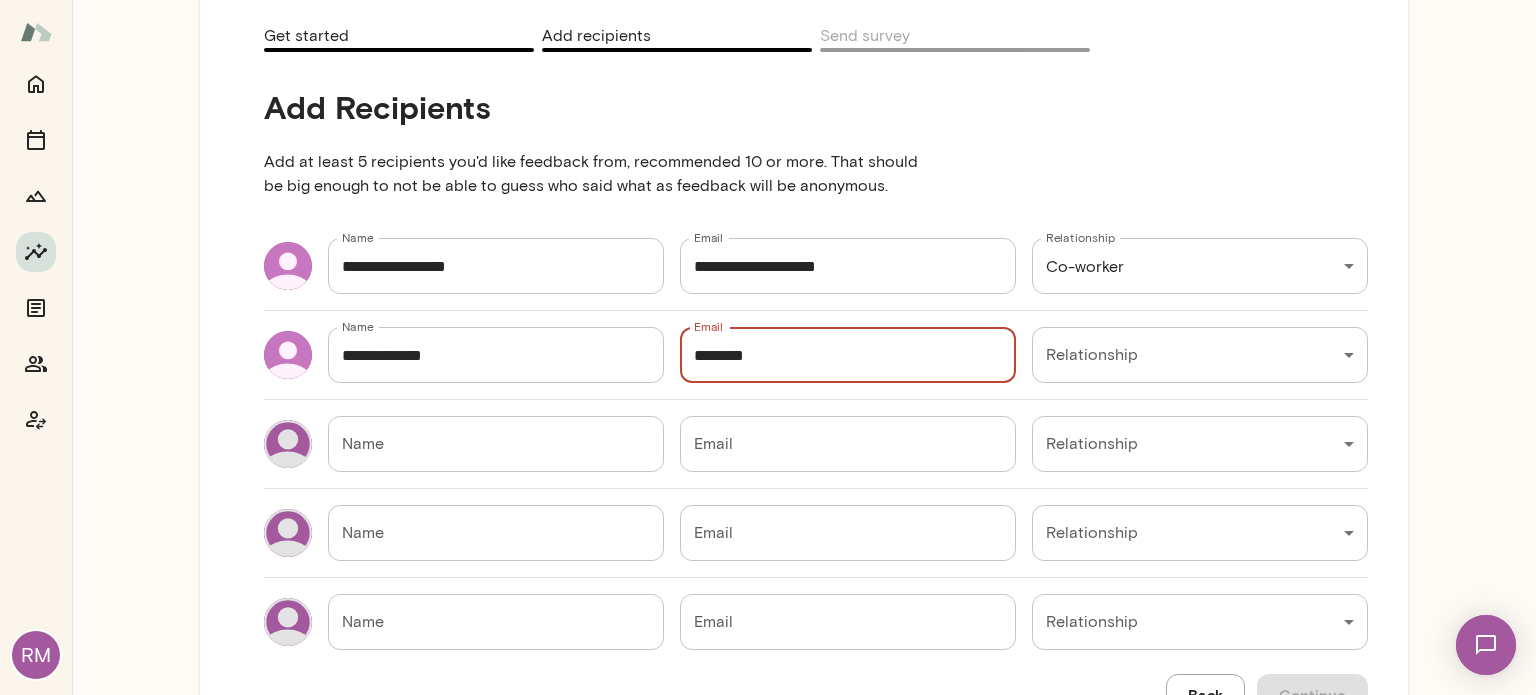 type on "**********" 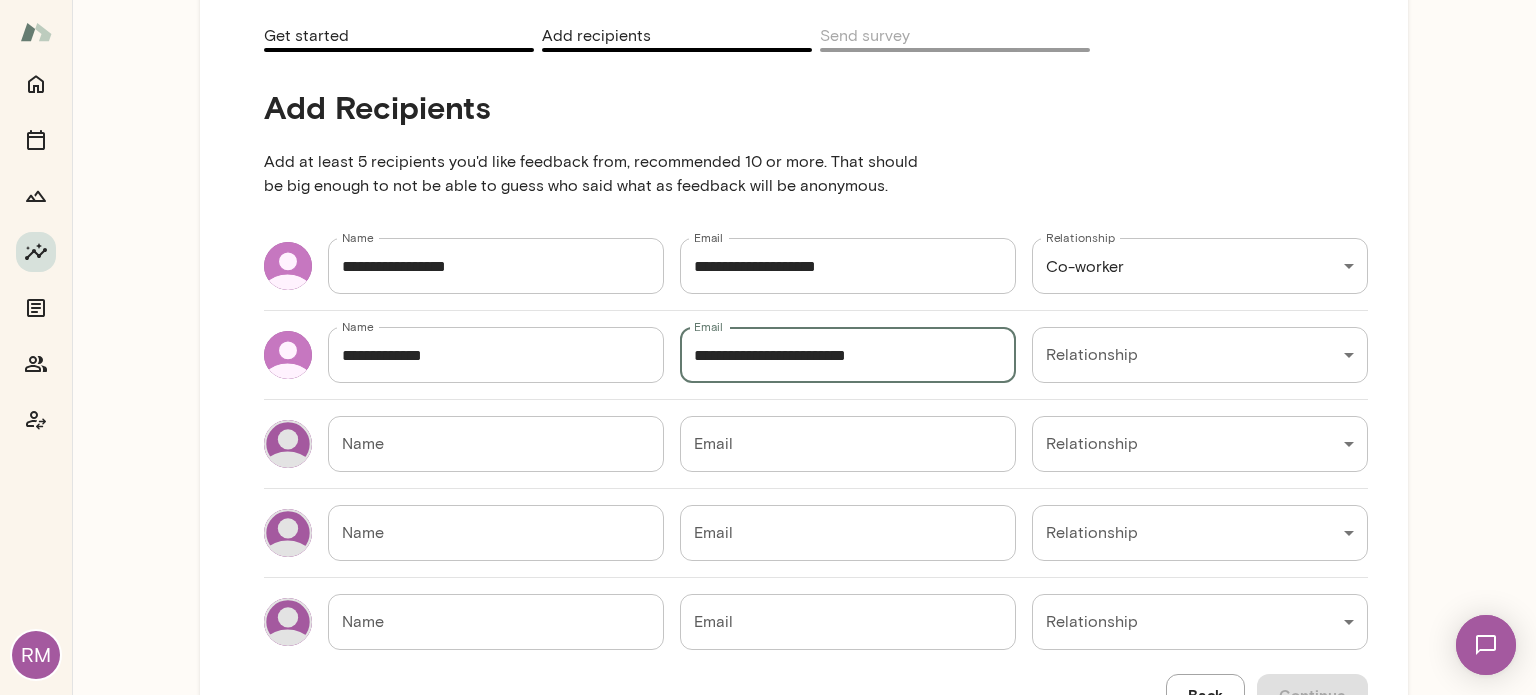 click on "RM Insights Peer Insights New Survey Get started Example Insights See example results Get started Add recipients Send survey AddRecipients Add at least 5 recipients you'd like feedback from, recommended 10 or more. That should be big enough to not be able to guess who said what as feedback will be anonymous. Name [NAME] Name Email [EMAIL] Email Relationship Co-worker [RELATIONSHIP] Relationship Name [NAME] Name Email [EMAIL] Email Relationship ​ Relationship Name Name Email Email Relationship ​ Relationship Name Name Email Email Relationship ​ Relationship Name Name Email Email Relationship ​ Relationship Name Name Email Email Relationship ​ Back Continue Home Sessions Members" at bounding box center [768, 0] 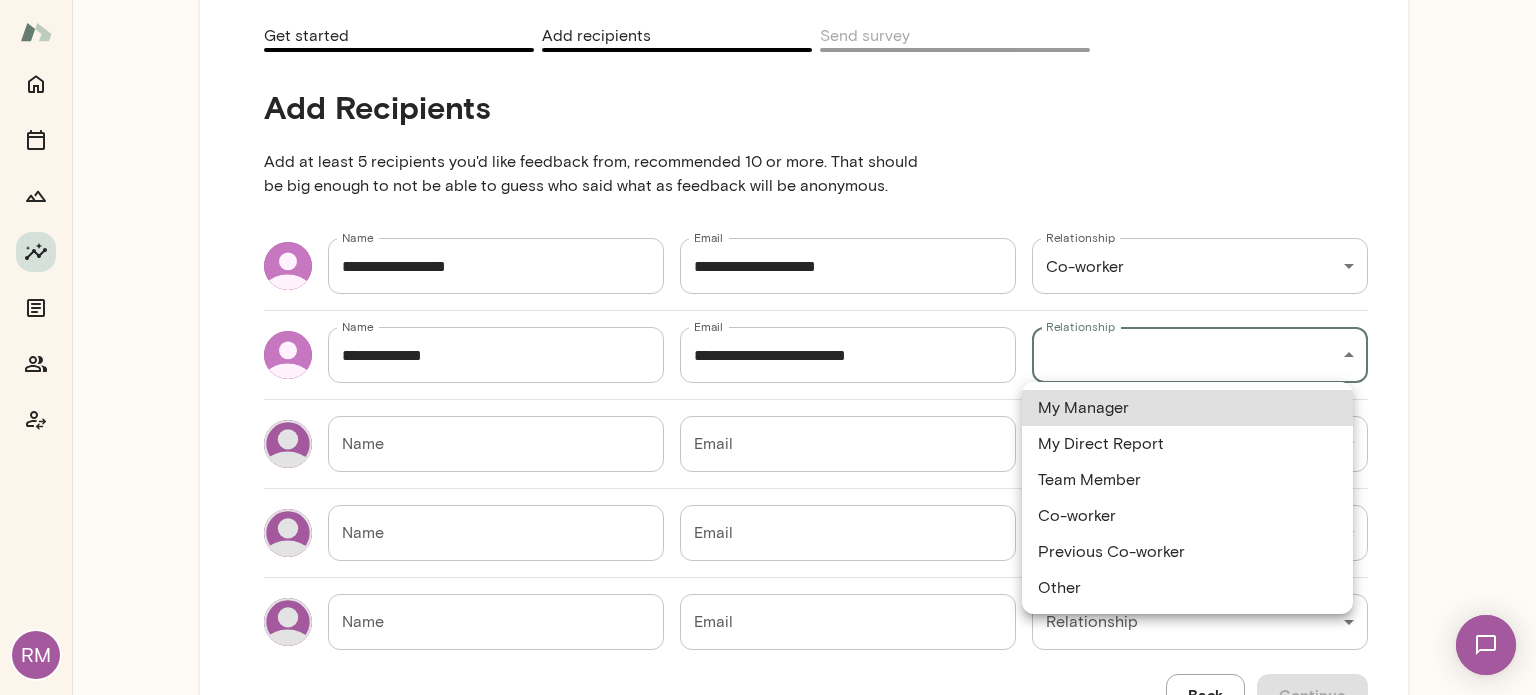 click on "Other" at bounding box center [1187, 588] 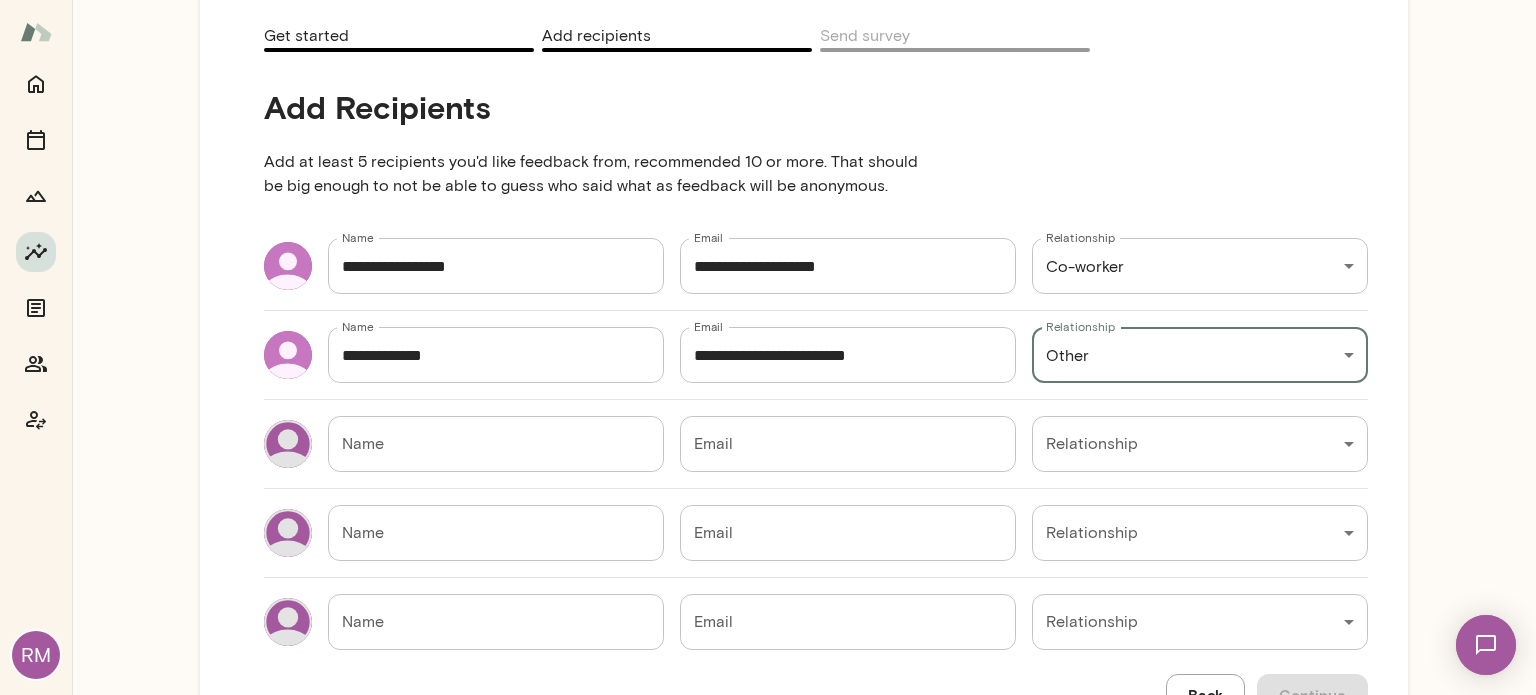click on "Name" at bounding box center (496, 444) 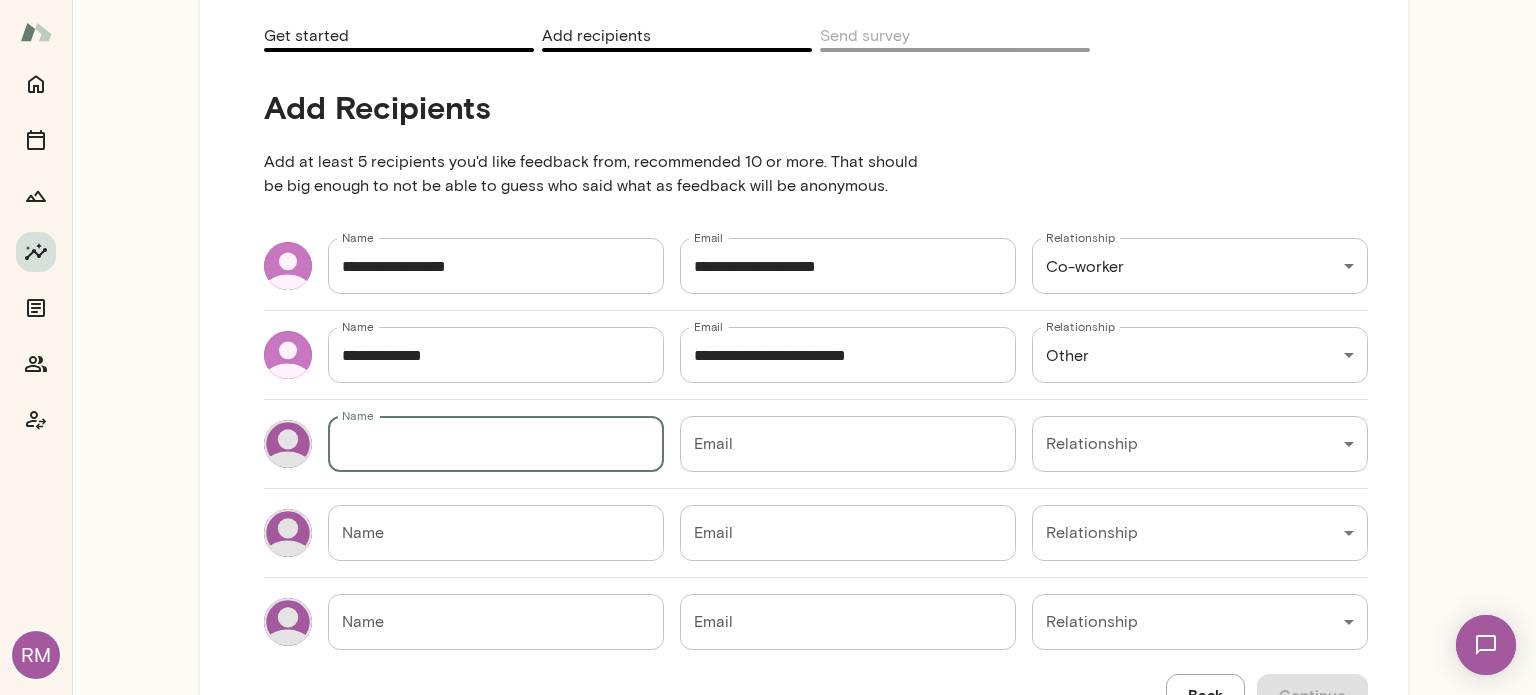 click on "**********" at bounding box center (496, 355) 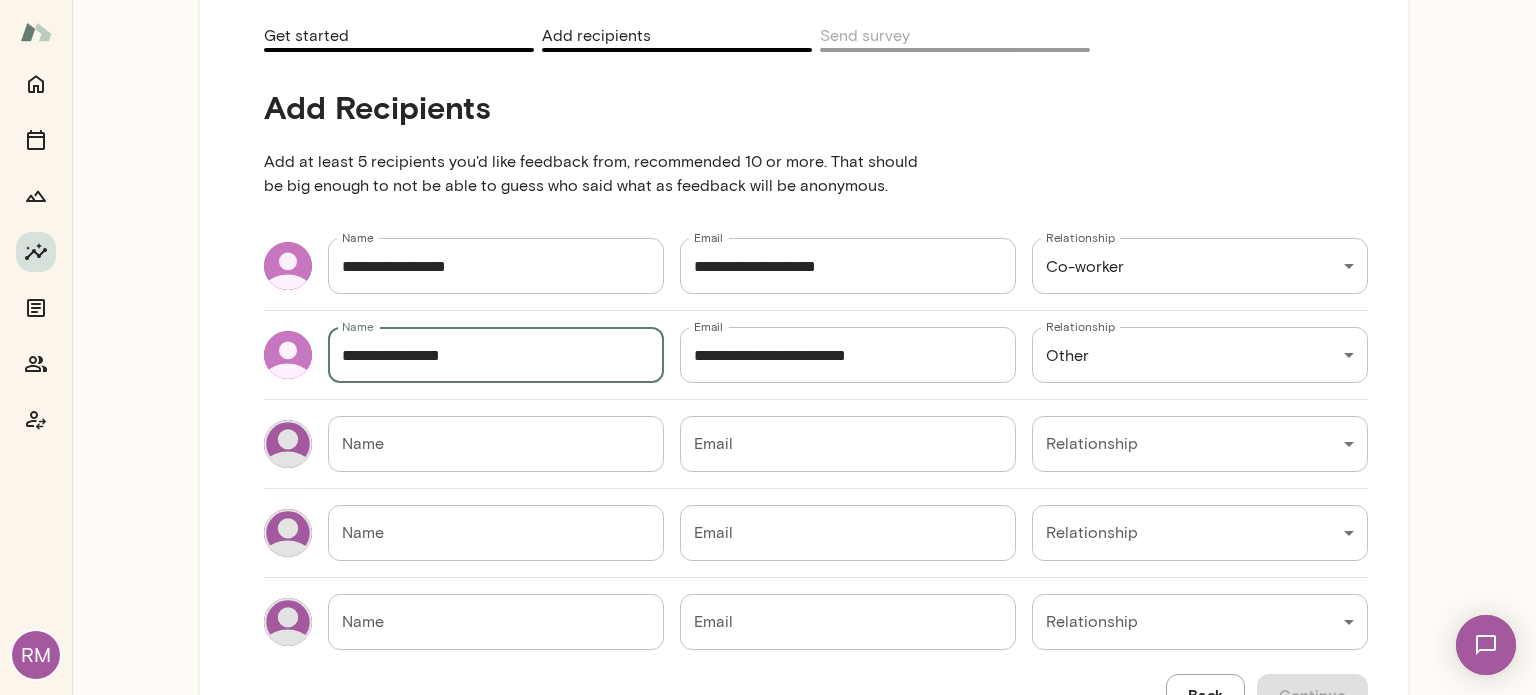 type on "**********" 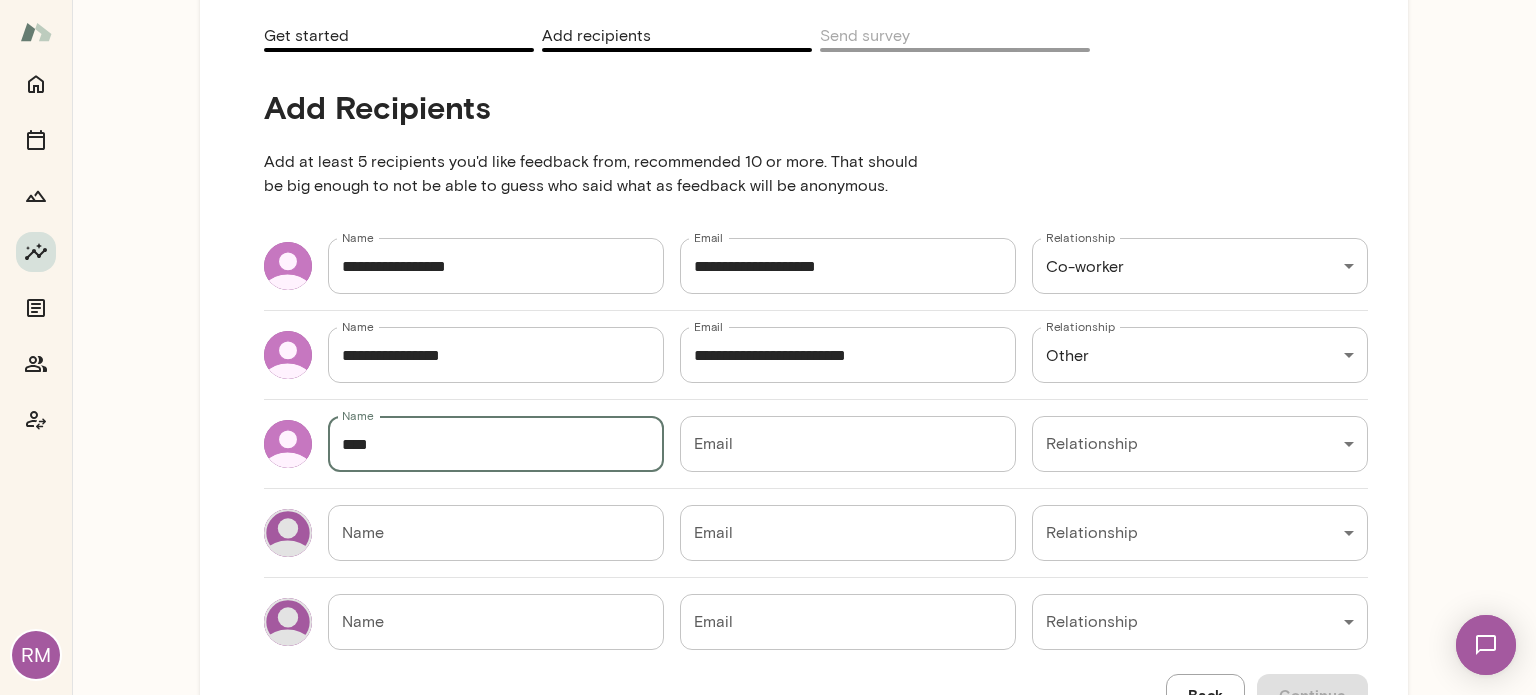 click on "RM Insights Peer Insights New Survey Get started Example Insights See example results Get started Add recipients Send survey Add Recipients Add at least 5 recipients you'd like feedback from, recommended 10 or more. That should be big enough to not be able to guess who said what as feedback will be anonymous. Name [NAME] Name Email [EMAIL] Email Relationship Co-worker [RELATIONSHIP] Relationship Name [NAME] Name Email [EMAIL] Email Relationship Other [RELATIONSHIP] Relationship Name [NAME] Name Email [EMAIL] Email Relationship ​ Relationship Name [NAME] Name Email [EMAIL] Email Relationship ​ Relationship Name [NAME] Name Email [EMAIL] Email Relationship ​ Relationship Back Continue Home Sessions Members" at bounding box center (768, 0) 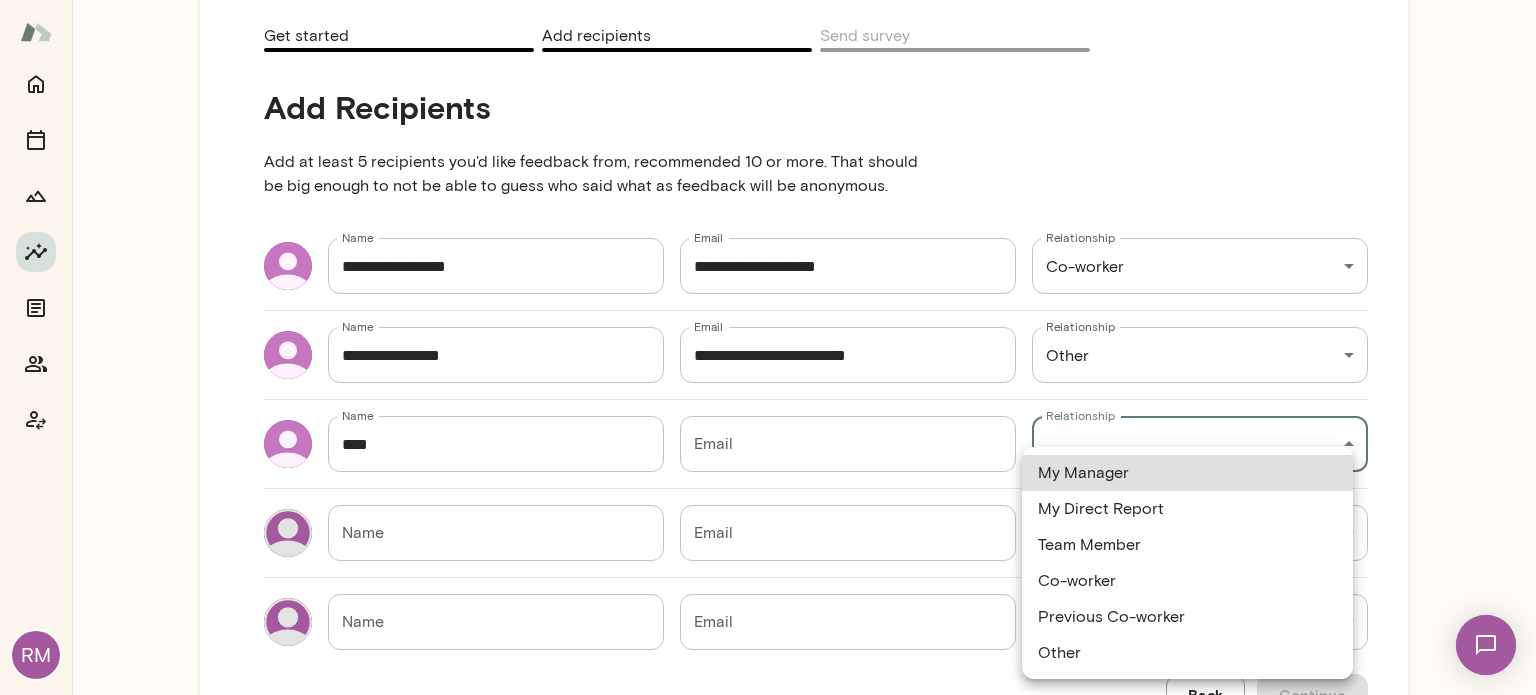 click at bounding box center [768, 347] 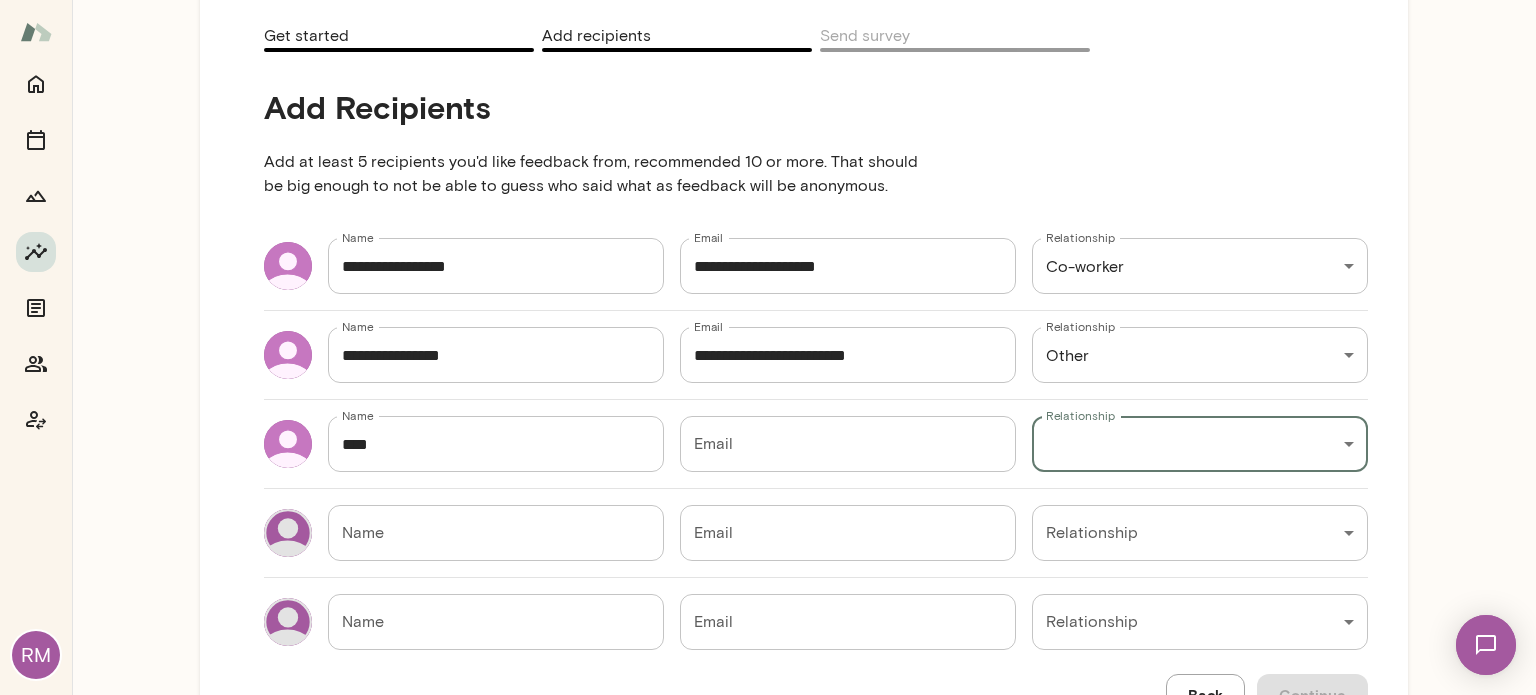click at bounding box center (768, 347) 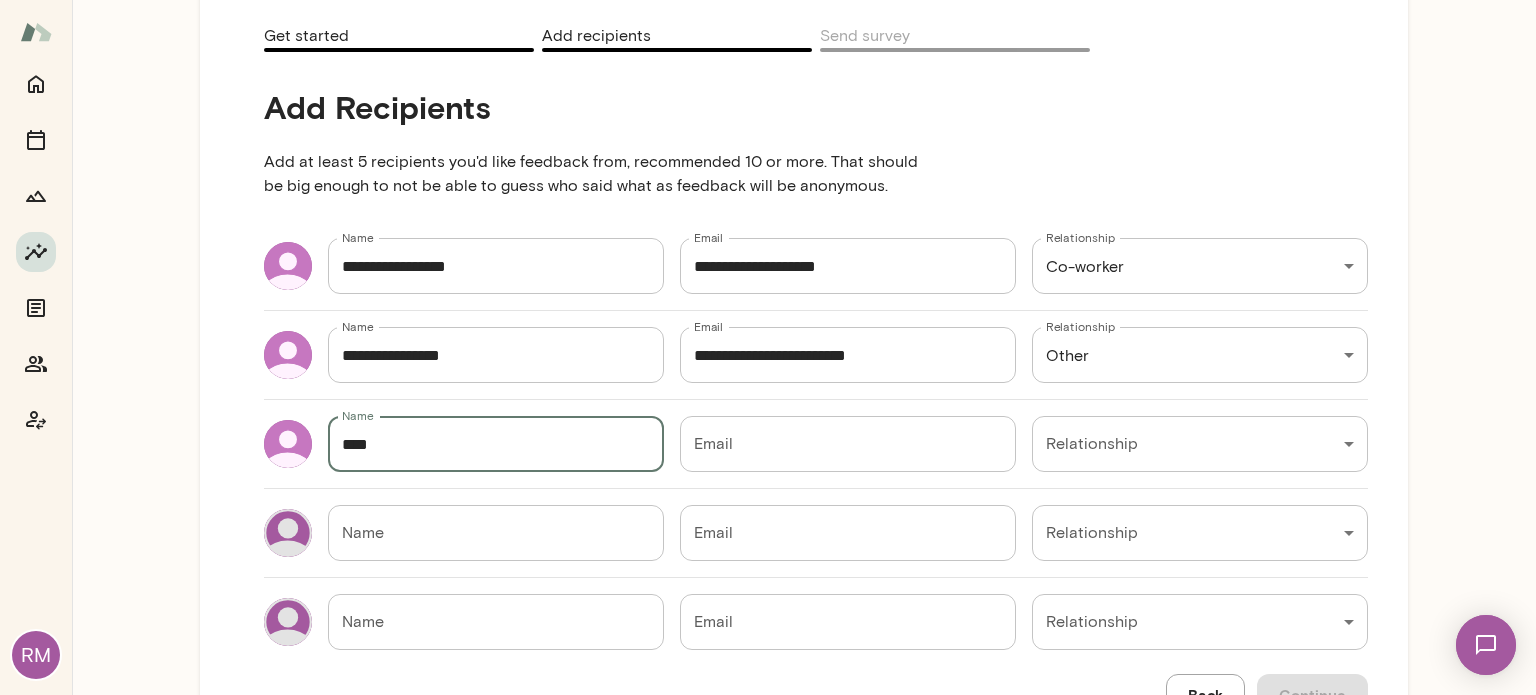 click on "****" at bounding box center (496, 444) 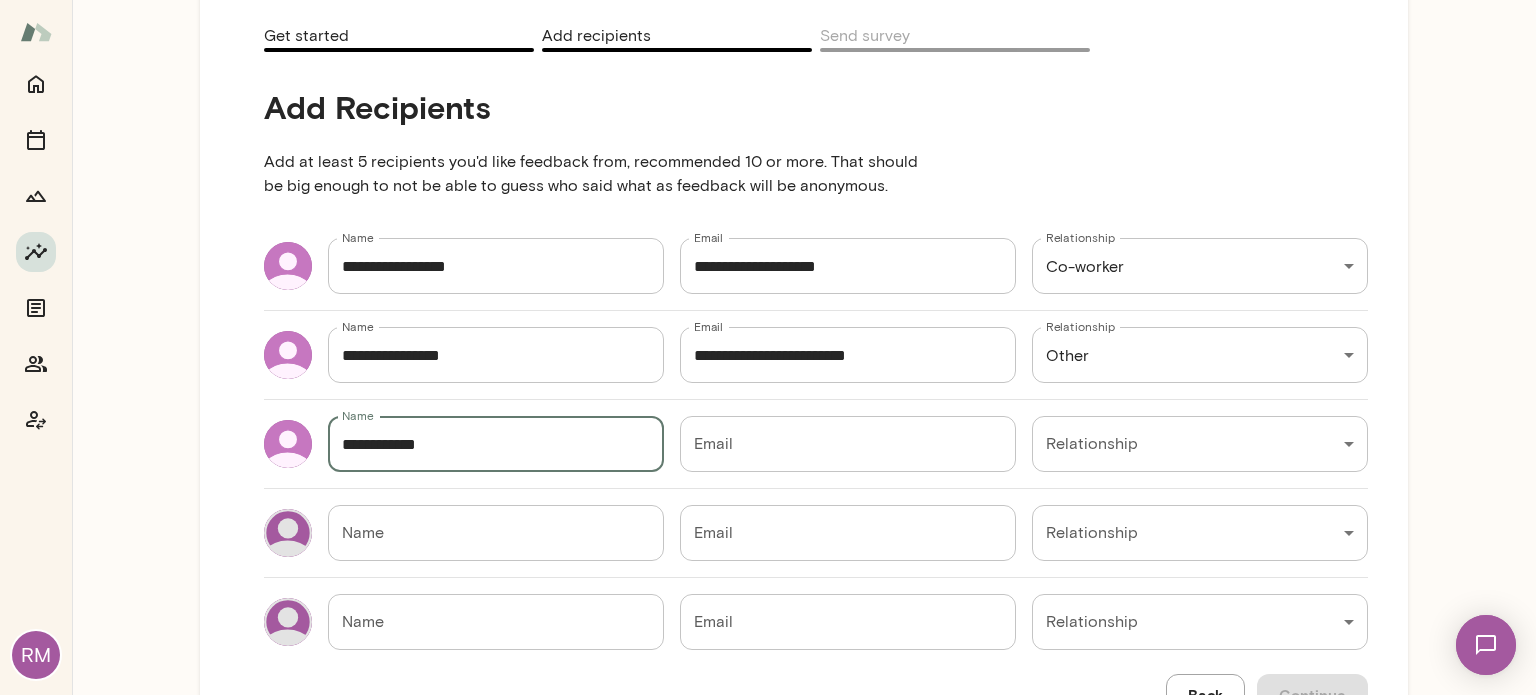 type on "**********" 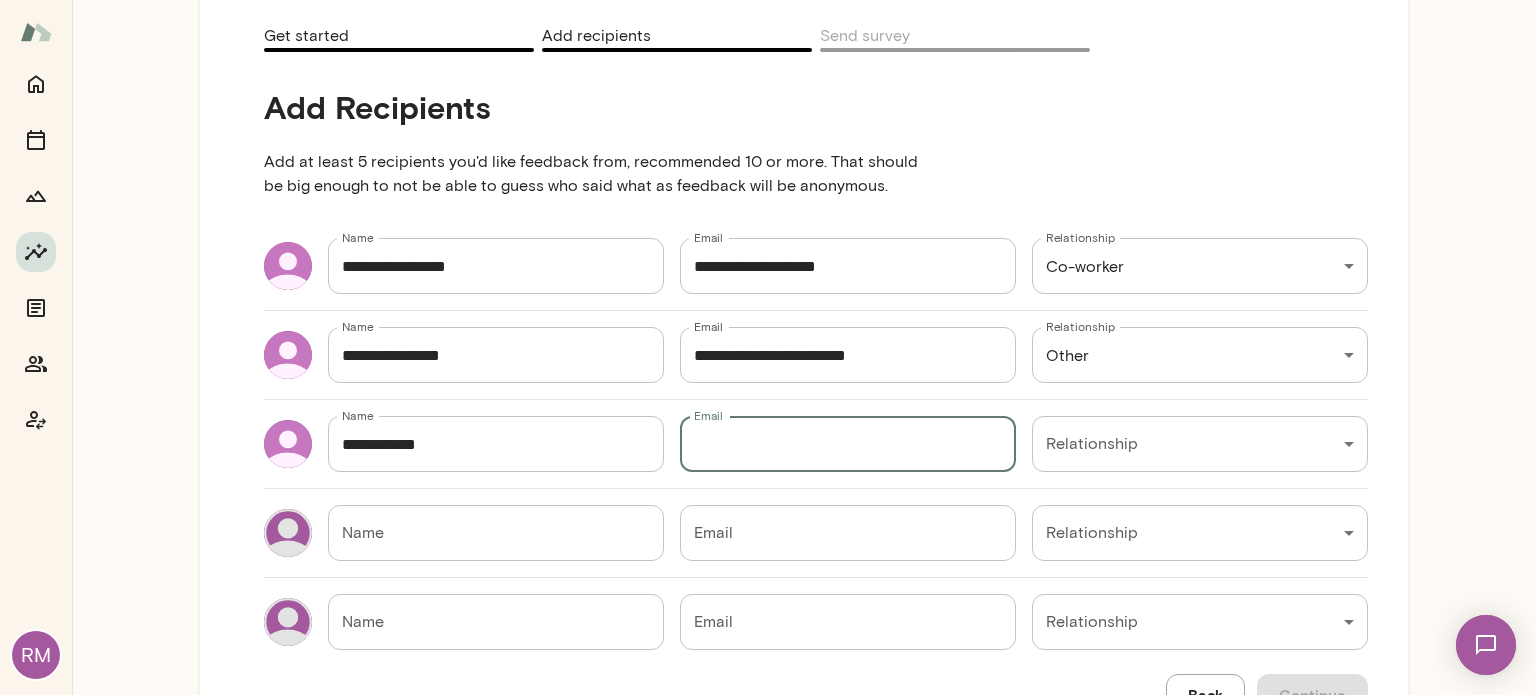 click on "RM Insights Peer Insights New Survey Get started Example Insights See example results Get started Add recipients Send survey Add Recipients Add at least 5 recipients you'd like feedback from, recommended 10 or more. That should be big enough to not be able to guess who said what as feedback will be anonymous. Name [NAME] Name Email [EMAIL] Email Relationship Co-worker ******** Relationship Name [NAME] Name Email [EMAIL] Email Relationship Other ***** Relationship Name [NAME] Name Email Email Relationship ​ Relationship Name Name Email Email Relationship ​ Relationship Back Continue Home Sessions Members" at bounding box center (768, 0) 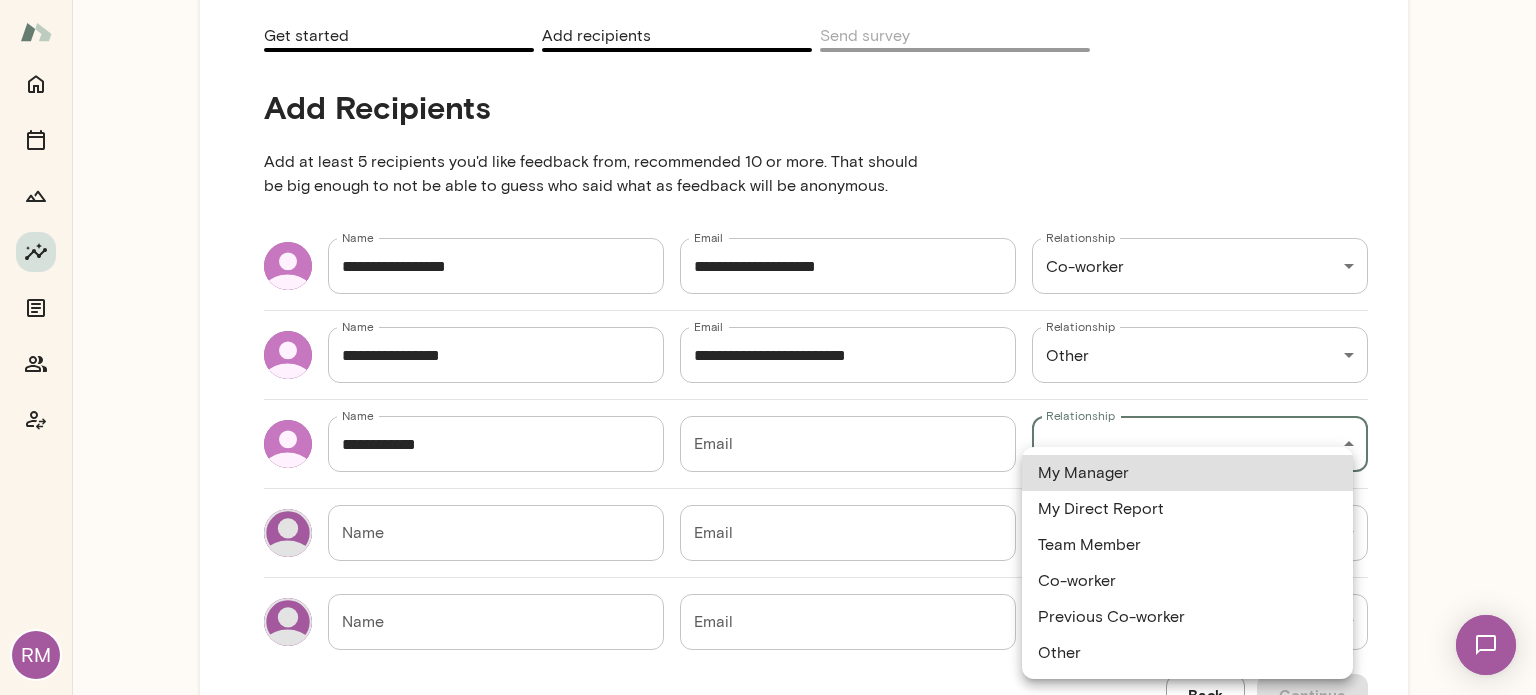 click on "Co-worker" at bounding box center (1187, 581) 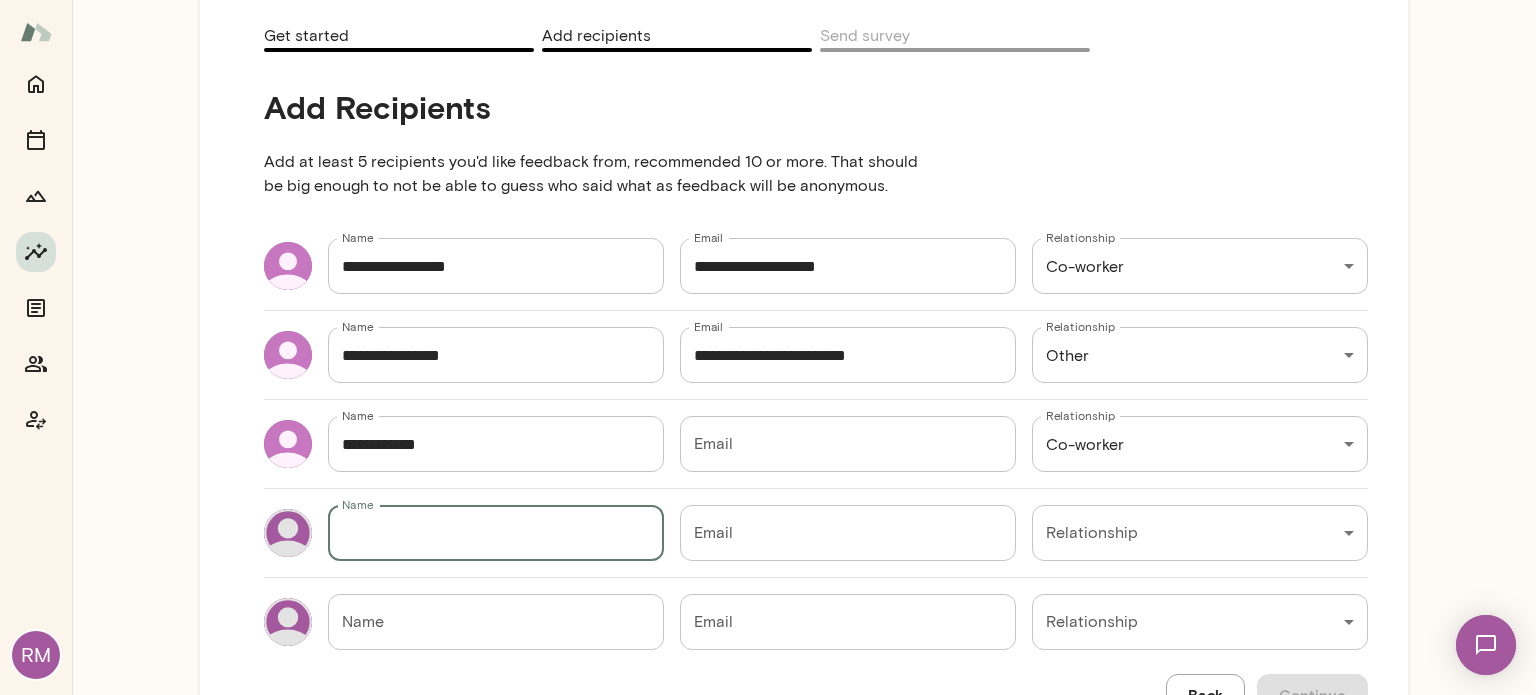 click on "Name" at bounding box center (496, 533) 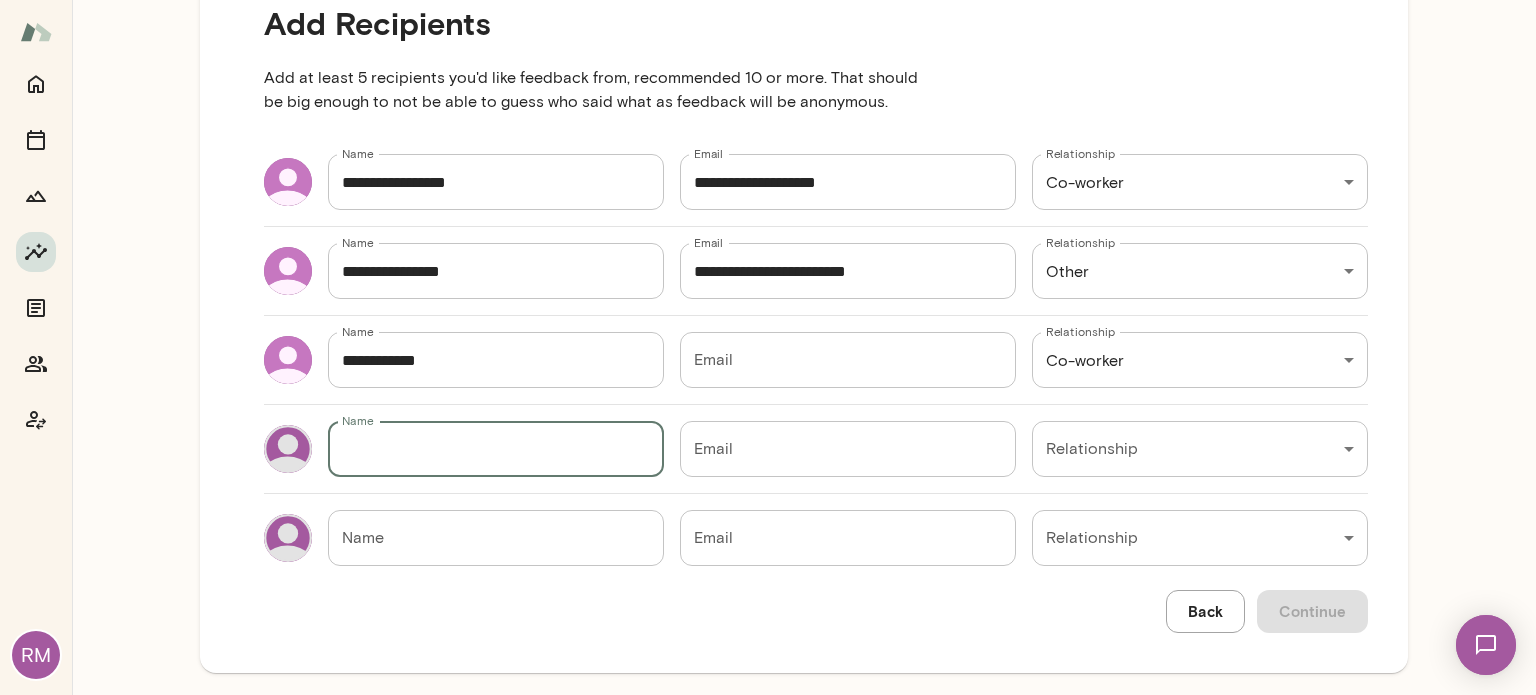 scroll, scrollTop: 332, scrollLeft: 0, axis: vertical 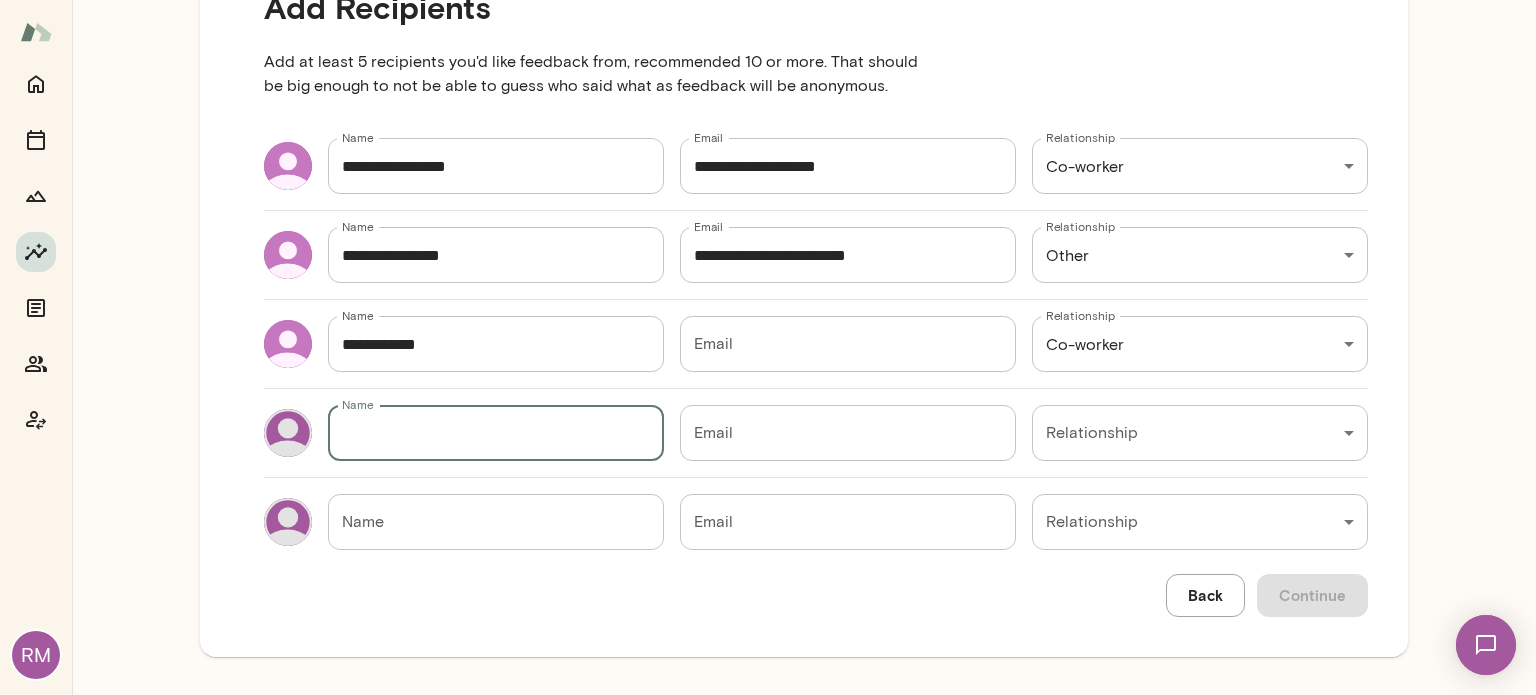 click on "Name" at bounding box center (496, 522) 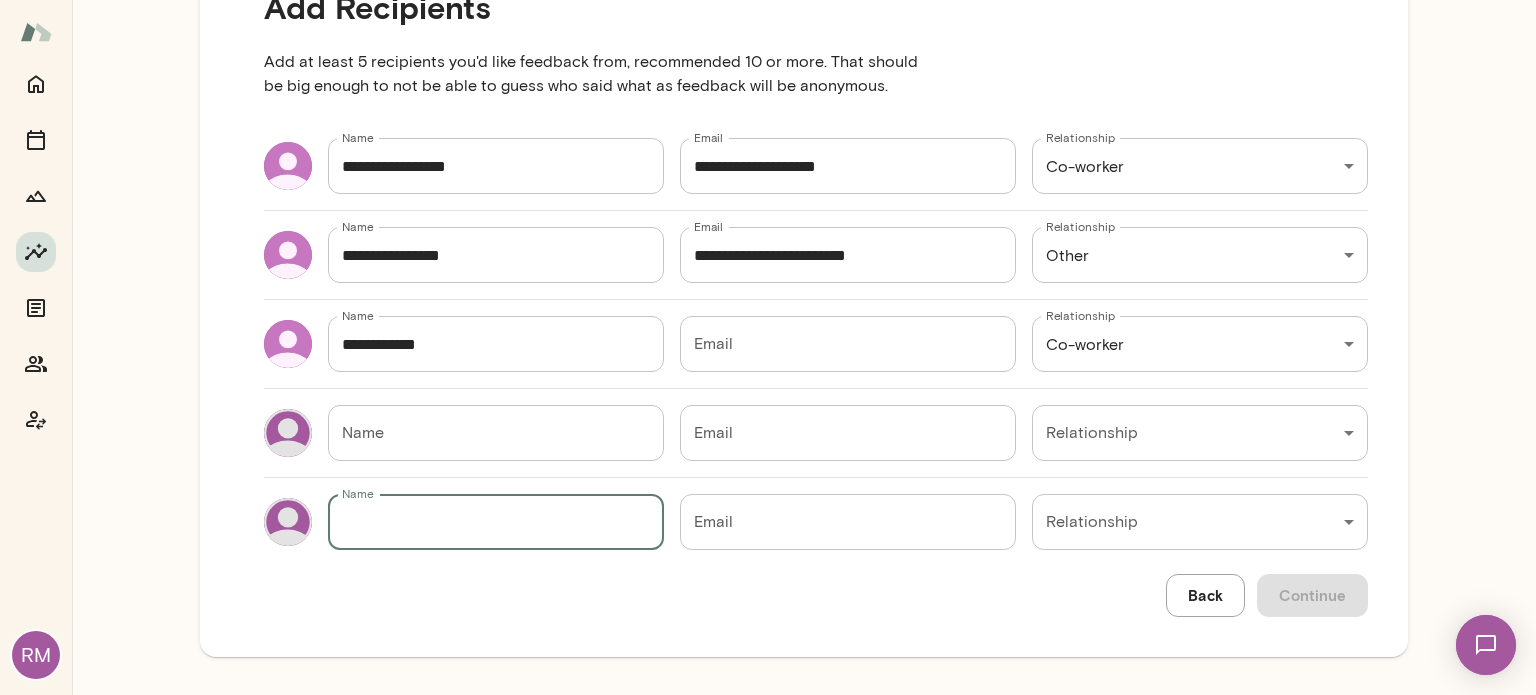 click on "Name" at bounding box center (496, 433) 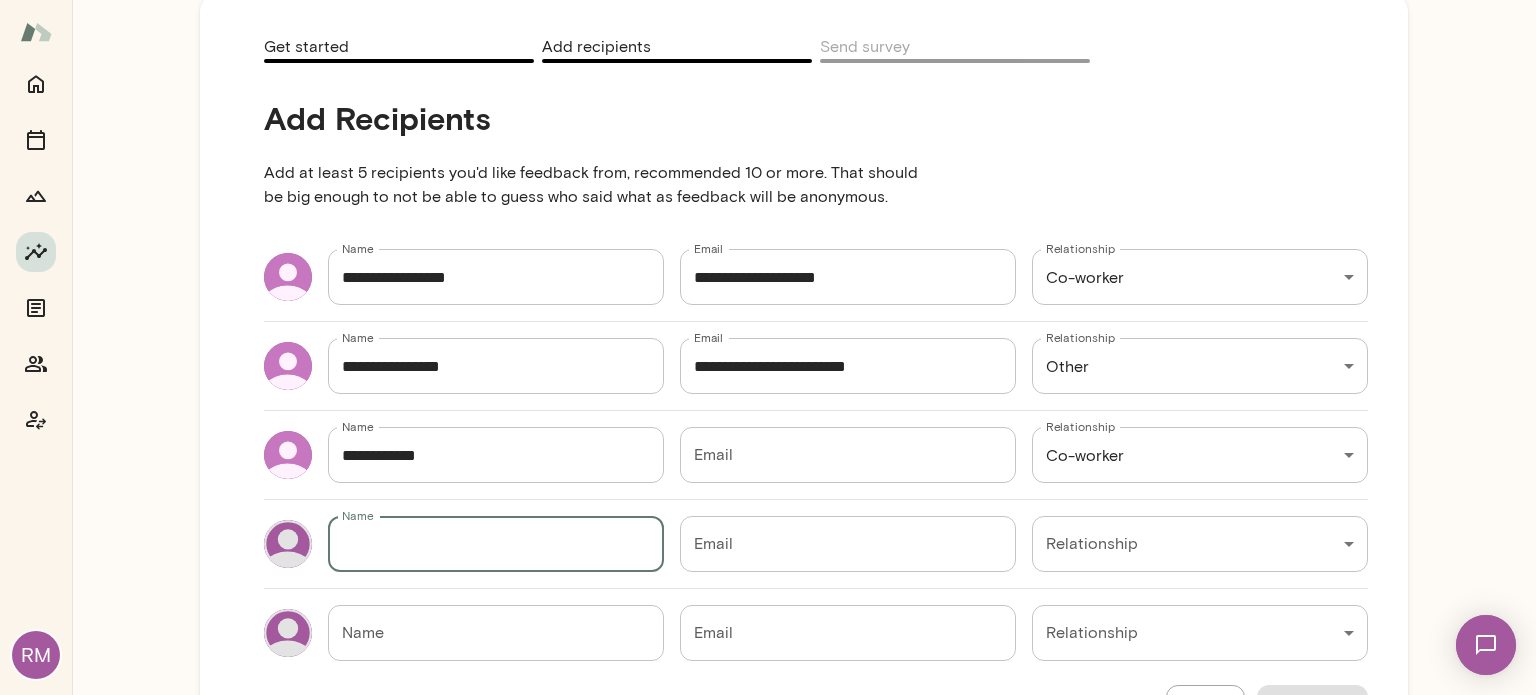 scroll, scrollTop: 232, scrollLeft: 0, axis: vertical 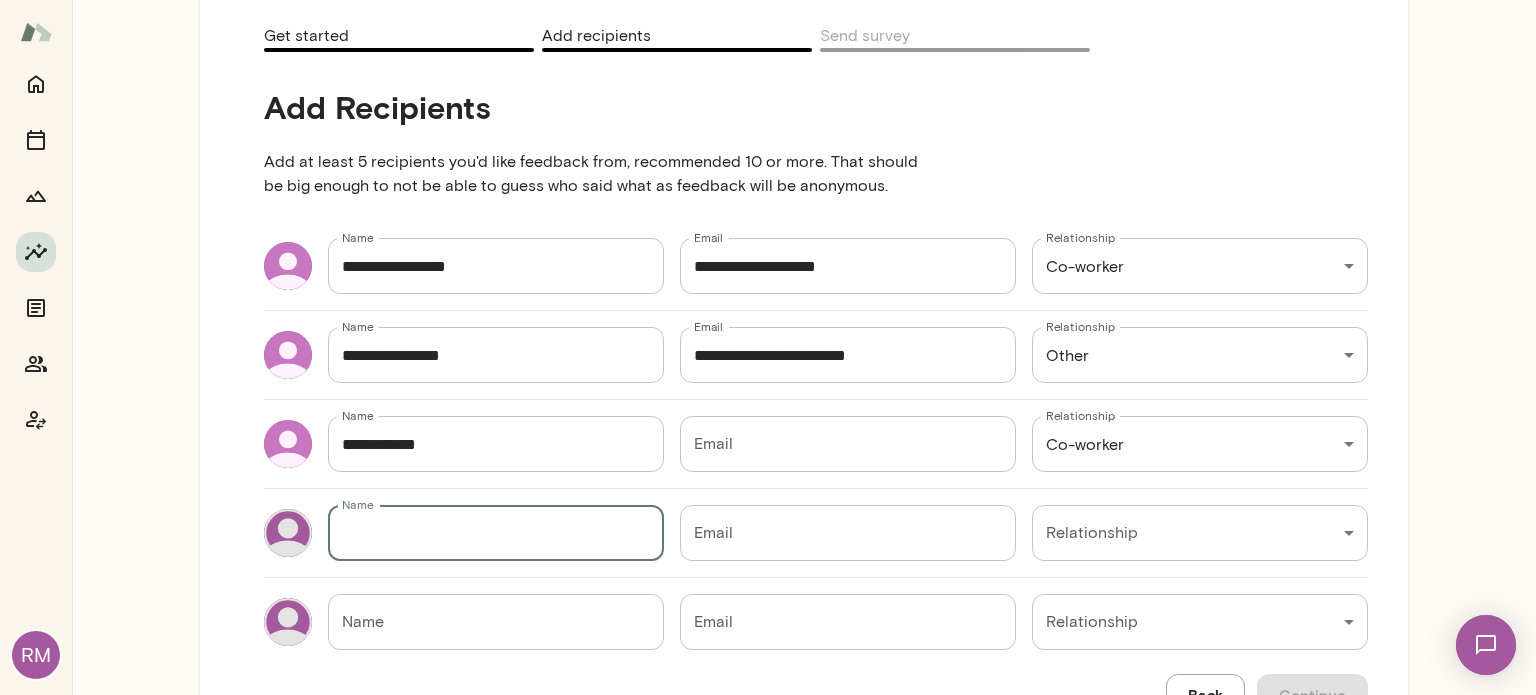 click on "Name" at bounding box center [496, 622] 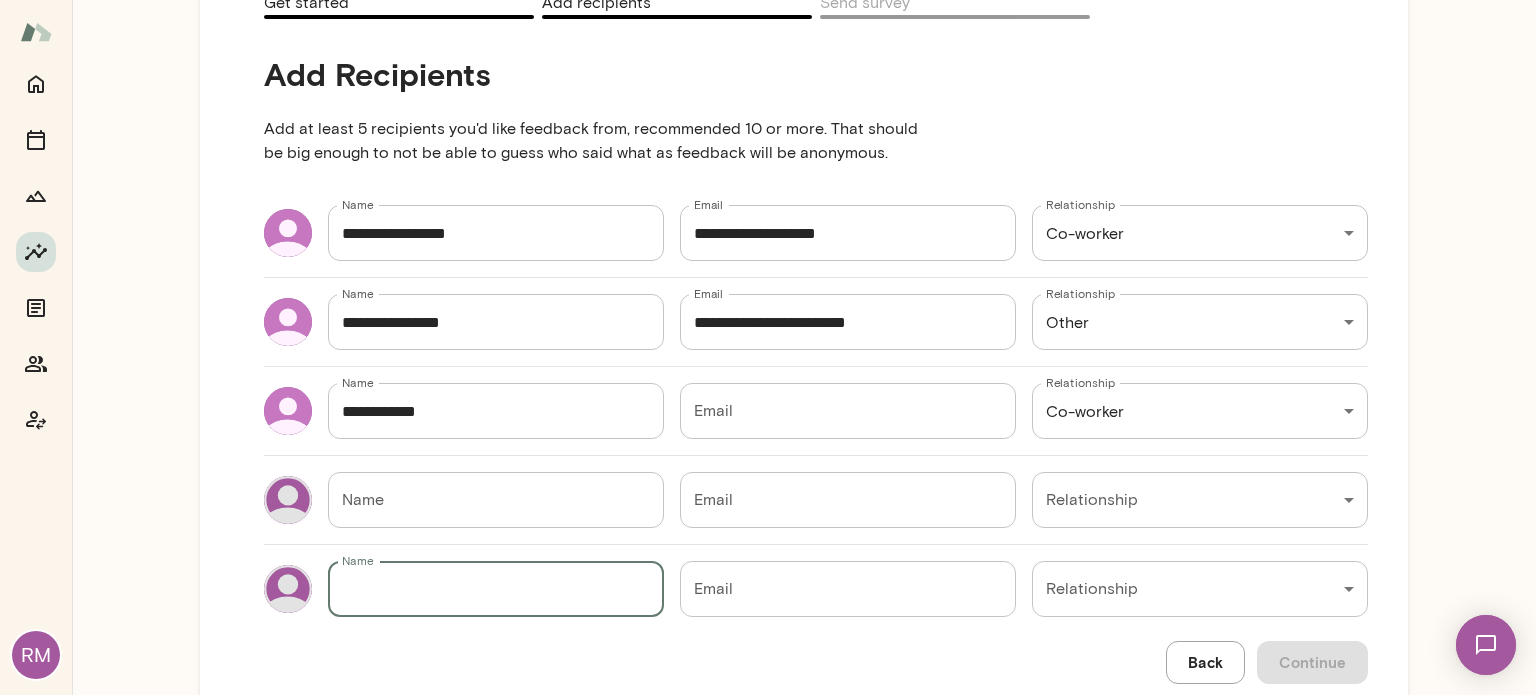 scroll, scrollTop: 232, scrollLeft: 0, axis: vertical 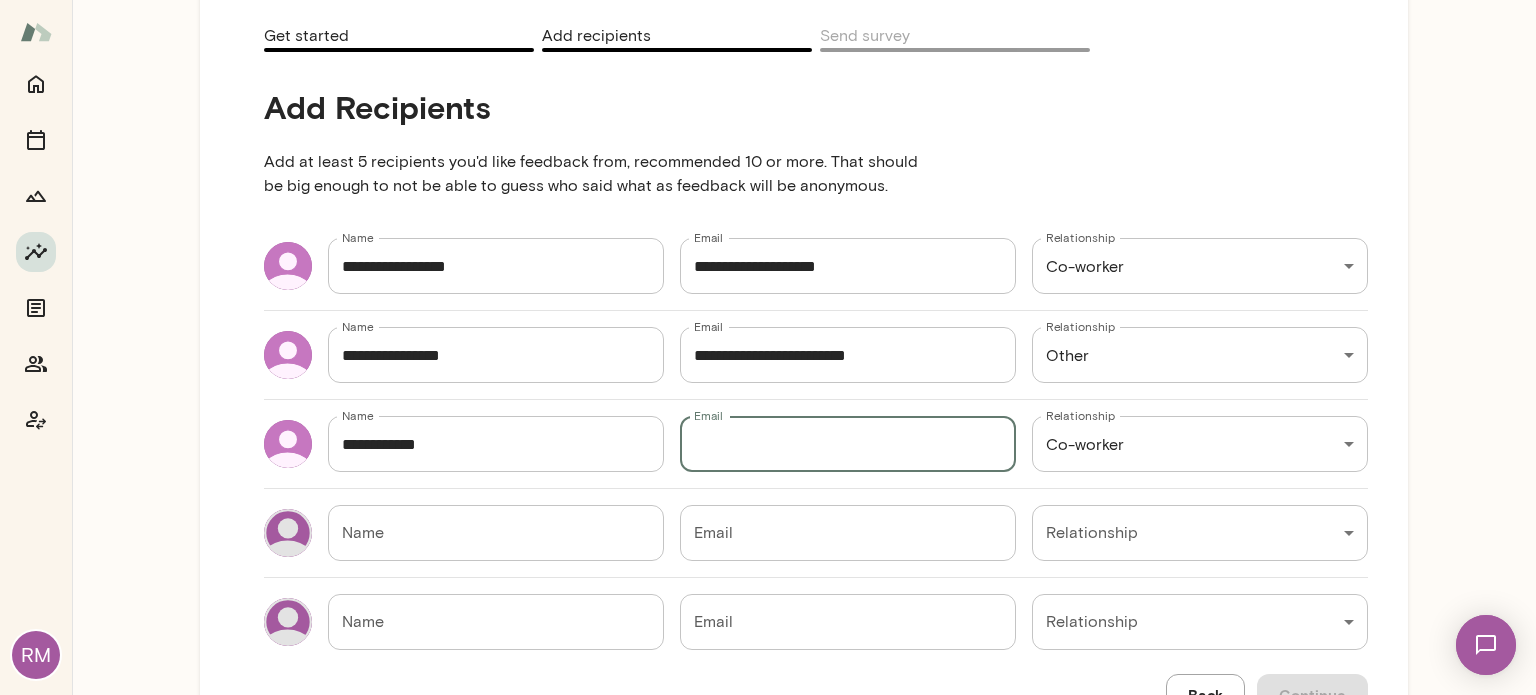 click on "Email" at bounding box center (848, 444) 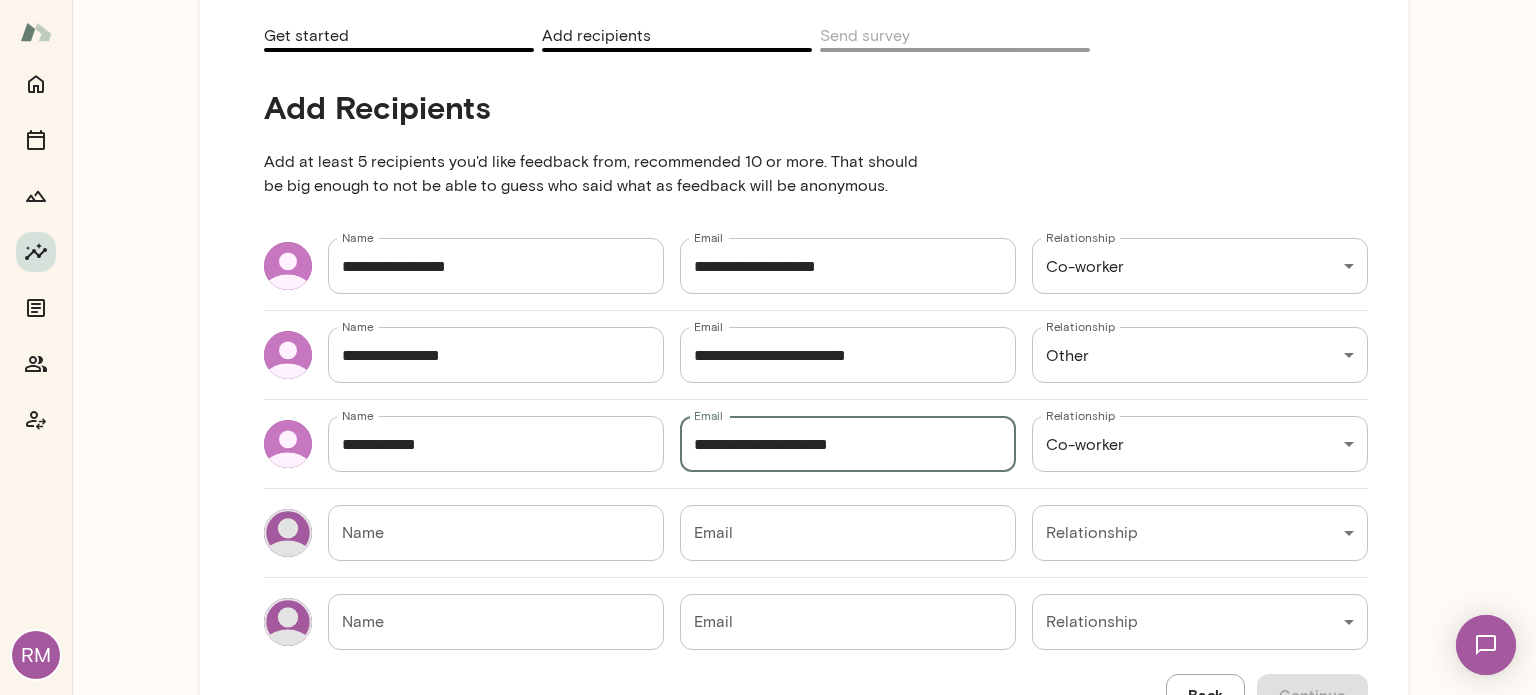 type on "**********" 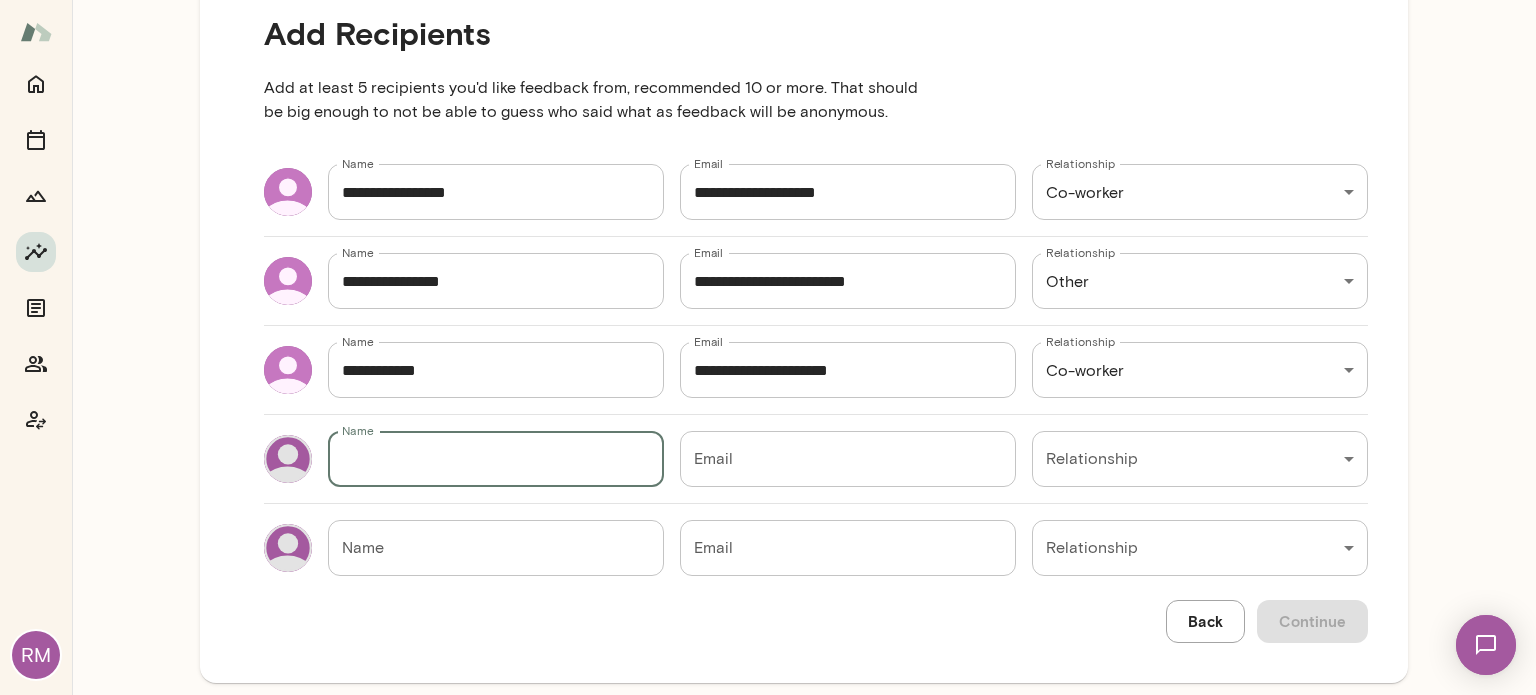 scroll, scrollTop: 332, scrollLeft: 0, axis: vertical 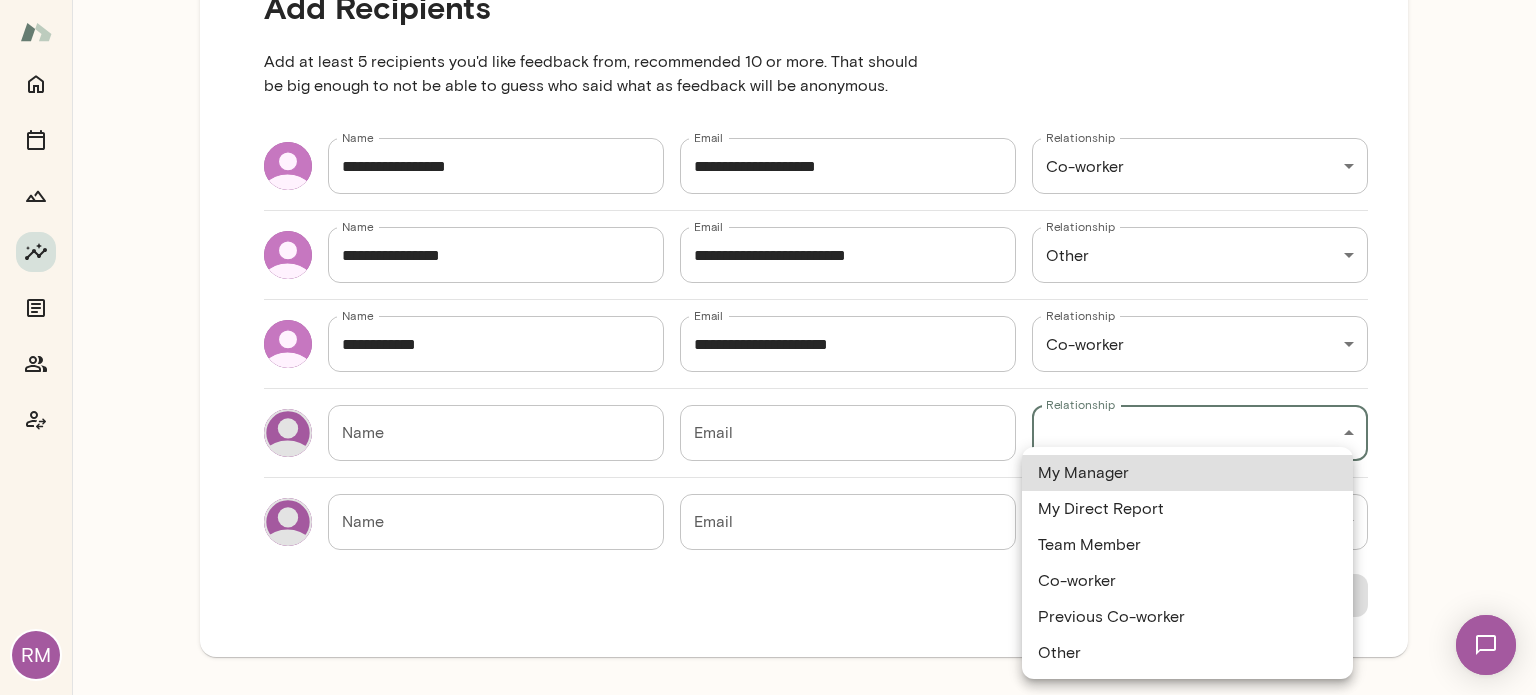 click on "RM Insights Peer Insights New Survey Get started Example Insights See example results Get started Add recipients Send survey Add Recipients Add at least 5 recipients you'd like feedback from, recommended 10 or more. That should be big enough to not be able to guess who said what as feedback will be anonymous. Name [NAME] Name Email [EMAIL] Email Relationship Co-worker [RELATIONSHIP] Relationship Name [NAME] Name Email [EMAIL] Email Relationship Other [RELATIONSHIP] Relationship Name [NAME] Name Email [EMAIL] Email Relationship Co-worker [RELATIONSHIP] Relationship Name [NAME] Name Email [EMAIL] Email Relationship Team Member [RELATIONSHIP] Relationship Name [NAME] Name Email [EMAIL] Email Relationship Other [RELATIONSHIP] Relationship Name [NAME] Name Email [EMAIL] Email Relationship Previous Co-worker [RELATIONSHIP] Relationship Name [NAME] Name Email [EMAIL] Email Relationship Previous Co-worker" at bounding box center [768, 0] 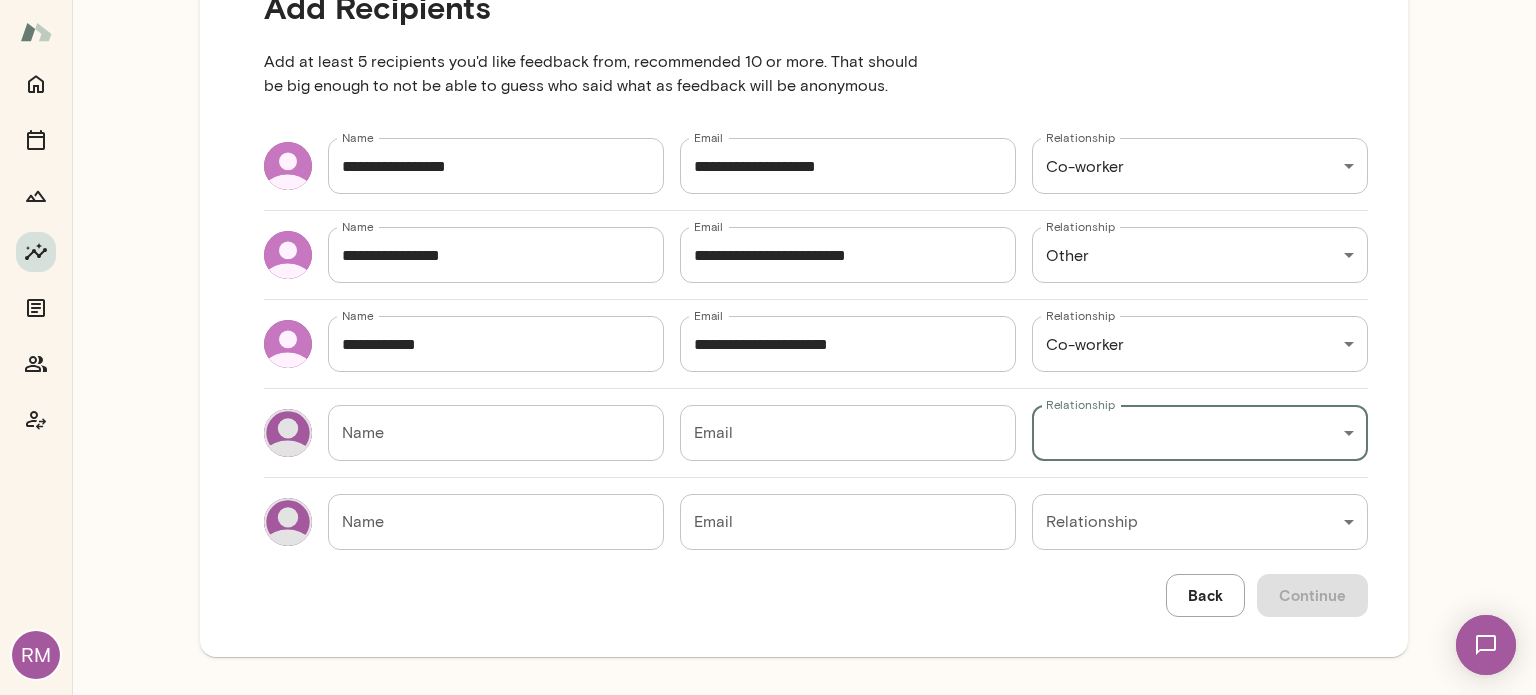click on "Name" at bounding box center (496, 433) 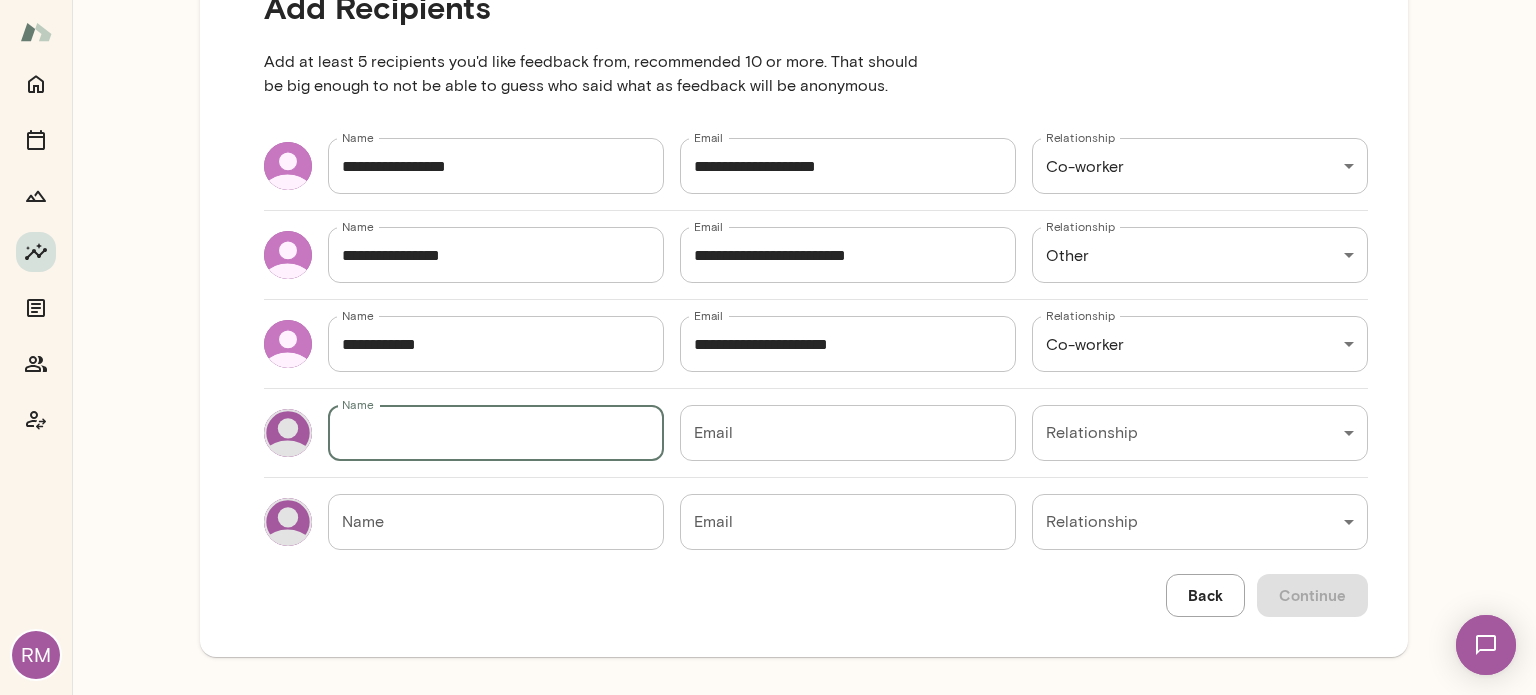 click on "Name" at bounding box center [496, 433] 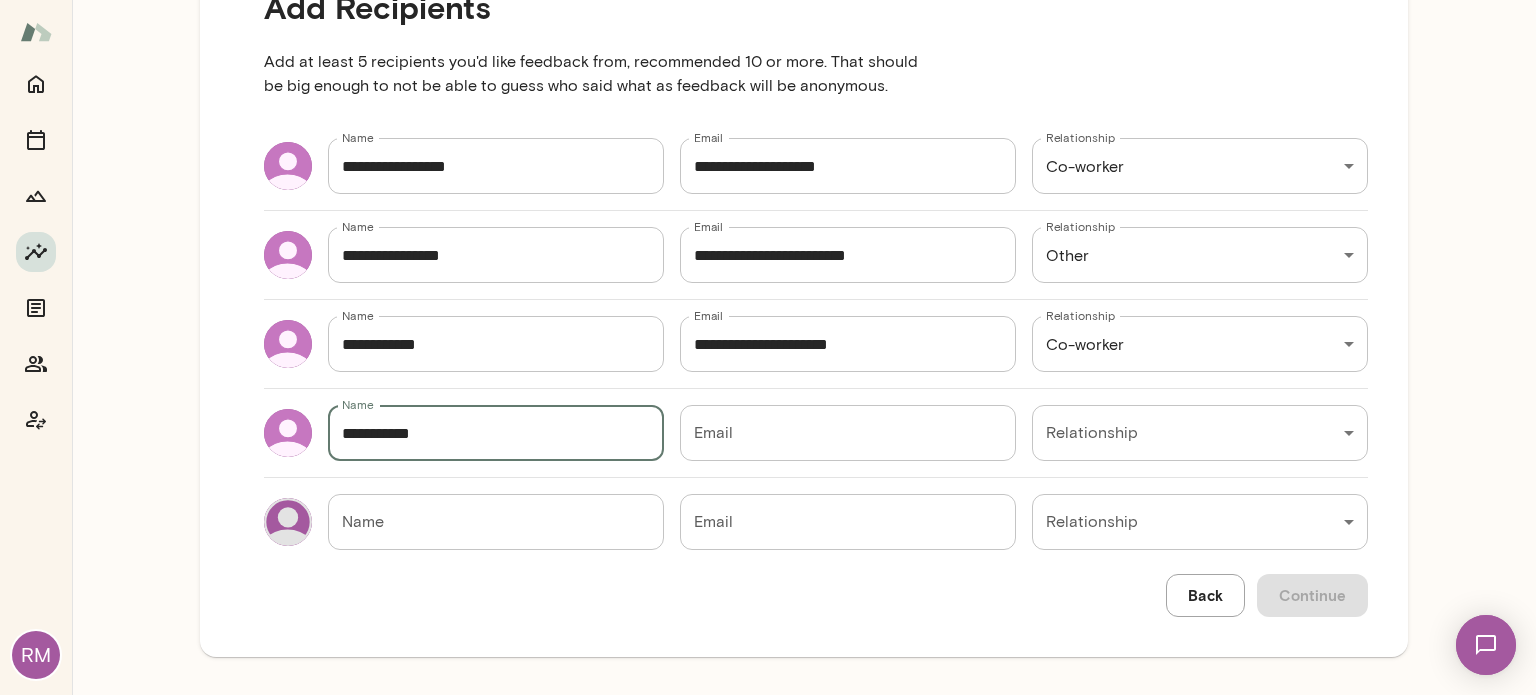 type on "**********" 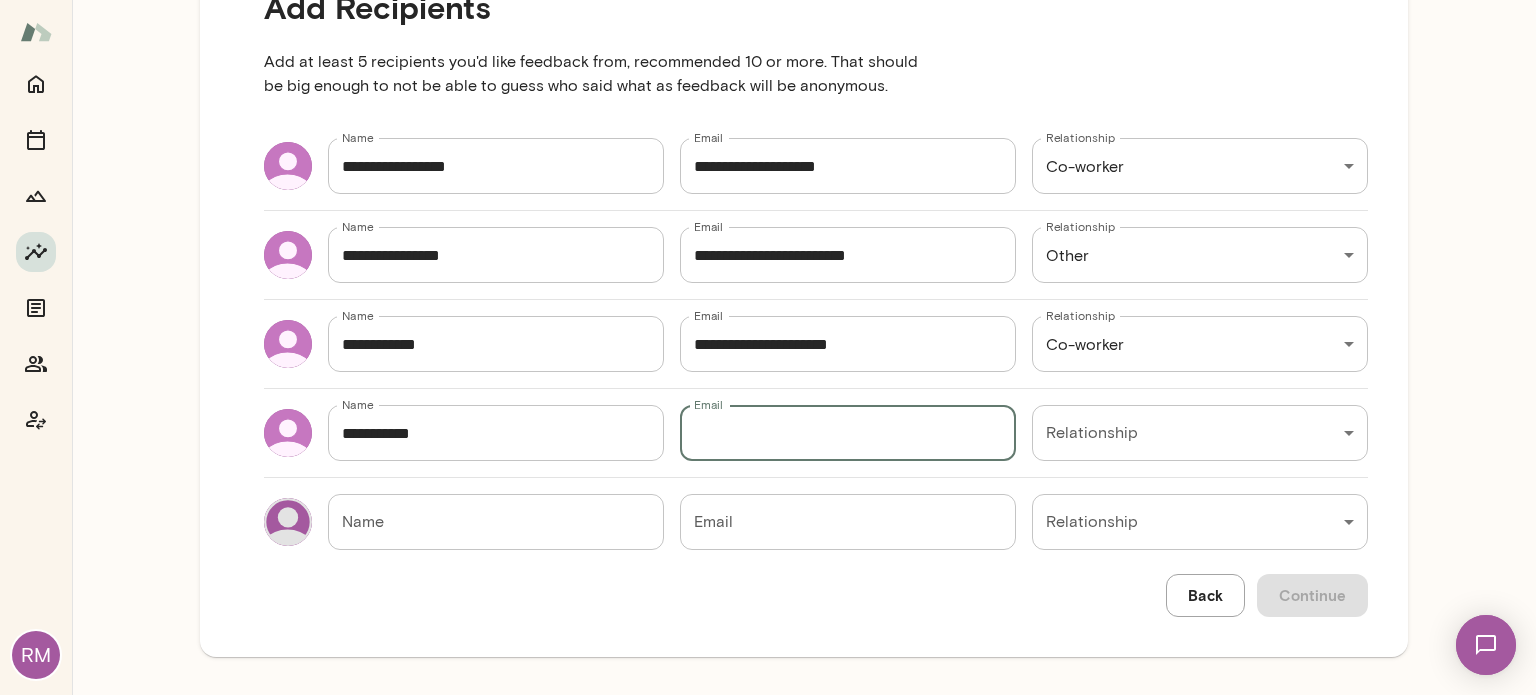 paste on "**********" 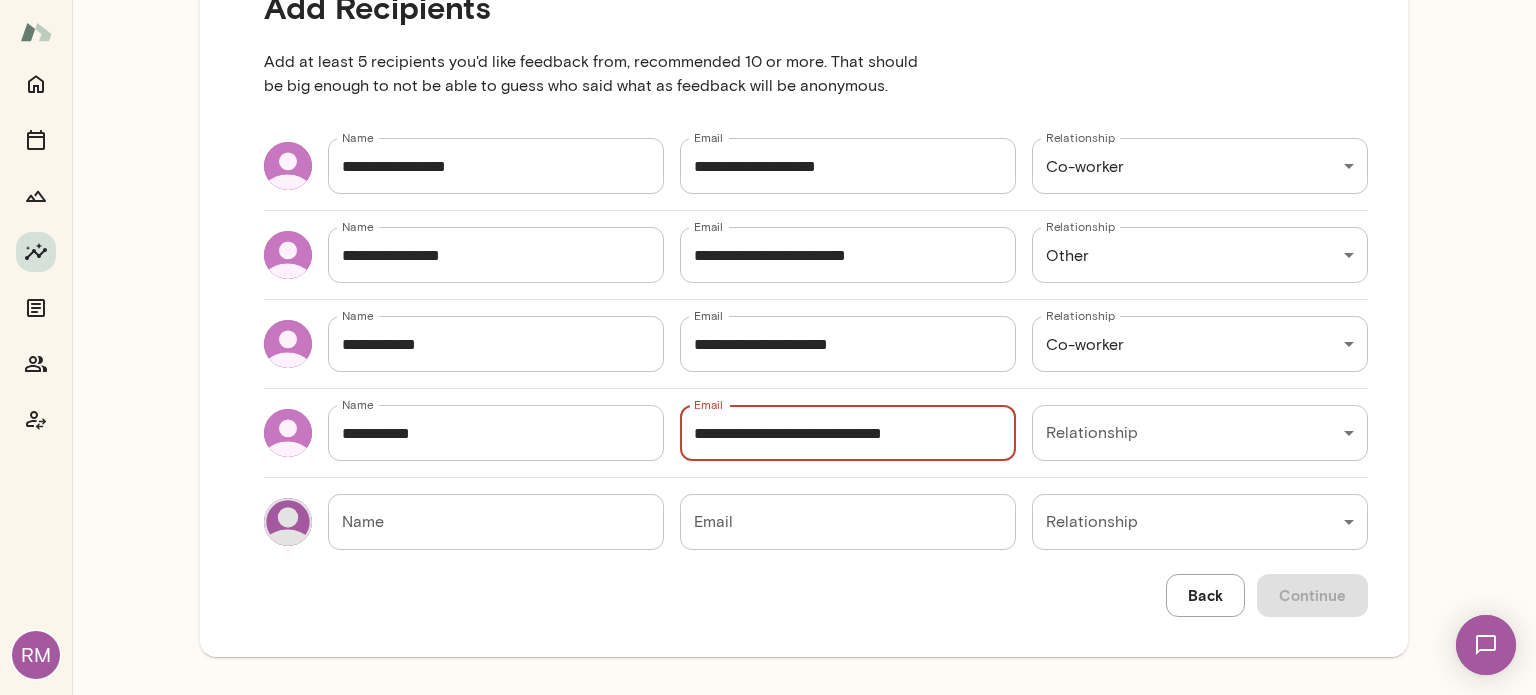 click on "**********" at bounding box center (848, 433) 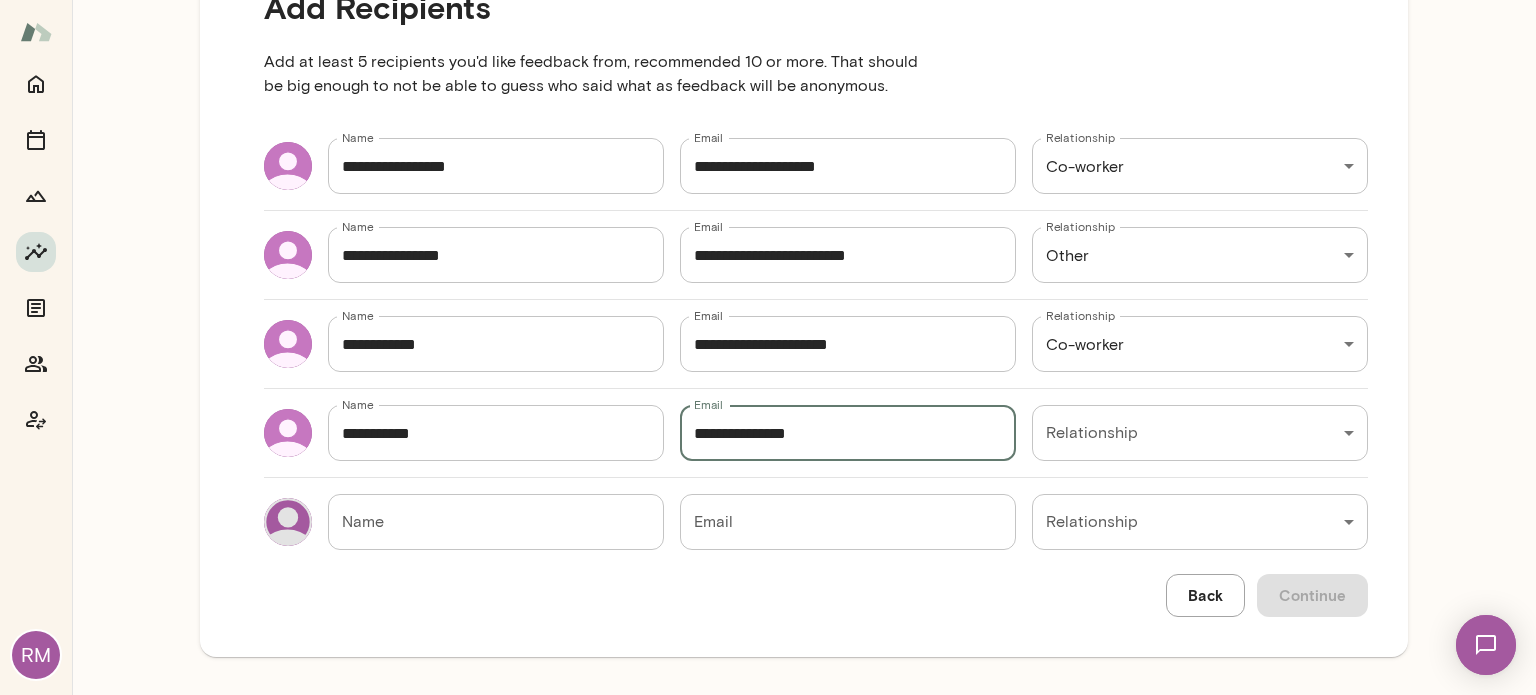 type on "**********" 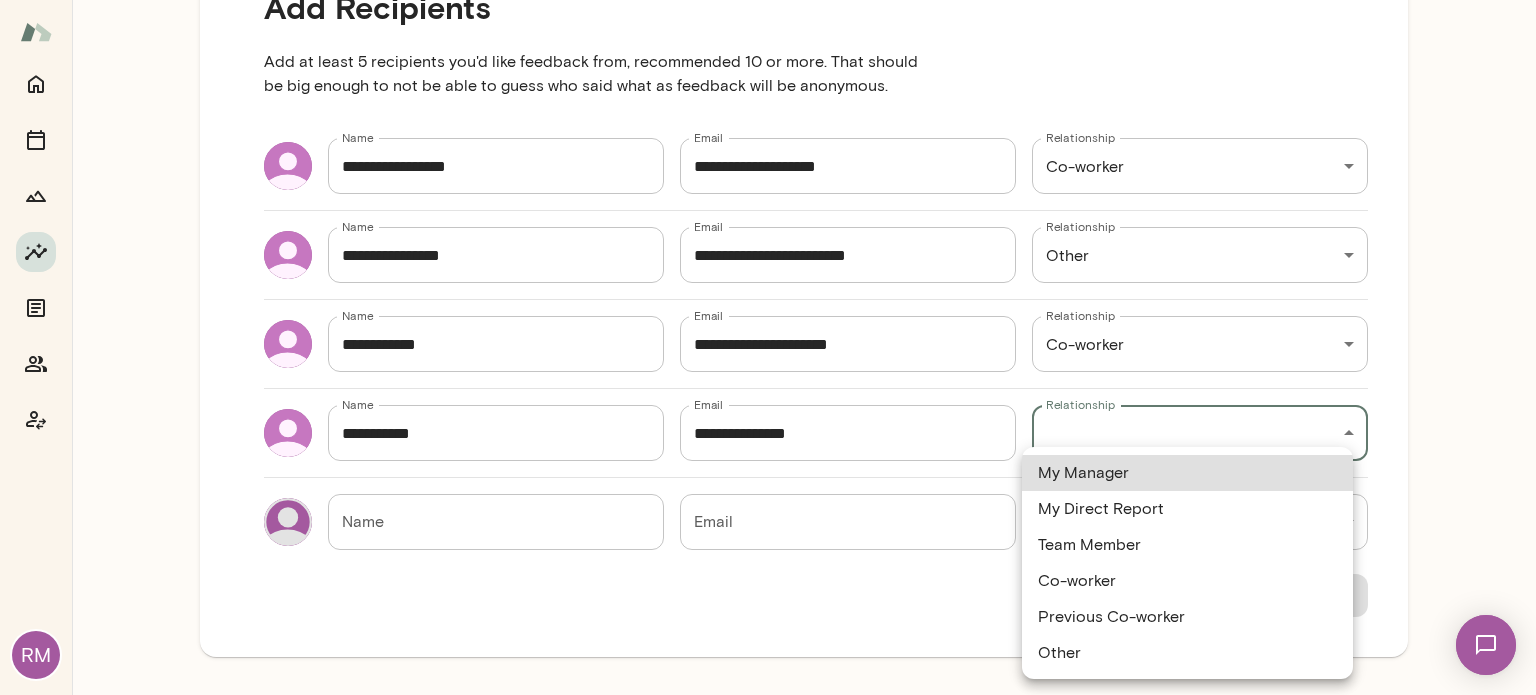 click on "RM Insights Peer Insights New Survey Get started Example Insights See example results Get started Add recipients Send survey Add Recipients Add at least 5 recipients you'd like feedback from, recommended 10 or more. That should be big enough to not be able to guess who said what as feedback will be anonymous. Name [NAME] Name Email [EMAIL] Email Relationship Co-worker ******** Relationship Name [NAME] Name Email [EMAIL] Email Relationship Other ***** Relationship Name [NAME] Name Email [EMAIL] Email Relationship Co-worker ******** Relationship Name [NAME] Name Email [EMAIL] Email Relationship ​ Relationship Name Name Email Email Relationship ​ Relationship Back Continue Home Sessions Members My Manager My Direct Report Team Member Co-worker Previous Co-worker Other" at bounding box center [768, 0] 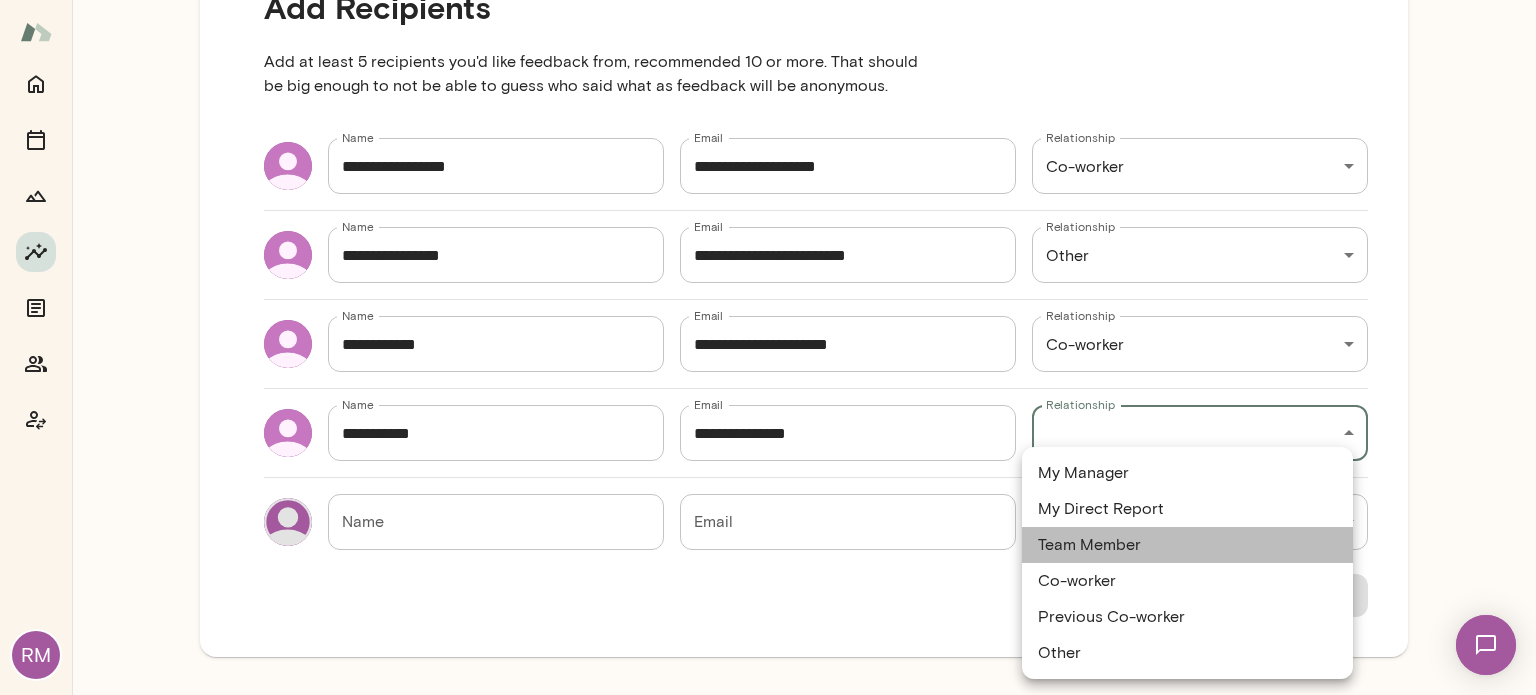 click on "Team Member" at bounding box center (1187, 545) 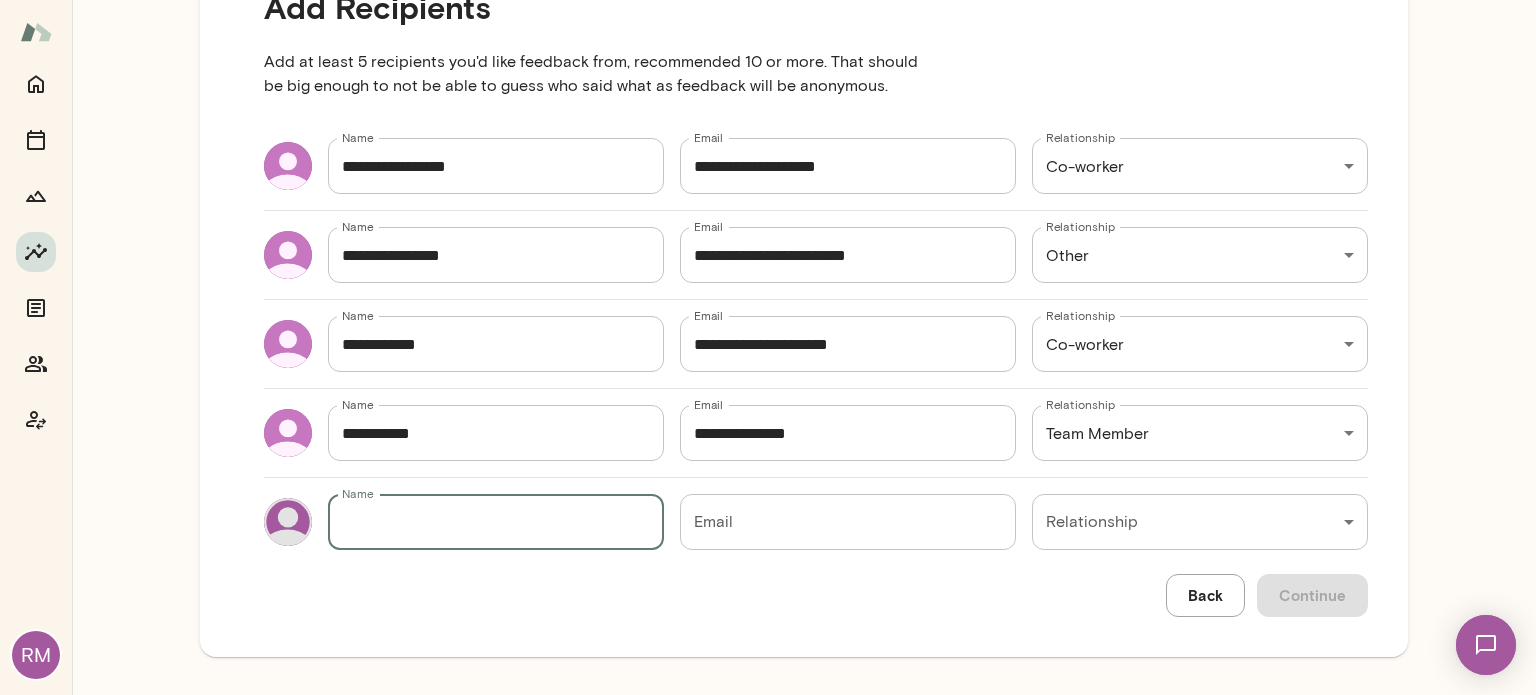 click on "Name" at bounding box center (496, 522) 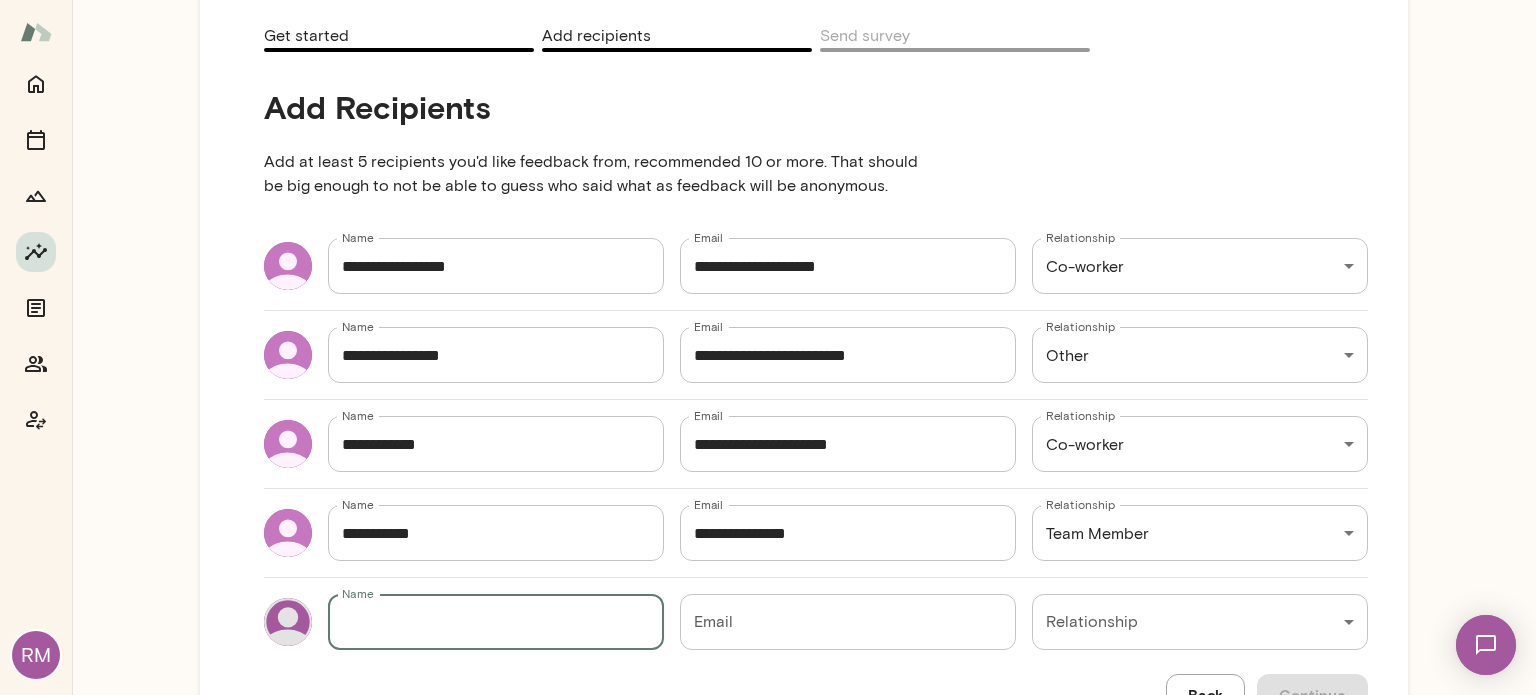 scroll, scrollTop: 332, scrollLeft: 0, axis: vertical 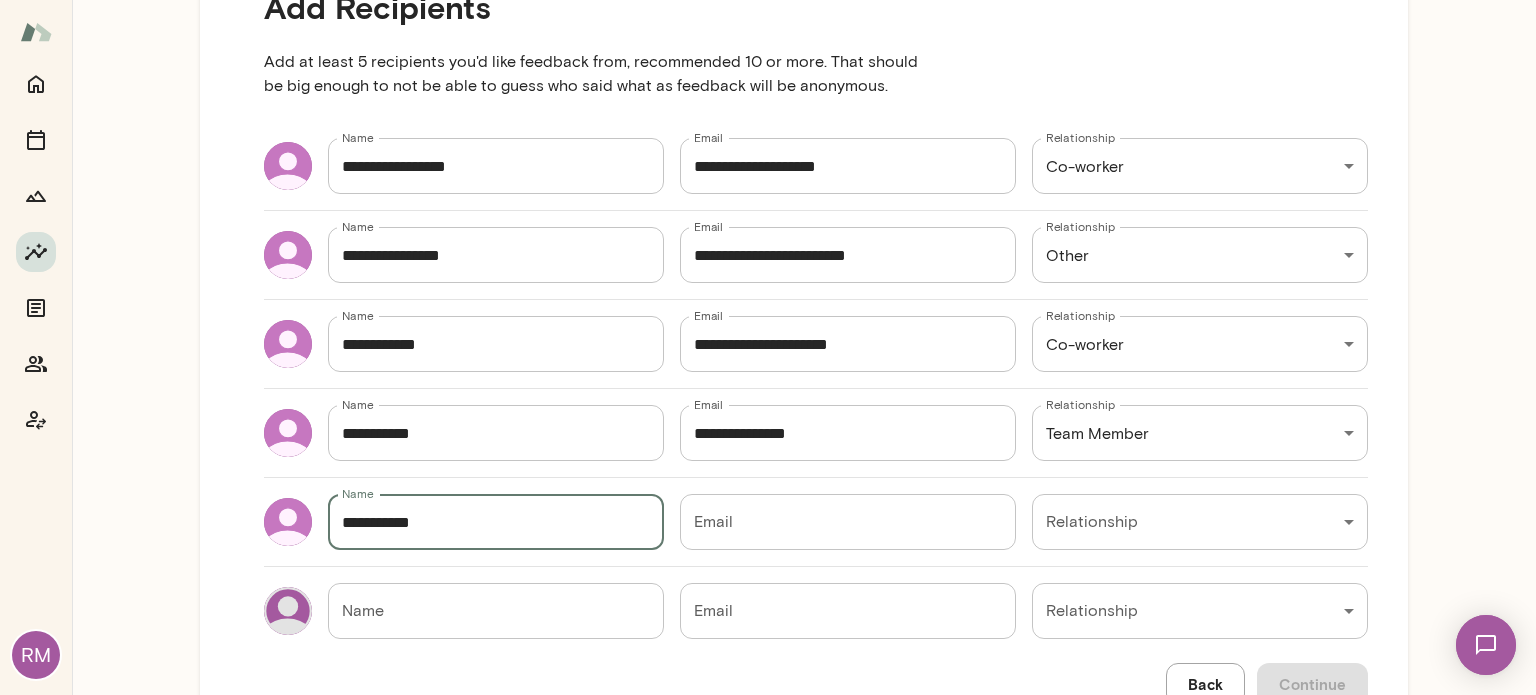 type on "**********" 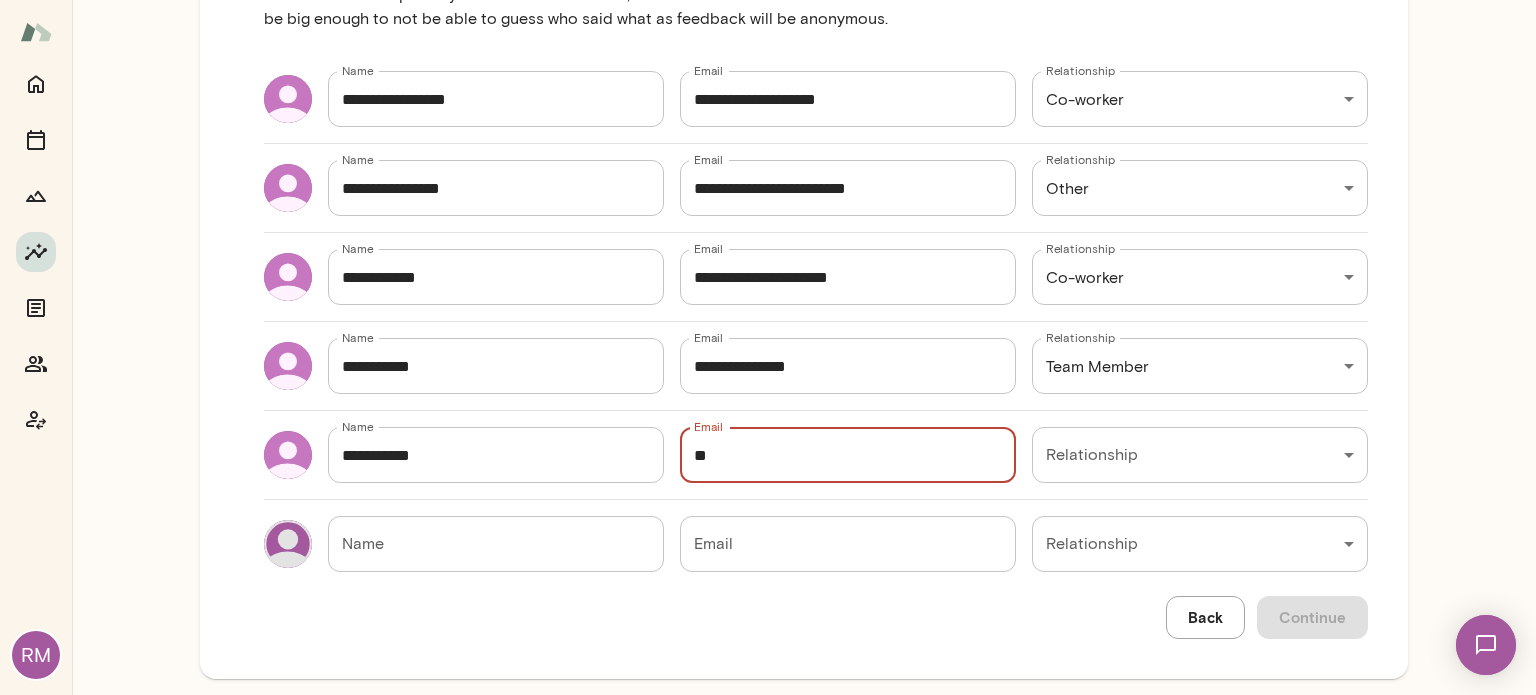 scroll, scrollTop: 421, scrollLeft: 0, axis: vertical 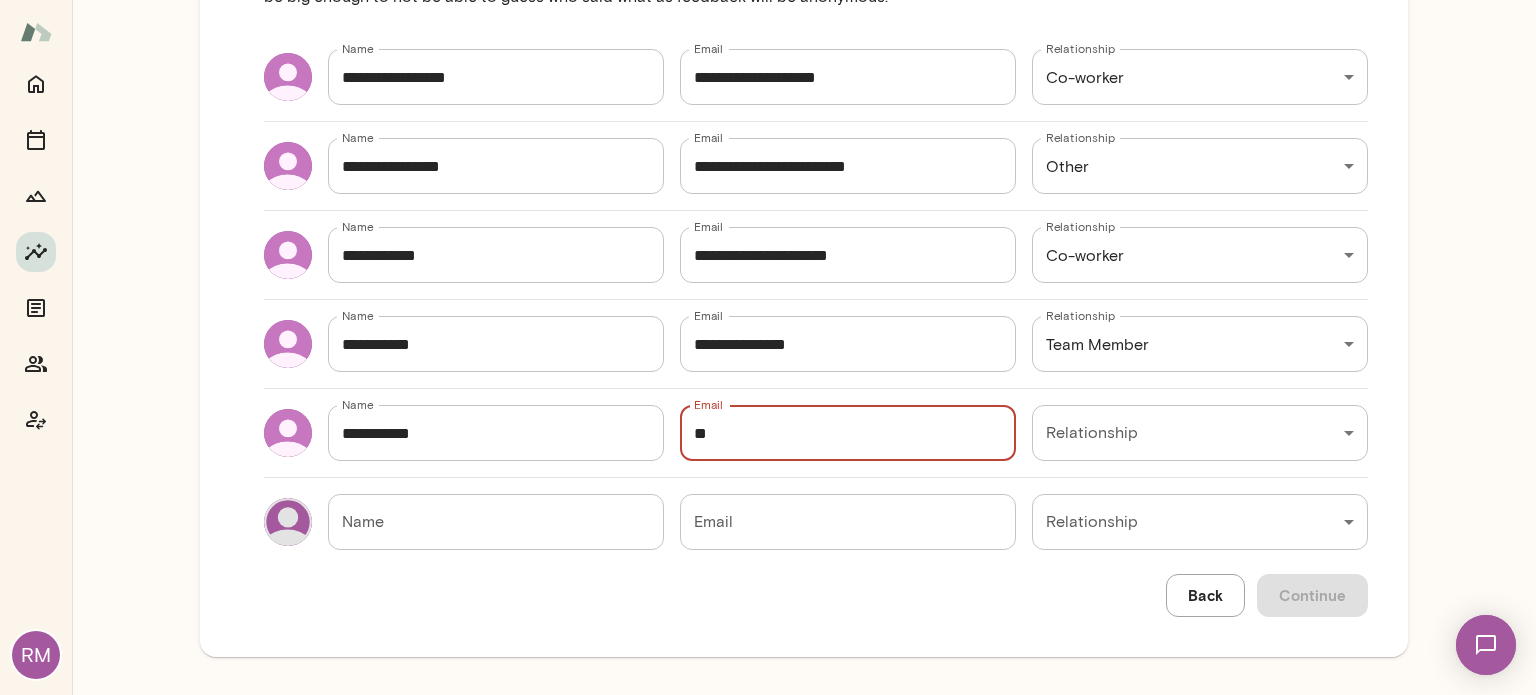 click on "AddRecipients Add at least 5 recipients you'd like feedback from, recommended 10 or more. That should be big enough to not be able to guess who said what as feedback will be anonymous. Name [NAME] Name Email [EMAIL] Email Relationship Co-worker [RELATIONSHIP] Relationship Name [NAME] Name Email [EMAIL] Email Relationship Other [RELATIONSHIP] Relationship Name [NAME] Name Email [EMAIL] Email Relationship Co-worker [RELATIONSHIP] Relationship Name [NAME] Name Email [EMAIL] Email Relationship Team Member [RELATIONSHIP] Relationship Name [NAME] Name Email [EMAIL] Email Relationship ​ Relationship Name Name Email Email Relationship ​ Relationship Back Continue" at bounding box center [816, 258] 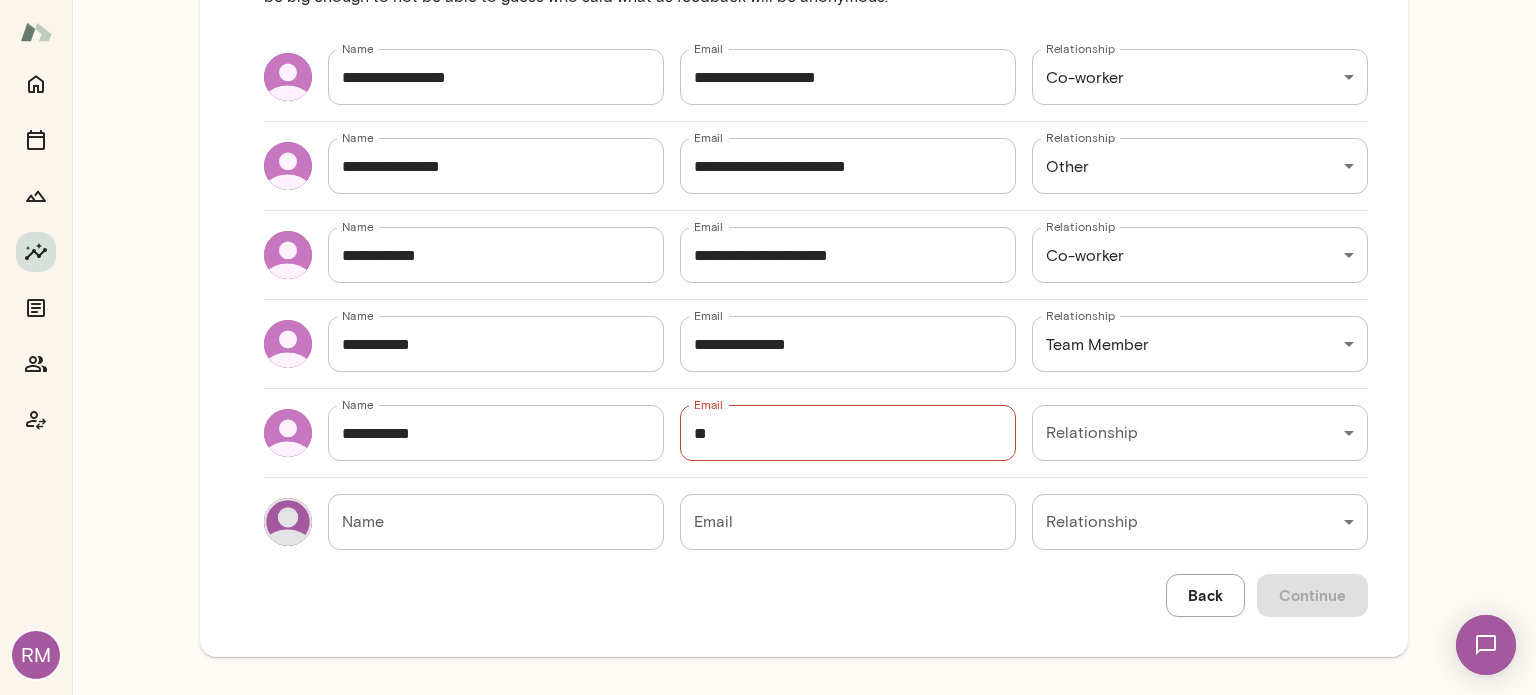 click on "**" at bounding box center [848, 433] 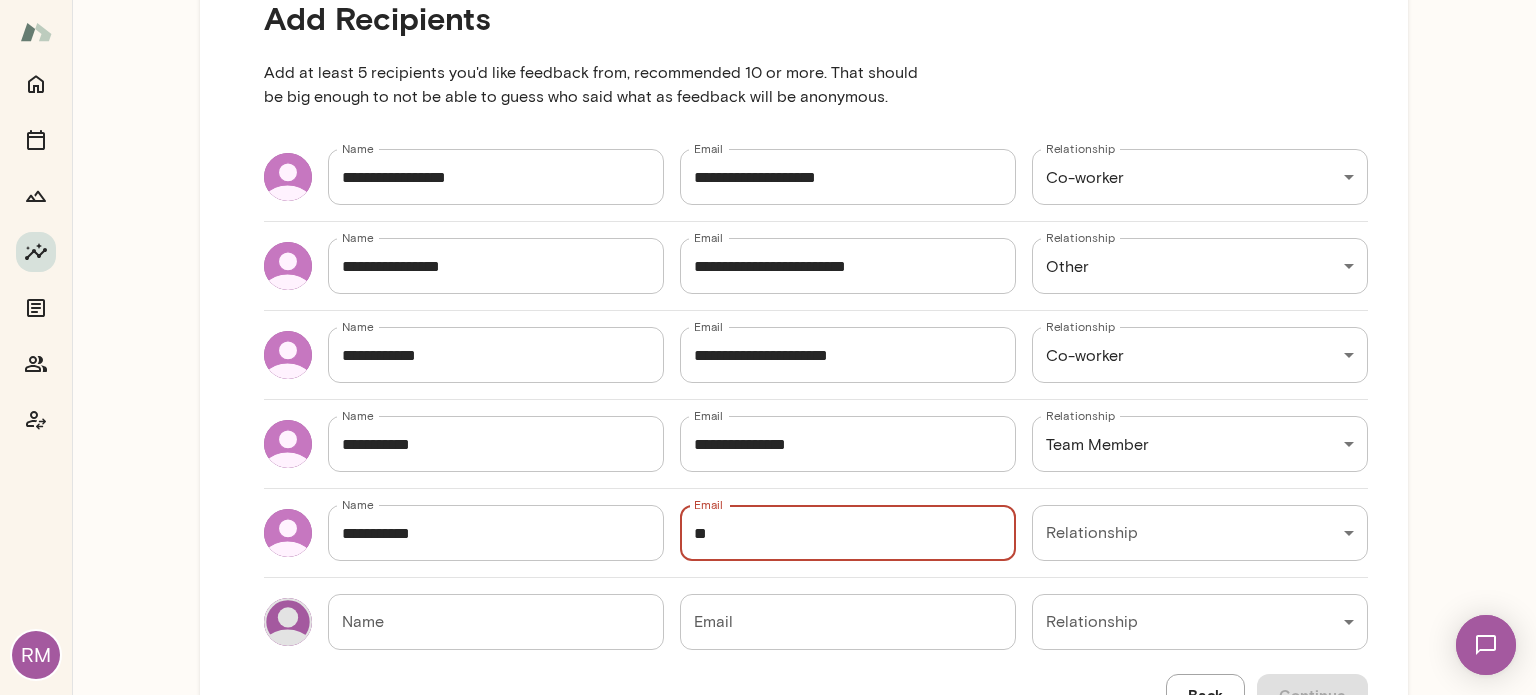 scroll, scrollTop: 421, scrollLeft: 0, axis: vertical 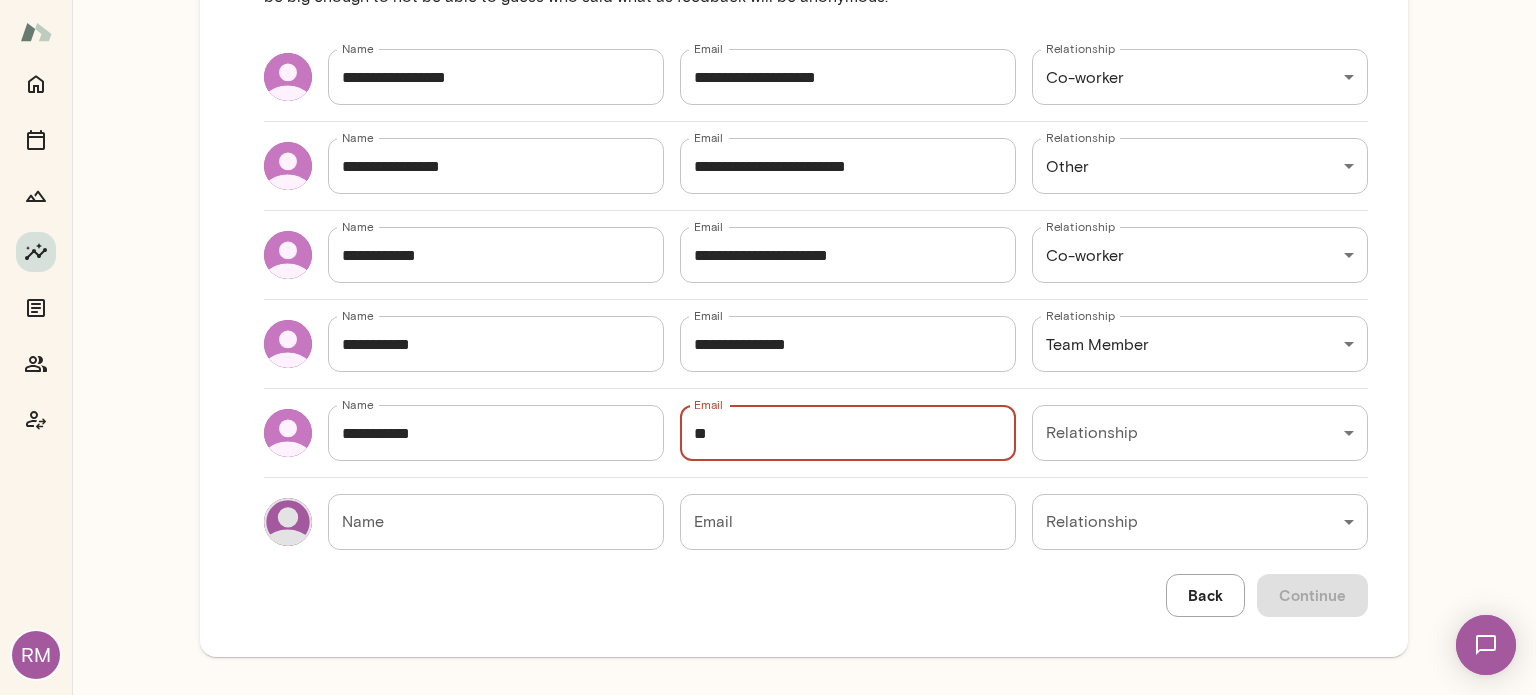 drag, startPoint x: 748, startPoint y: 431, endPoint x: 656, endPoint y: 425, distance: 92.19544 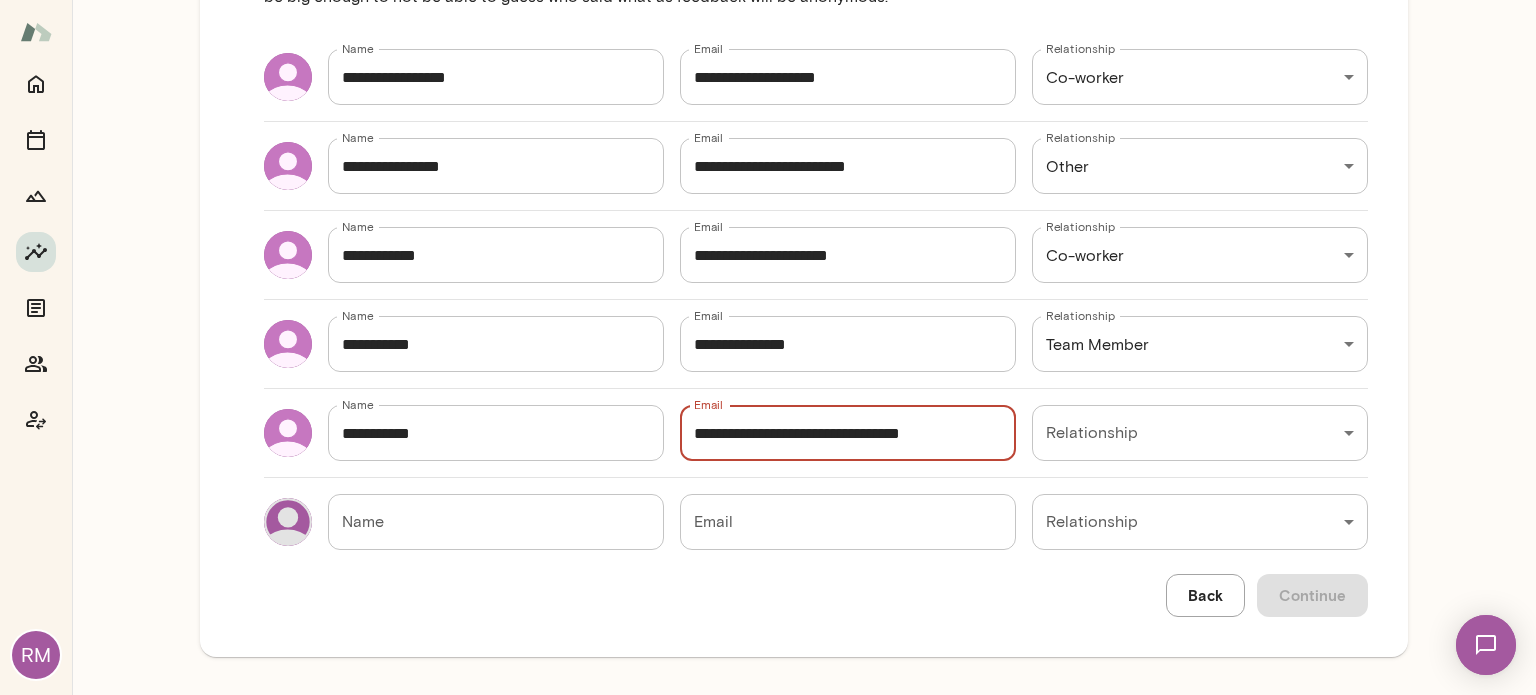 drag, startPoint x: 802, startPoint y: 429, endPoint x: 678, endPoint y: 429, distance: 124 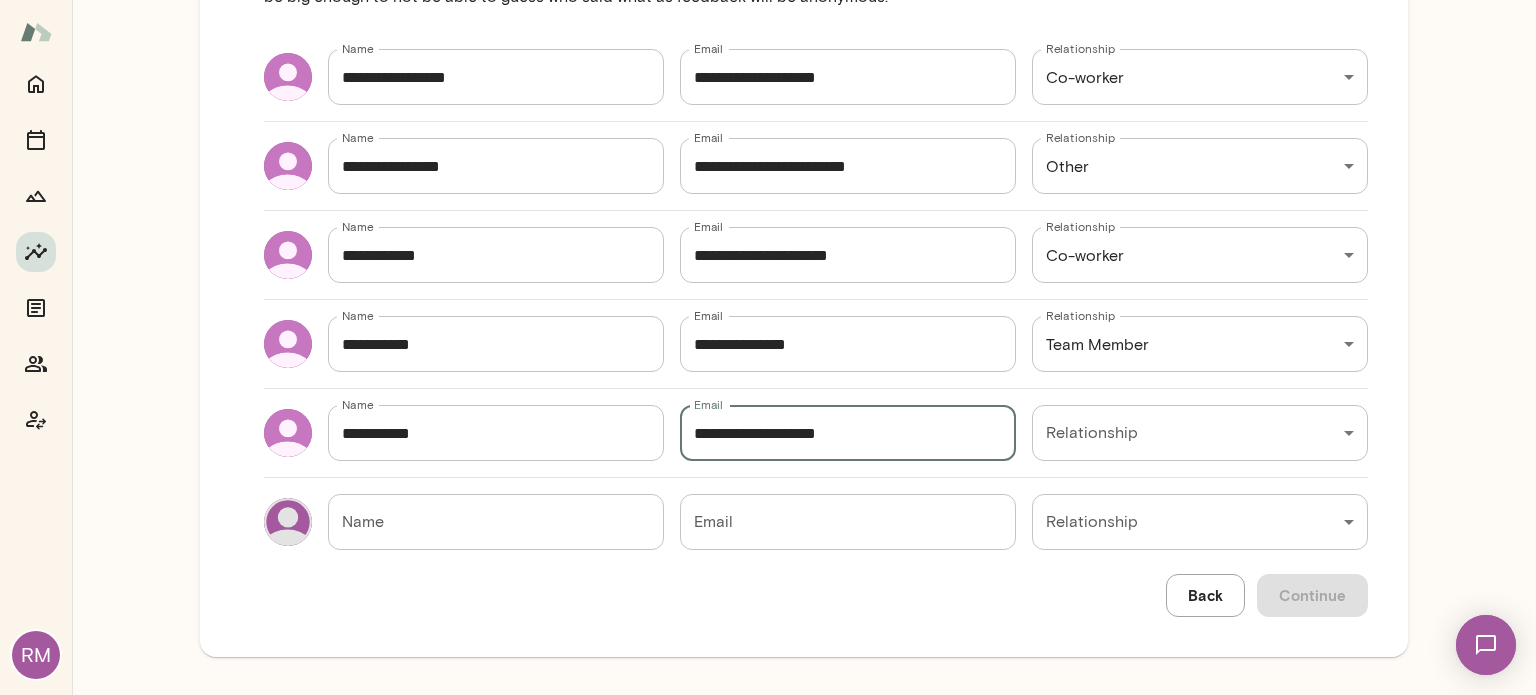 type on "**********" 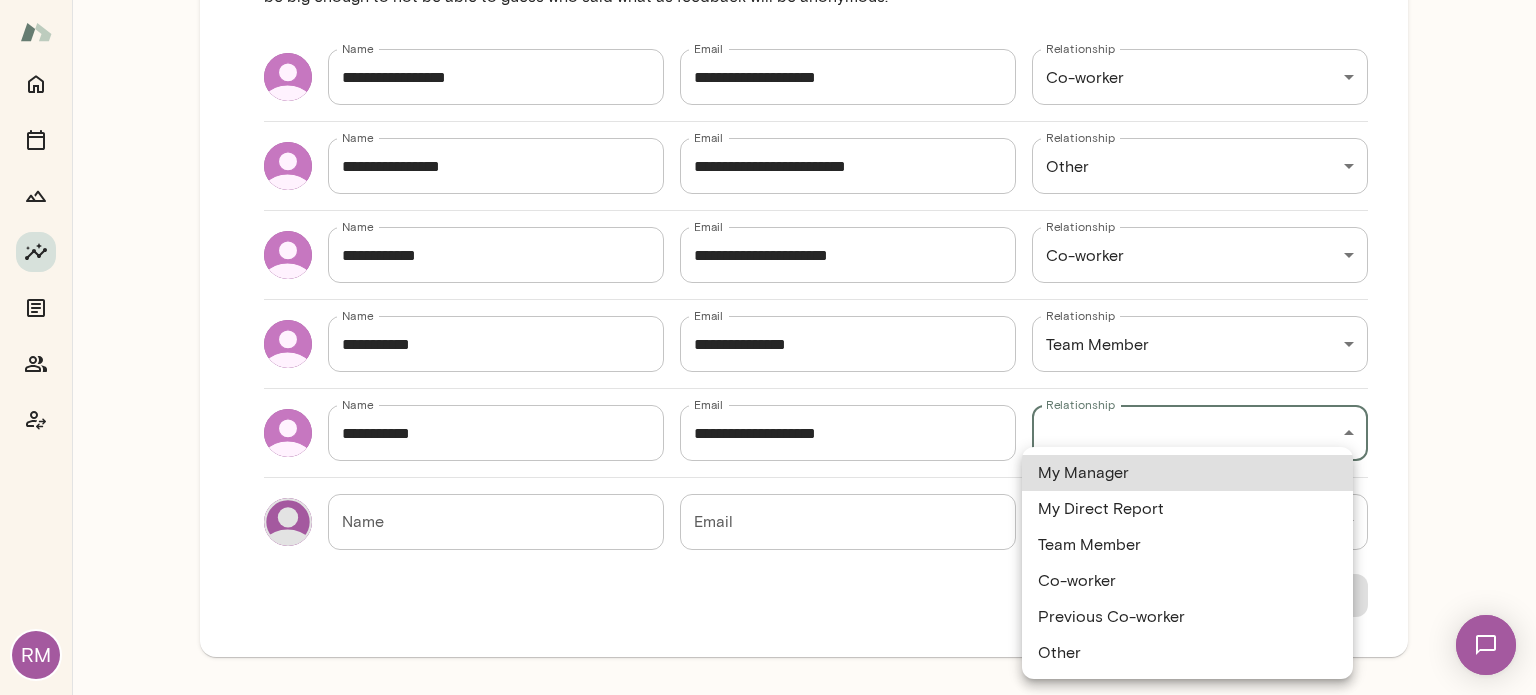 click on "**********" at bounding box center [768, 0] 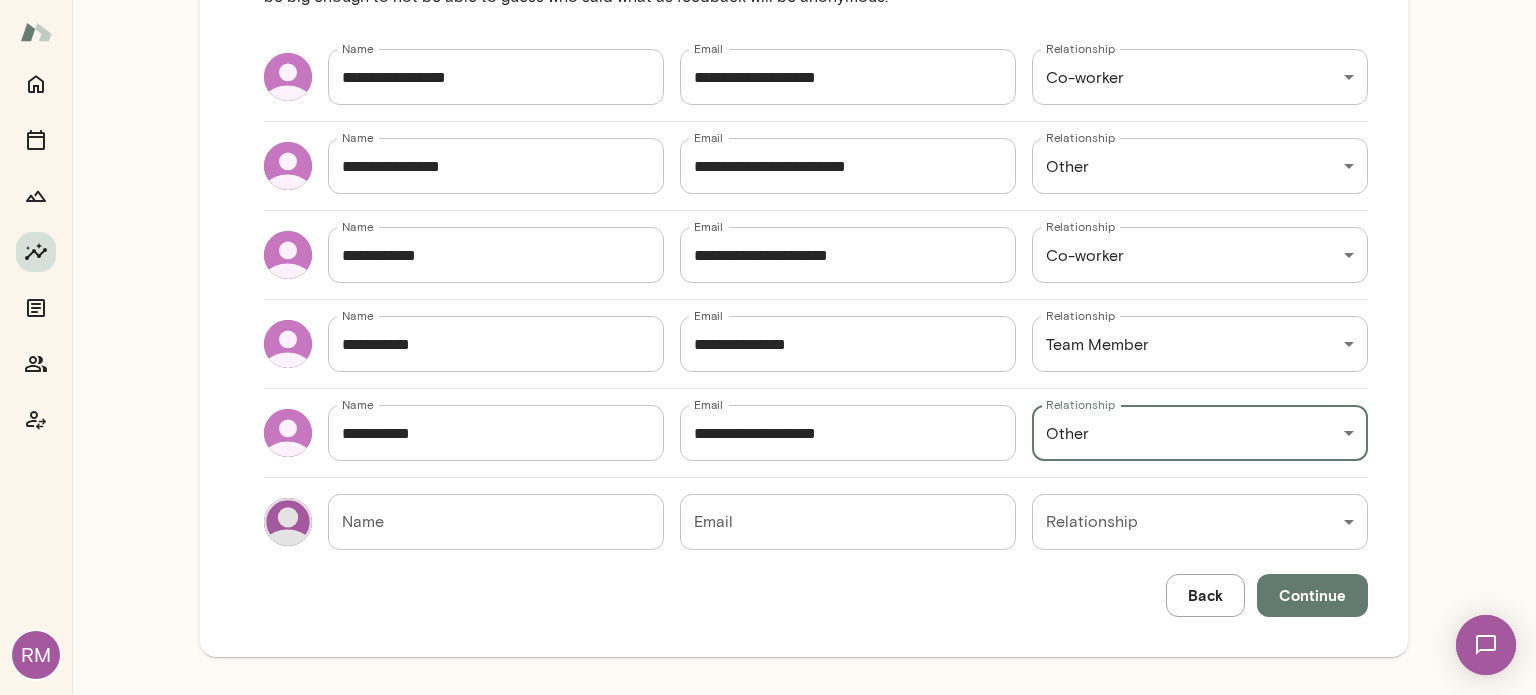 click on "**********" at bounding box center (816, 258) 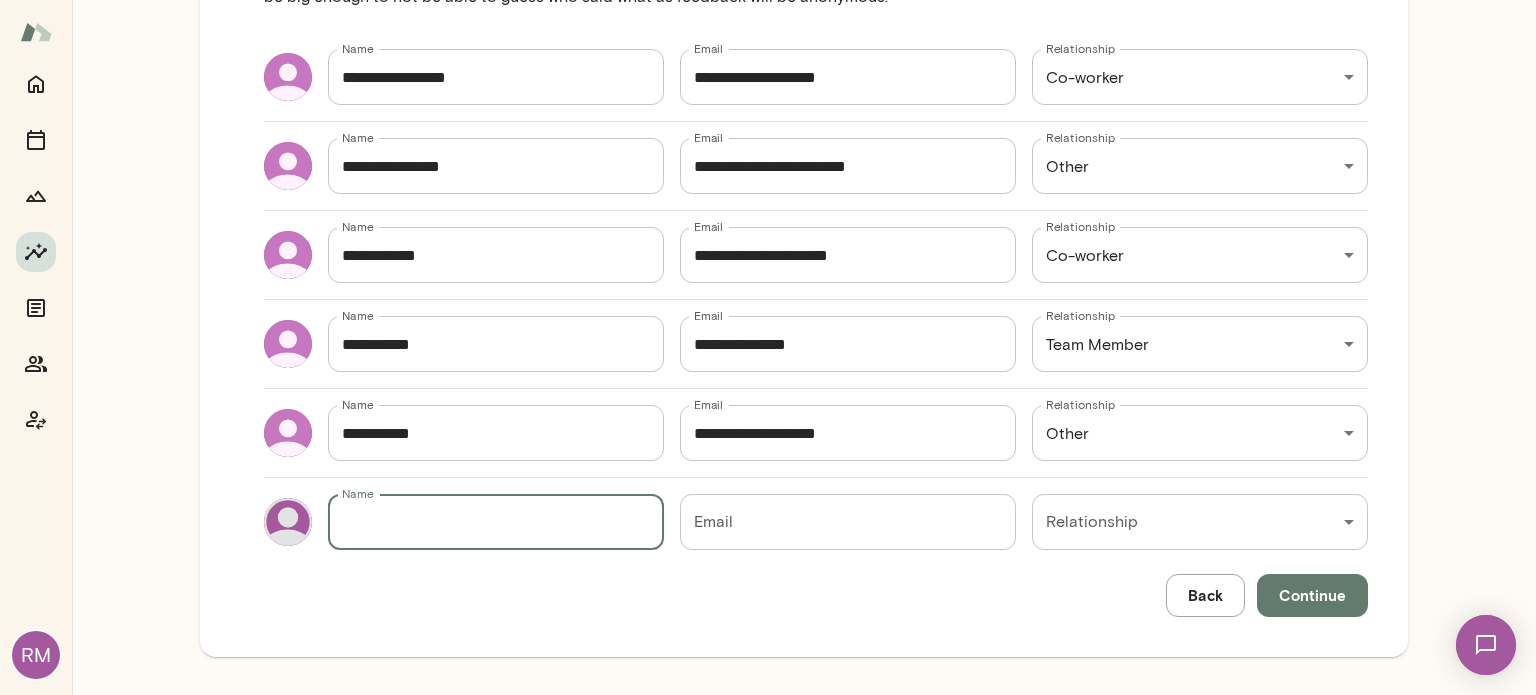 click on "Name" at bounding box center (496, 522) 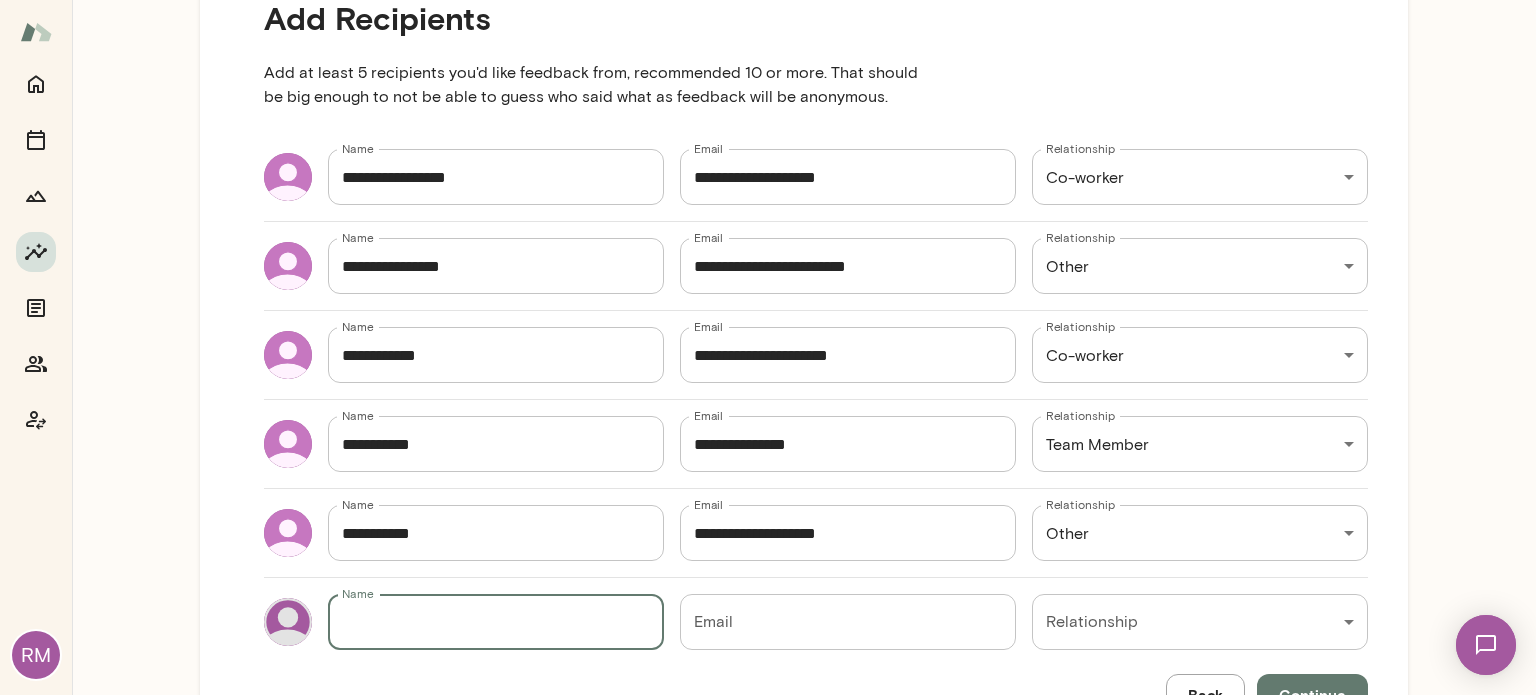 scroll, scrollTop: 321, scrollLeft: 0, axis: vertical 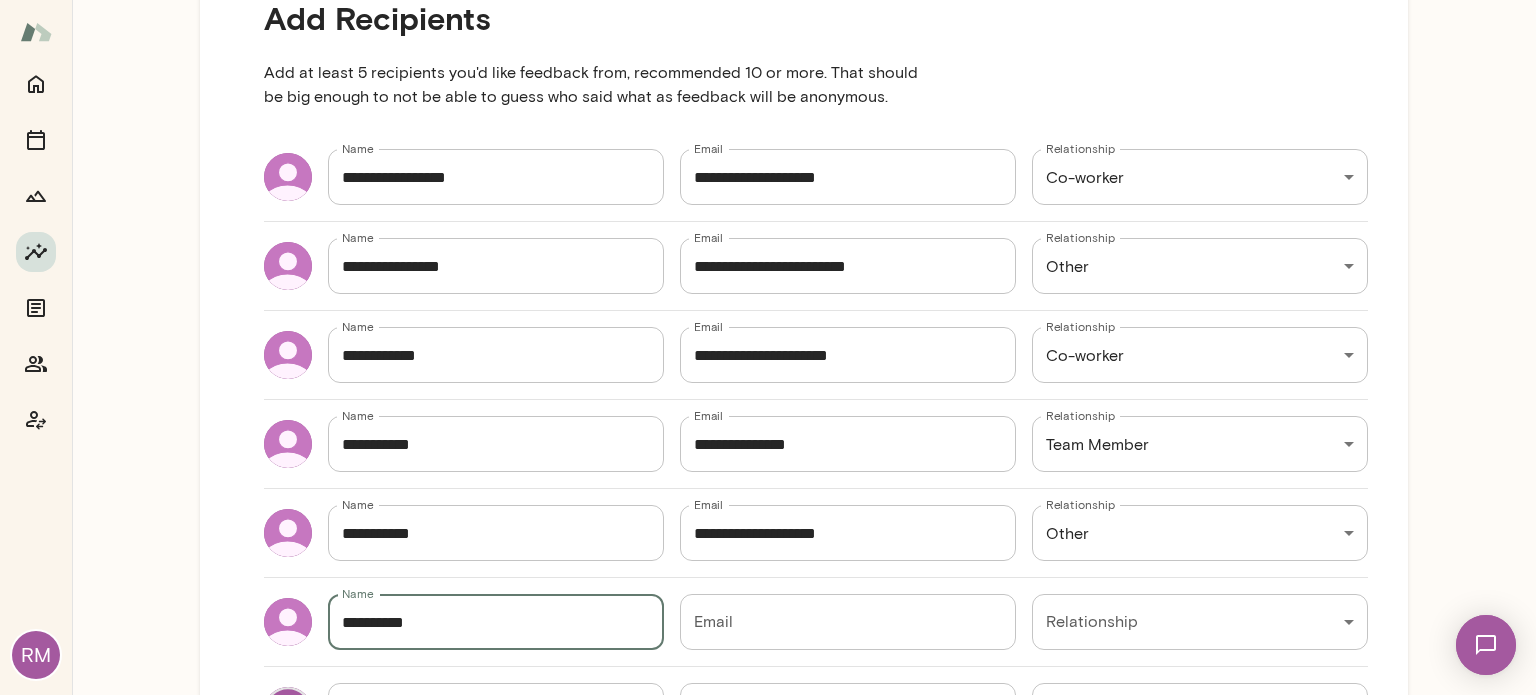 type on "**********" 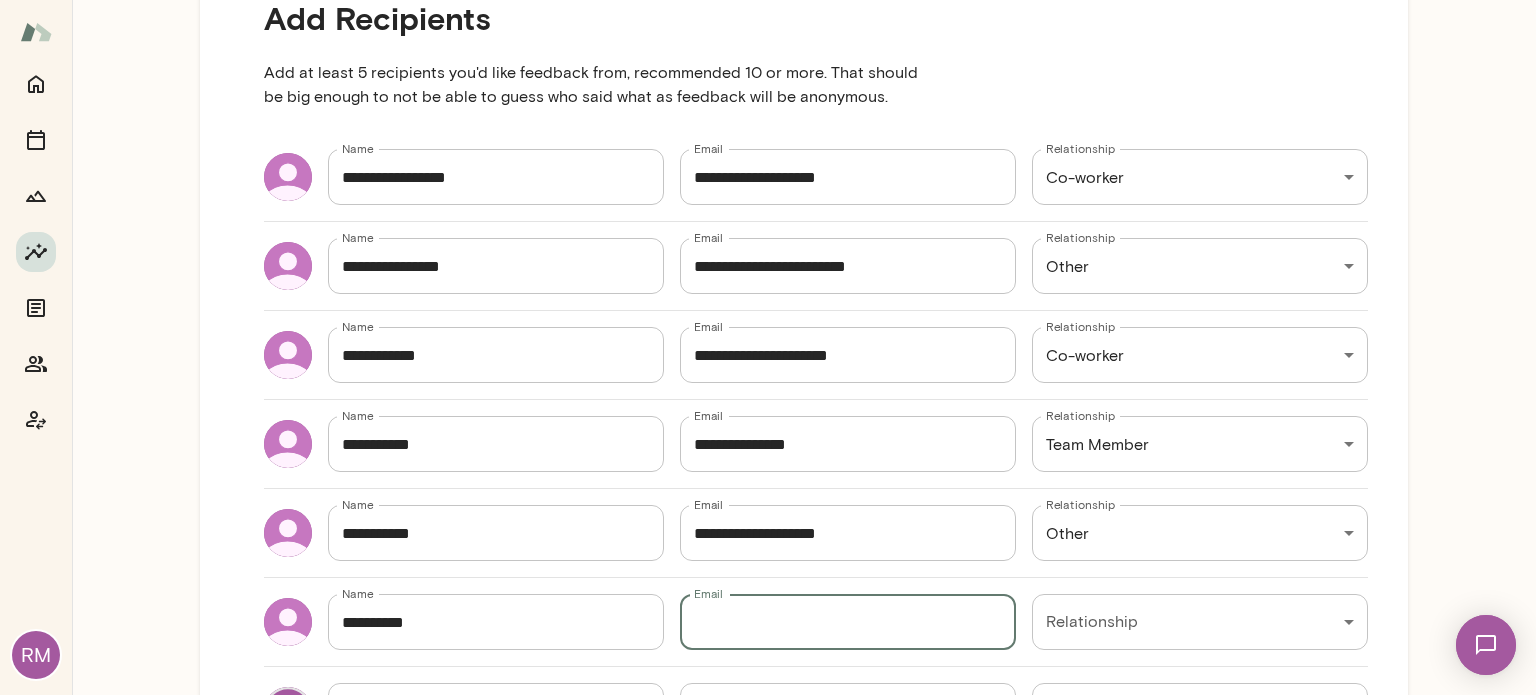 paste on "**********" 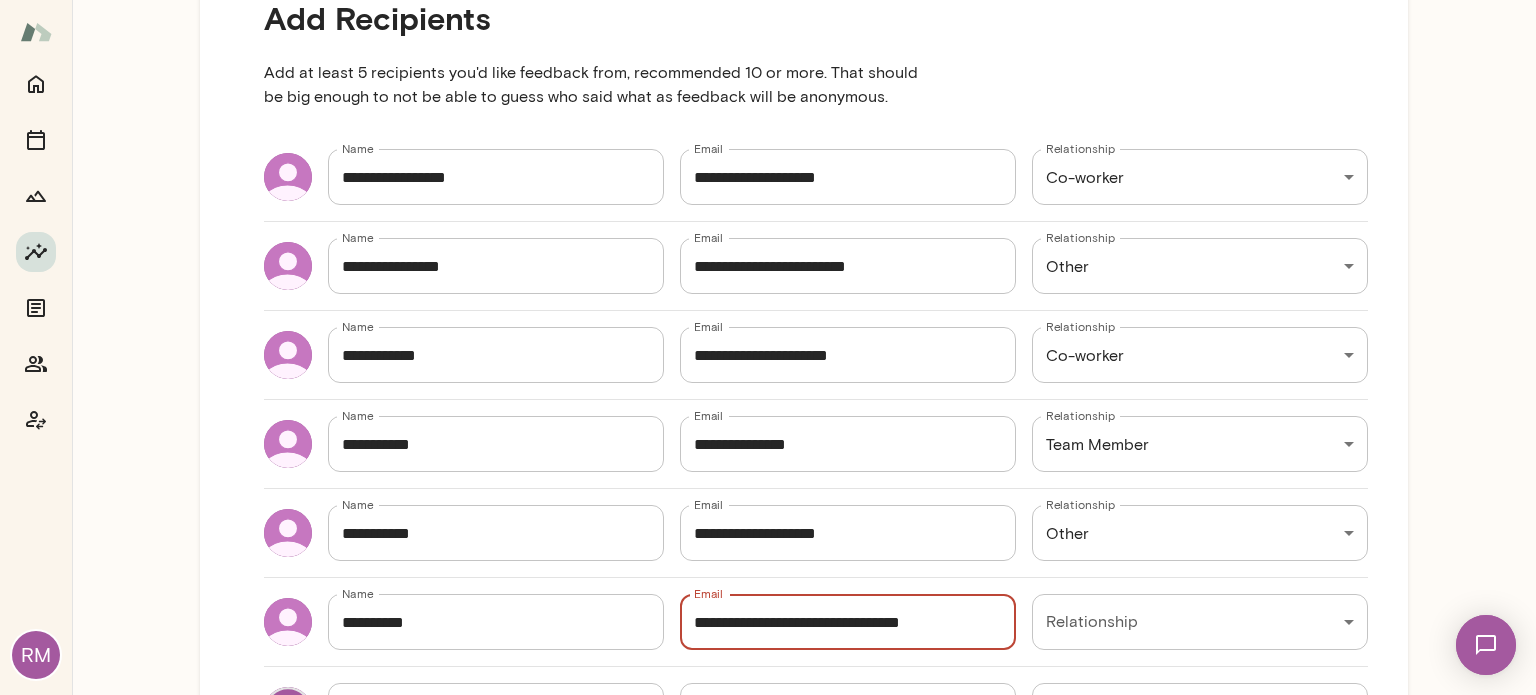drag, startPoint x: 985, startPoint y: 626, endPoint x: 664, endPoint y: 612, distance: 321.30515 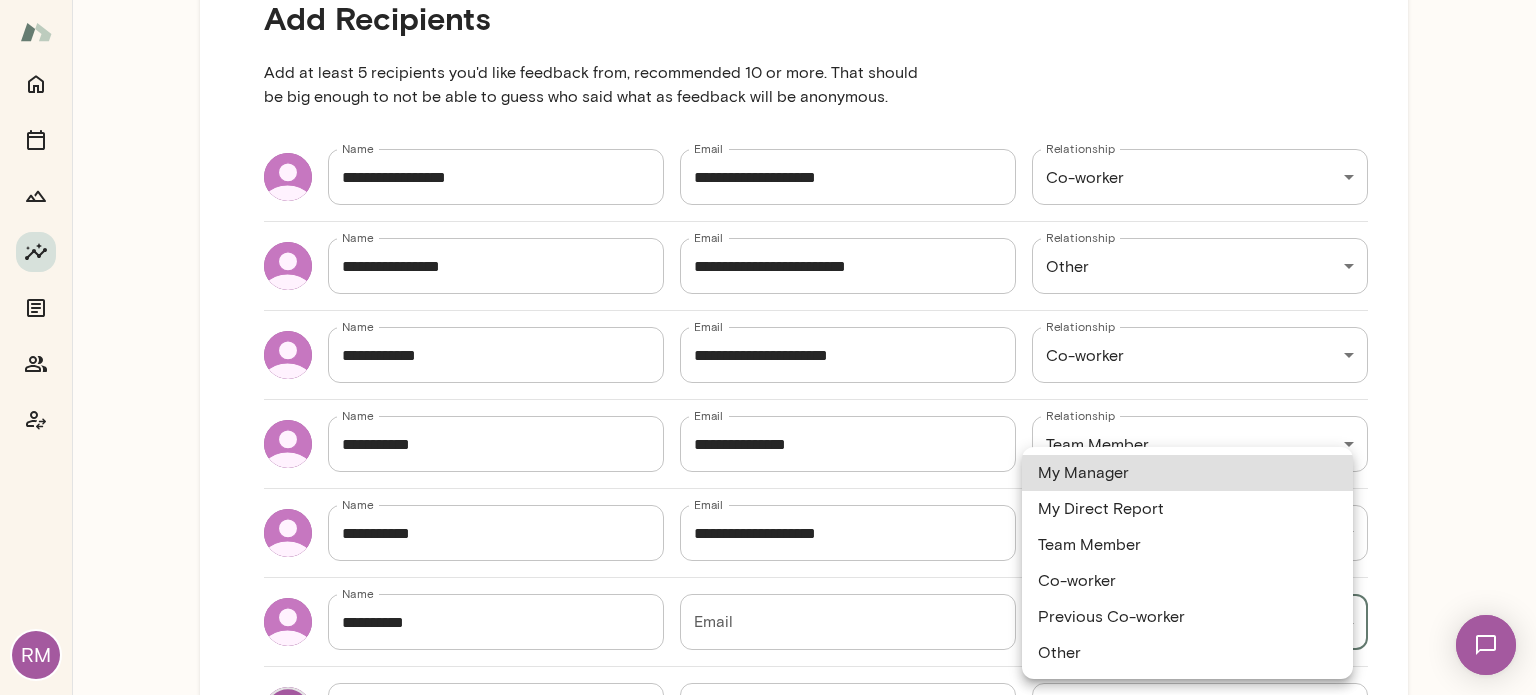 click on "RM Insights Peer Insights New Survey Get started Example Insights See example results Get started Add recipients Send survey Add Recipients Add at least 5 recipients you'd like feedback from, recommended 10 or more. That should be big enough to not be able to guess who said what as feedback will be anonymous. Name [NAME] Name Email [EMAIL] Email Relationship Co-worker [RELATIONSHIP] Relationship Name [NAME] Name Email [EMAIL] Email Relationship Other [RELATIONSHIP] Relationship Name [NAME] Name Email [EMAIL] Email Relationship Co-worker [RELATIONSHIP] Relationship Name [NAME] Name Email [EMAIL] Email Relationship Team Member [RELATIONSHIP] Relationship Name [NAME] Name Email [EMAIL] Email Relationship Other [RELATIONSHIP] Relationship Name [NAME] Name Email [EMAIL] Email Relationship ​ Relationship Name [NAME] Name Email [EMAIL] Email Relationship ​ Relationship Back Continue Home Sessions Members My Manager My Direct Report Team Member Co-worker Other" at bounding box center [768, 0] 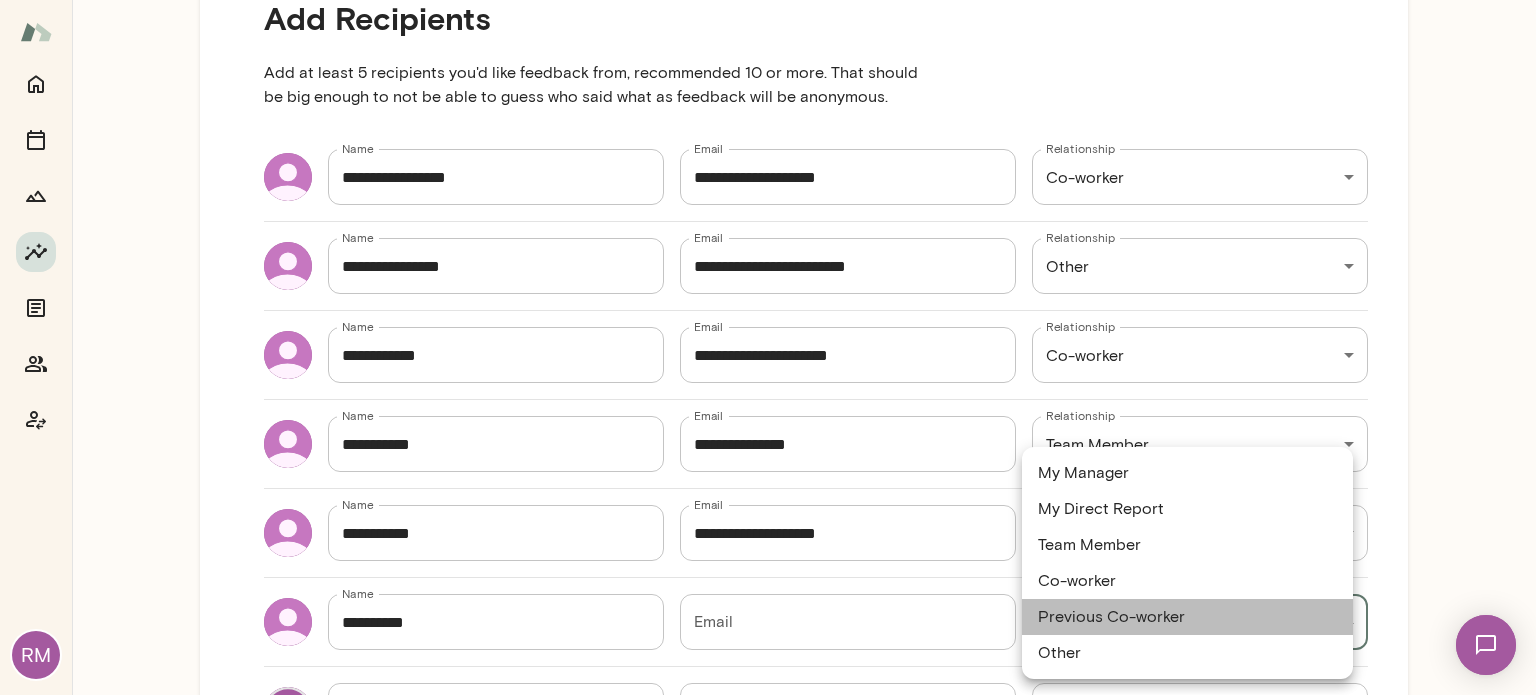 click on "Previous Co-worker" at bounding box center [1187, 617] 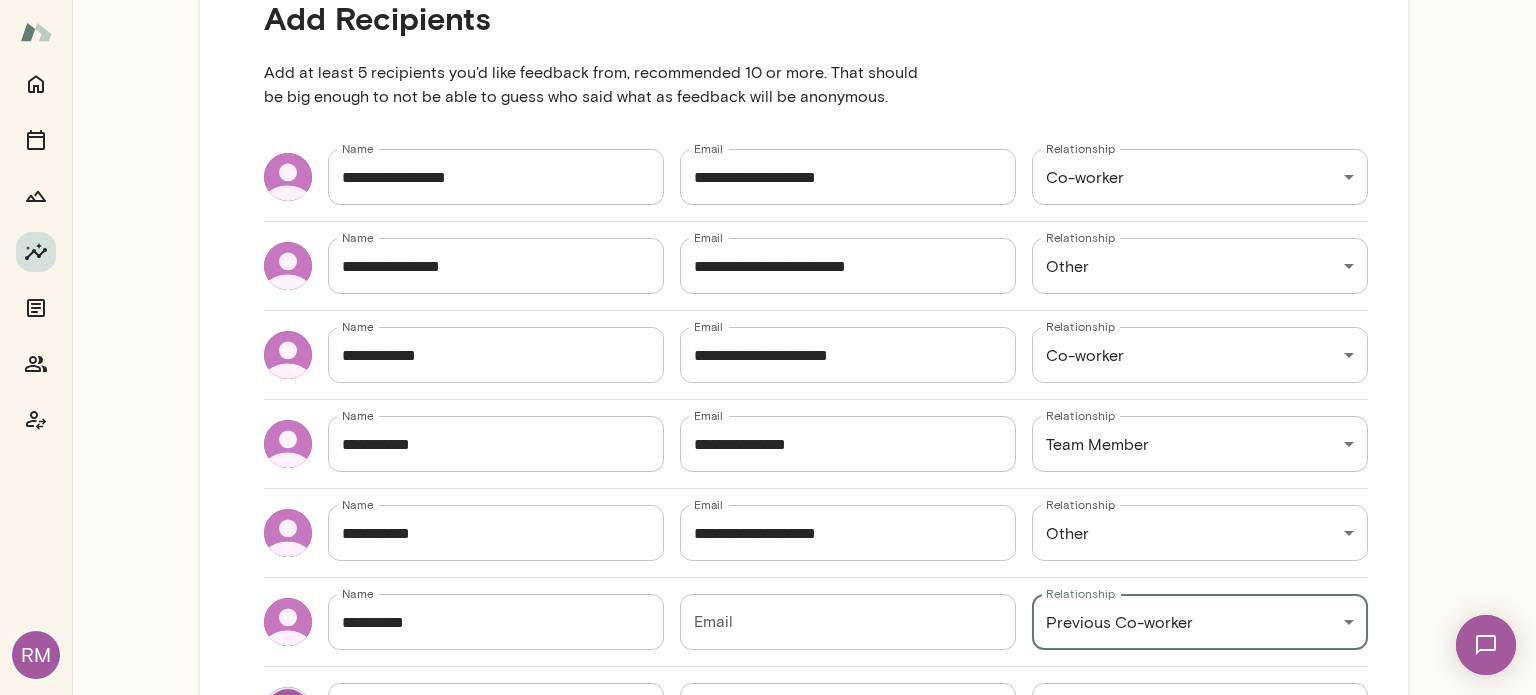 scroll, scrollTop: 510, scrollLeft: 0, axis: vertical 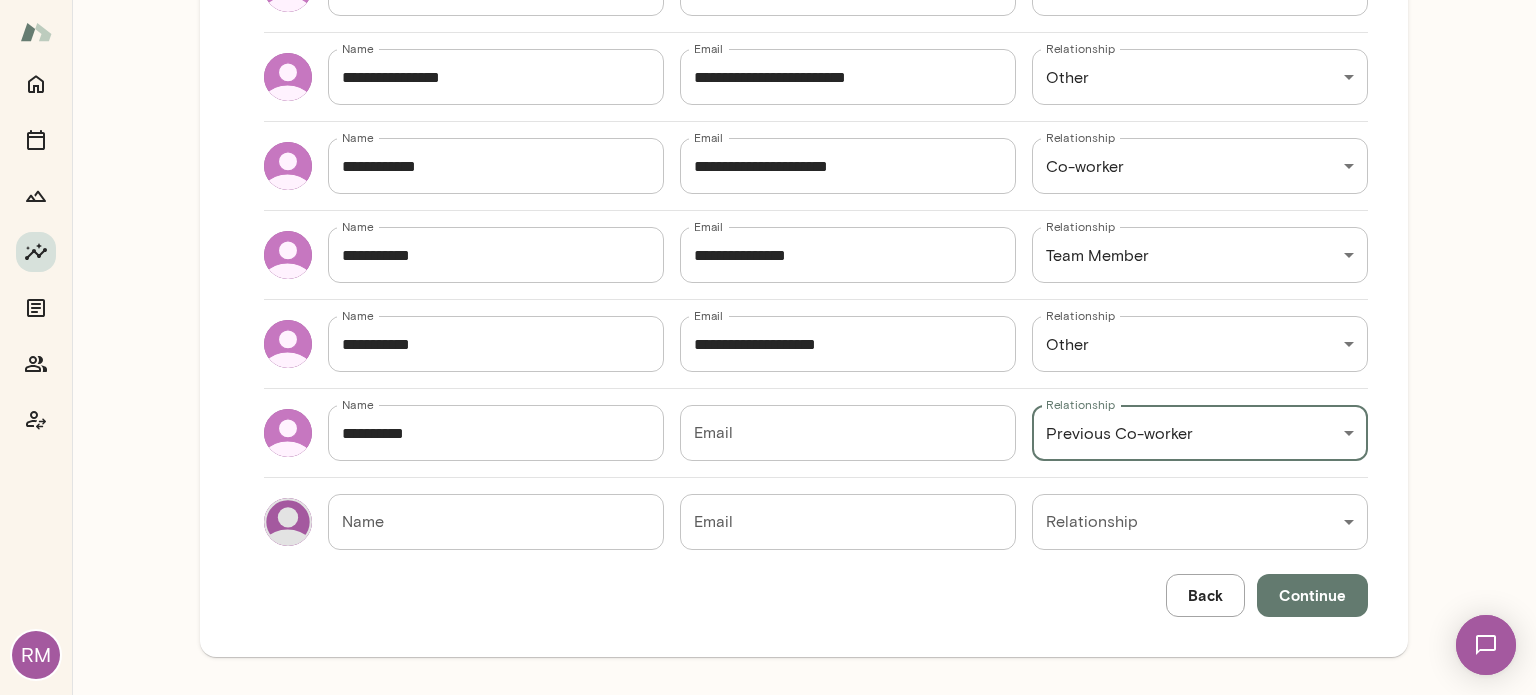 click on "Email" at bounding box center [848, 433] 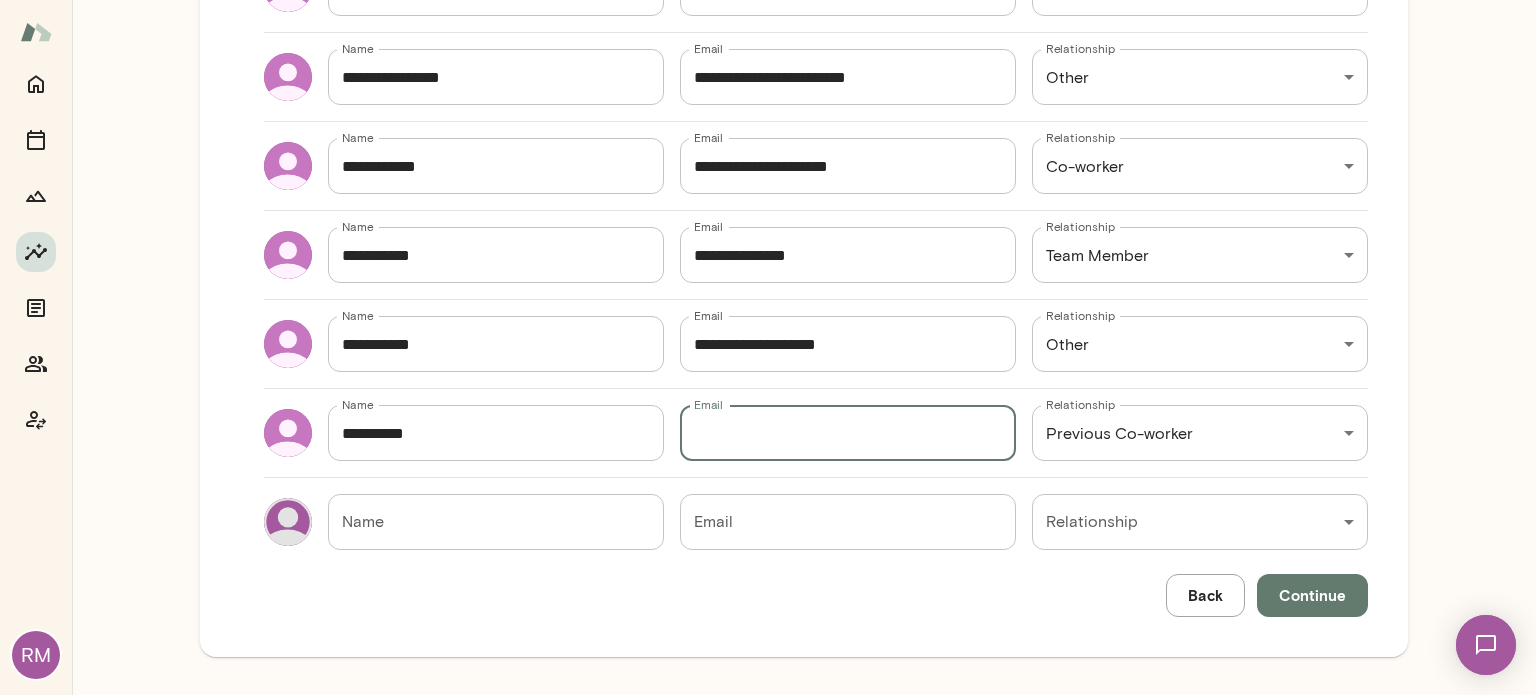 paste on "**********" 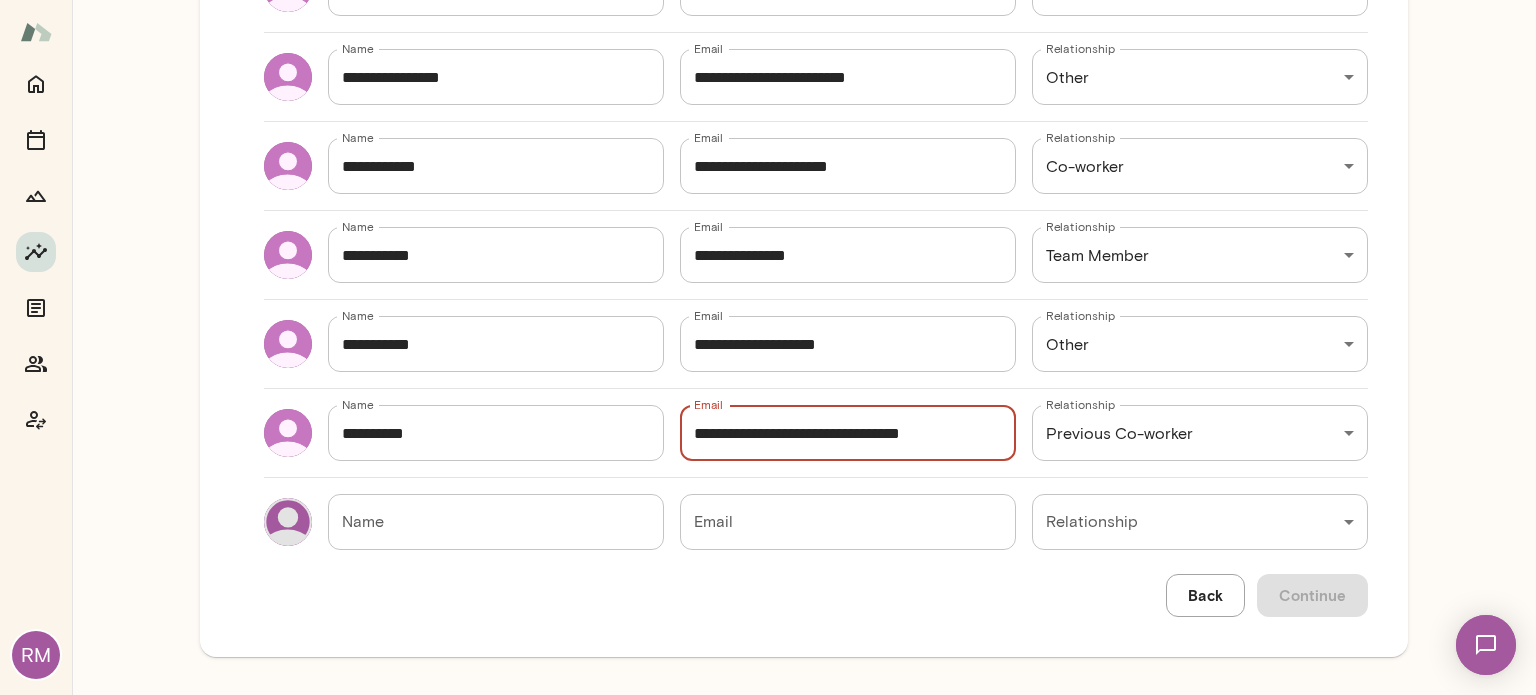 drag, startPoint x: 779, startPoint y: 431, endPoint x: 650, endPoint y: 423, distance: 129.24782 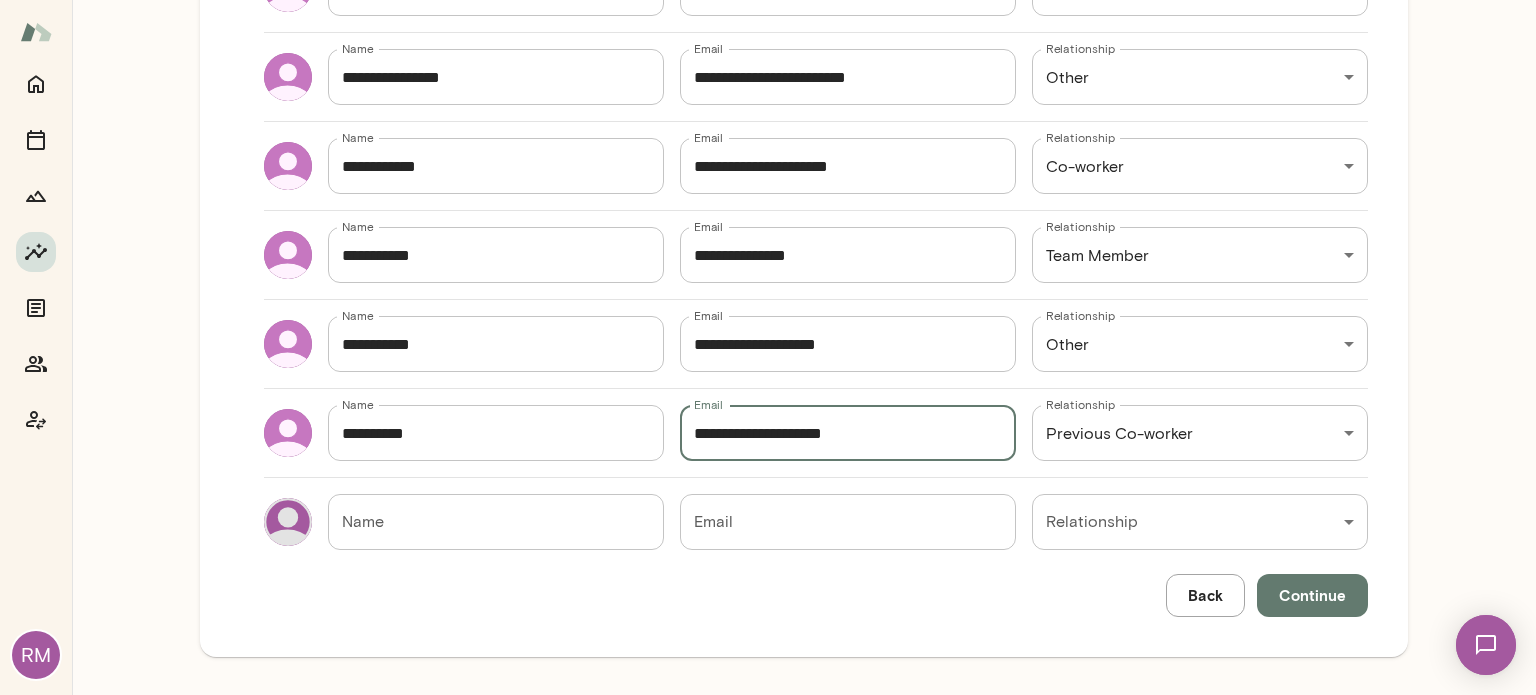 type on "**********" 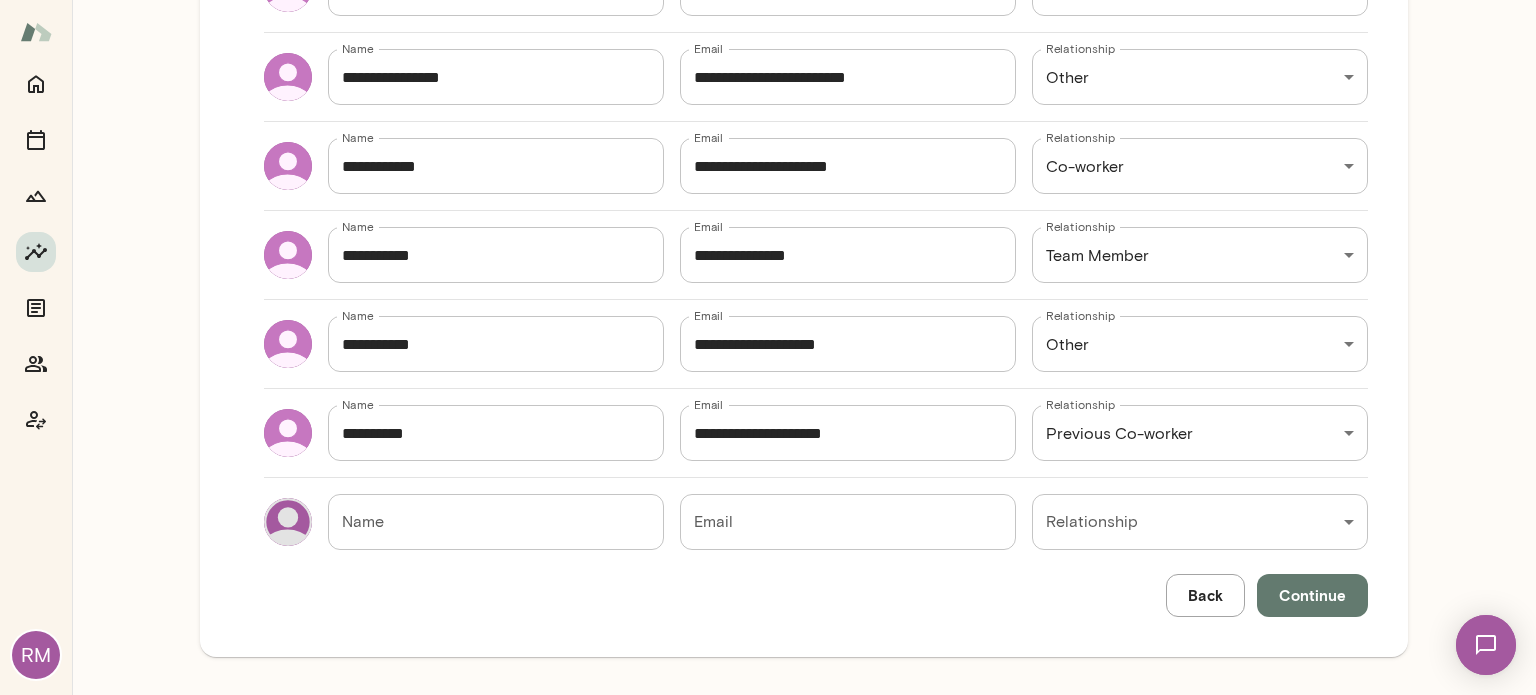 click on "Add Recipients Add at least 5 recipients you'd like feedback from, recommended 10 or more. That should be big enough to not be able to guess who said what as feedback will be anonymous. Name [NAME] Name Email [EMAIL] Email Relationship Co-worker [RELATIONSHIP] Relationship Name [NAME] Name Email [EMAIL] Email Relationship Other [RELATIONSHIP] Relationship Name [NAME] Name Email [EMAIL] Email Relationship Co-worker [RELATIONSHIP] Relationship Name [NAME] Name Email [EMAIL] Email Relationship Team Member [RELATIONSHIP] Relationship Name [NAME] Name Email [EMAIL] Email Relationship Other [RELATIONSHIP] Relationship Name [NAME] Name Email [EMAIL] Email Relationship Previous Co-worker [RELATIONSHIP] Relationship Name [NAME] Name Email [EMAIL] Email Relationship ​ [RELATIONSHIP] Relationship Back Continue" at bounding box center [816, 213] 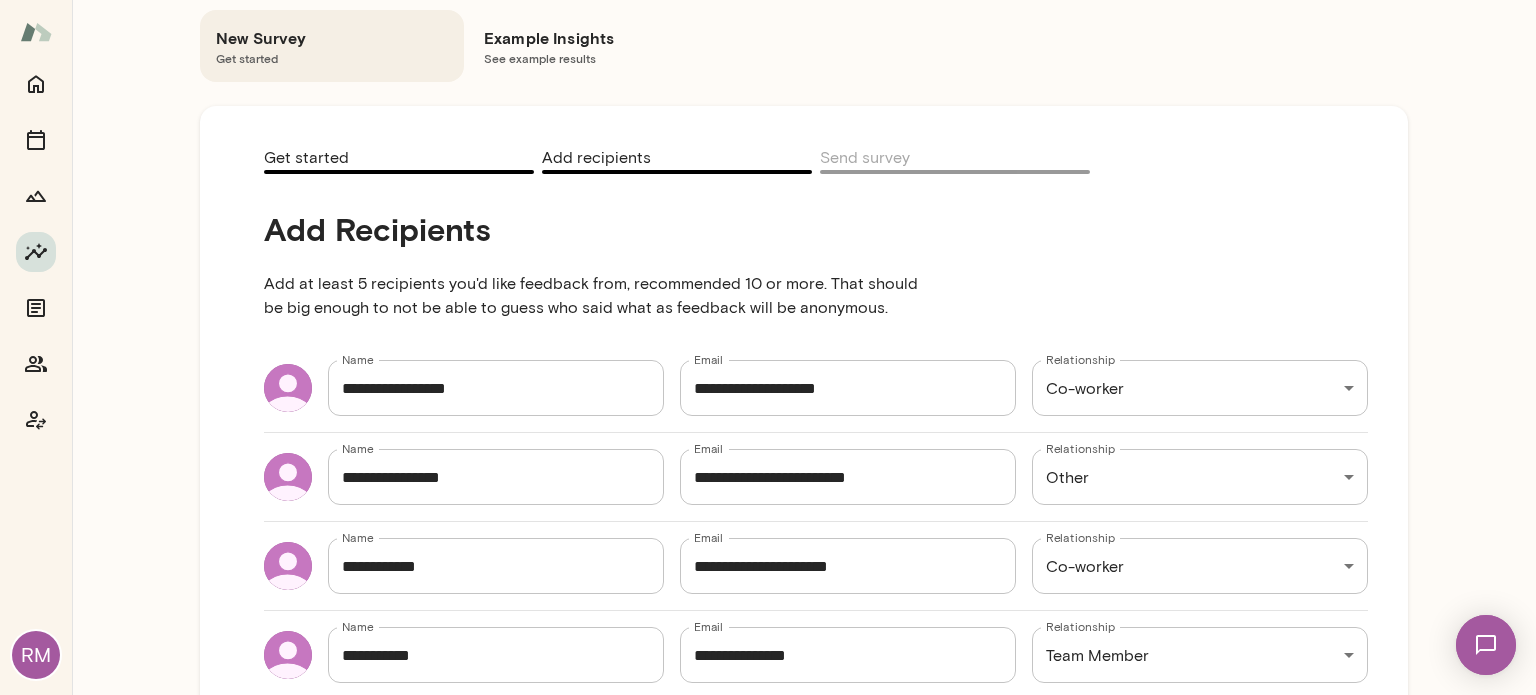scroll, scrollTop: 510, scrollLeft: 0, axis: vertical 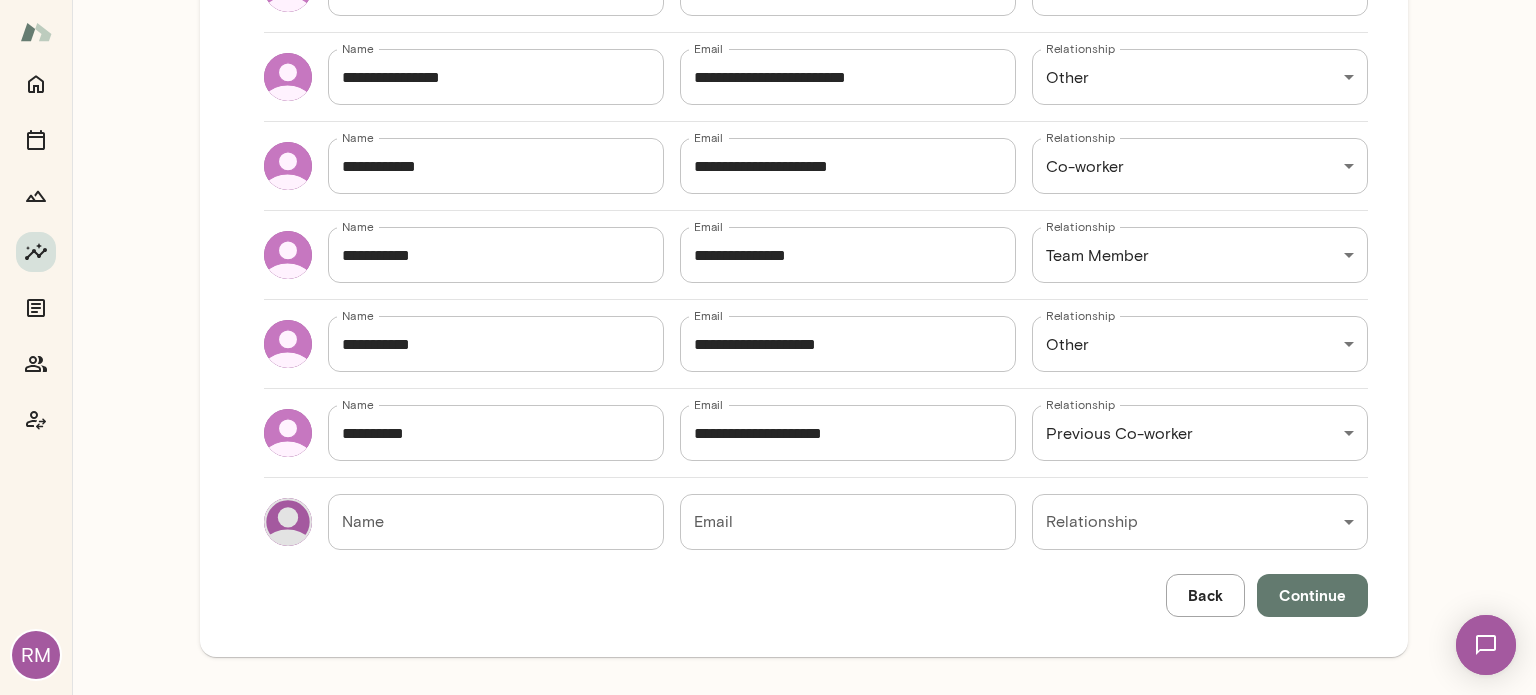 click on "Add Recipients Add at least 5 recipients you'd like feedback from, recommended 10 or more. That should be big enough to not be able to guess who said what as feedback will be anonymous. Name [NAME] Name Email [EMAIL] Email Relationship Co-worker [RELATIONSHIP] Relationship Name [NAME] Name Email [EMAIL] Email Relationship Other [RELATIONSHIP] Relationship Name [NAME] Name Email [EMAIL] Email Relationship Co-worker [RELATIONSHIP] Relationship Name [NAME] Name Email [EMAIL] Email Relationship Team Member [RELATIONSHIP] Relationship Name [NAME] Name Email [EMAIL] Email Relationship Other [RELATIONSHIP] Relationship Name [NAME] Name Email [EMAIL] Email Relationship Previous Co-worker [RELATIONSHIP] Relationship Name [NAME] Name Email [EMAIL] Email Relationship ​ [RELATIONSHIP] Relationship Back Continue" at bounding box center (816, 213) 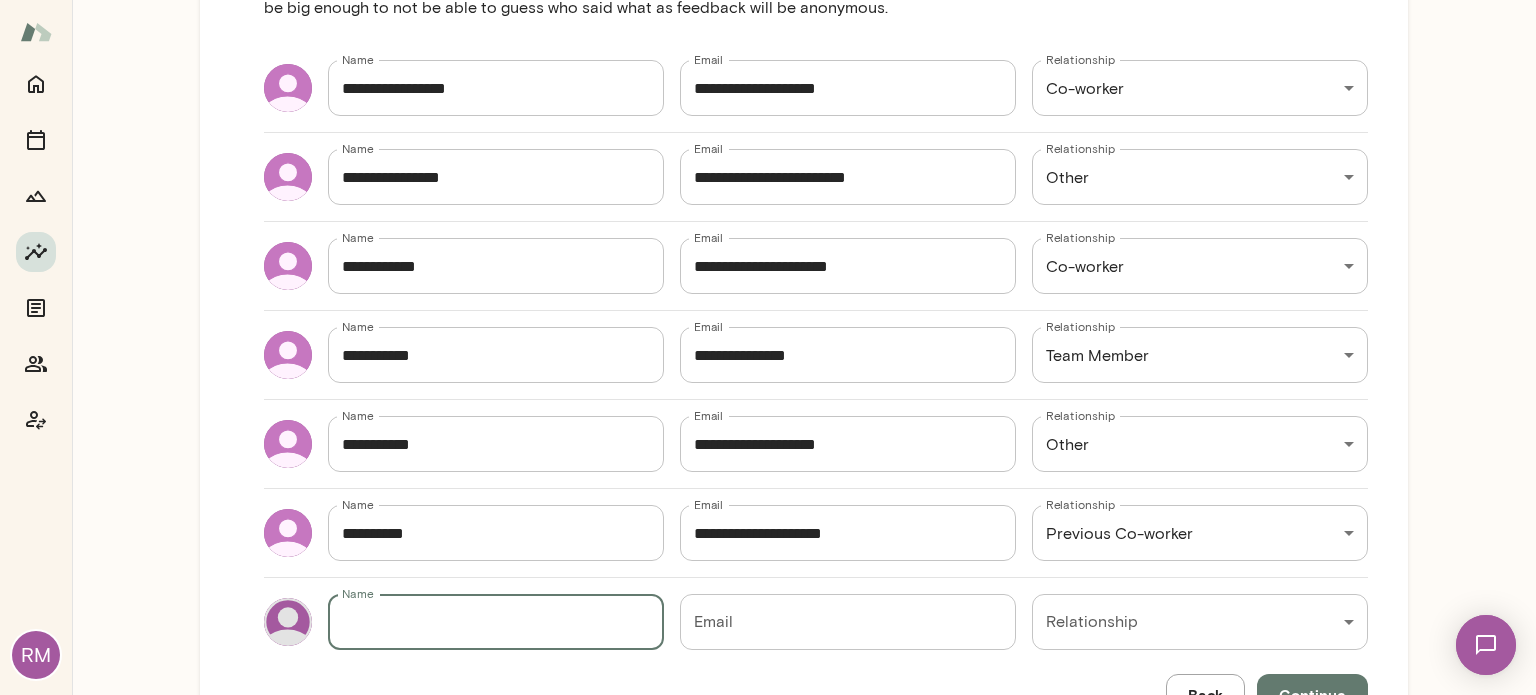 click on "Name" at bounding box center [496, 622] 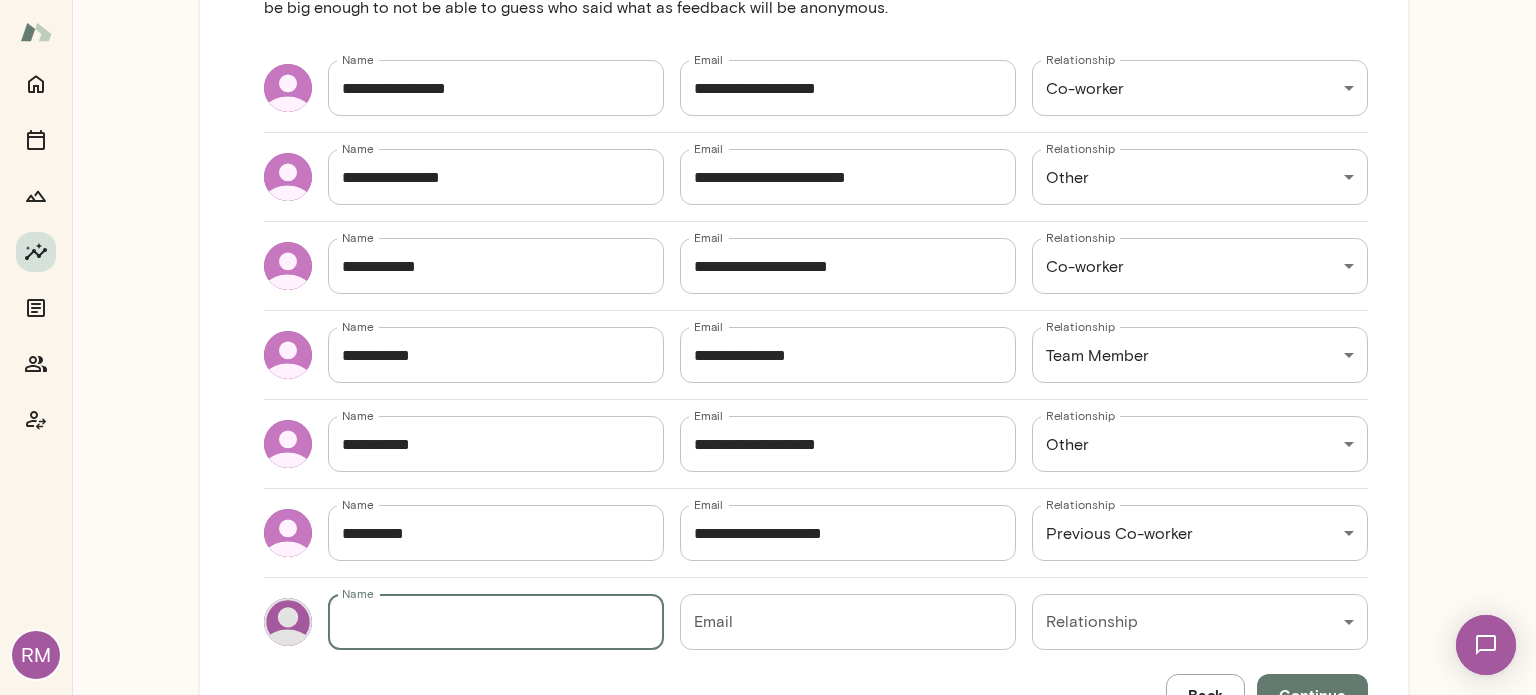 click on "**********" at bounding box center (848, 177) 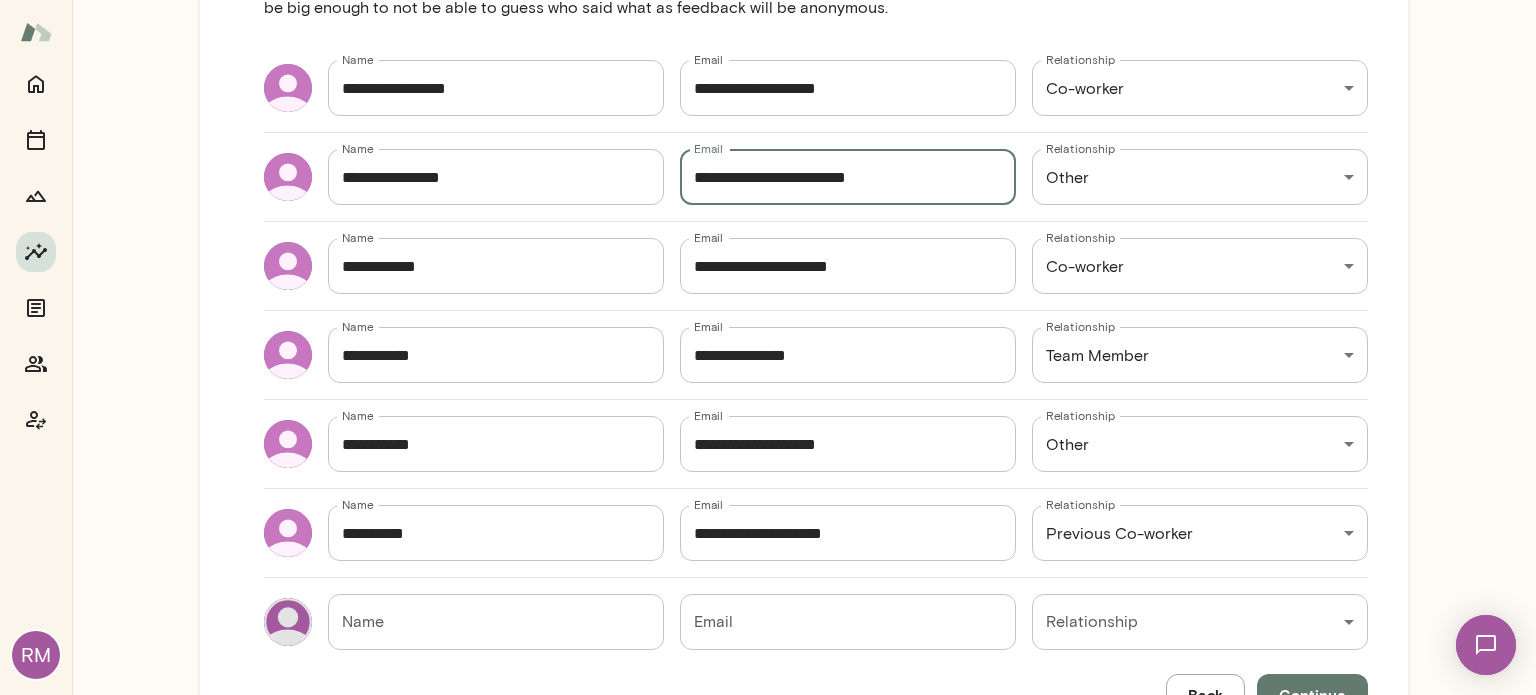 drag, startPoint x: 916, startPoint y: 176, endPoint x: 819, endPoint y: 175, distance: 97.00516 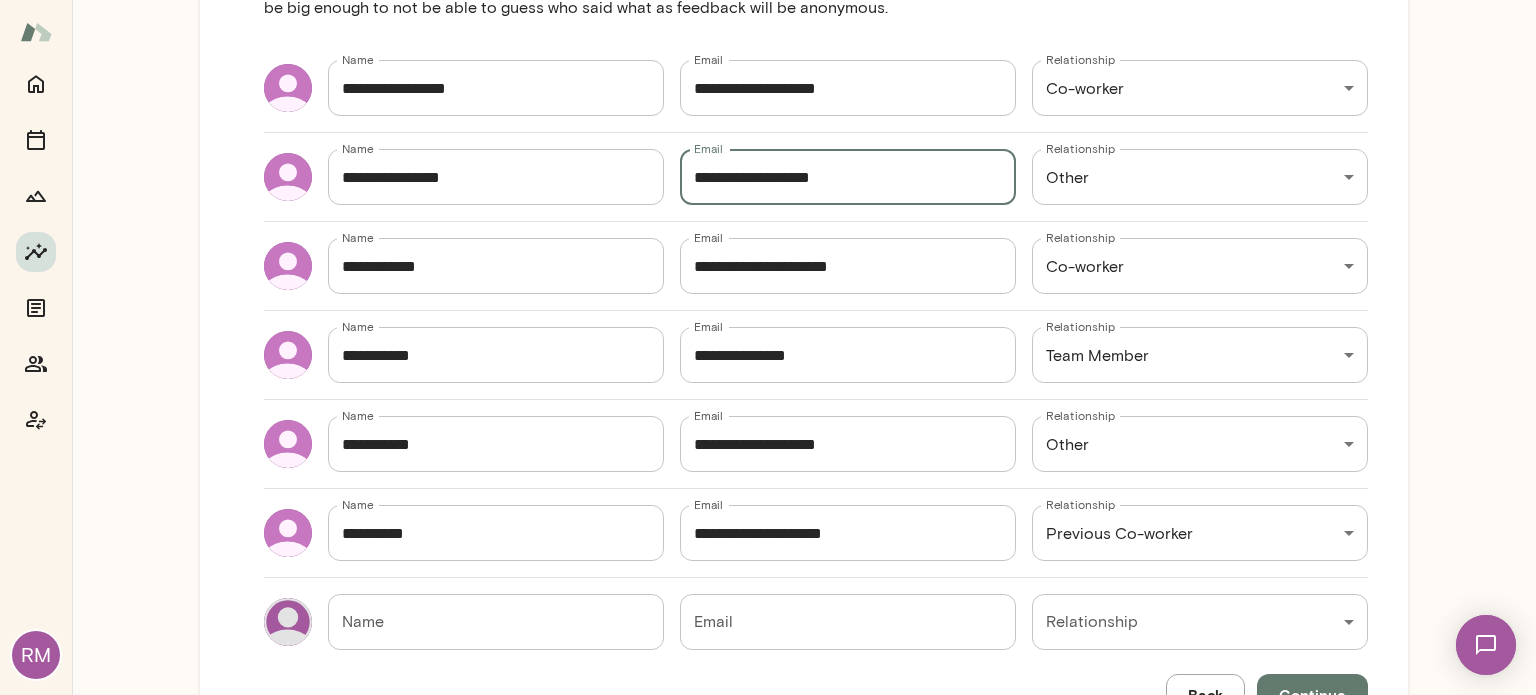 type on "**********" 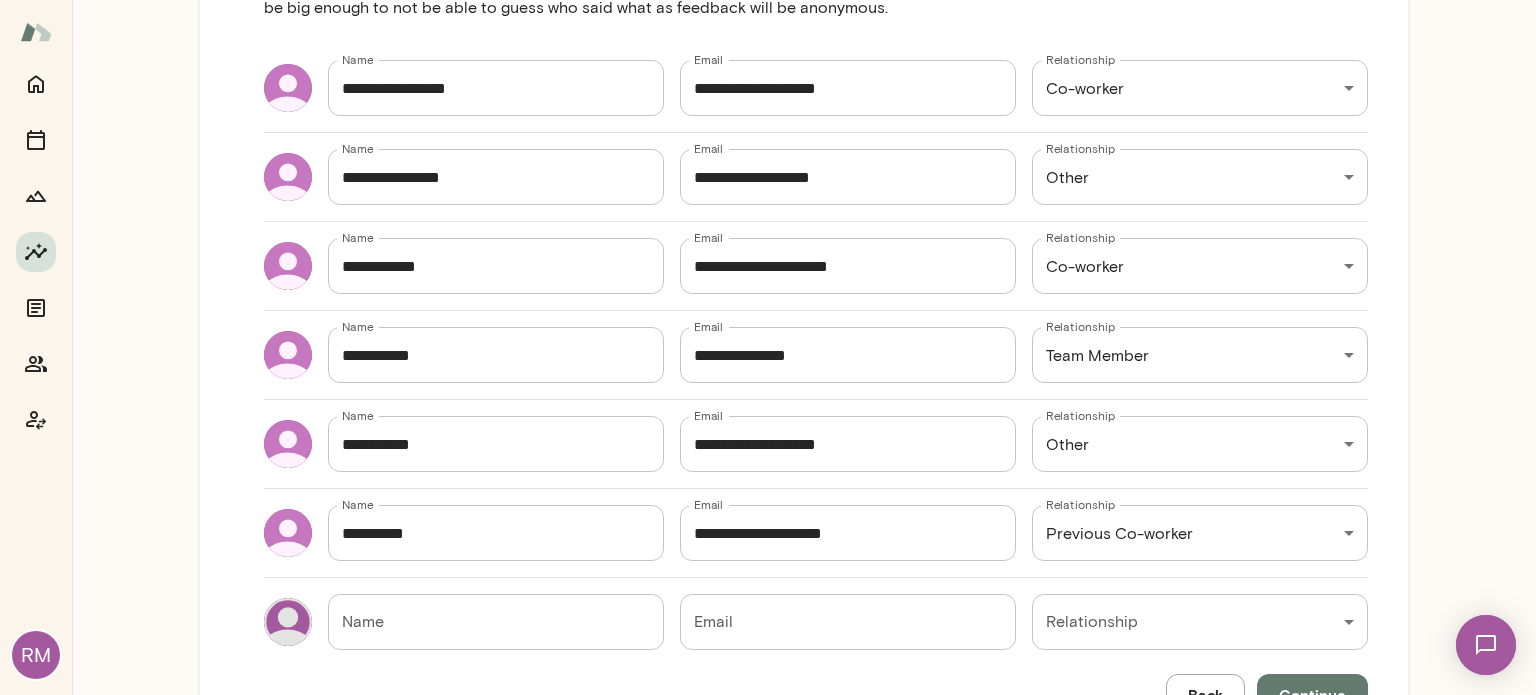 click on "**********" at bounding box center (804, 193) 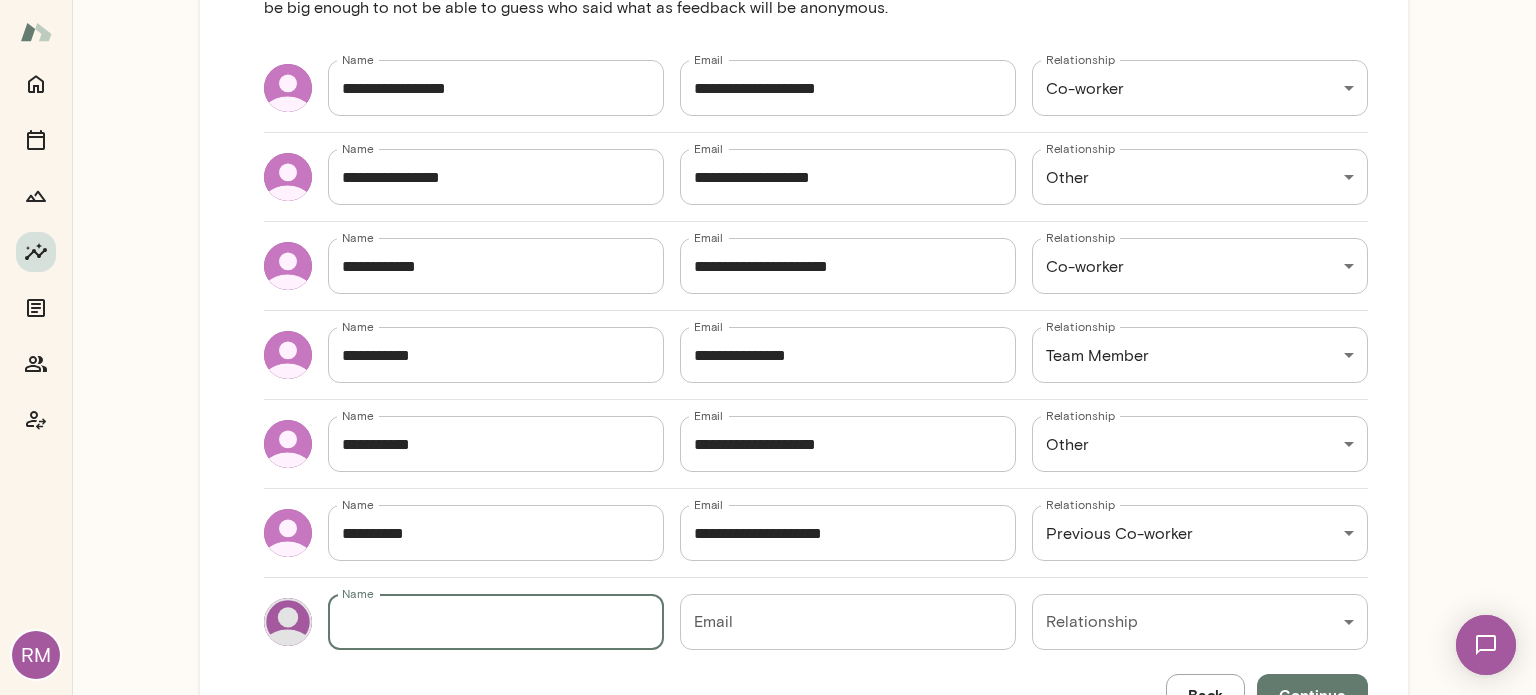 click on "Email" at bounding box center [848, 622] 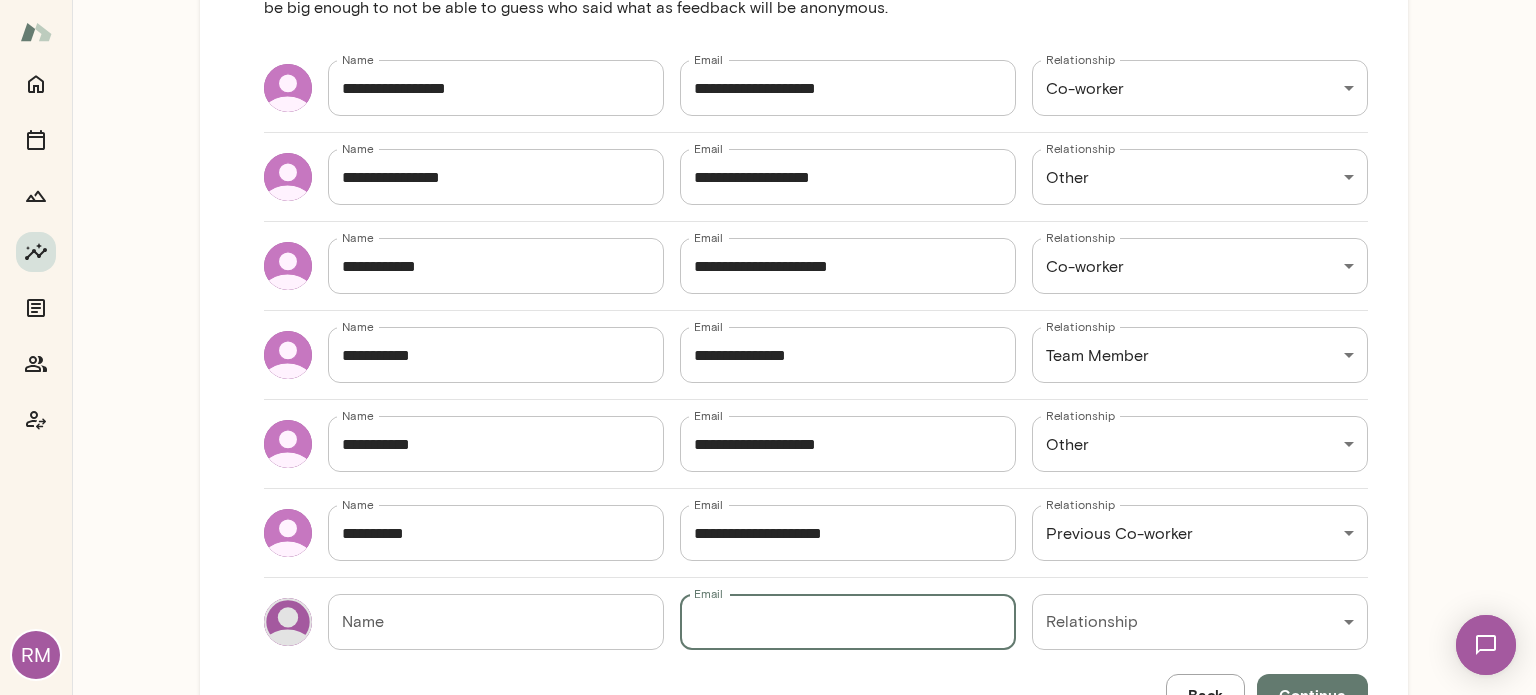 paste on "**********" 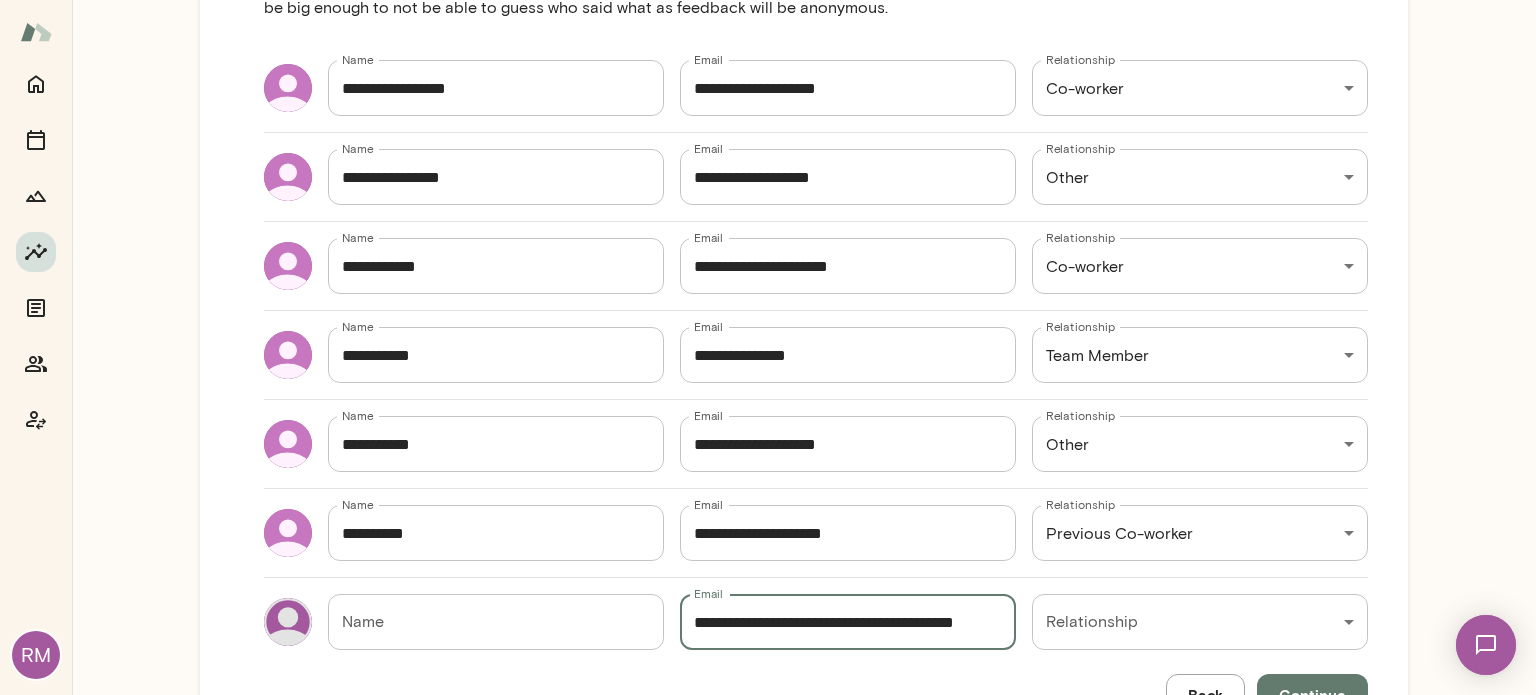 scroll, scrollTop: 0, scrollLeft: 31, axis: horizontal 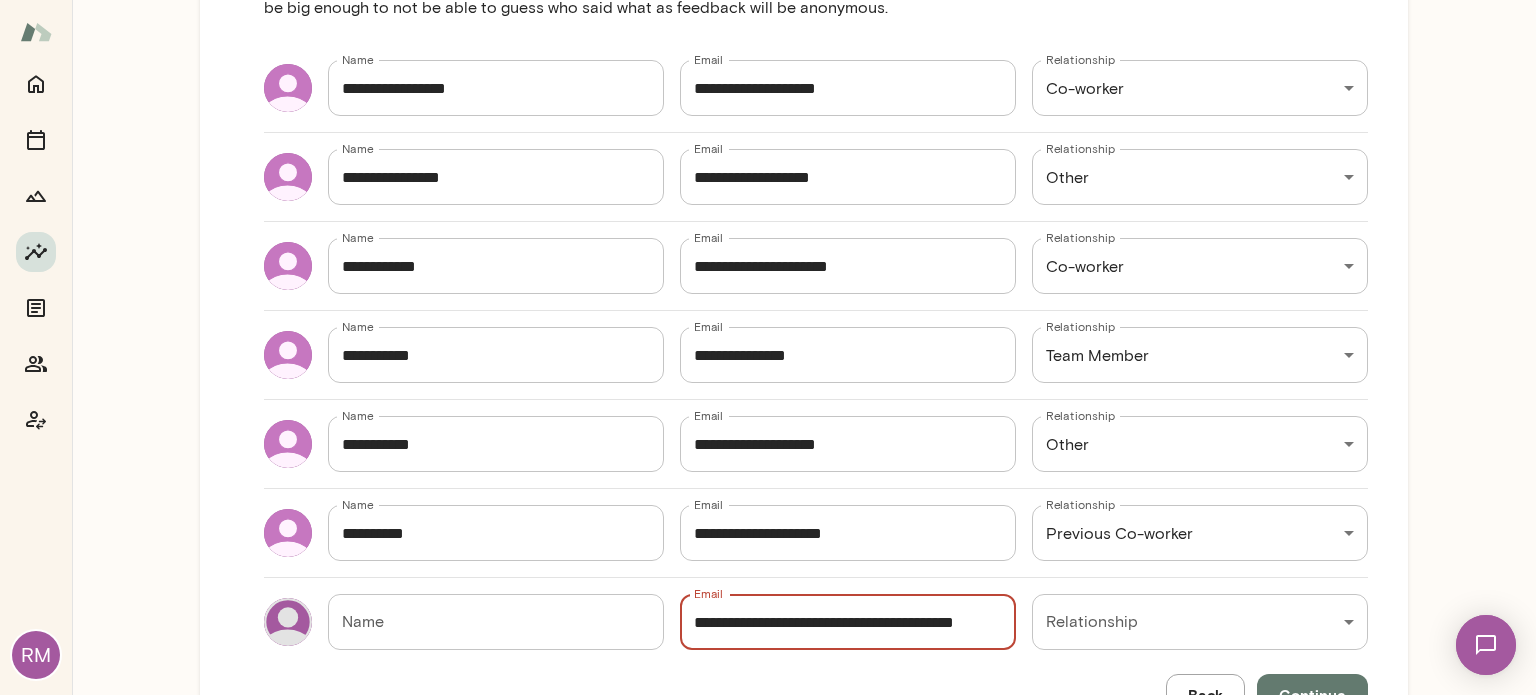 click on "**********" at bounding box center (845, 622) 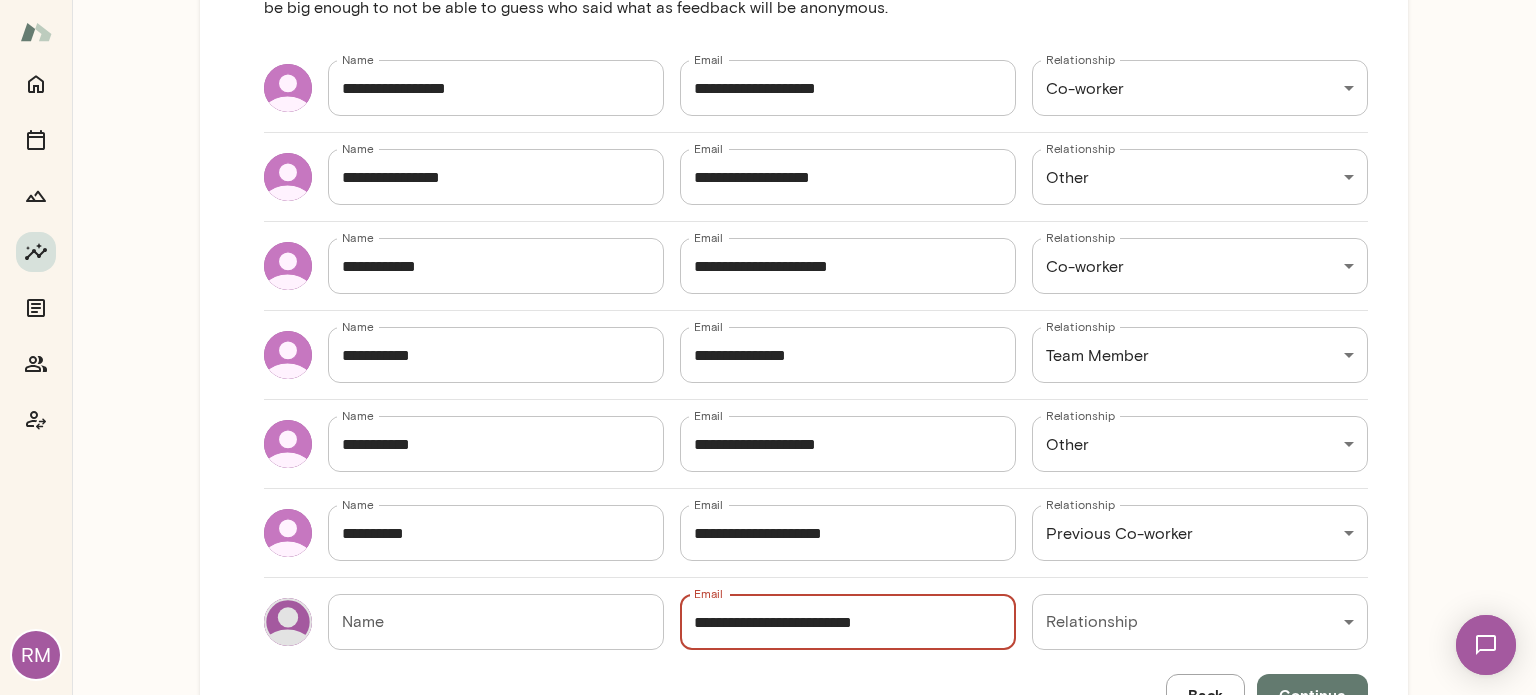 click on "**********" at bounding box center [845, 622] 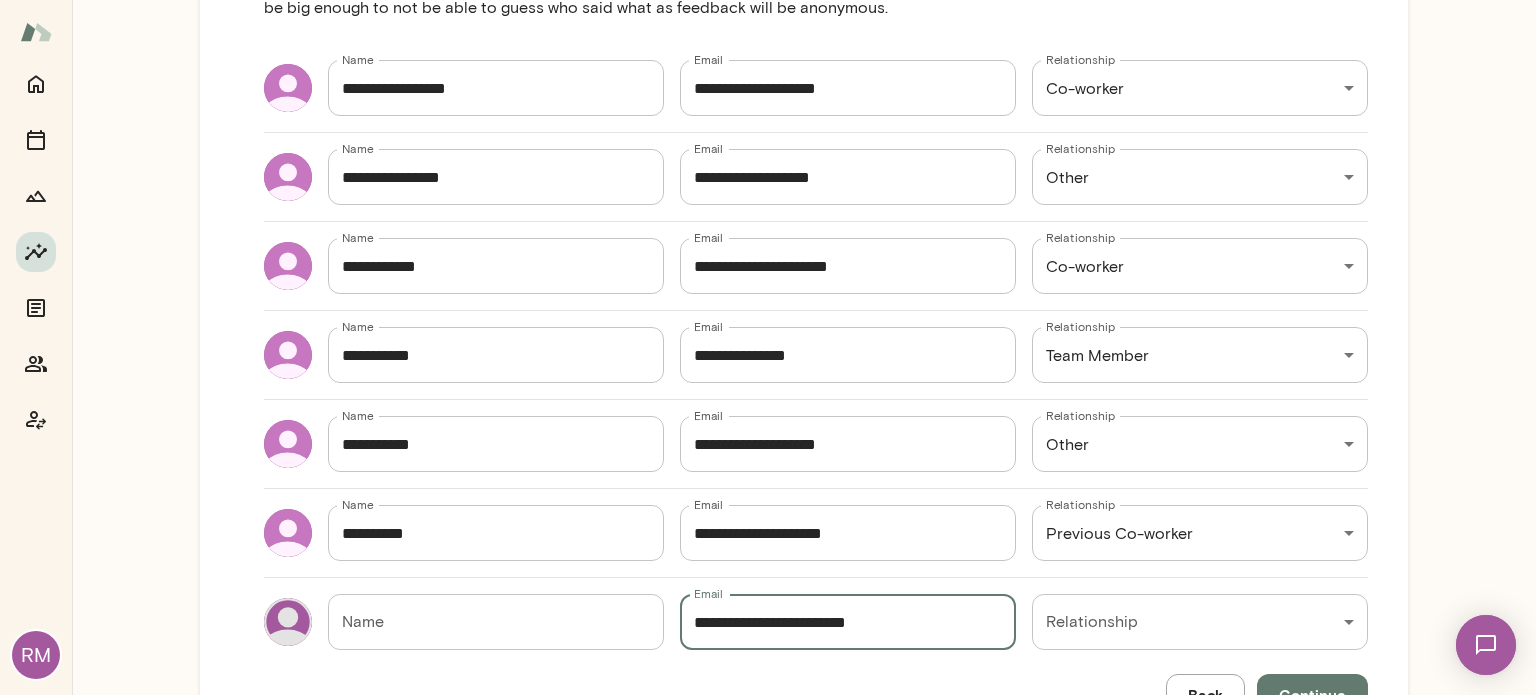 type on "**********" 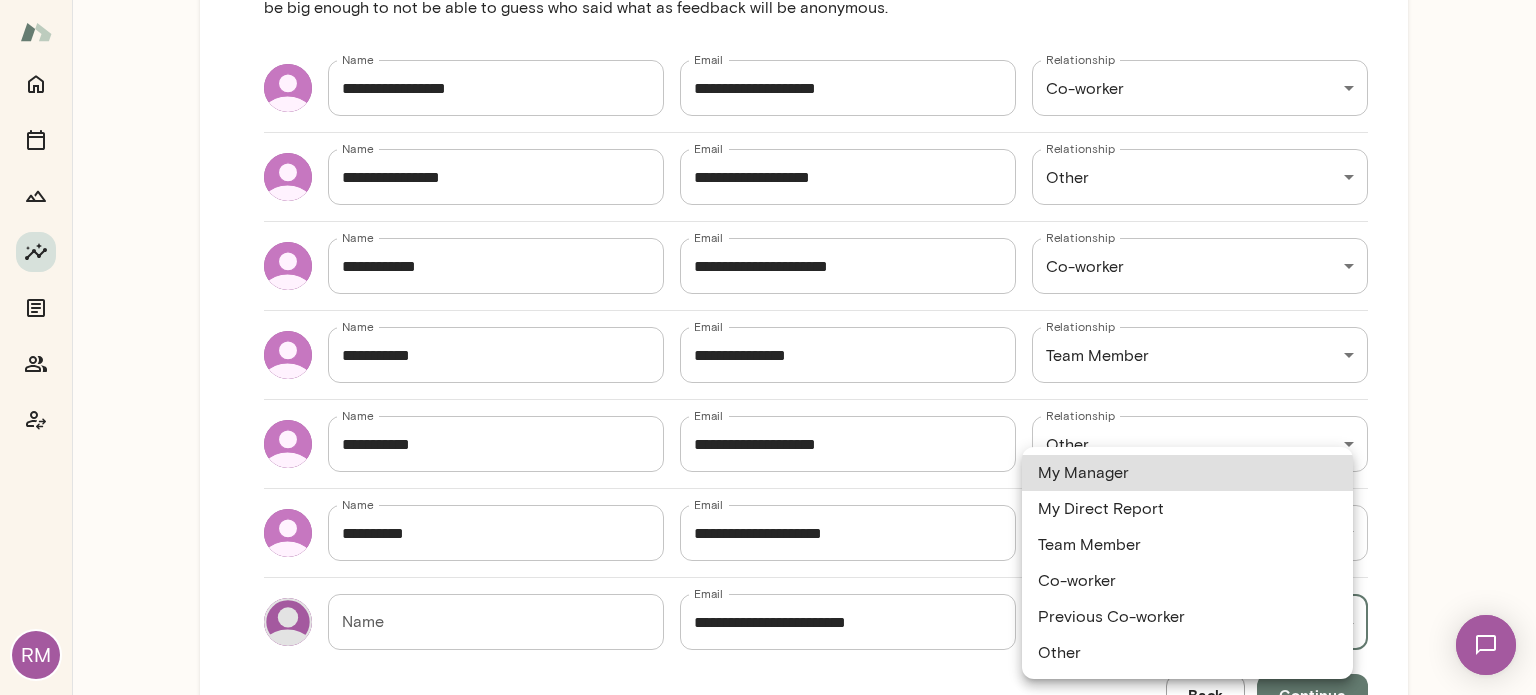click on "RM Insights Peer Insights New Survey Get started Example Insights See example results Get started Add recipients Send survey AddRecipients Add at least 5 recipients you'd like feedback from, recommended 10 or more. That should be big enough to not be able to guess who said what as feedback will be anonymous. Name [NAME] Name Email [EMAIL] Email Relationship Co-worker [RELATIONSHIP] Relationship Name [NAME] Name Email [EMAIL] Email Relationship Other [RELATIONSHIP] Relationship Name [NAME] Name Email [EMAIL] Email Relationship Co-worker [RELATIONSHIP] Relationship Name [NAME] Name Email [EMAIL] Email Relationship Team Member [RELATIONSHIP] Relationship Name [NAME] Name Email [EMAIL] Email Relationship Other [RELATIONSHIP] Relationship Name [NAME] Name Email [EMAIL] Email Relationship Previous Co-worker [RELATIONSHIP] Relationship Name Name Email [EMAIL] Email Relationship ​ Relationship Back Continue" at bounding box center [768, 0] 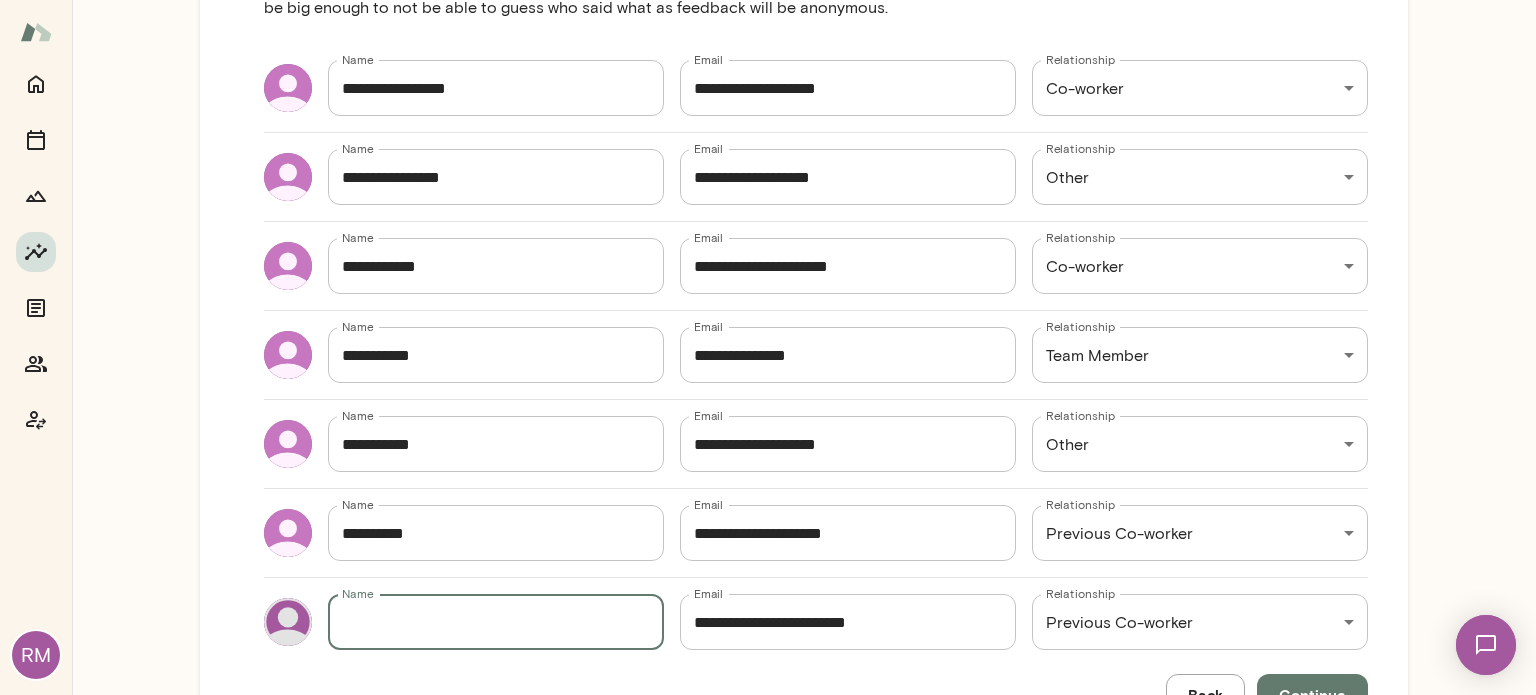 click on "Name" at bounding box center (496, 622) 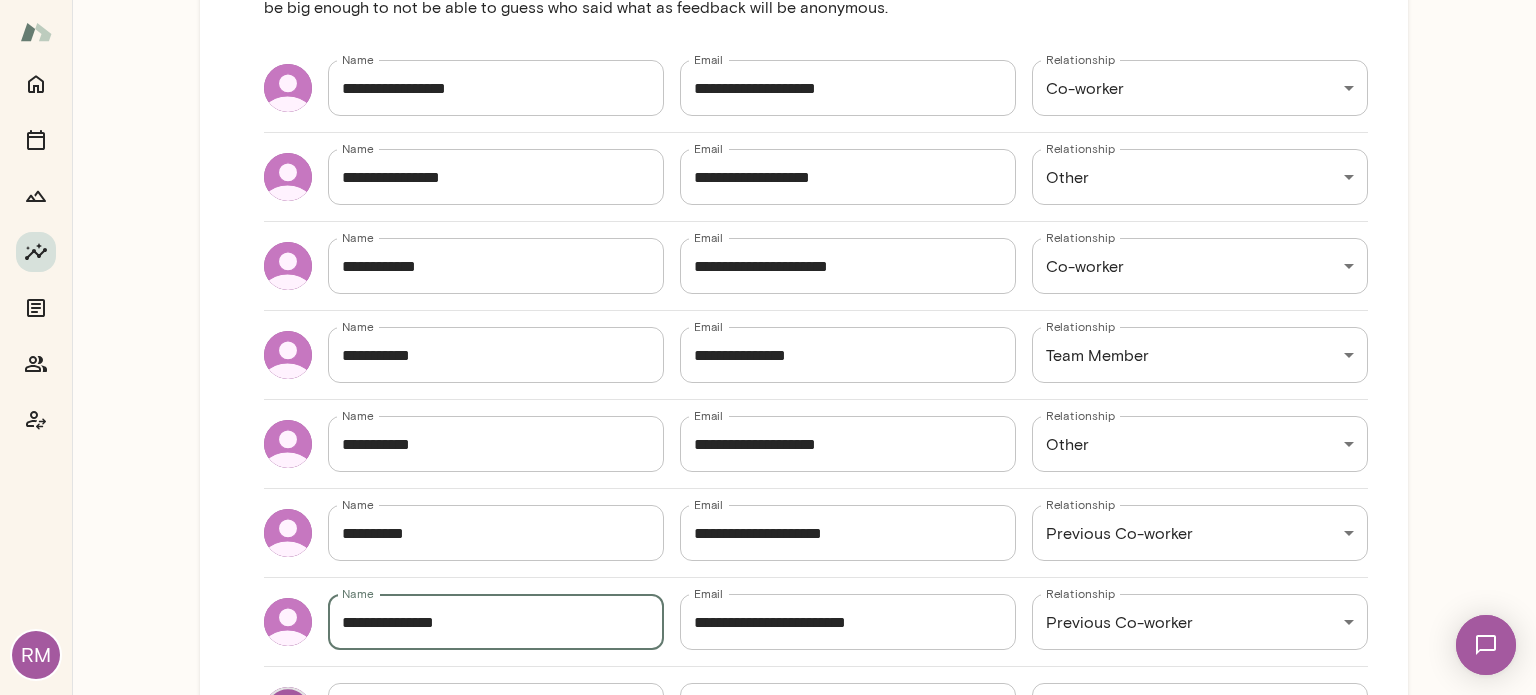 type on "**********" 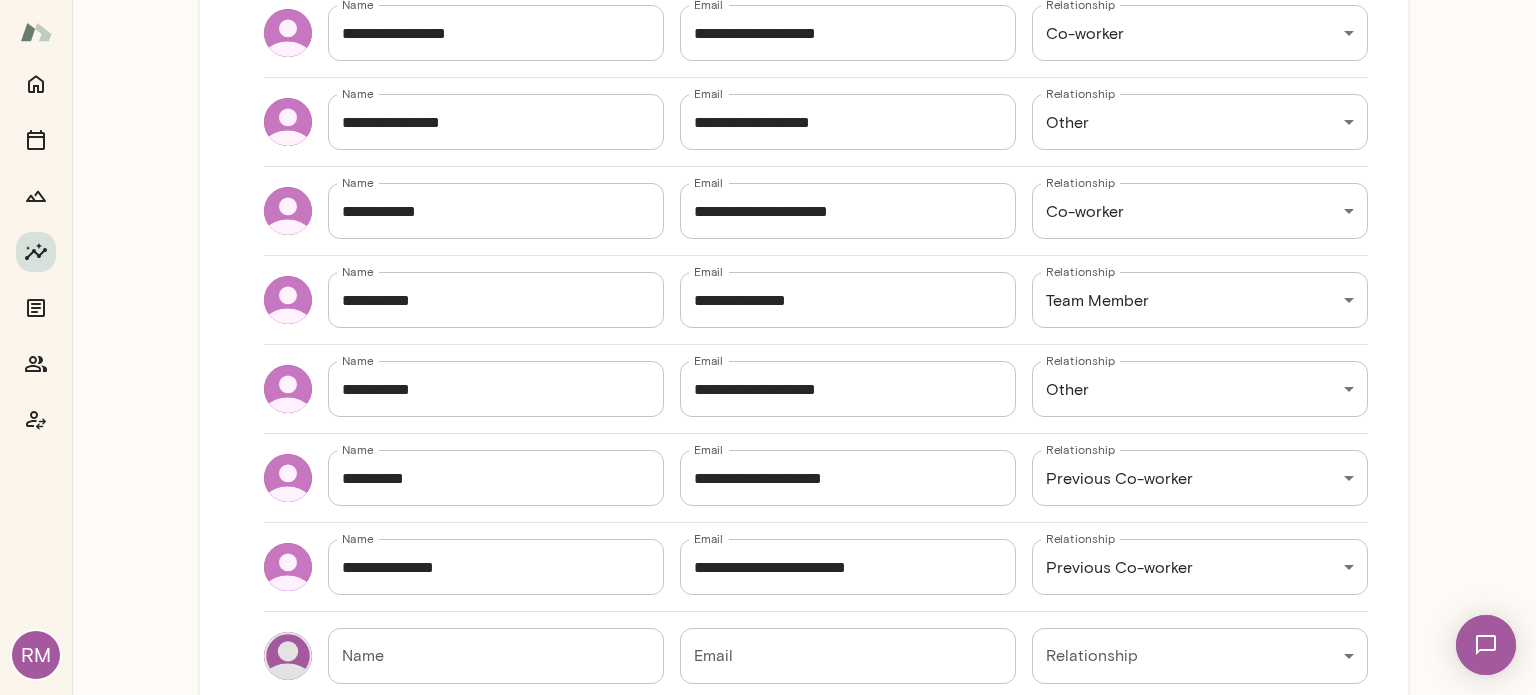 scroll, scrollTop: 399, scrollLeft: 0, axis: vertical 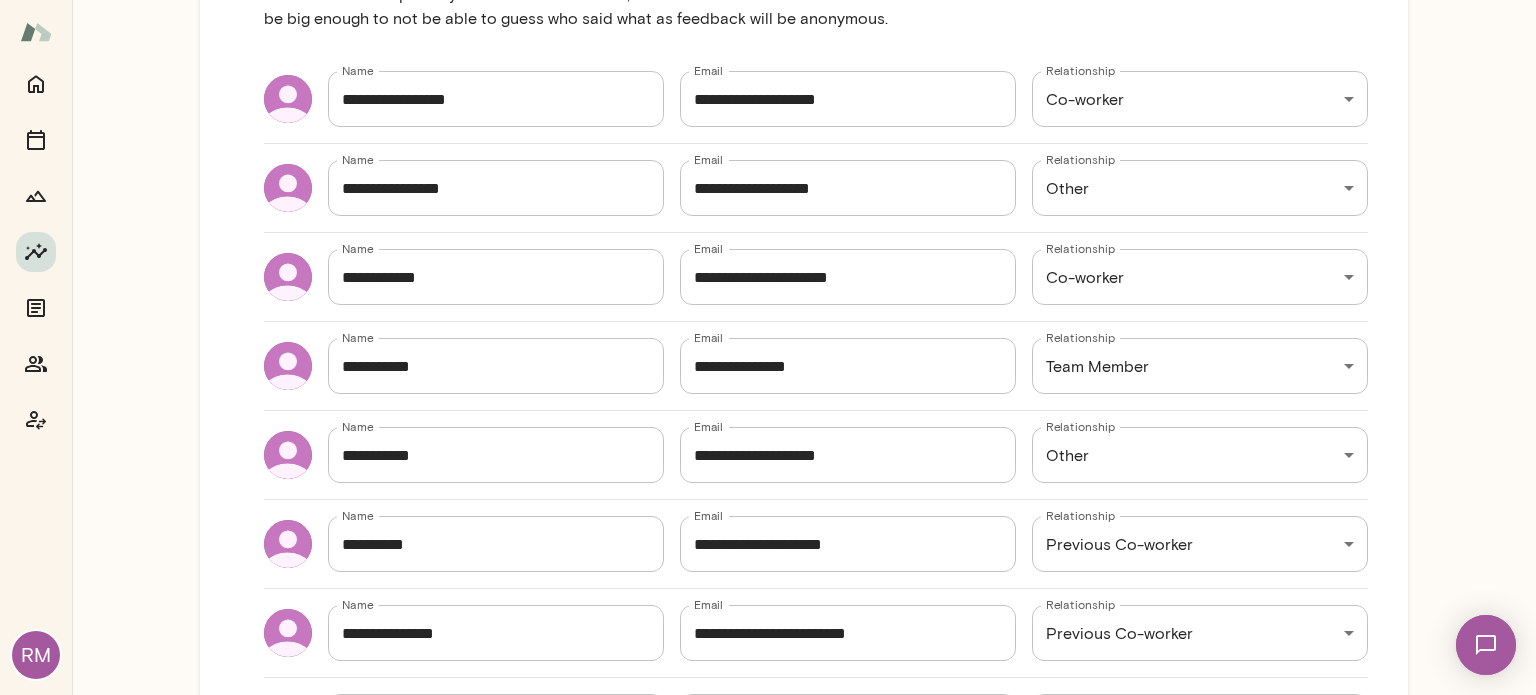 drag, startPoint x: 1492, startPoint y: 273, endPoint x: 1486, endPoint y: 286, distance: 14.3178215 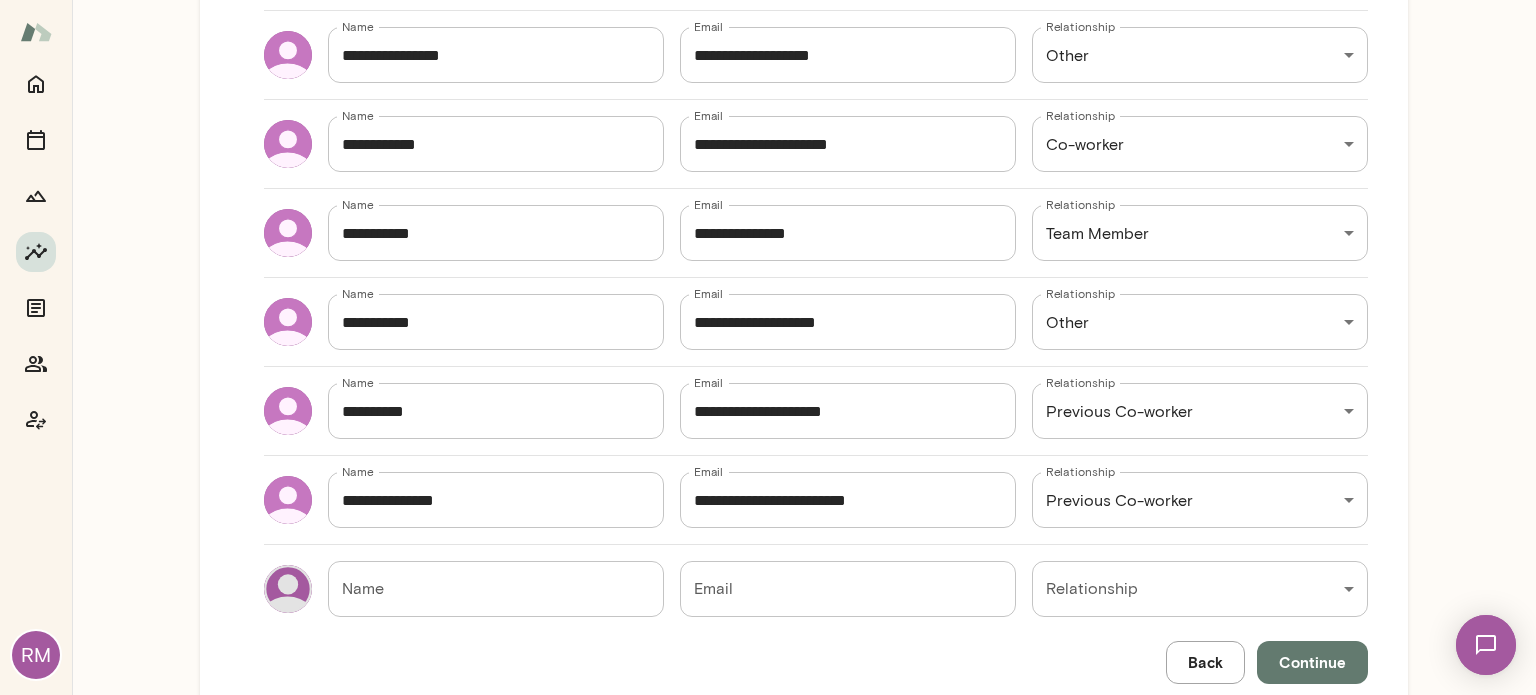 scroll, scrollTop: 599, scrollLeft: 0, axis: vertical 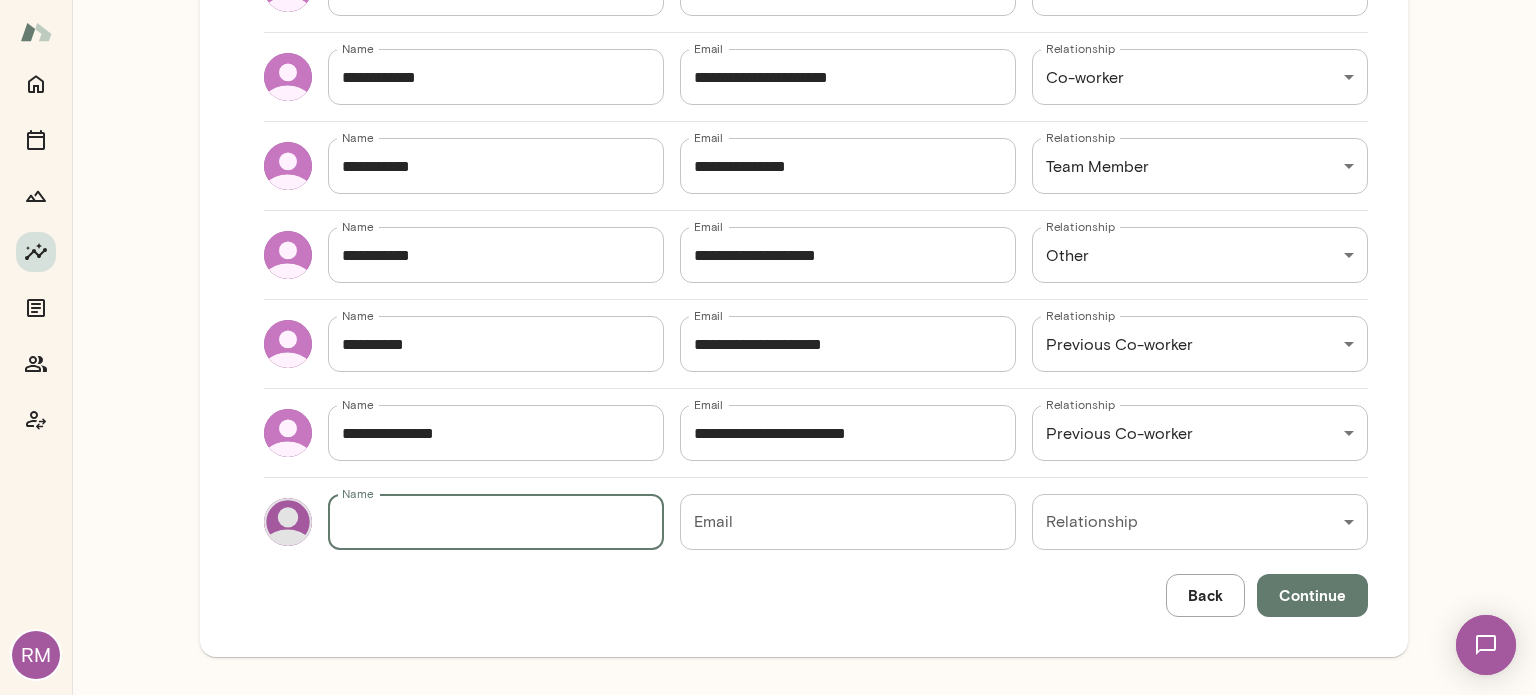 drag, startPoint x: 416, startPoint y: 517, endPoint x: 340, endPoint y: 549, distance: 82.46211 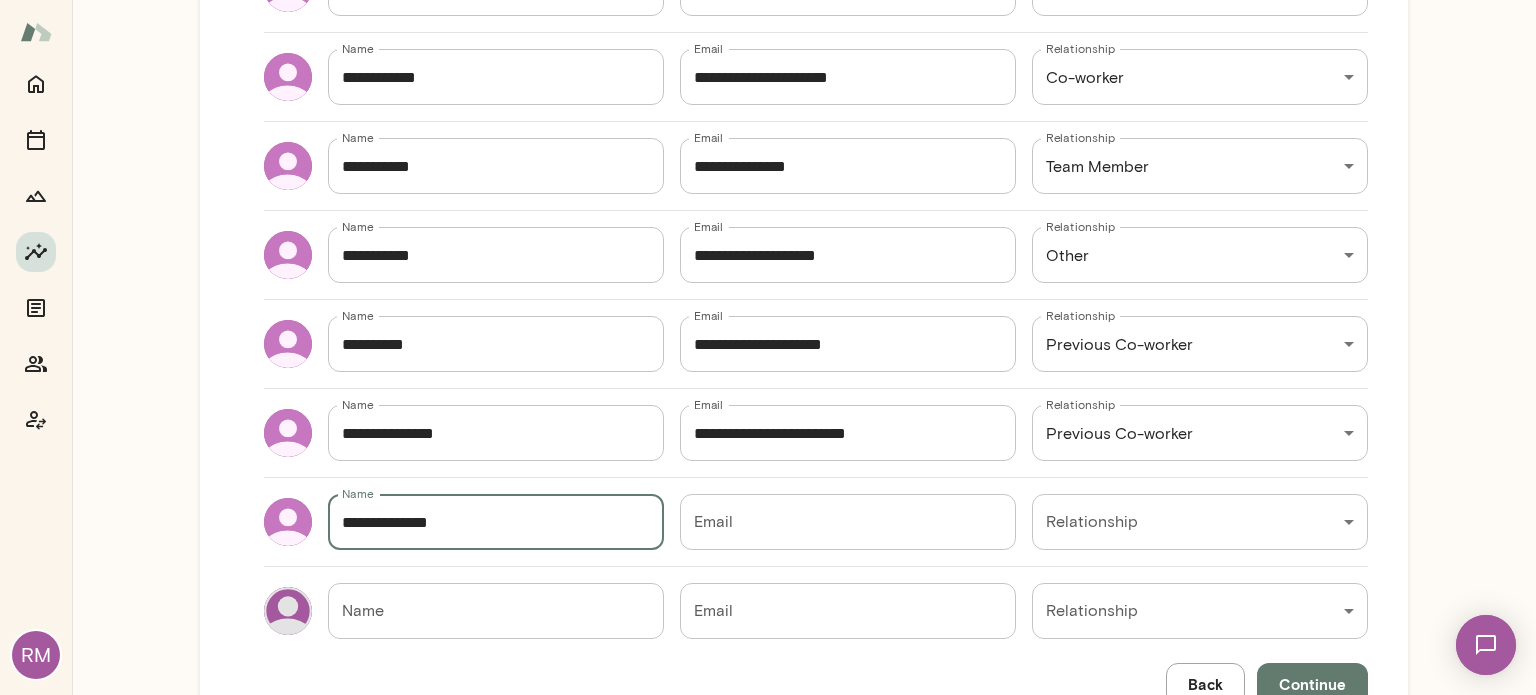 type on "**********" 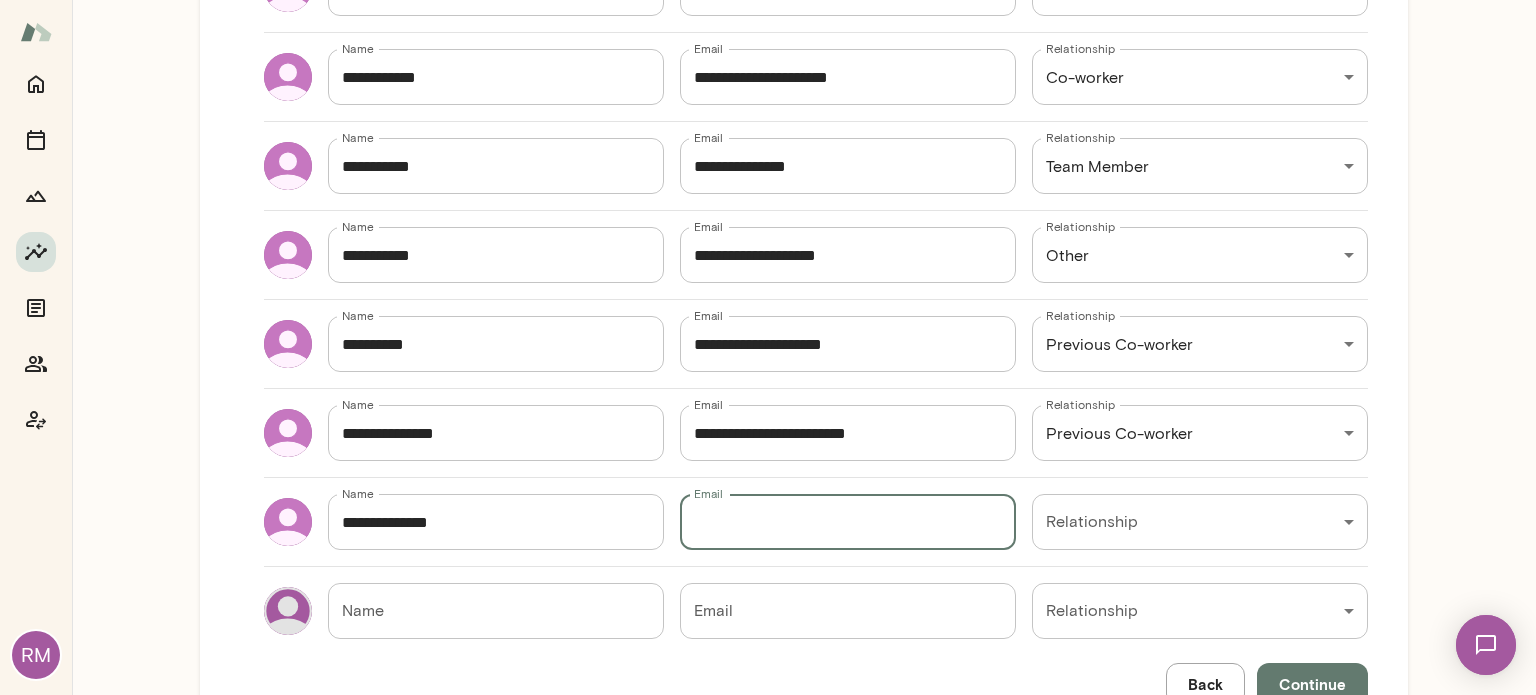 paste on "**********" 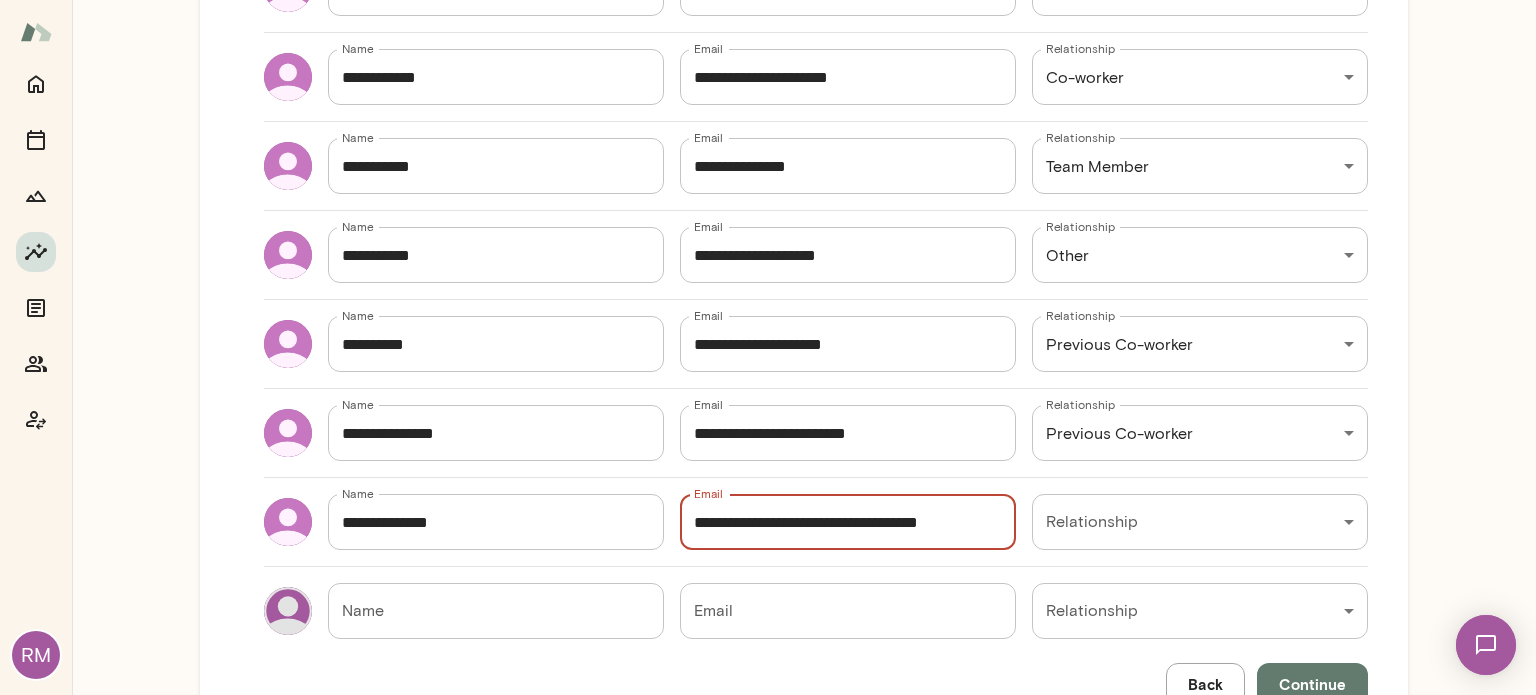 scroll, scrollTop: 0, scrollLeft: 27, axis: horizontal 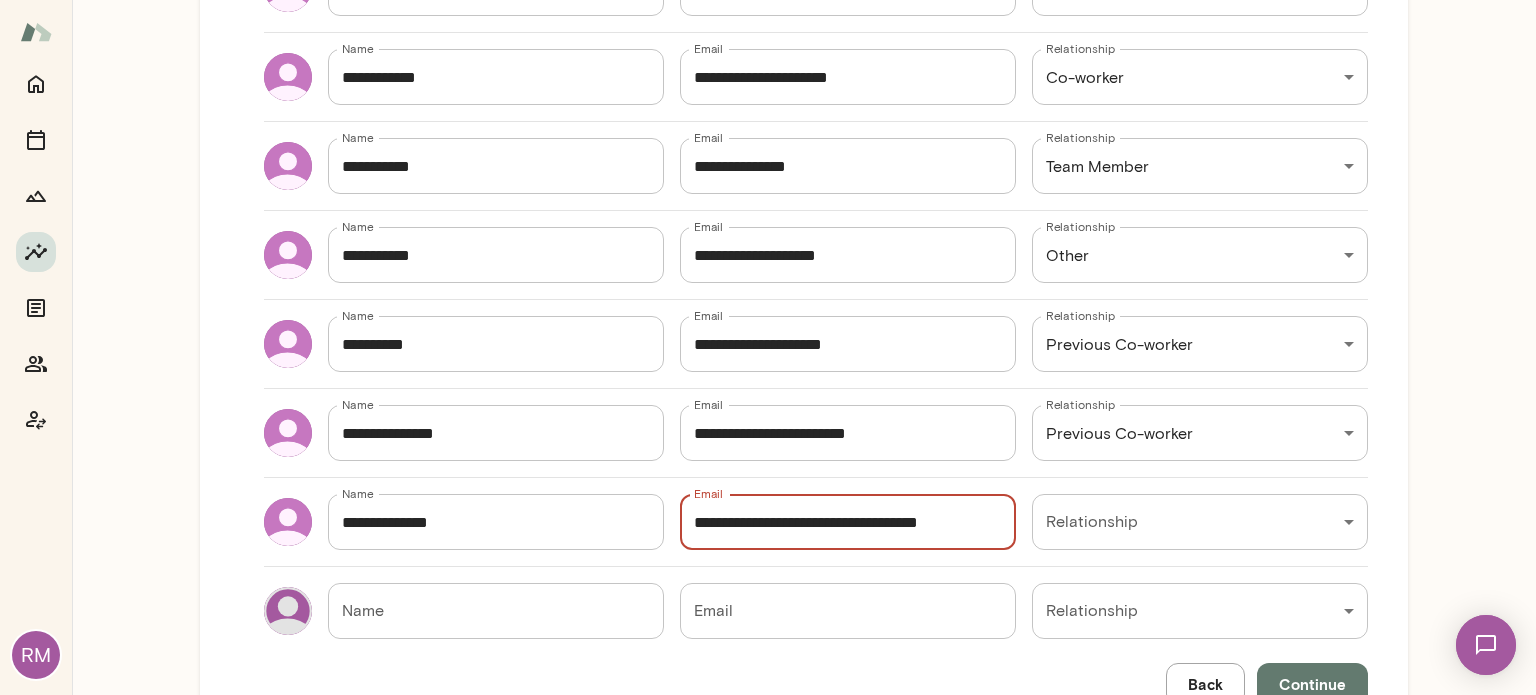 drag, startPoint x: 816, startPoint y: 519, endPoint x: 565, endPoint y: 520, distance: 251.002 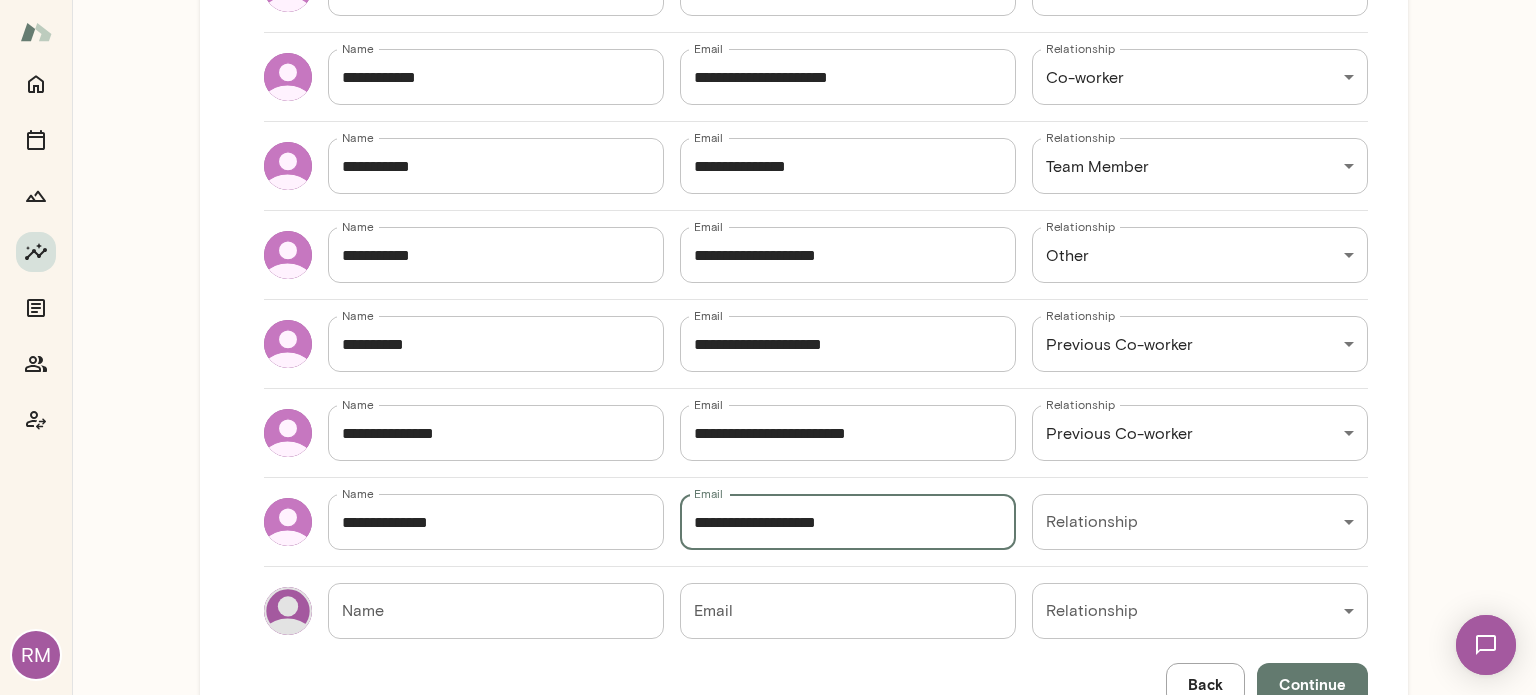 type on "**********" 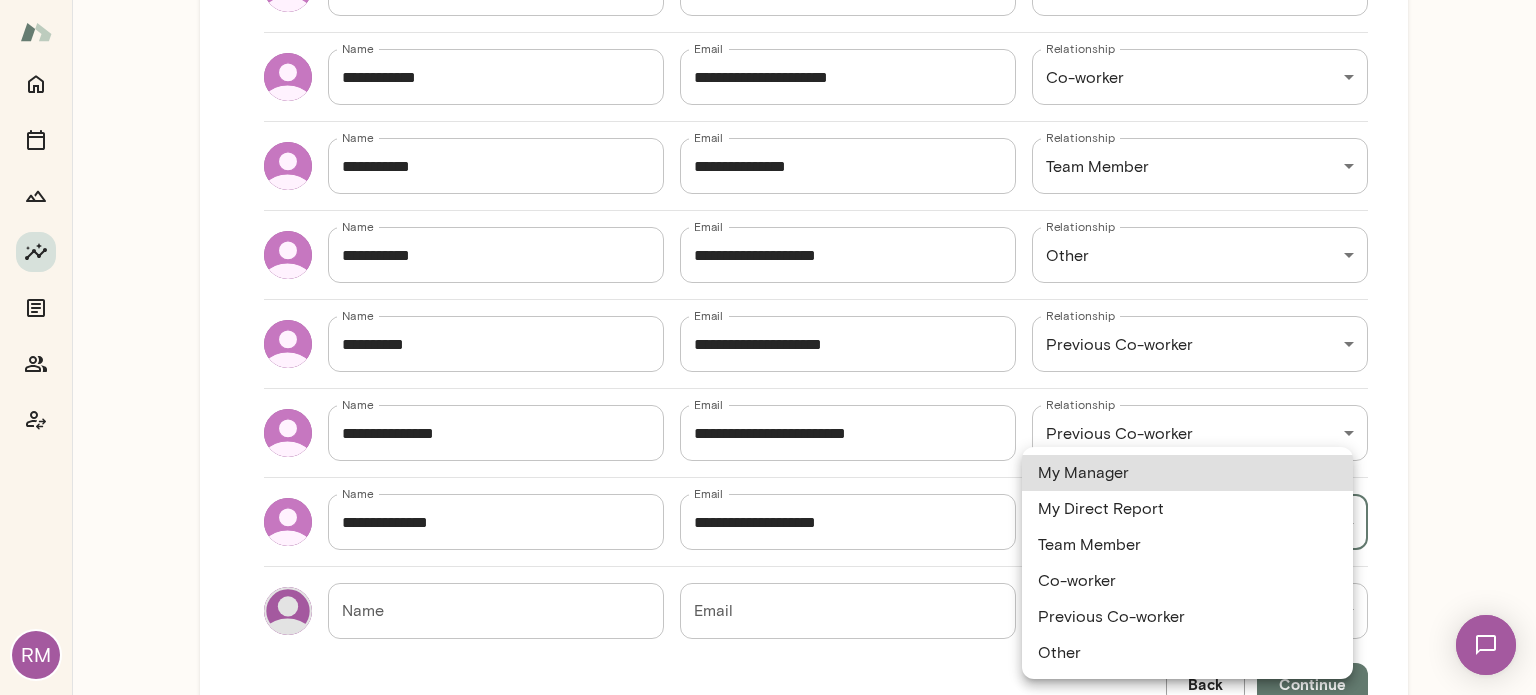click on "RM Insights Peer Insights New Survey Get started Example Insights See example results Get started Add recipients Send survey AddRecipients Add at least 5 recipients you'd like feedback from, recommended 10 or more. That should be big enough to not be able to guess who said what as feedback will be anonymous. Name [NAME] Name Email [EMAIL] Email Relationship Co-worker [RELATIONSHIP] Relationship Name [NAME] Name Email [EMAIL] Email Relationship Other [RELATIONSHIP] Relationship Name [NAME] Name Email [EMAIL] Email Relationship Co-worker [RELATIONSHIP] Relationship Name [NAME] Name Email [EMAIL] Email Relationship Team Member [RELATIONSHIP] Relationship Name [NAME] Name Email [EMAIL] Email Relationship Other [RELATIONSHIP] Relationship Name [NAME] Name Email [EMAIL] Email Relationship Previous Co-worker [RELATIONSHIP] Relationship Name [NAME] Name Email [EMAIL] Email Relationship Relationship ​" at bounding box center [768, 0] 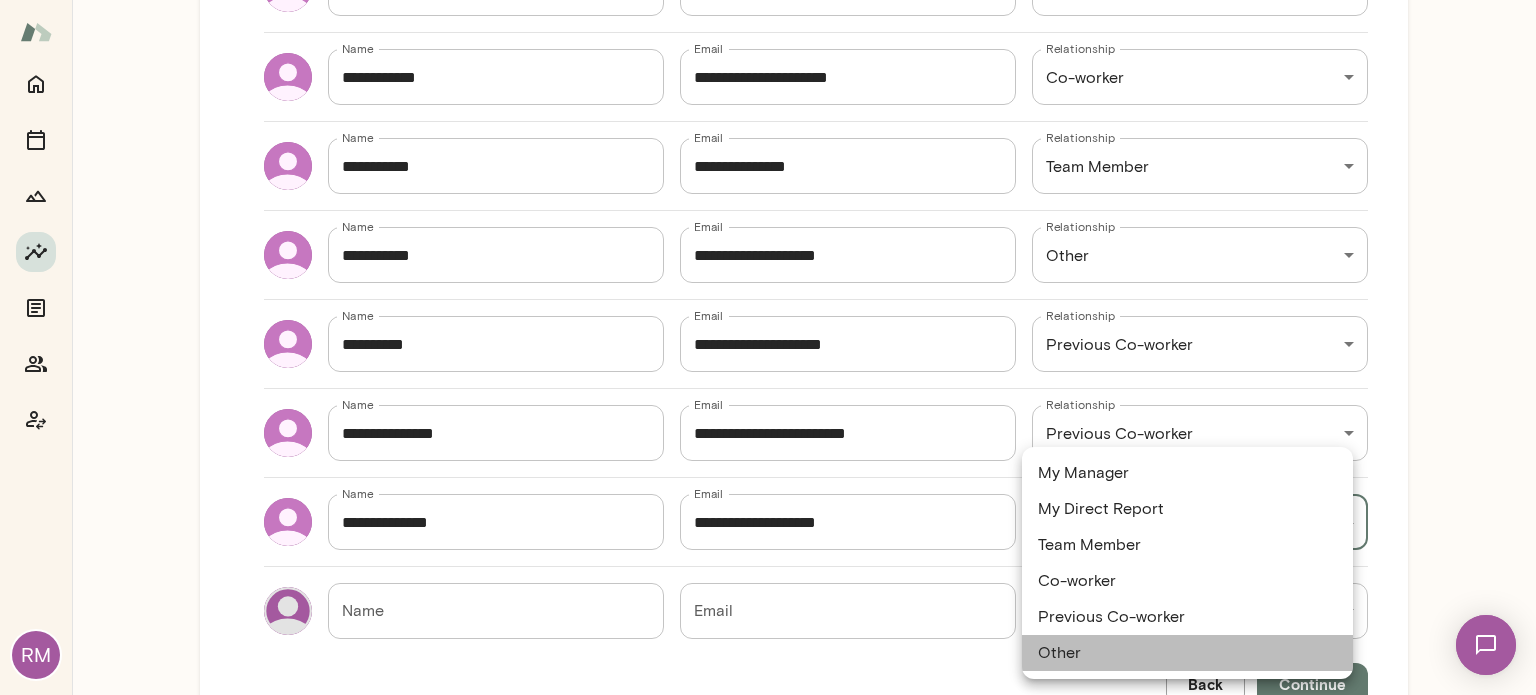 click on "Other" at bounding box center [1187, 653] 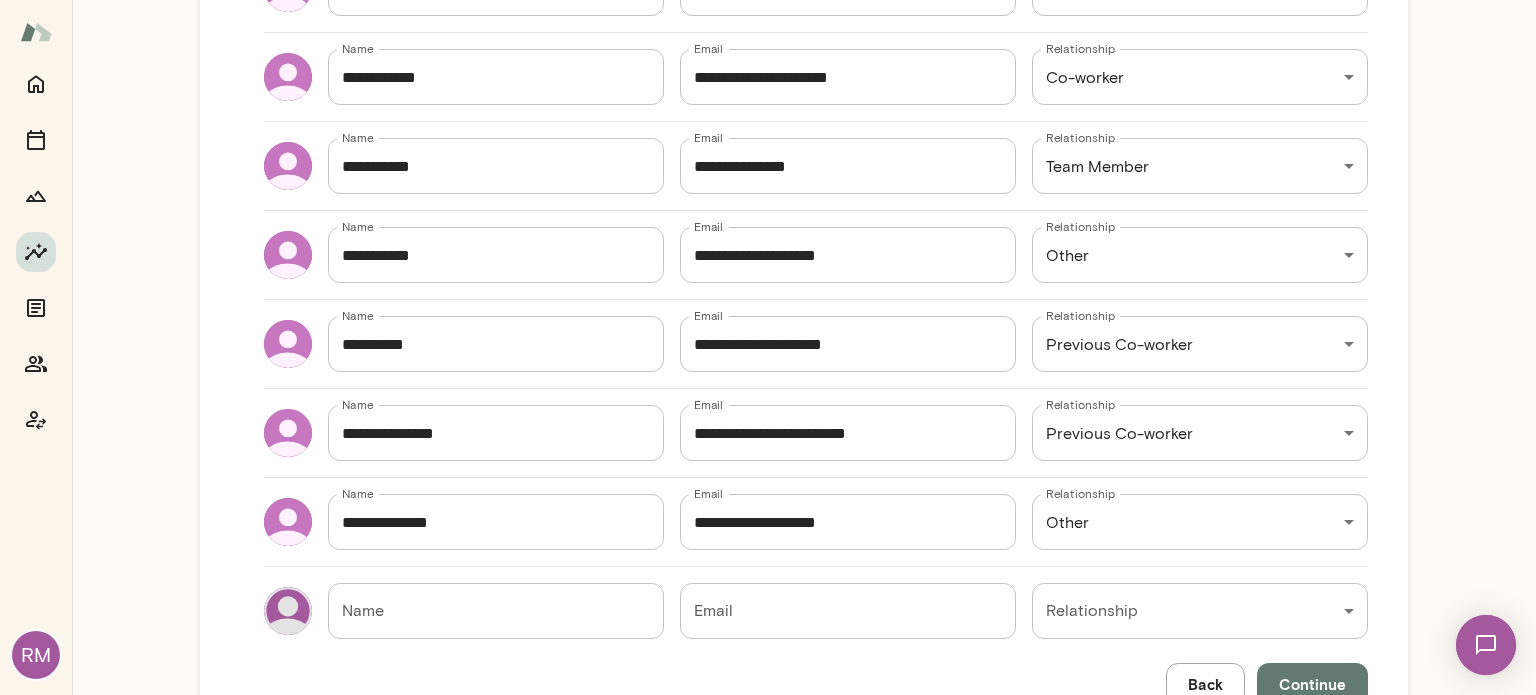 click on "Insights Peer Insights New Survey Get started Example Insights See example results Get started Add recipients Send survey Add Recipients Add at least 5 recipients you'd like feedback from, recommended 10 or more. That should be big enough to not be able to guess who said what as feedback will be anonymous. Name [NAME] Name Email [EMAIL] Email Relationship Co-worker [RELATIONSHIP] Relationship Name [NAME] Name Email [EMAIL] Email Relationship Other [RELATIONSHIP] Relationship Name [NAME] Name Email [EMAIL] Email Relationship Co-worker [RELATIONSHIP] Relationship Name [NAME] Name Email [EMAIL] Email Relationship Team Member [RELATIONSHIP] Relationship Name [NAME] Name Email [EMAIL] Email Relationship Other [RELATIONSHIP] Relationship Name [NAME] Name Email [EMAIL] Email Relationship Previous Co-worker [RELATIONSHIP] Relationship Name [NAME] Name Email [EMAIL] Email Relationship Previous Co-worker" at bounding box center [804, 93] 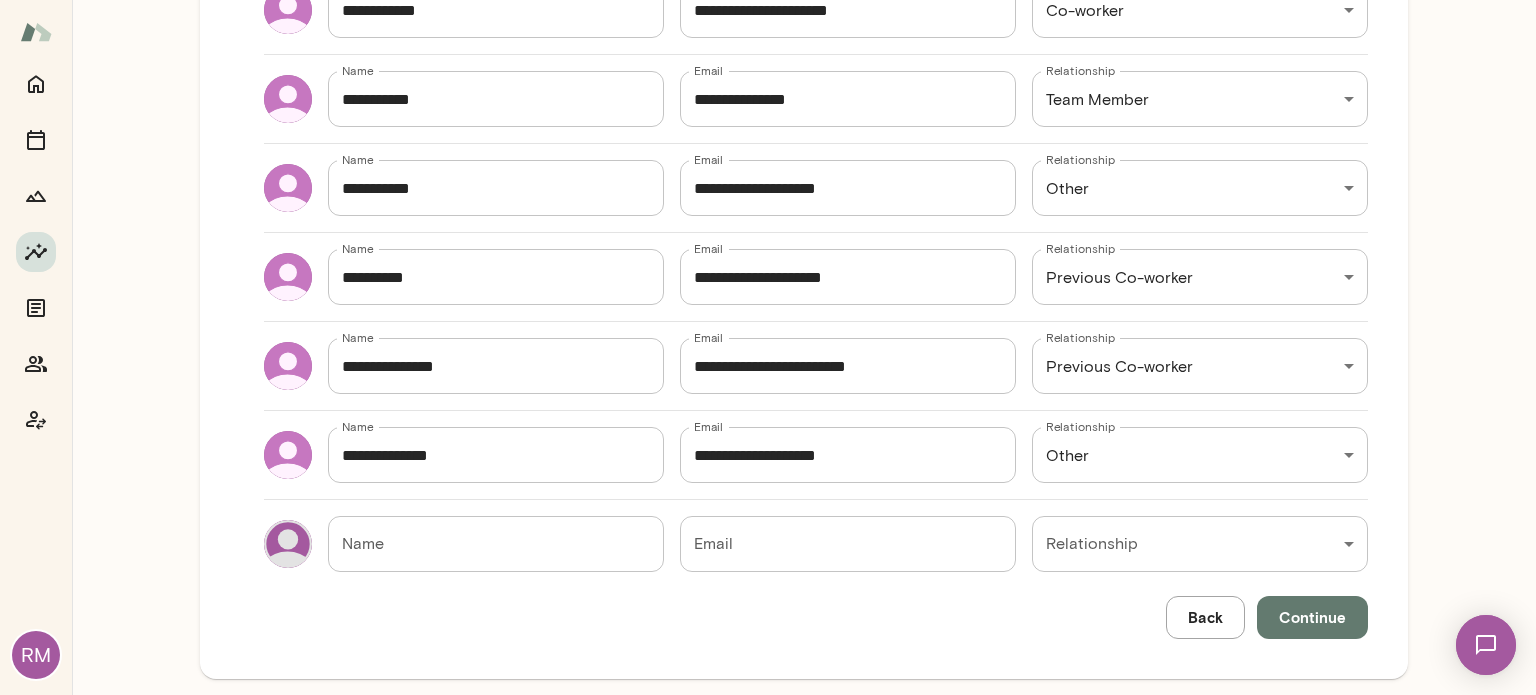scroll, scrollTop: 688, scrollLeft: 0, axis: vertical 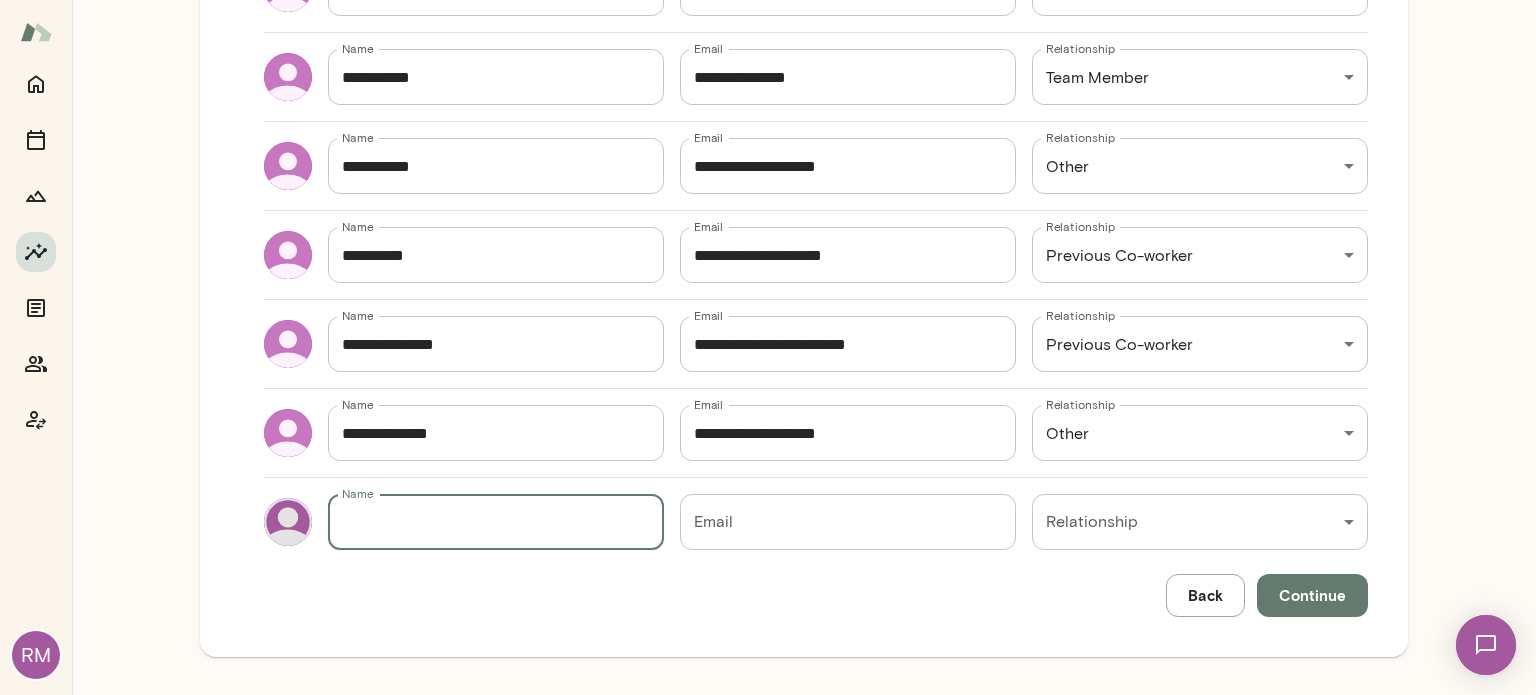 click on "Name" at bounding box center [496, 522] 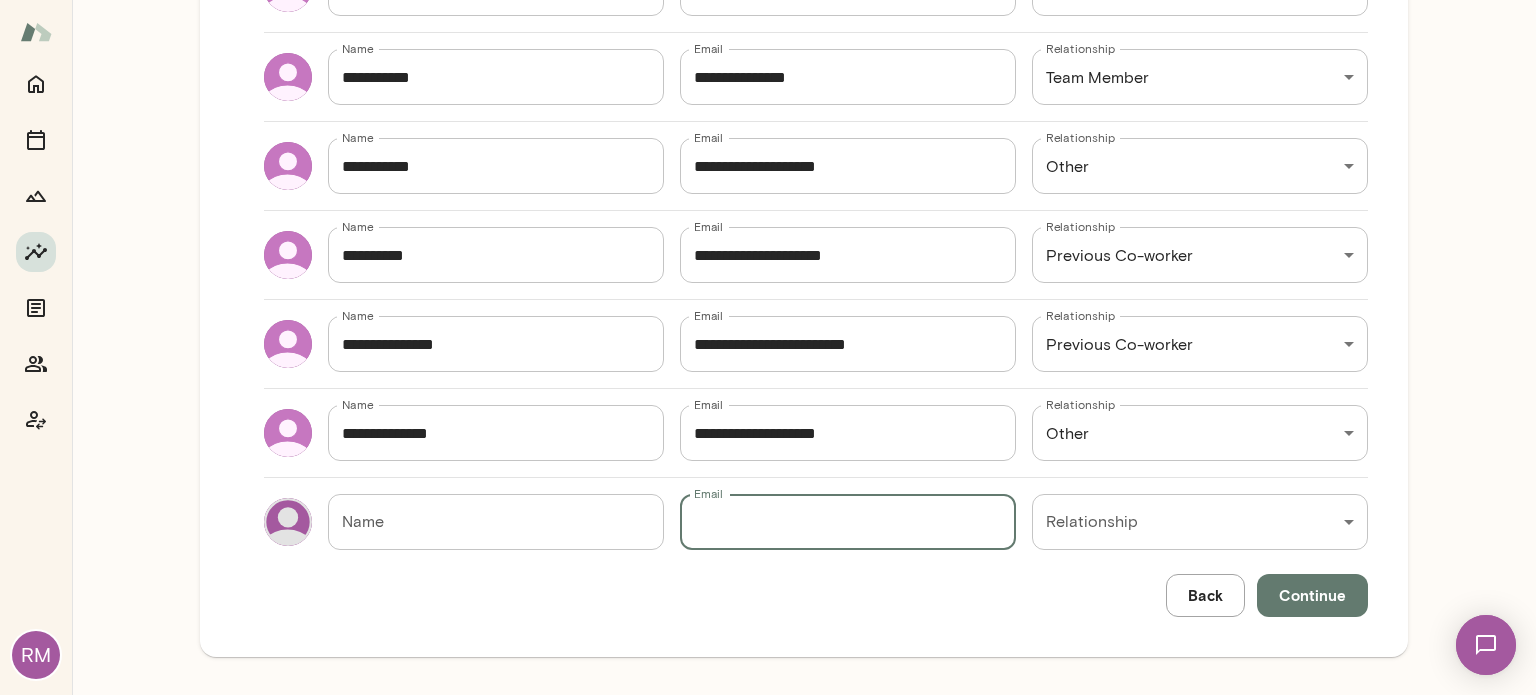 paste on "**********" 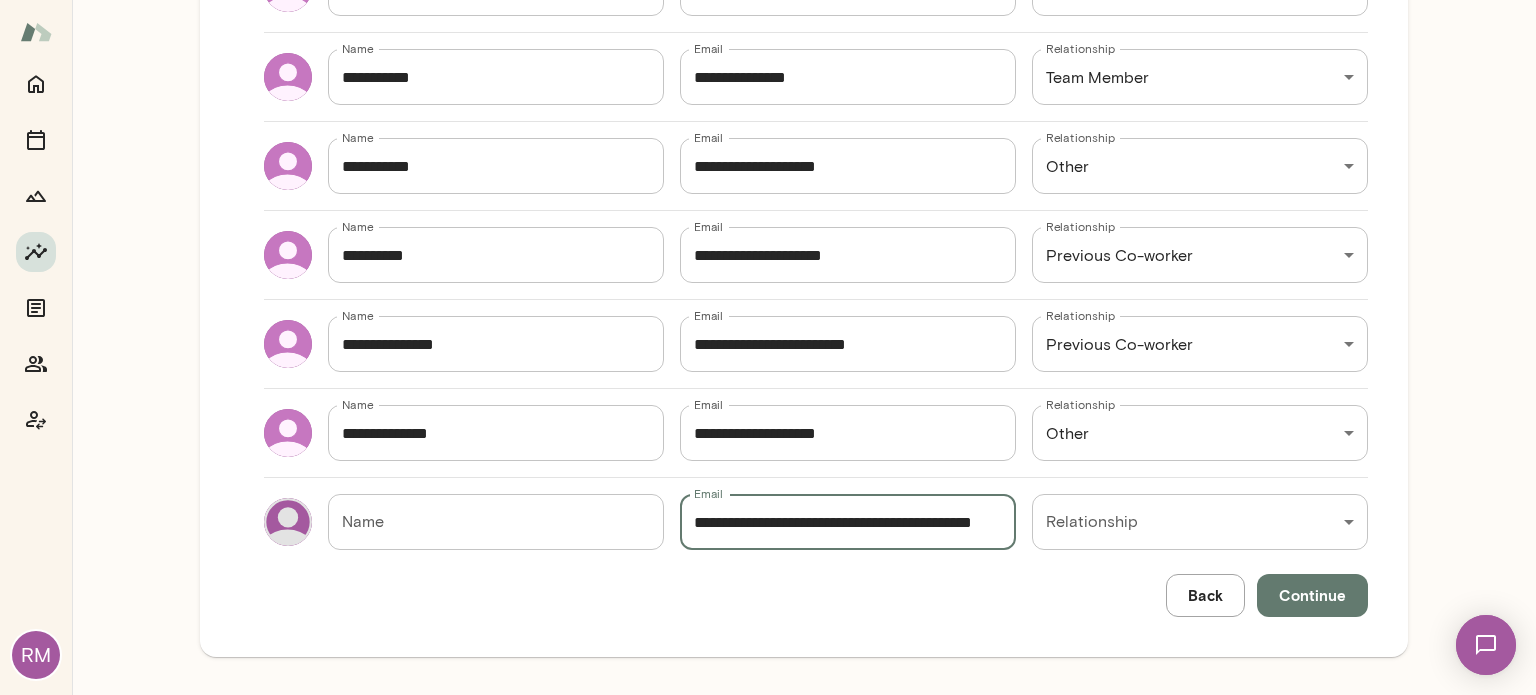 scroll, scrollTop: 0, scrollLeft: 56, axis: horizontal 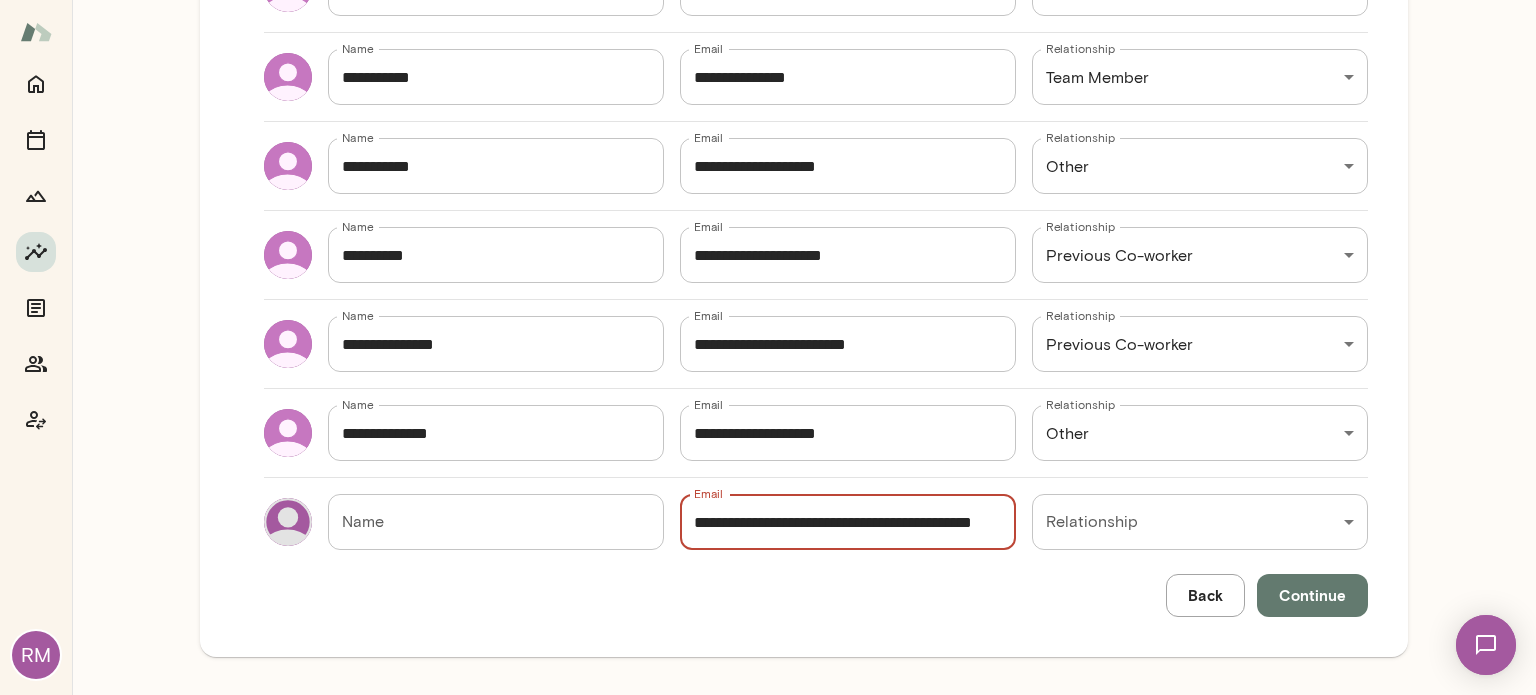 drag, startPoint x: 761, startPoint y: 519, endPoint x: 606, endPoint y: 515, distance: 155.0516 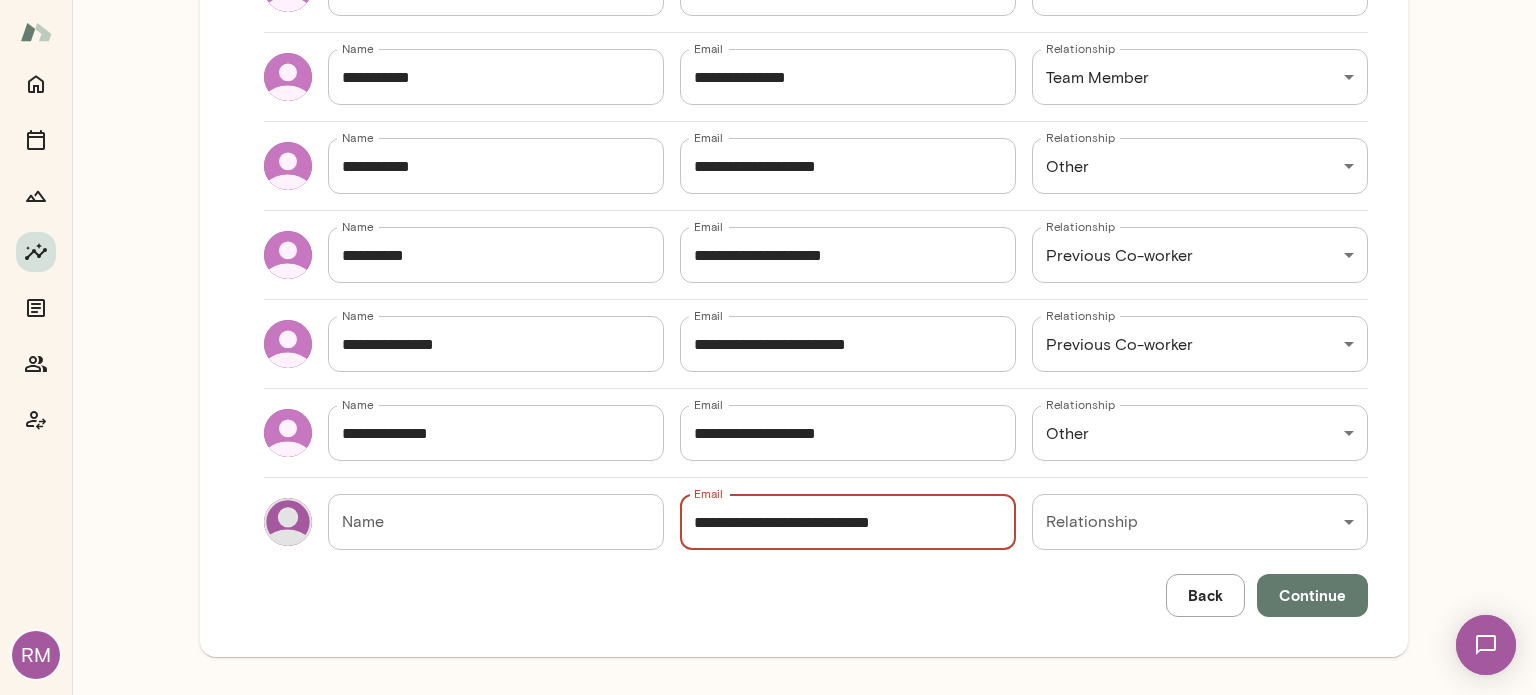 type on "**********" 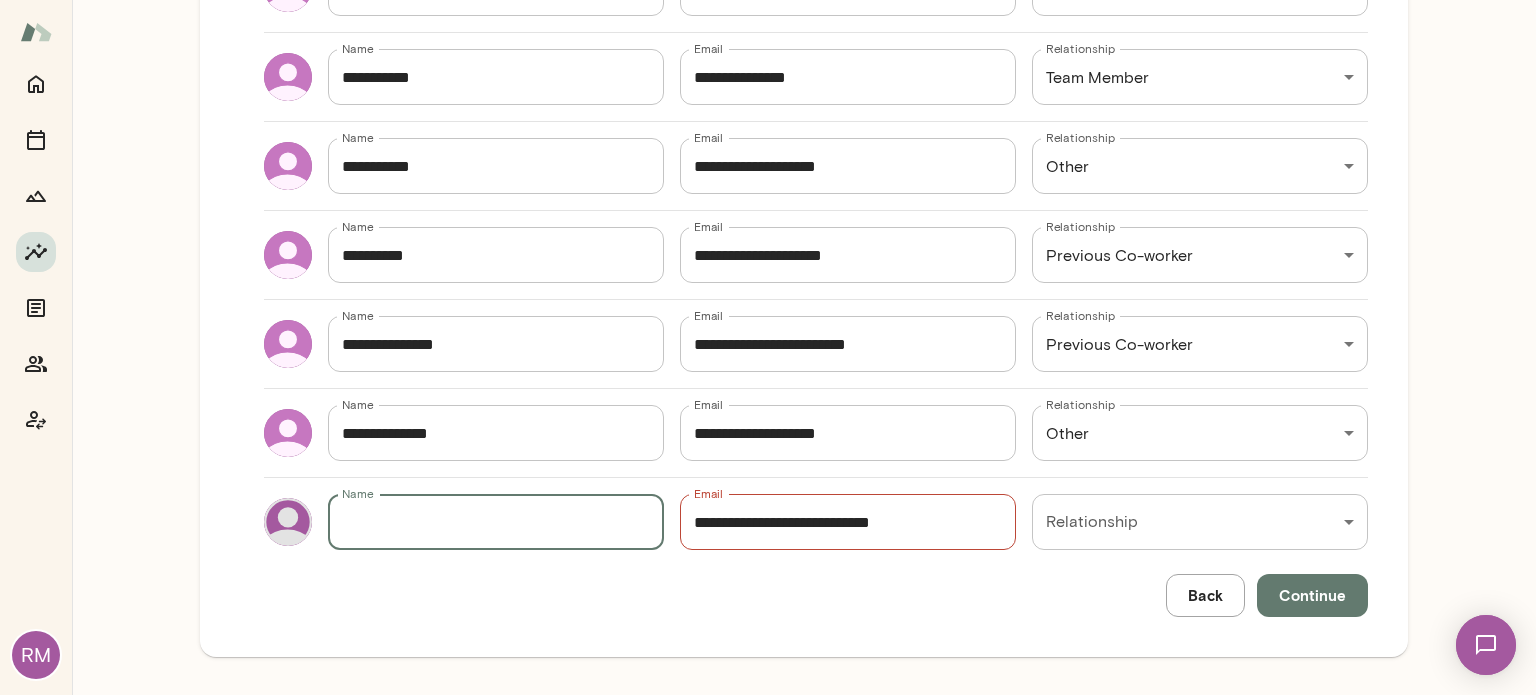 paste on "**********" 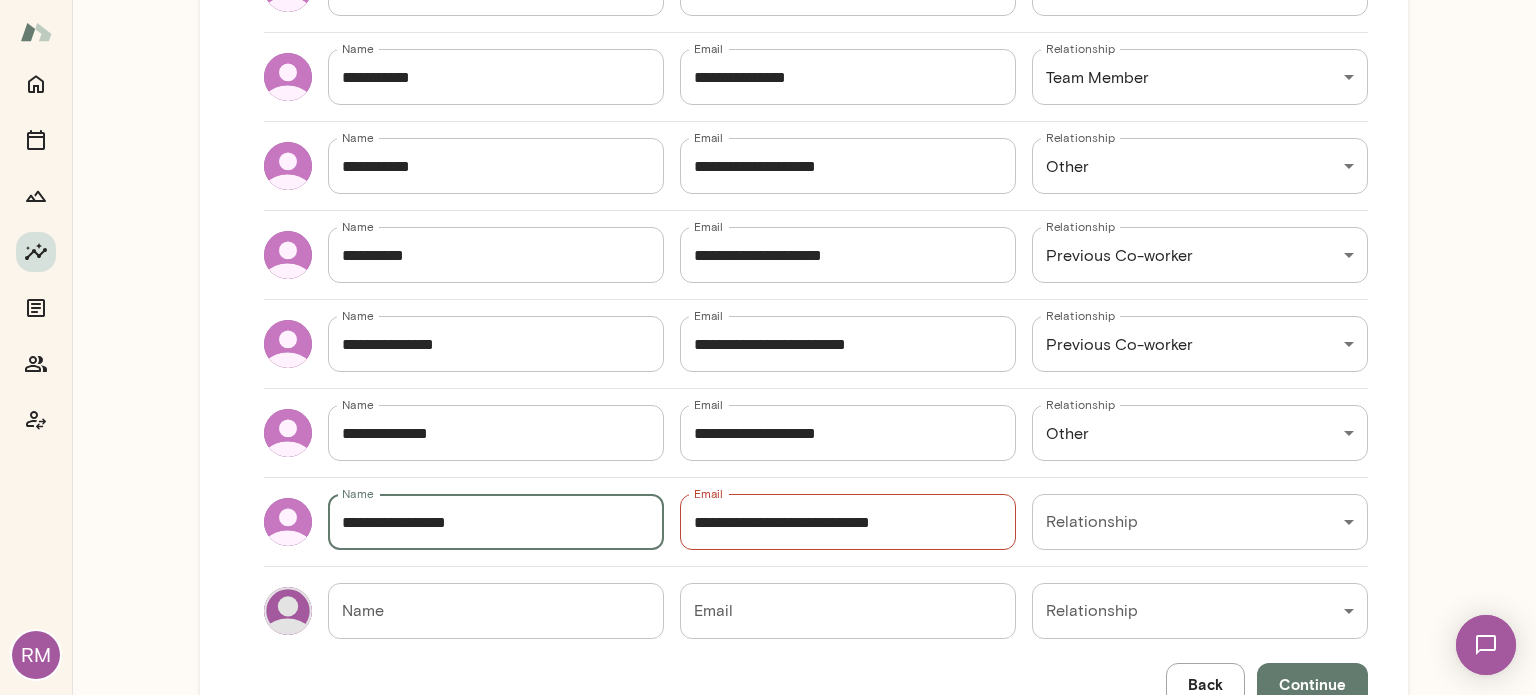 type on "**********" 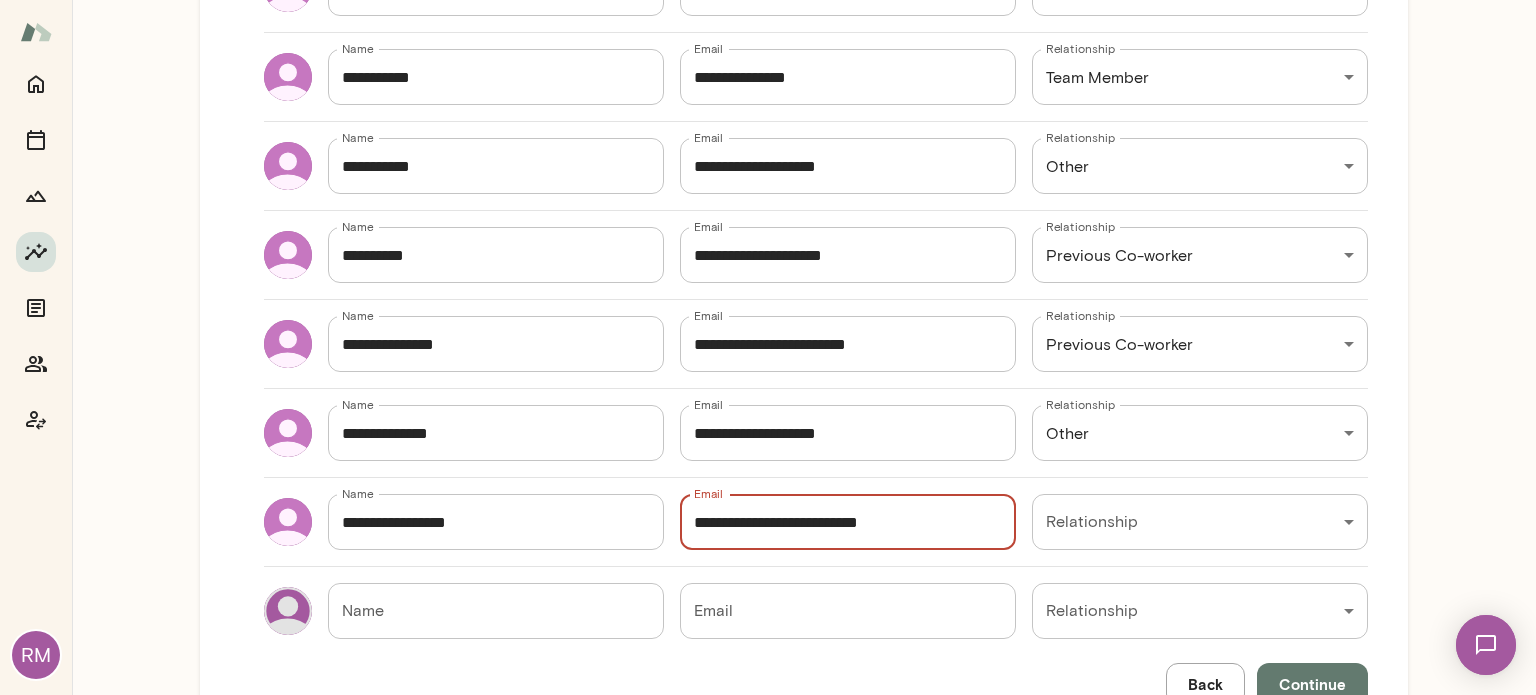 type on "**********" 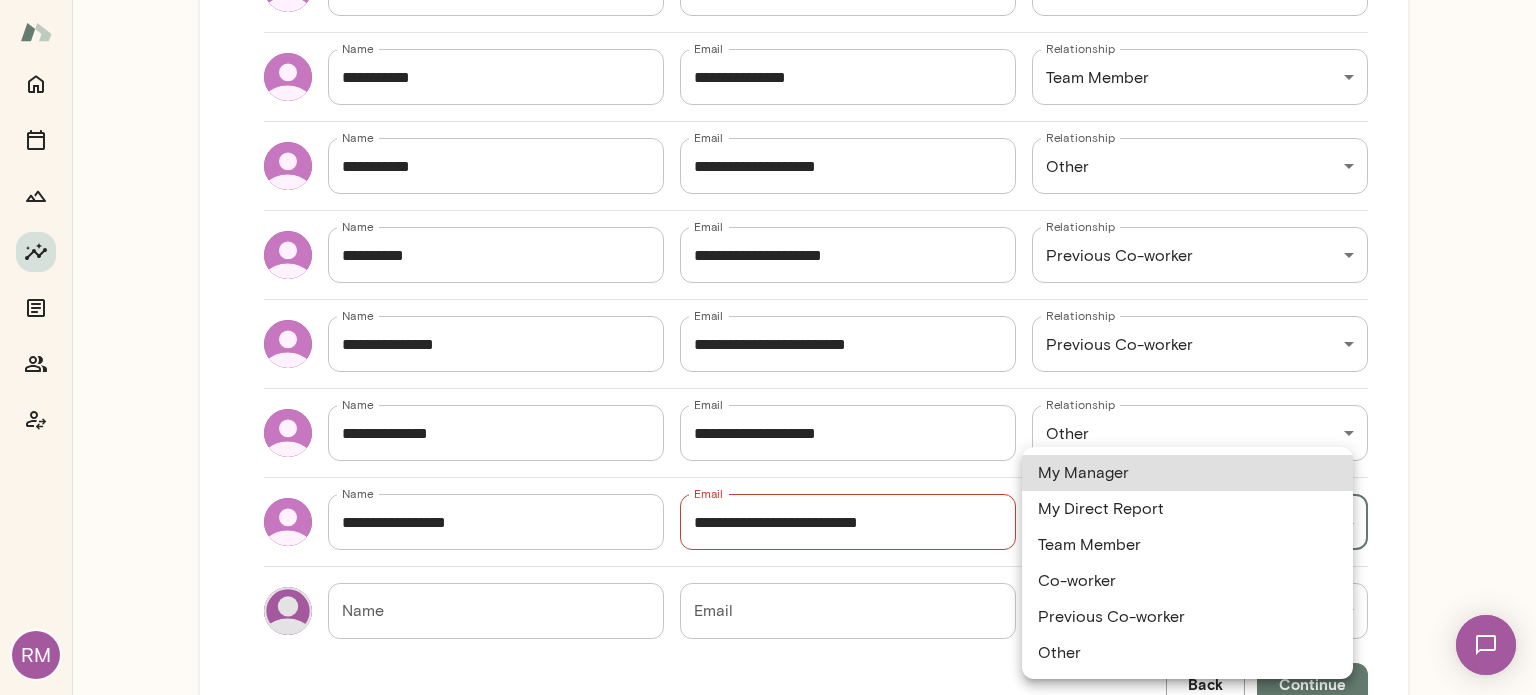 click on "RM Insights Peer Insights New Survey Get started Example Insights See example results Get started Add recipients Send survey AddRecipients Add at least 5 recipients you'd like feedback from, recommended 10 or more. That should be big enough to not be able to guess who said what as feedback will be anonymous. Name [NAME] Name Email [EMAIL] Email Relationship Co-worker [RELATIONSHIP] Relationship Name [NAME] Name Email [EMAIL] Email Relationship Other [RELATIONSHIP] Relationship Name [NAME] Name Email [EMAIL] Email Relationship Co-worker [RELATIONSHIP] Relationship Name [NAME] Name Email [EMAIL] Email Relationship Team Member [RELATIONSHIP] Relationship Name [NAME] Name Email [EMAIL] Email Relationship Other [RELATIONSHIP] Relationship Name [NAME] Name Email [EMAIL] Email Relationship Previous Co-worker [RELATIONSHIP] Relationship Name [NAME] Name Email [EMAIL] Email Relationship Relationship ​" at bounding box center (768, 0) 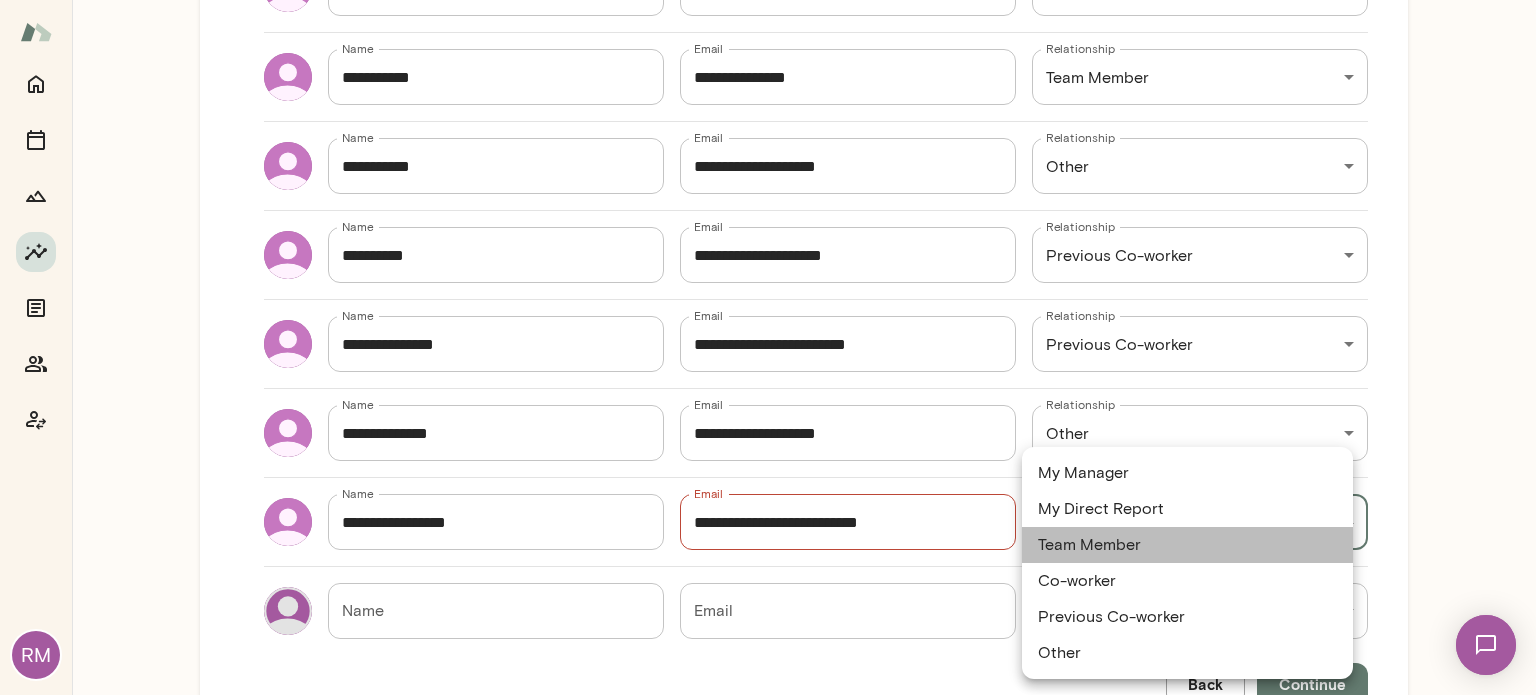 click on "Team Member" at bounding box center [1187, 545] 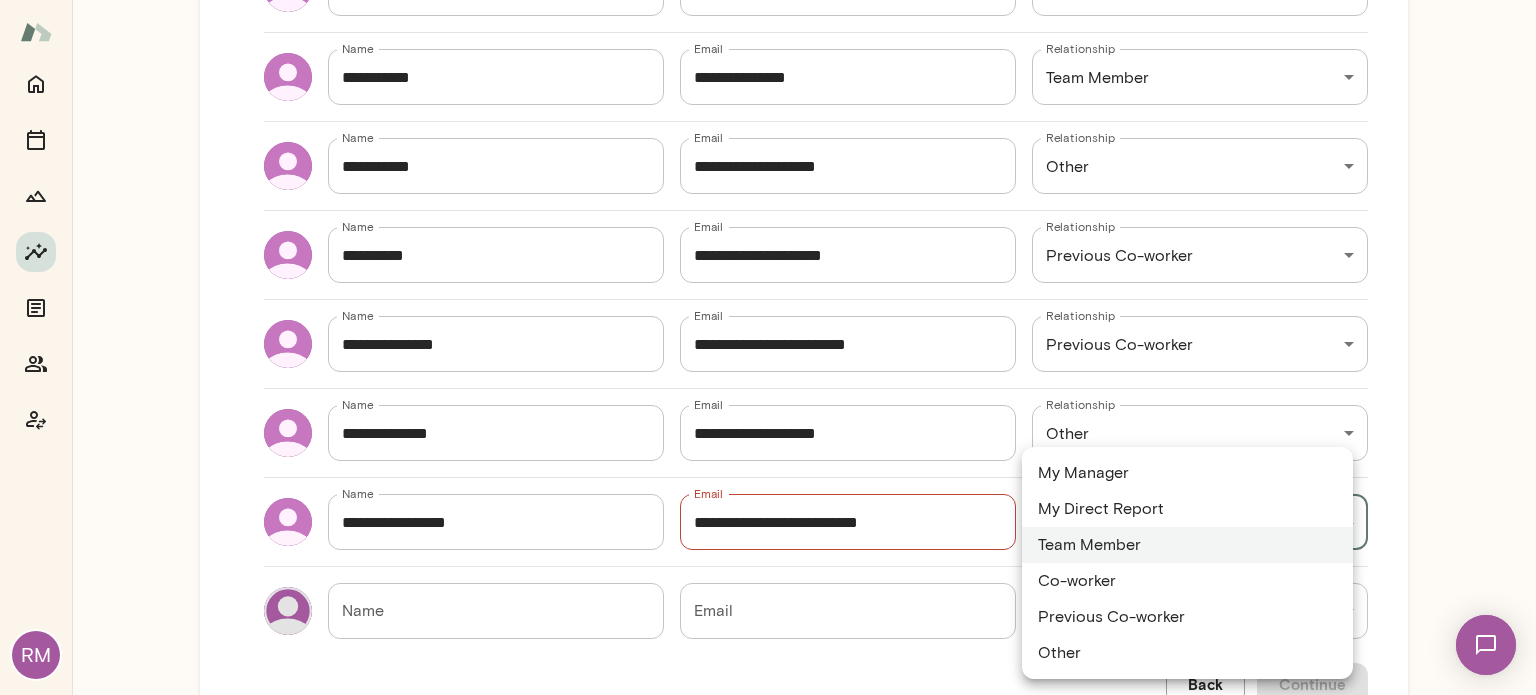 click on "RM Insights Peer Insights New Survey Get started Example Insights See example results Get started Add recipients Send survey AddRecipients Add at least 5 recipients you'd like feedback from, recommended 10 or more. That should be big enough to not be able to guess who said what as feedback will be anonymous. Name [NAME] Name Email [EMAIL] Email Relationship Co-worker [RELATIONSHIP] Relationship Name [NAME] Name Email [EMAIL] Email Relationship Other [RELATIONSHIP] Relationship Name [NAME] Name Email [EMAIL] Email Relationship Co-worker [RELATIONSHIP] Relationship Name [NAME] Name Email [EMAIL] Email Relationship Team Member [RELATIONSHIP] Relationship Name [NAME] Name Email [EMAIL] Email Relationship Other [RELATIONSHIP] Relationship Name [NAME] Name Email [EMAIL] Email Relationship Previous Co-worker [RELATIONSHIP] Relationship Name [NAME] Name Email [EMAIL] Email Relationship Relationship ​" at bounding box center (768, 0) 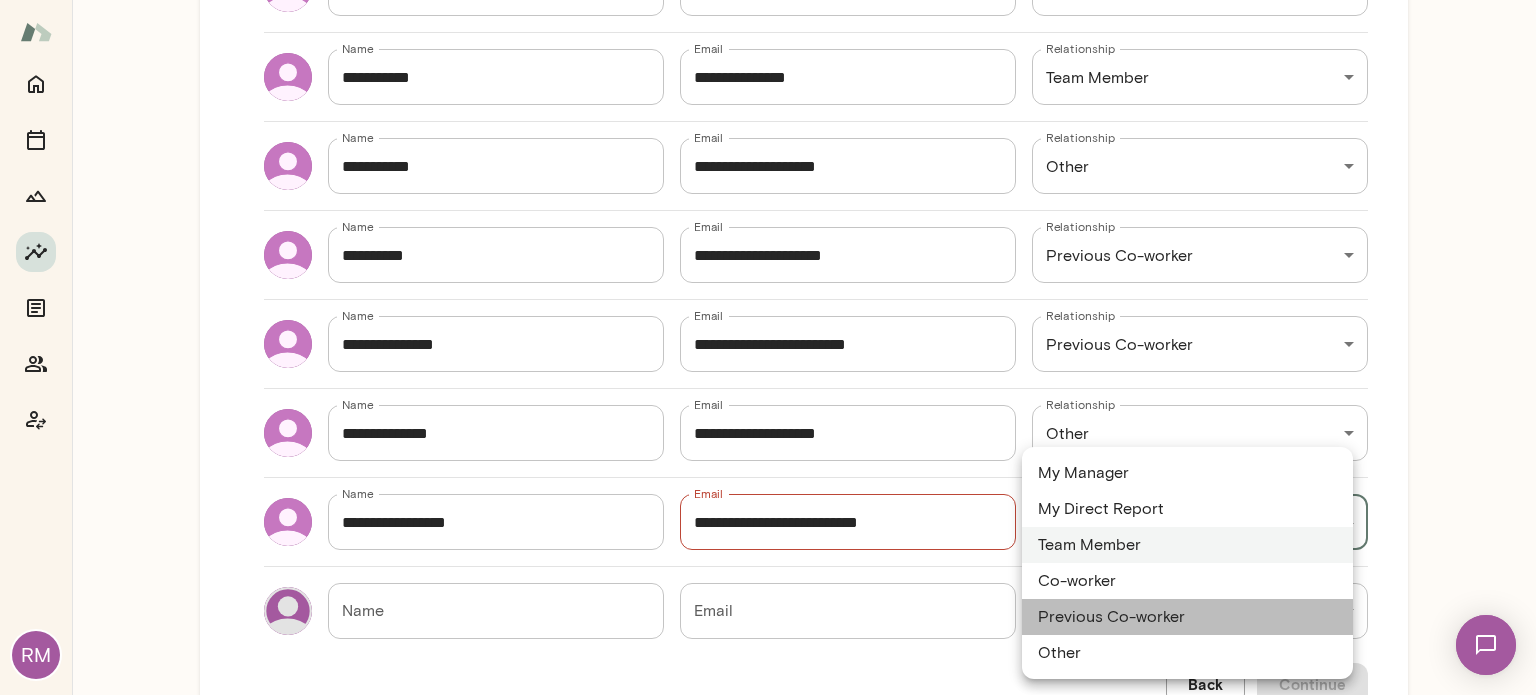 click on "Previous Co-worker" at bounding box center [1187, 617] 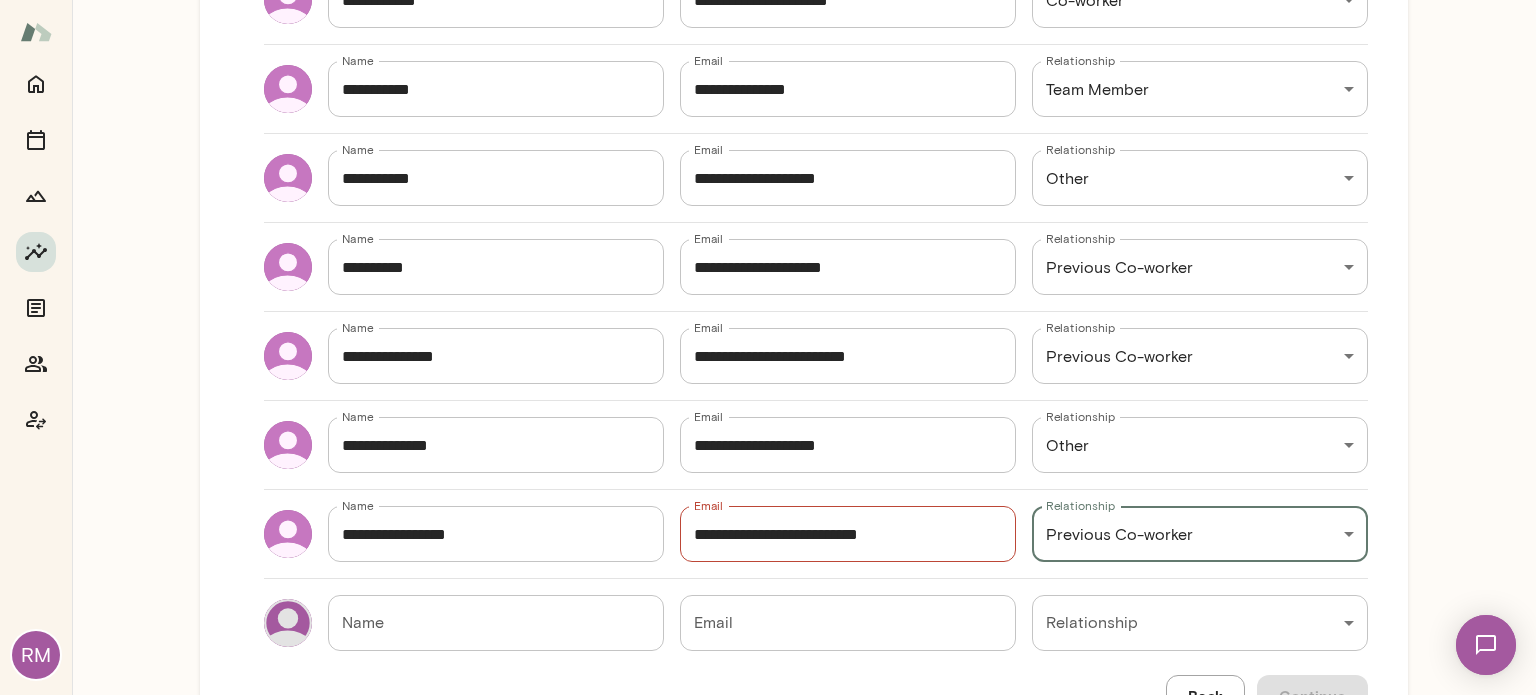 scroll, scrollTop: 776, scrollLeft: 0, axis: vertical 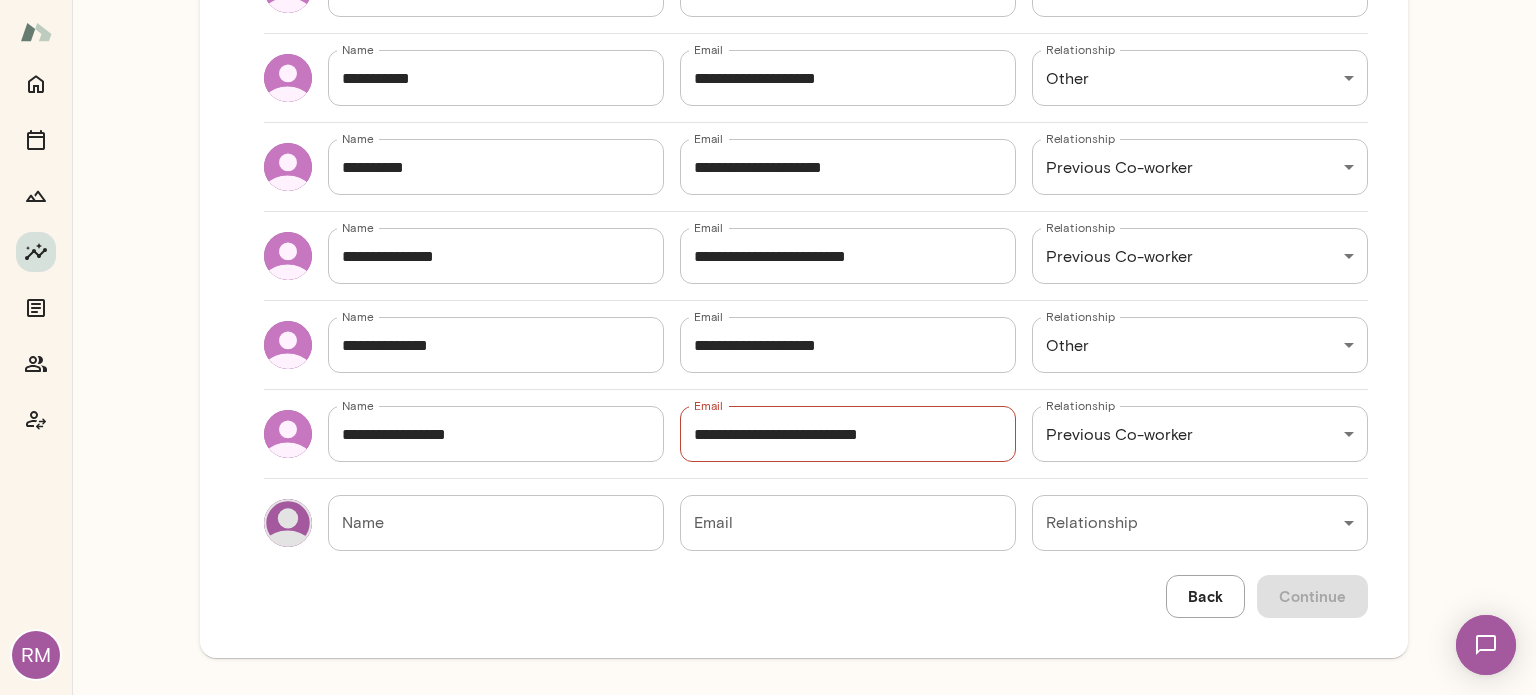click on "AddRecipients Add at least 5 recipients you'd like feedback from, recommended 10 or more. That should be big enough to not be able to guess who said what as feedback will be anonymous. Name [NAME] Name Email [EMAIL] Email Relationship Co-worker [RELATIONSHIP] Relationship Name [NAME] Name Email [EMAIL] Email Relationship Other [RELATIONSHIP] Relationship Name [NAME] Name Email [EMAIL] Email Relationship Co-worker [RELATIONSHIP] Relationship Name [NAME] Name Email [EMAIL] Email Relationship Team Member [RELATIONSHIP] Relationship Name [NAME] Name Email [EMAIL] Email Relationship Other [RELATIONSHIP] Relationship Name [NAME] Name Email [EMAIL] Email Relationship Previous Co-worker [RELATIONSHIP] Relationship Name [NAME] Name Email [EMAIL] Email Relationship Previous Co-worker [RELATIONSHIP] Relationship Name [NAME] Name Email [EMAIL] Email Relationship Other [RELATIONSHIP] Name" at bounding box center [816, 81] 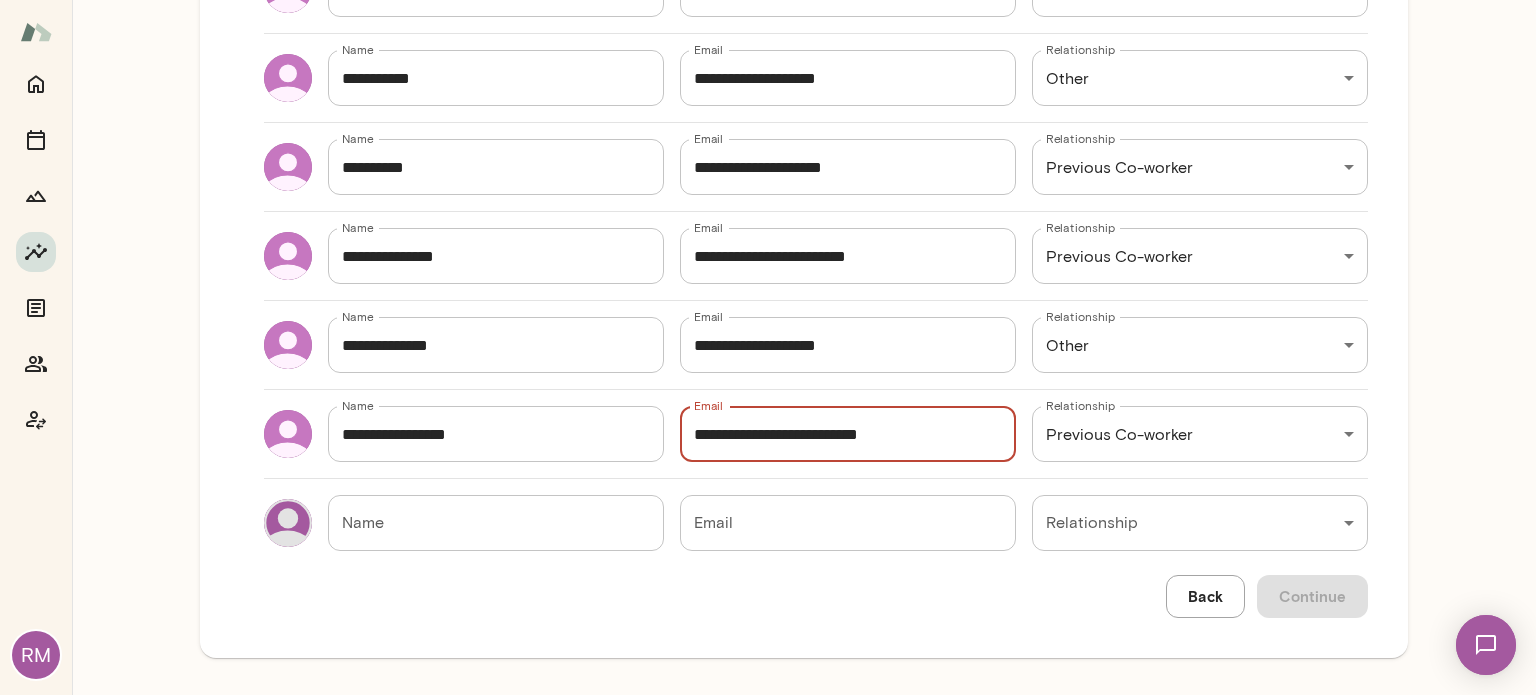 click on "**********" at bounding box center [845, 434] 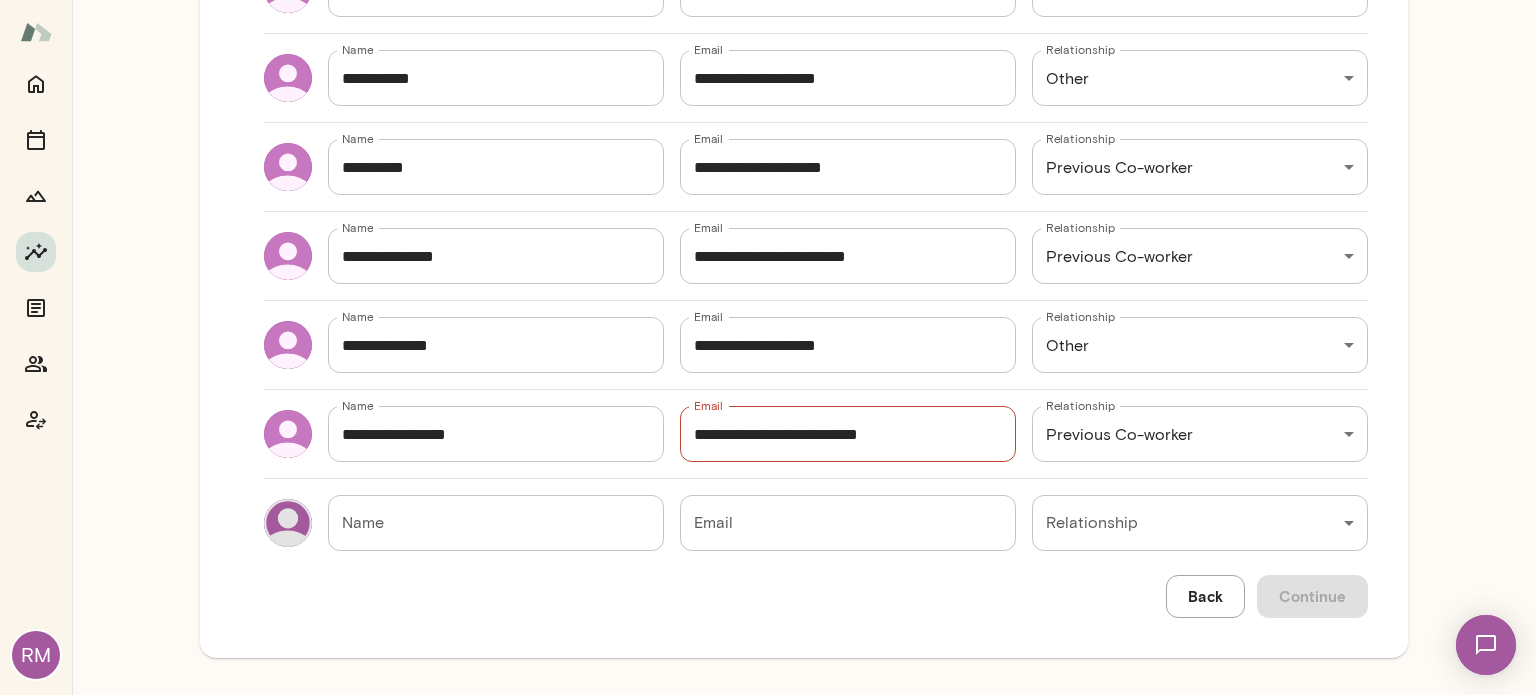 click on "AddRecipients Add at least 5 recipients you'd like feedback from, recommended 10 or more. That should be big enough to not be able to guess who said what as feedback will be anonymous. Name [NAME] Name Email [EMAIL] Email Relationship Co-worker [RELATIONSHIP] Relationship Name [NAME] Name Email [EMAIL] Email Relationship Other [RELATIONSHIP] Relationship Name [NAME] Name Email [EMAIL] Email Relationship Co-worker [RELATIONSHIP] Relationship Name [NAME] Name Email [EMAIL] Email Relationship Team Member [RELATIONSHIP] Relationship Name [NAME] Name Email [EMAIL] Email Relationship Other [RELATIONSHIP] Relationship Name [NAME] Name Email [EMAIL] Email Relationship Previous Co-worker [RELATIONSHIP] Relationship Name [NAME] Name Email [EMAIL] Email Relationship Previous Co-worker [RELATIONSHIP] Relationship Name [NAME] Name Email [EMAIL] Email Relationship Other [RELATIONSHIP] Name" at bounding box center (816, 81) 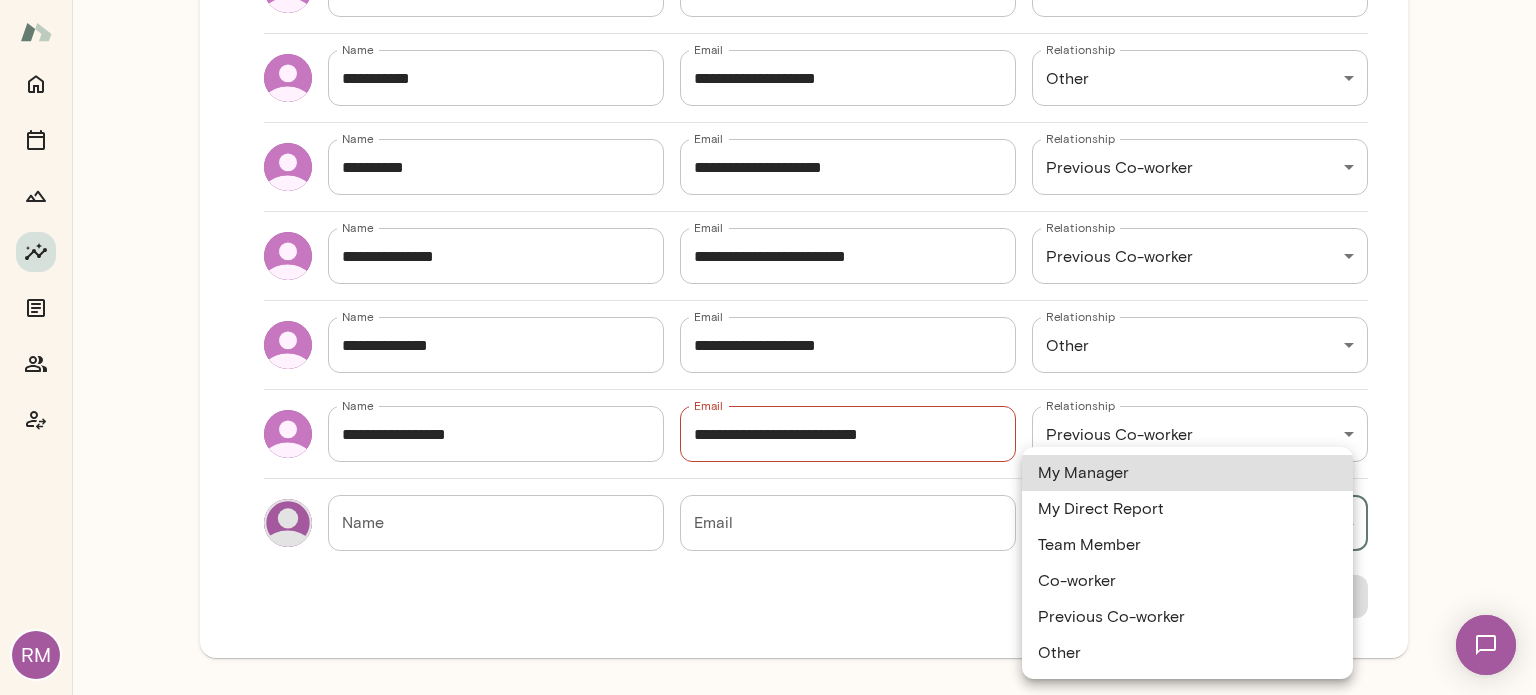 click on "RM Insights Peer Insights New Survey Get started Example Insights See example results Get started Add recipients Send survey AddRecipients Add at least 5 recipients you'd like feedback from, recommended 10 or more. That should be big enough to not be able to guess who said what as feedback will be anonymous. Name [NAME] Name Email [EMAIL] Email Relationship Co-worker [RELATIONSHIP] Relationship Name [NAME] Name Email [EMAIL] Email Relationship Other [RELATIONSHIP] Relationship Name [NAME] Name Email [EMAIL] Email Relationship Co-worker [RELATIONSHIP] Relationship Name [NAME] Name Email [EMAIL] Email Relationship Team Member [RELATIONSHIP] Relationship Name [NAME] Name Email [EMAIL] Email Relationship Other [RELATIONSHIP] Relationship Name [NAME] Name Email [EMAIL] Email Relationship Previous Co-worker [RELATIONSHIP] Relationship Name [NAME] Name Email [EMAIL] Email Relationship Relationship ​" at bounding box center (768, 0) 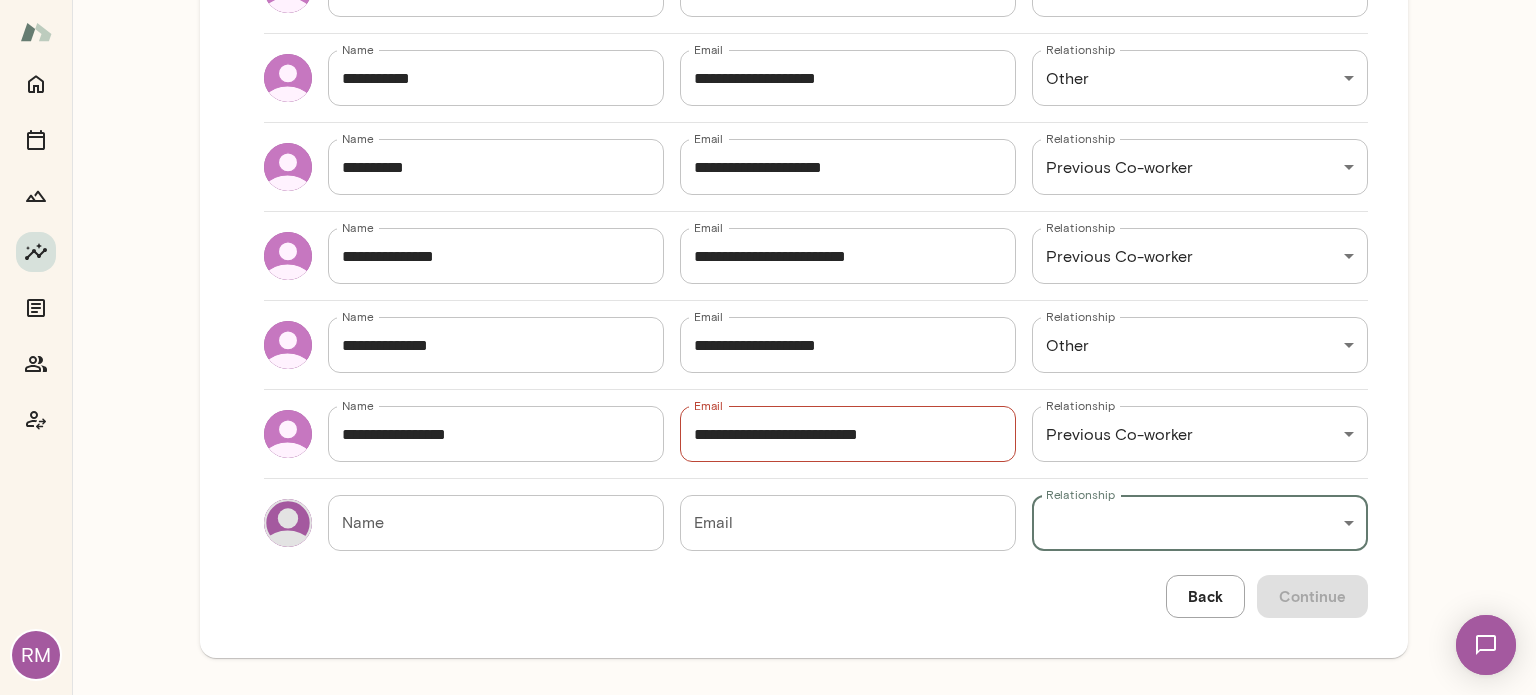 click on "Name" at bounding box center (496, 523) 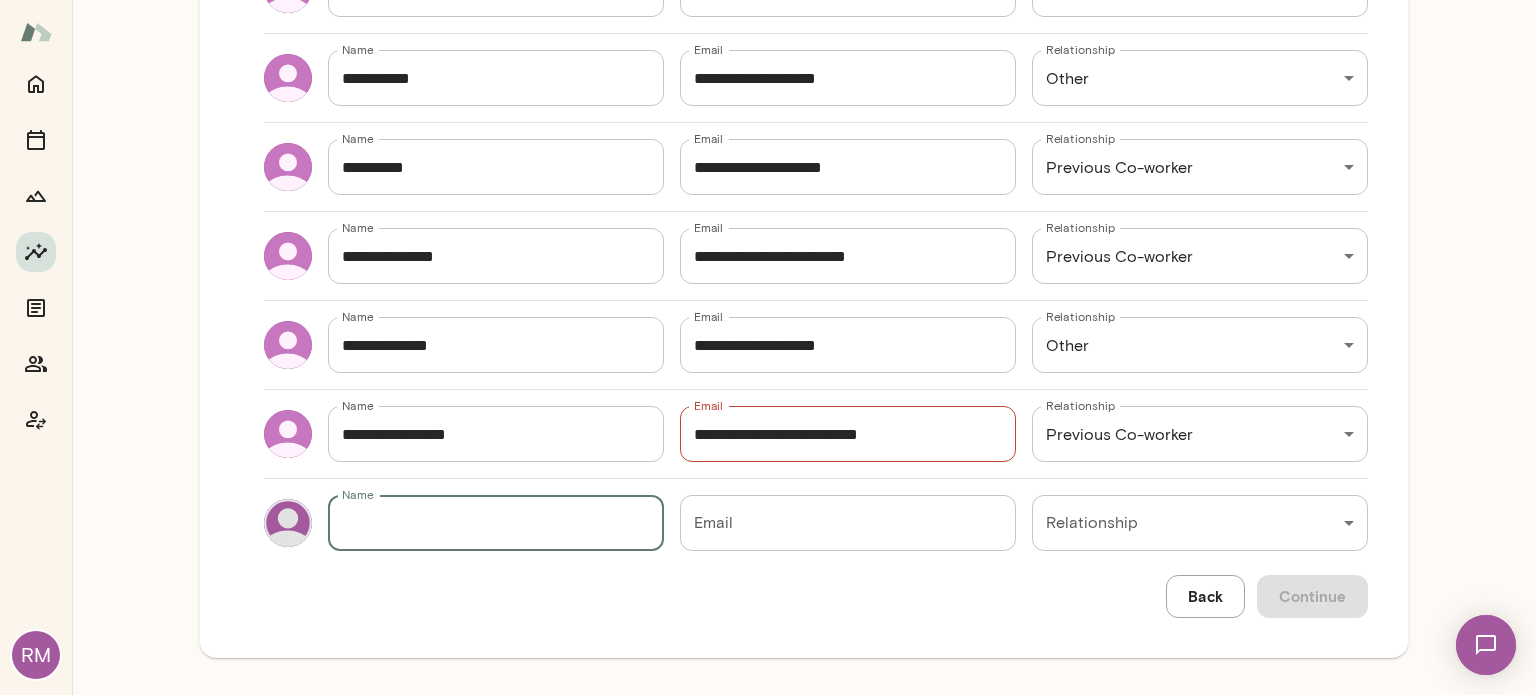 click on "Name [NAME] Name Email [EMAIL] Email Relationship Co-worker [RELATIONSHIP] Relationship Name [NAME] Name Email [EMAIL] Email Relationship Other [RELATIONSHIP] Relationship Name [NAME] Name Email [EMAIL] Email Relationship Co-worker [RELATIONSHIP] Relationship Name [NAME] Name Email [EMAIL] Email Relationship Team Member [RELATIONSHIP] Relationship Name [NAME] Name Email [EMAIL] Email Relationship Other [RELATIONSHIP] Relationship Name [NAME] Name Email [EMAIL] Email Relationship Previous Co-worker [RELATIONSHIP] Relationship Name [NAME] Name Email [EMAIL] Email Relationship Previous Co-worker [RELATIONSHIP] Relationship Name [NAME] Name Email [EMAIL] Email Relationship Other [RELATIONSHIP] Relationship Name [NAME] Name Email [EMAIL] Email Relationship Previous Co-worker [RELATIONSHIP] Relationship Name Name Email Email Relationship ​" at bounding box center [816, 126] 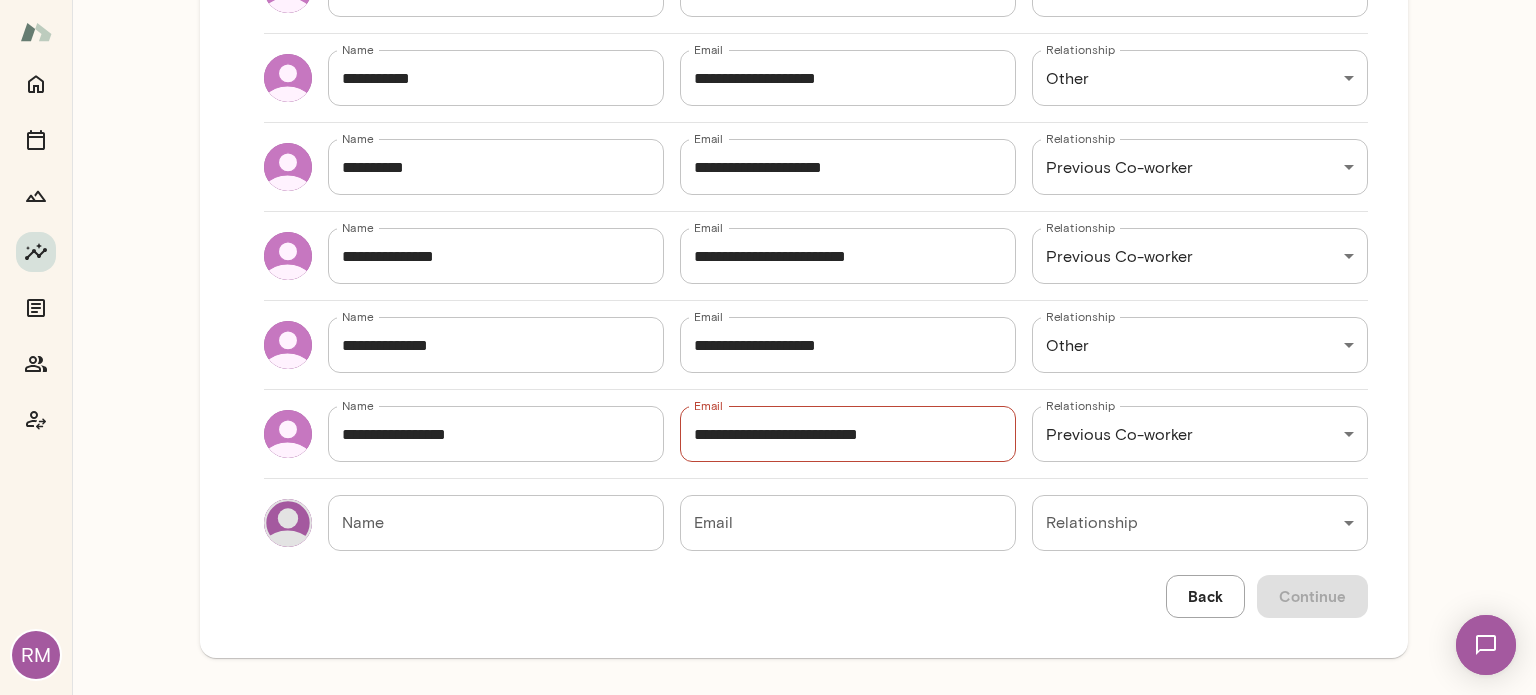 click on "AddRecipients Add at least 5 recipients you'd like feedback from, recommended 10 or more. That should be big enough to not be able to guess who said what as feedback will be anonymous. Name [NAME] Name Email [EMAIL] Email Relationship Co-worker [RELATIONSHIP] Relationship Name [NAME] Name Email [EMAIL] Email Relationship Other [RELATIONSHIP] Relationship Name [NAME] Name Email [EMAIL] Email Relationship Co-worker [RELATIONSHIP] Relationship Name [NAME] Name Email [EMAIL] Email Relationship Team Member [RELATIONSHIP] Relationship Name [NAME] Name Email [EMAIL] Email Relationship Other [RELATIONSHIP] Relationship Name [NAME] Name Email [EMAIL] Email Relationship Previous Co-worker [RELATIONSHIP] Relationship Name [NAME] Name Email [EMAIL] Email Relationship Previous Co-worker [RELATIONSHIP] Relationship Name [NAME] Name Email [EMAIL] Email Relationship Other [RELATIONSHIP] Name" at bounding box center (816, 81) 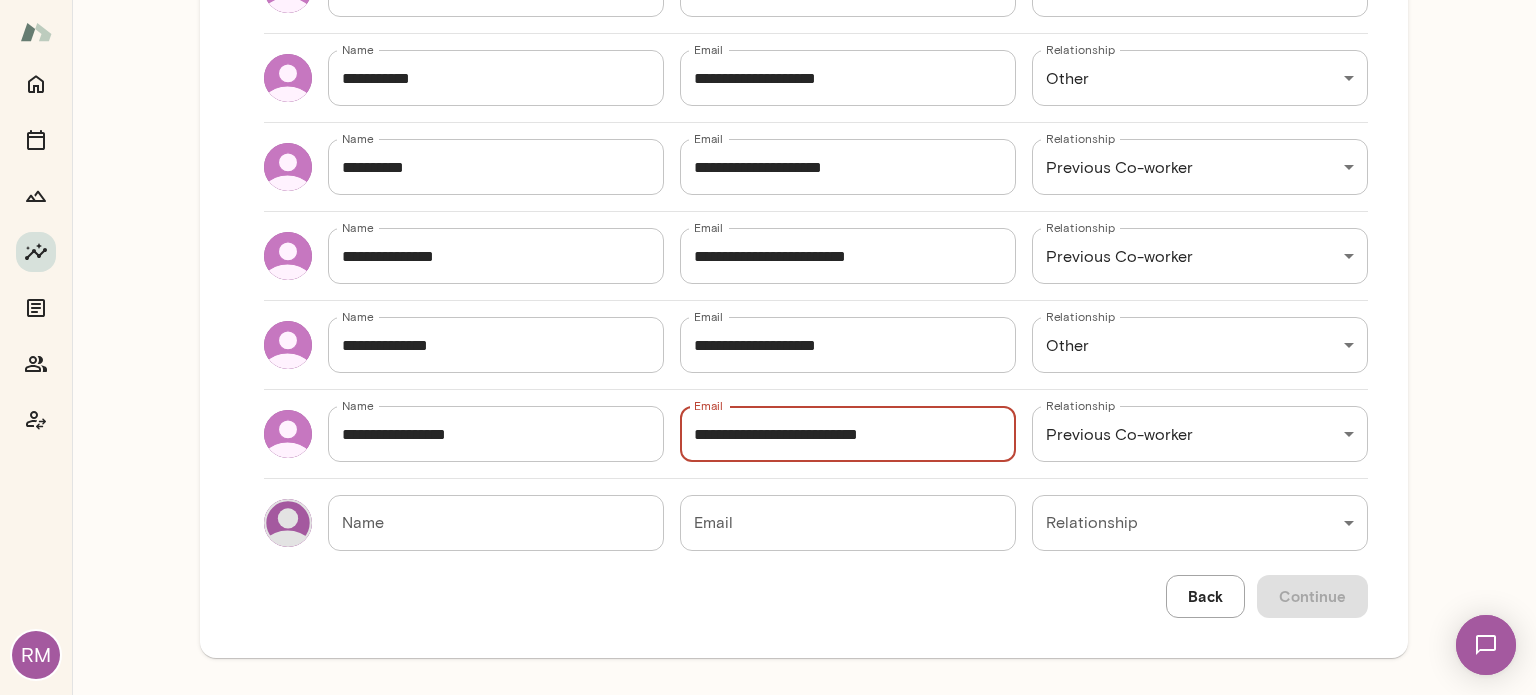 drag, startPoint x: 984, startPoint y: 429, endPoint x: 512, endPoint y: 422, distance: 472.0519 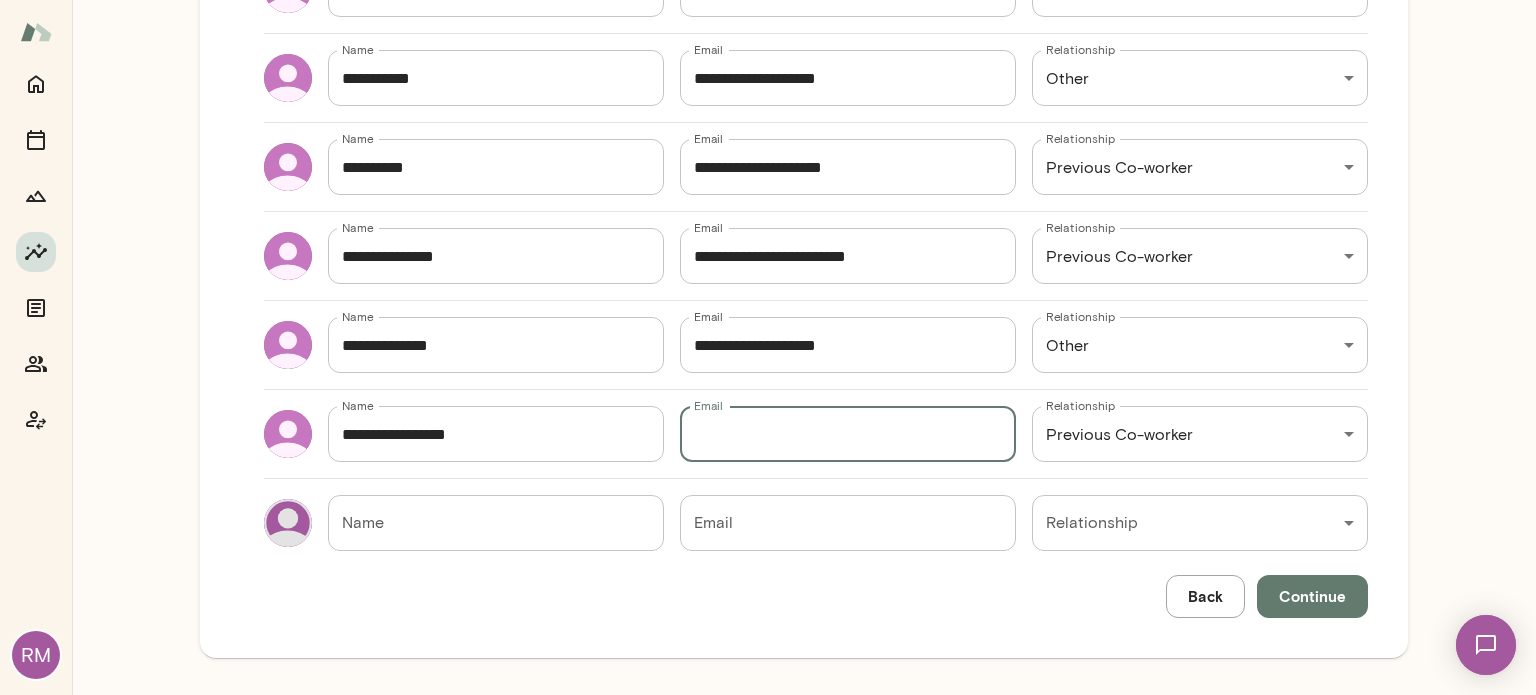 paste on "**********" 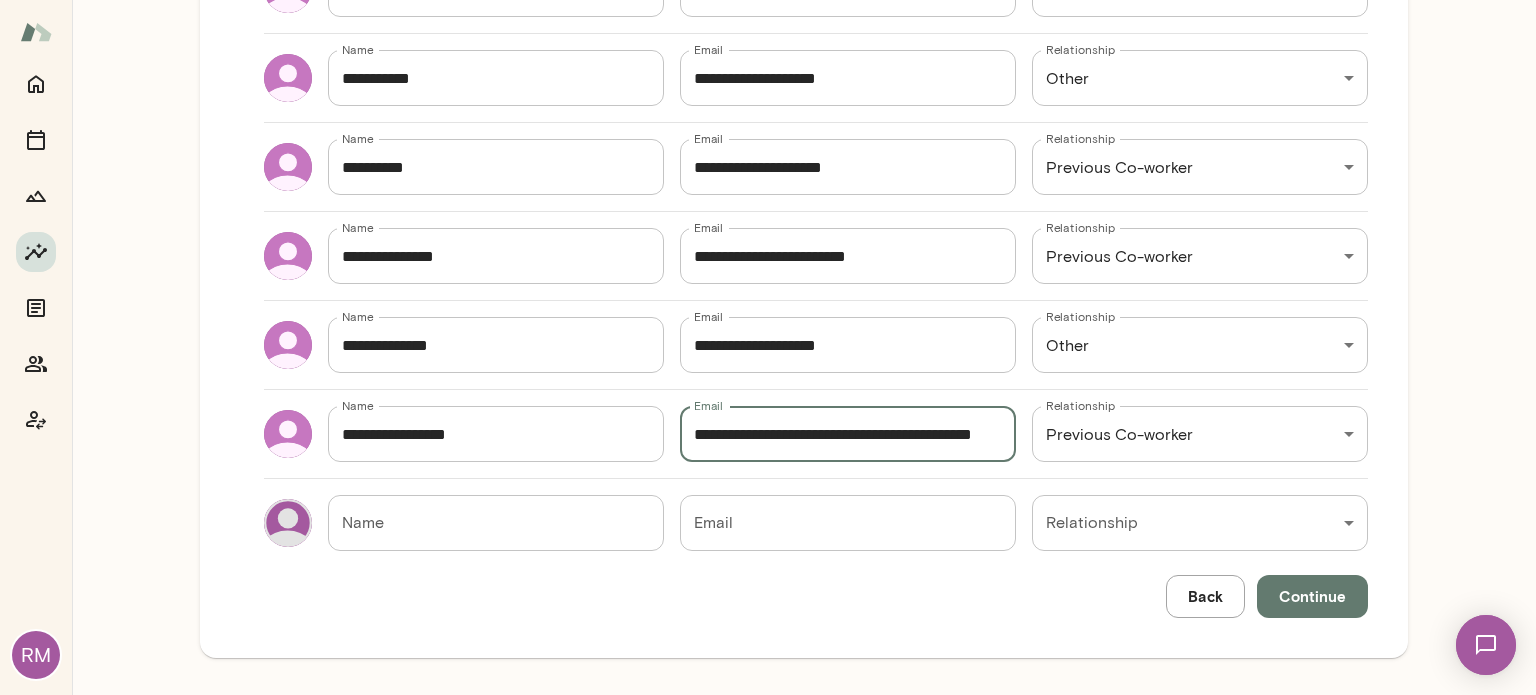 scroll, scrollTop: 0, scrollLeft: 56, axis: horizontal 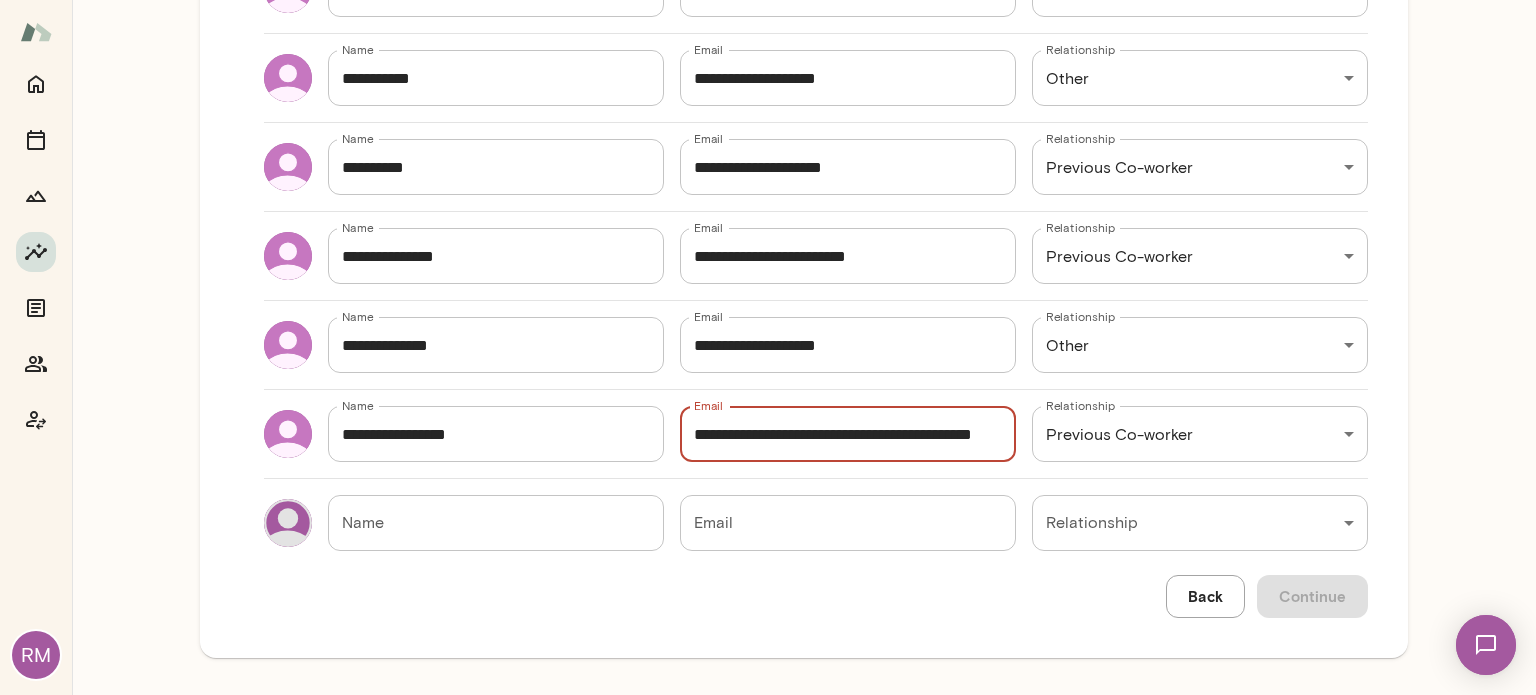 click on "**********" at bounding box center (845, 434) 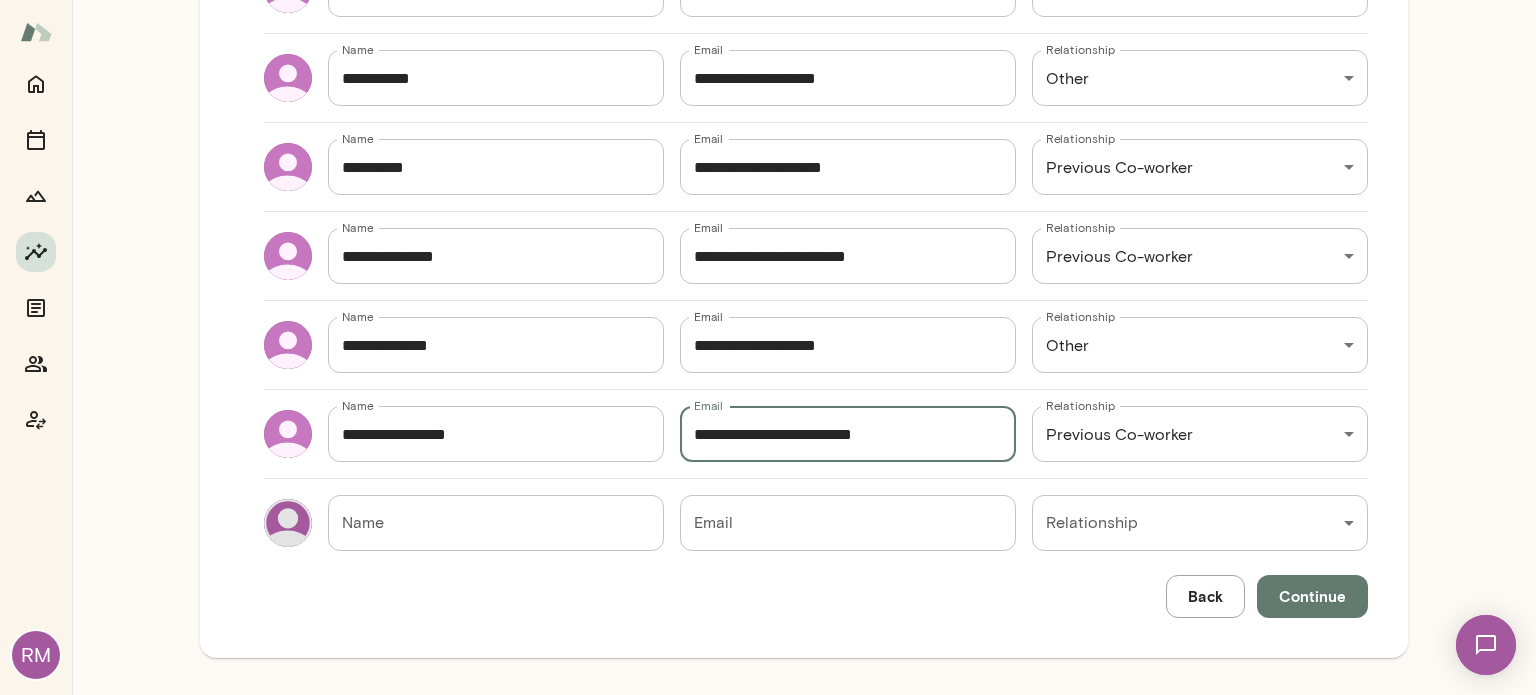 type on "**********" 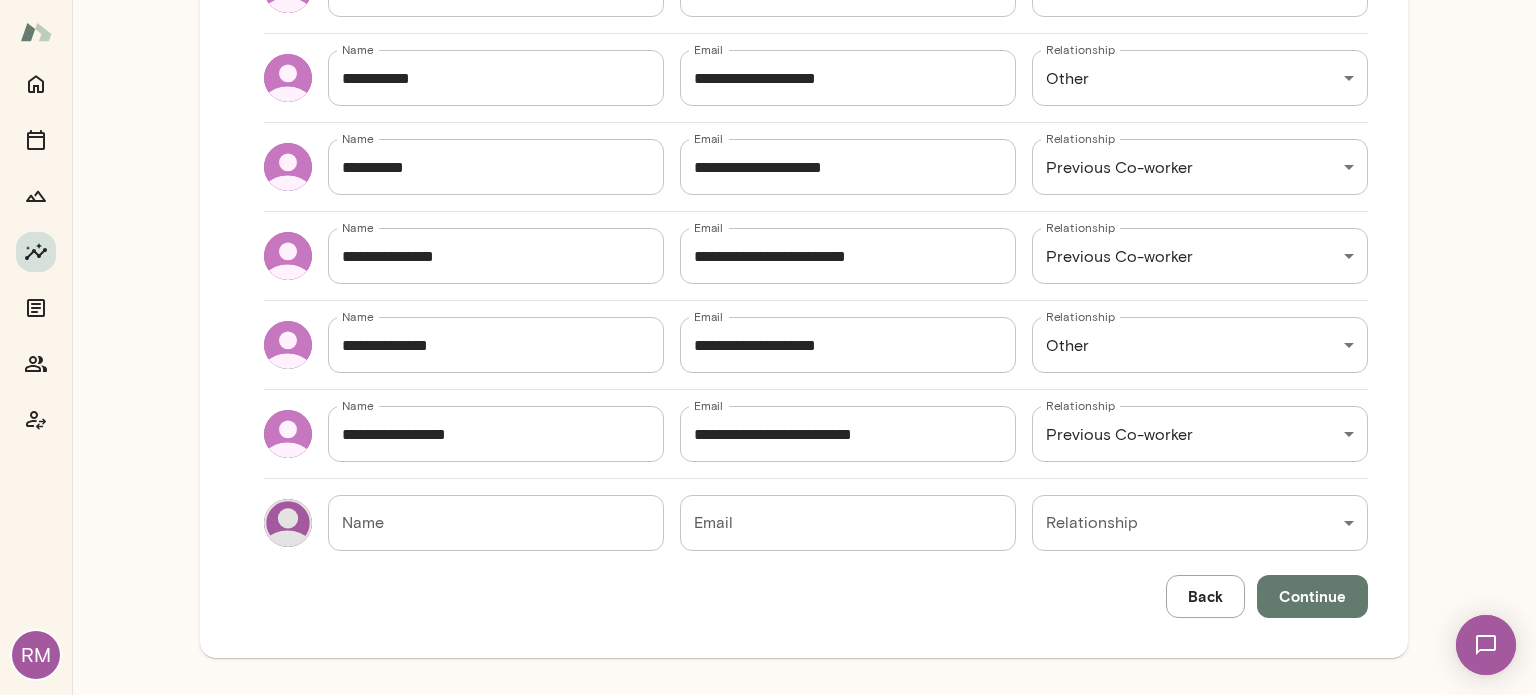 click on "AddRecipients Add at least 5 recipients you'd like feedback from, recommended 10 or more. That should be big enough to not be able to guess who said what as feedback will be anonymous. Name [NAME] Name Email [EMAIL] Email Relationship Co-worker [RELATIONSHIP] Relationship Name [NAME] Name Email [EMAIL] Email Relationship Other [RELATIONSHIP] Relationship Name [NAME] Name Email [EMAIL] Email Relationship Co-worker [RELATIONSHIP] Relationship Name [NAME] Name Email [EMAIL] Email Relationship Team Member [RELATIONSHIP] Relationship Name [NAME] Name Email [EMAIL] Email Relationship Other [RELATIONSHIP] Relationship Name [NAME] Name Email [EMAIL] Email Relationship Previous Co-worker [RELATIONSHIP] Relationship Name [NAME] Name Email [EMAIL] Email Relationship Previous Co-worker [RELATIONSHIP] Relationship Name [NAME] Name Email [EMAIL] Email Relationship Other [RELATIONSHIP] Name" at bounding box center (816, 81) 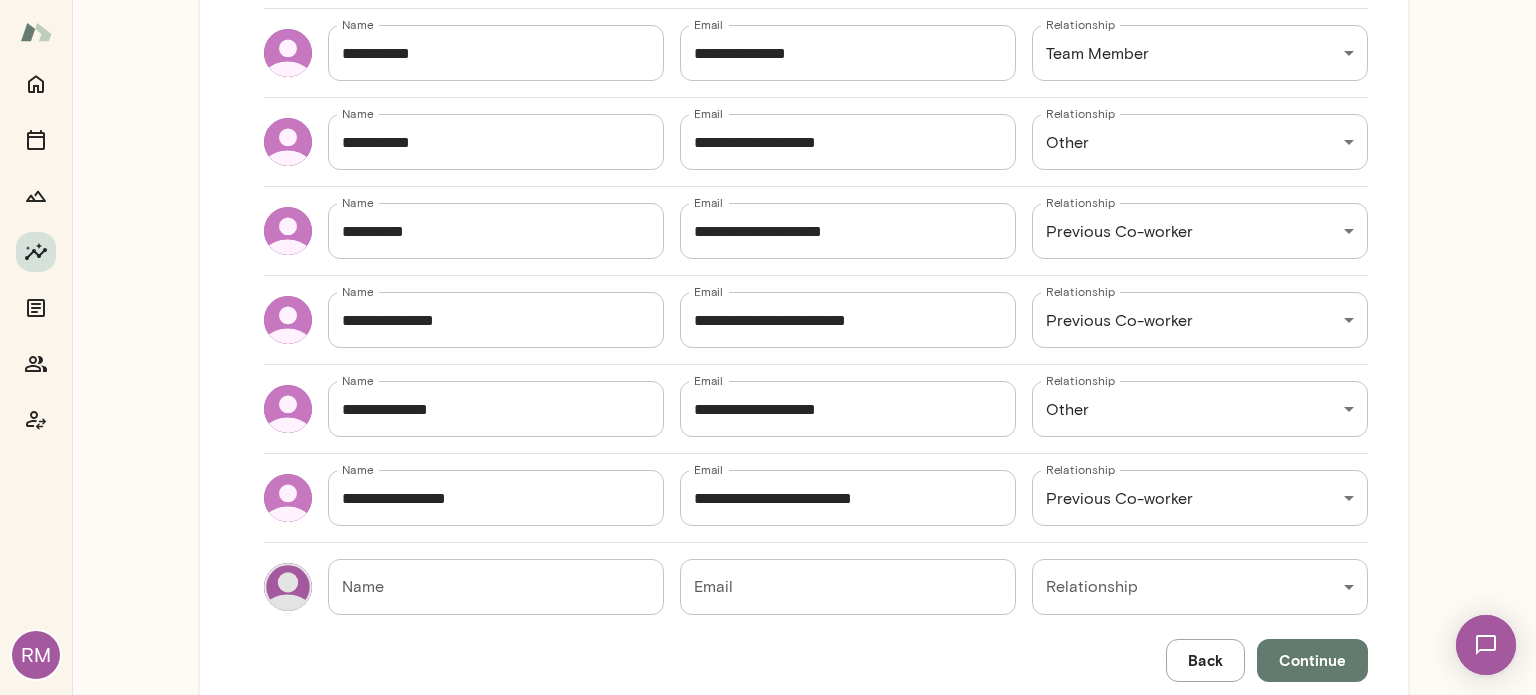 scroll, scrollTop: 776, scrollLeft: 0, axis: vertical 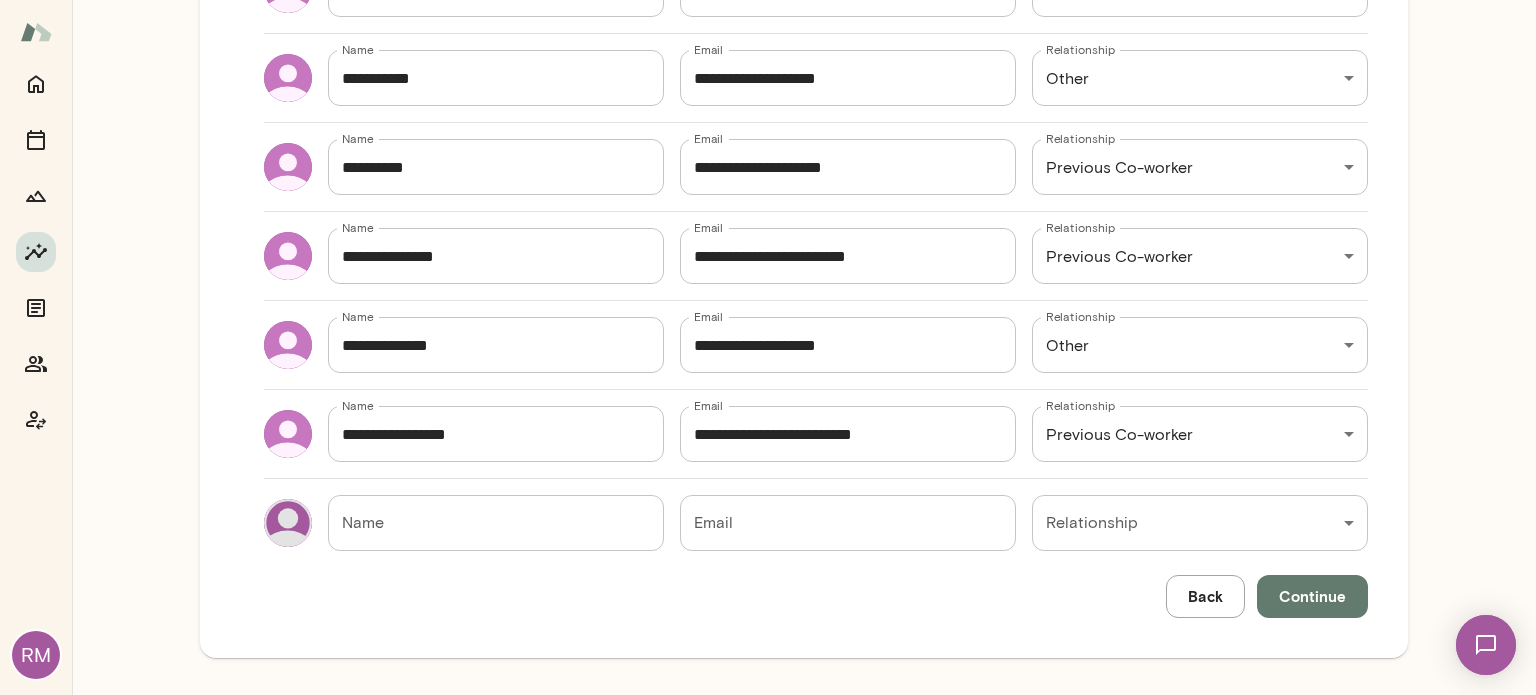 click on "Continue" at bounding box center [1312, 596] 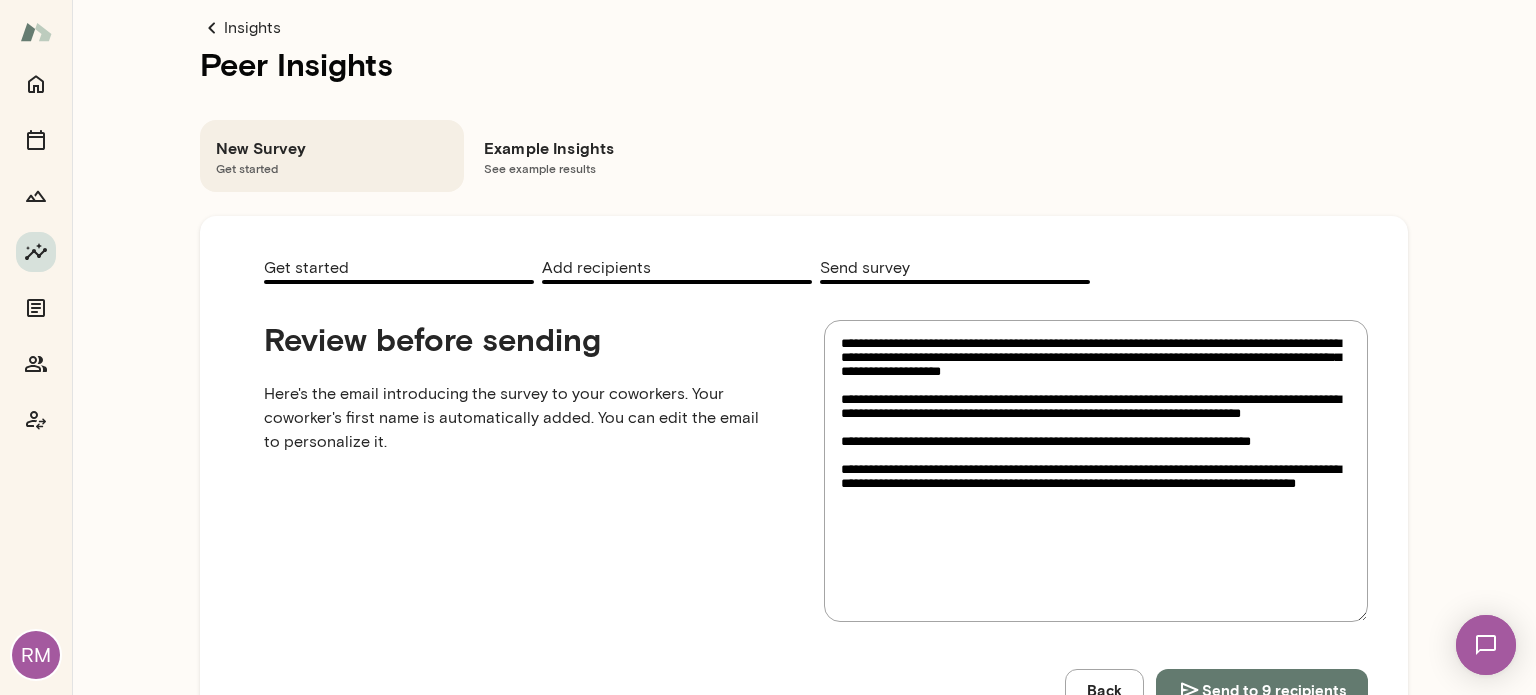 scroll, scrollTop: 95, scrollLeft: 0, axis: vertical 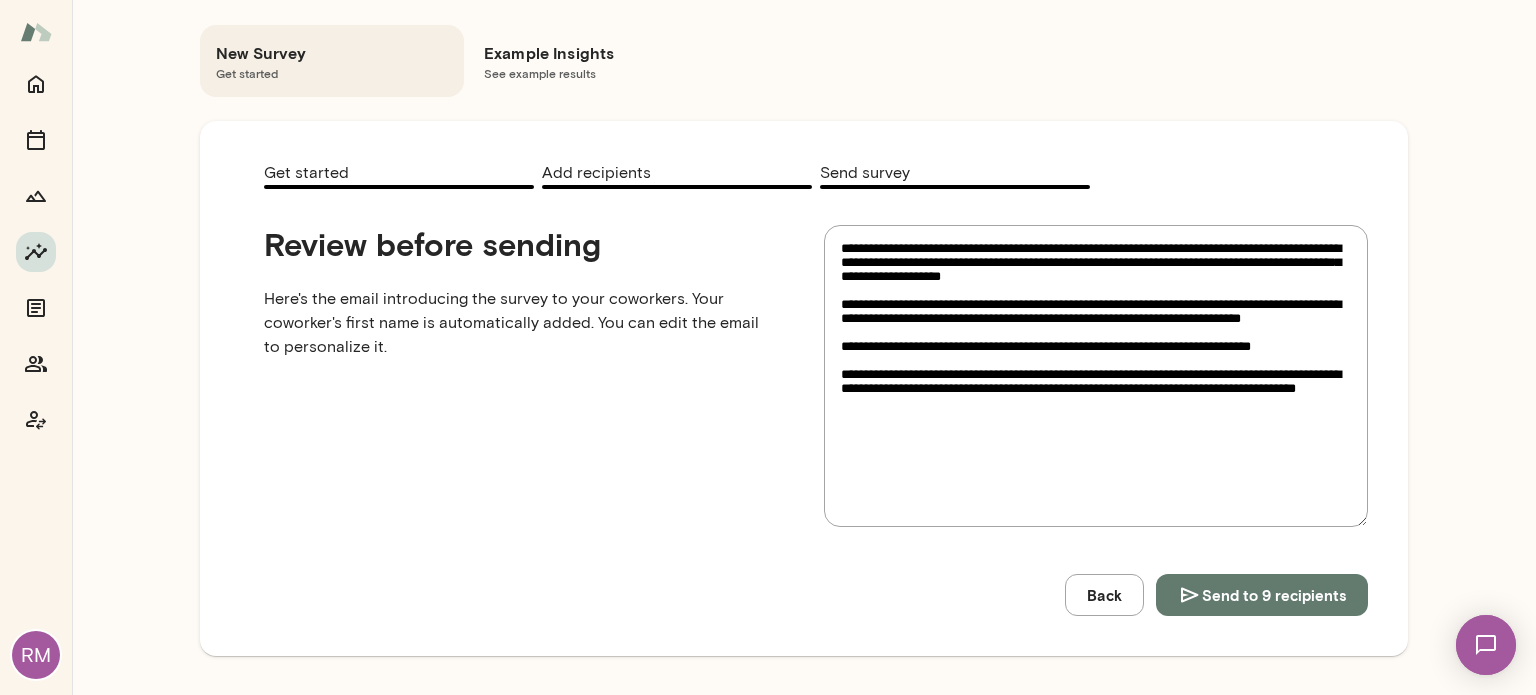 drag, startPoint x: 1067, startPoint y: 582, endPoint x: 1021, endPoint y: 301, distance: 284.74023 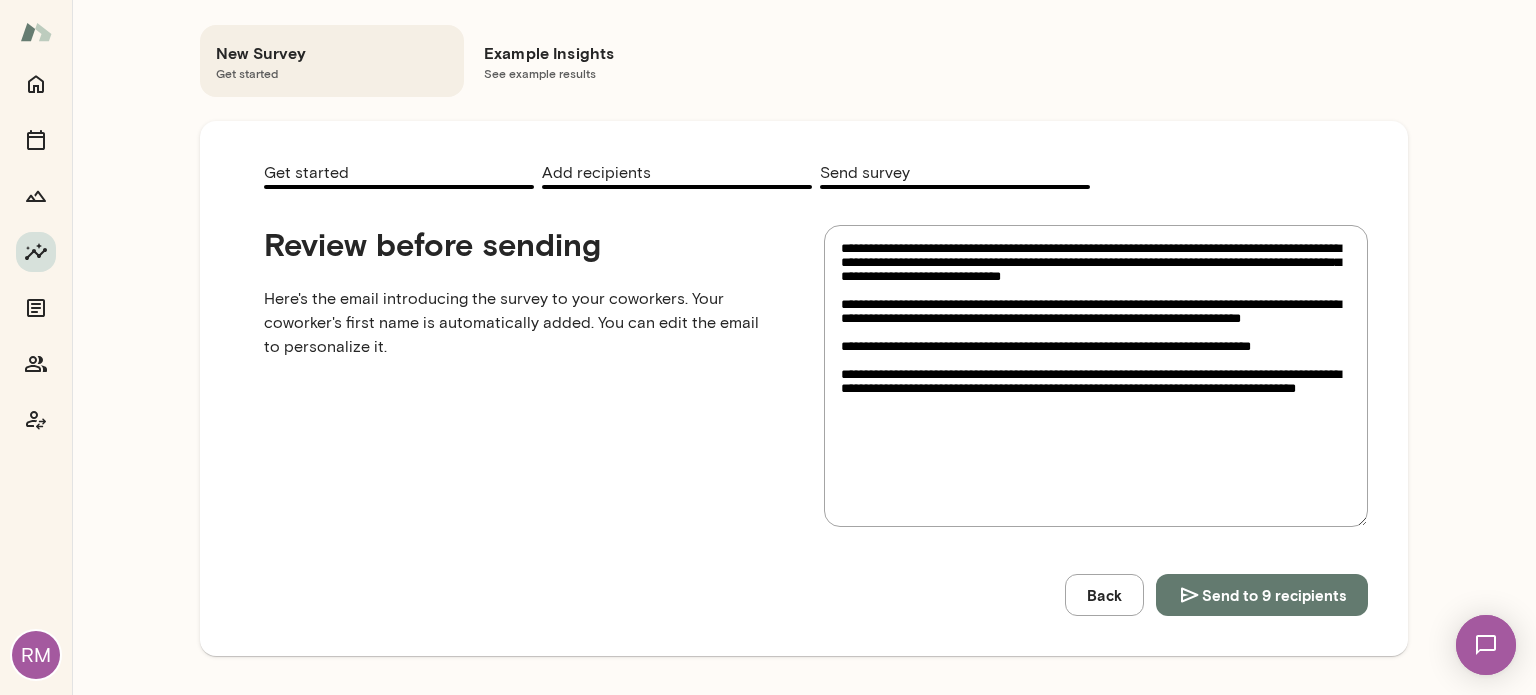 type on "*" 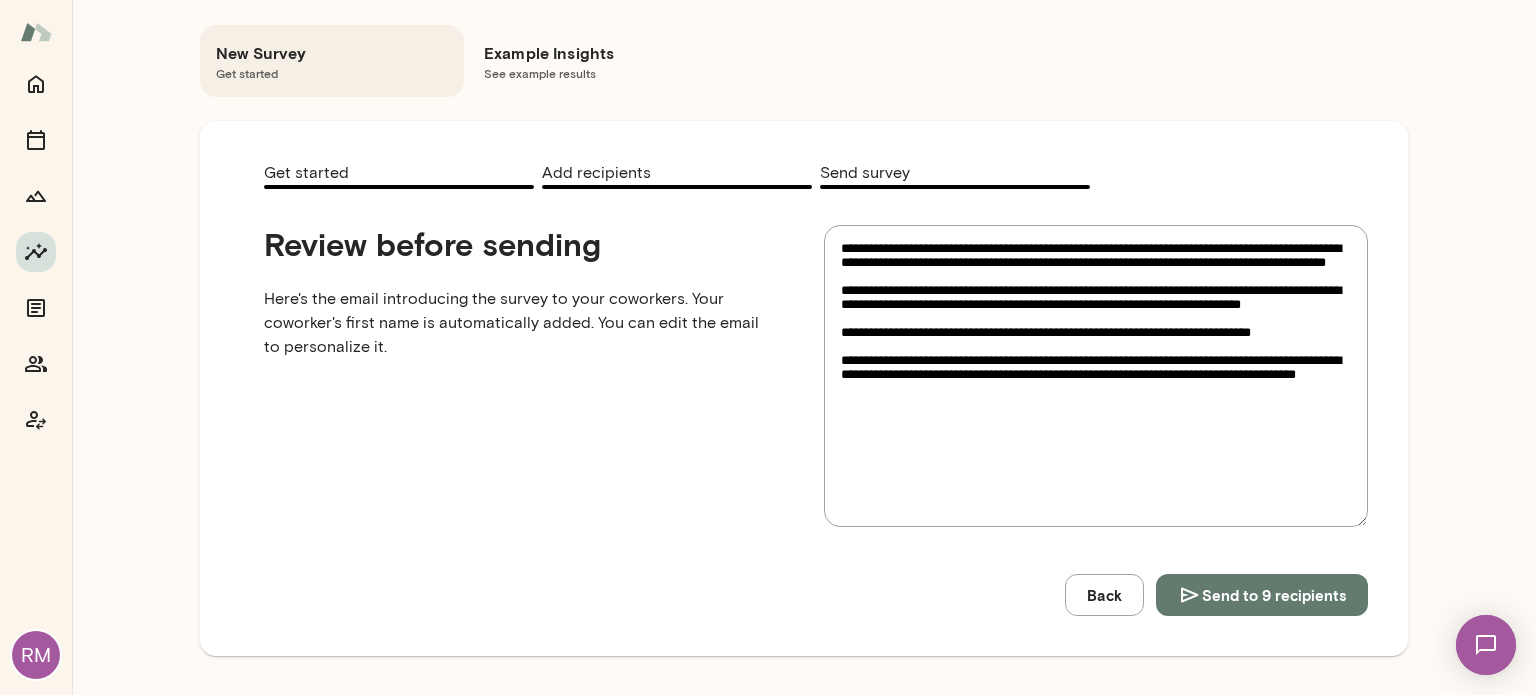 type on "**********" 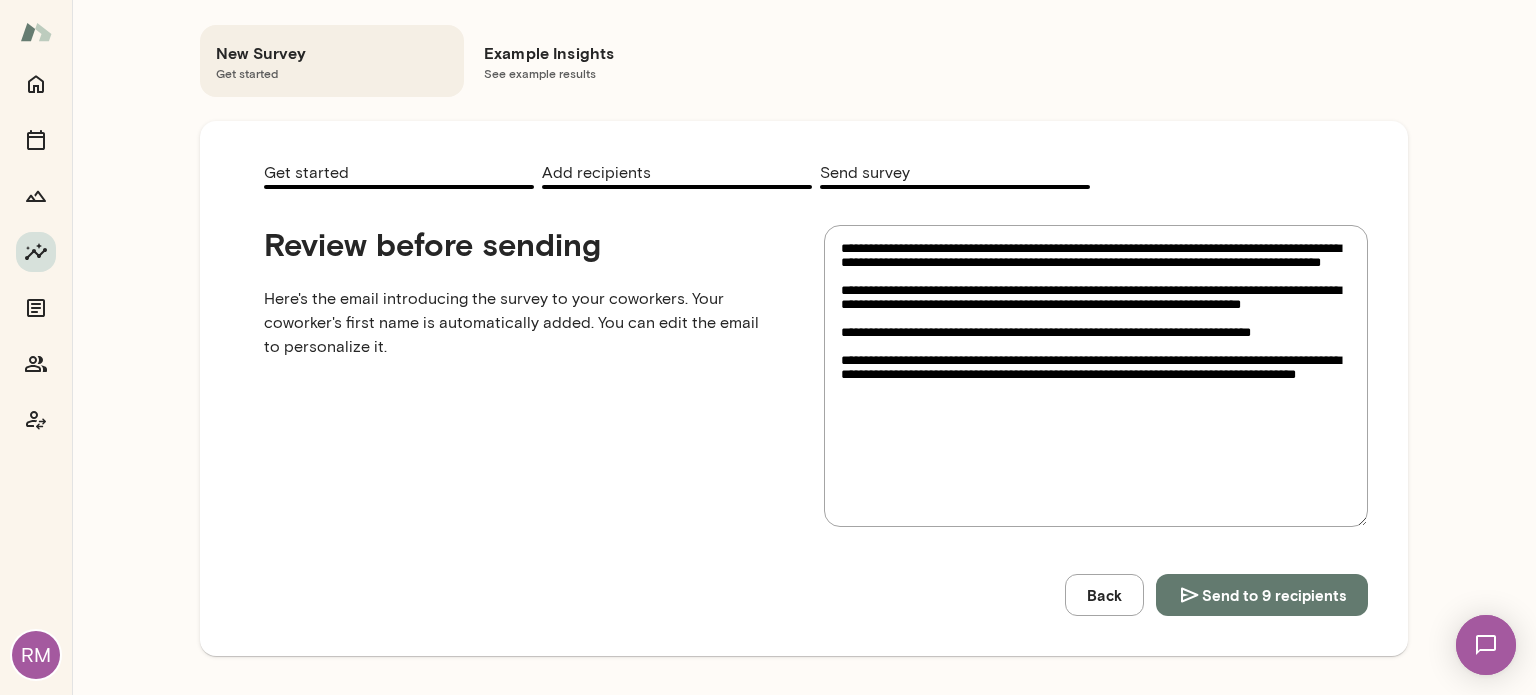 type on "**********" 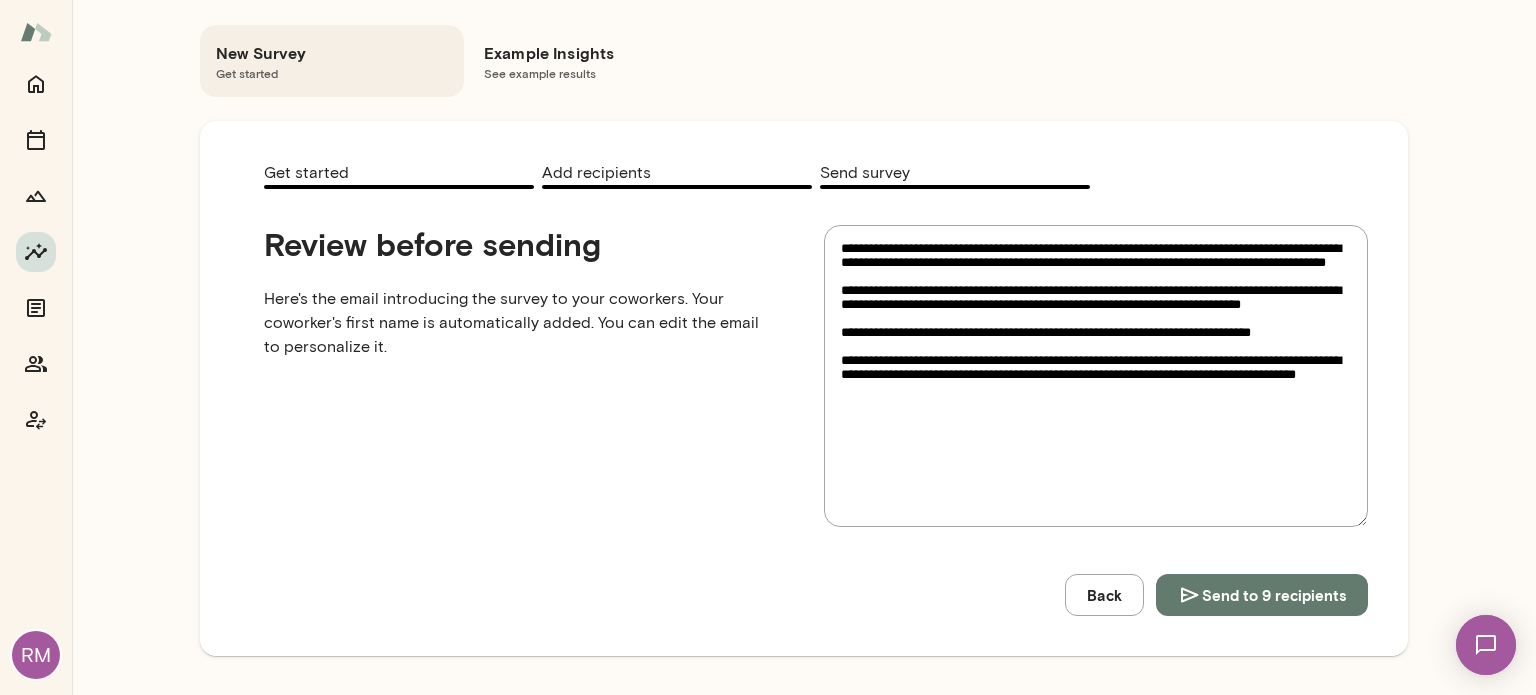 type on "**********" 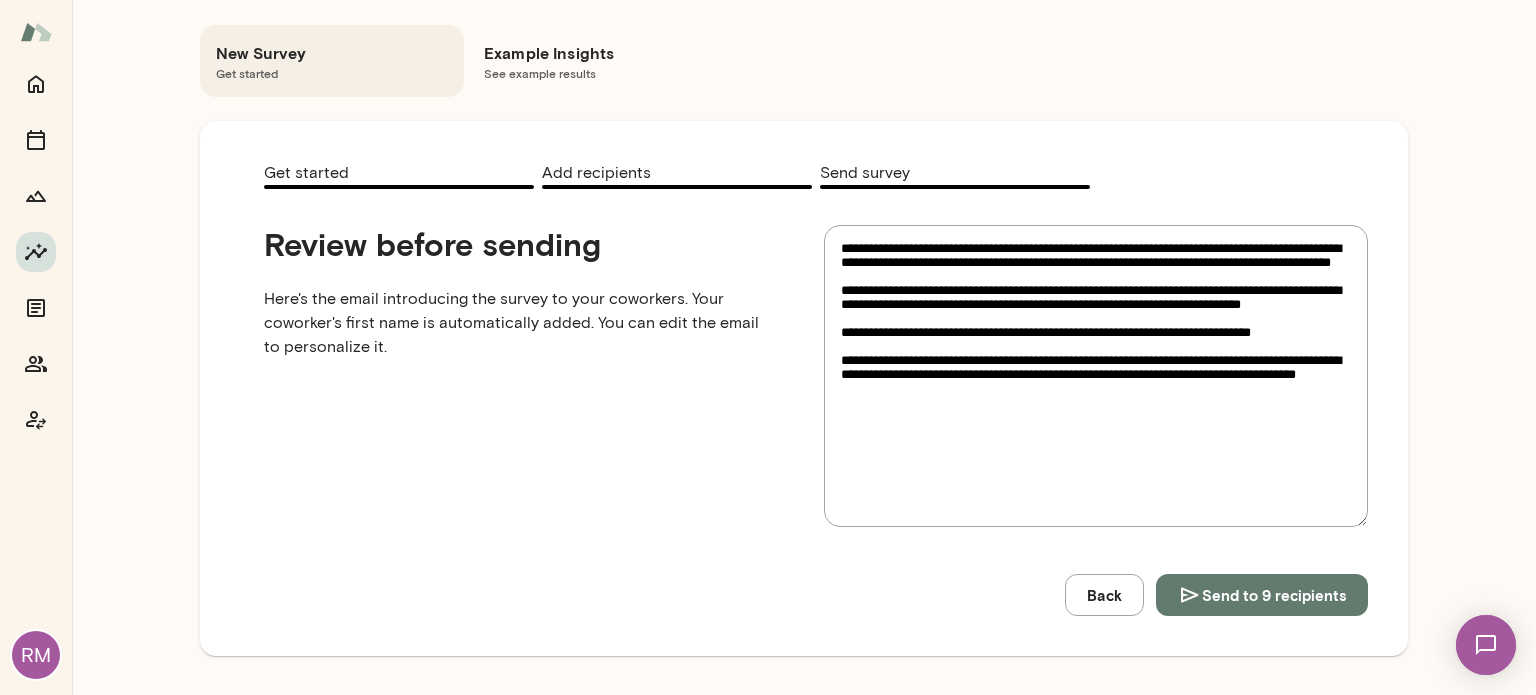 type on "**********" 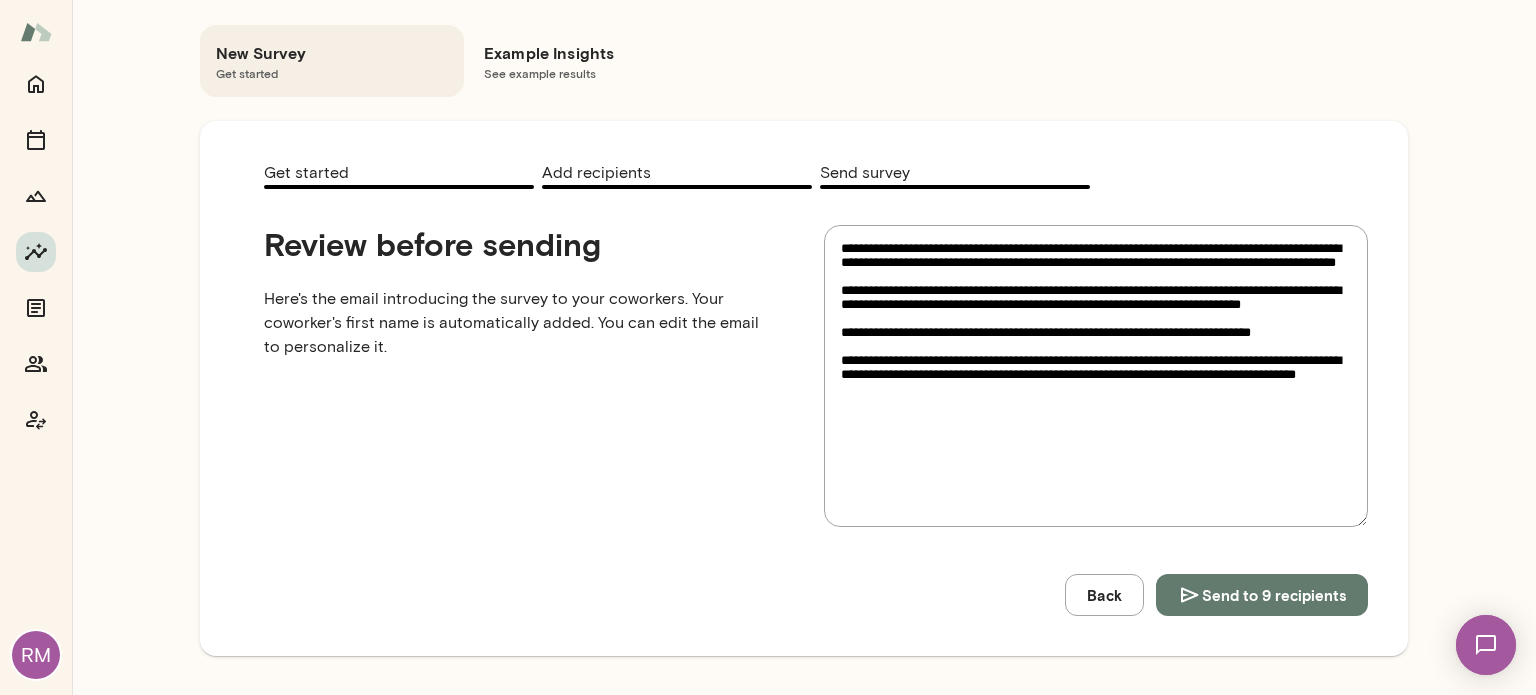 type on "**********" 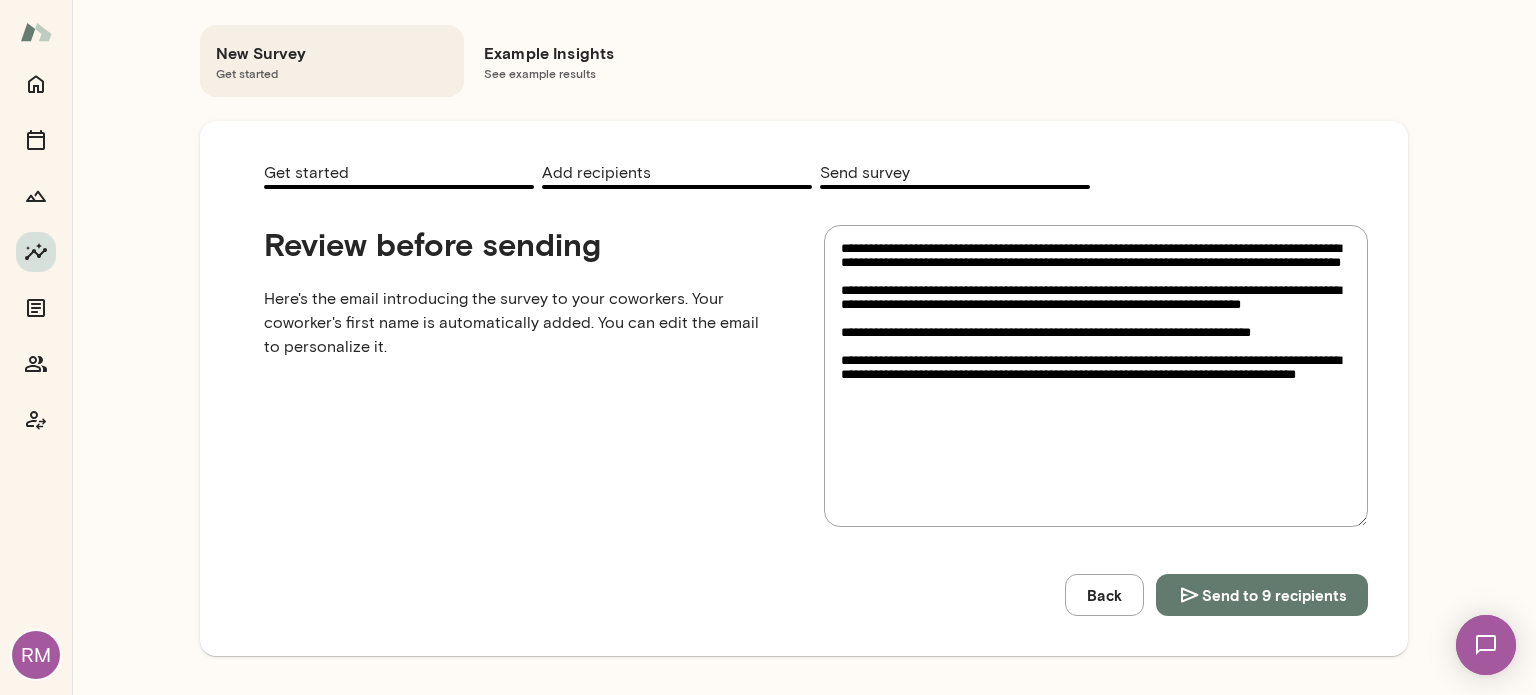 type on "**********" 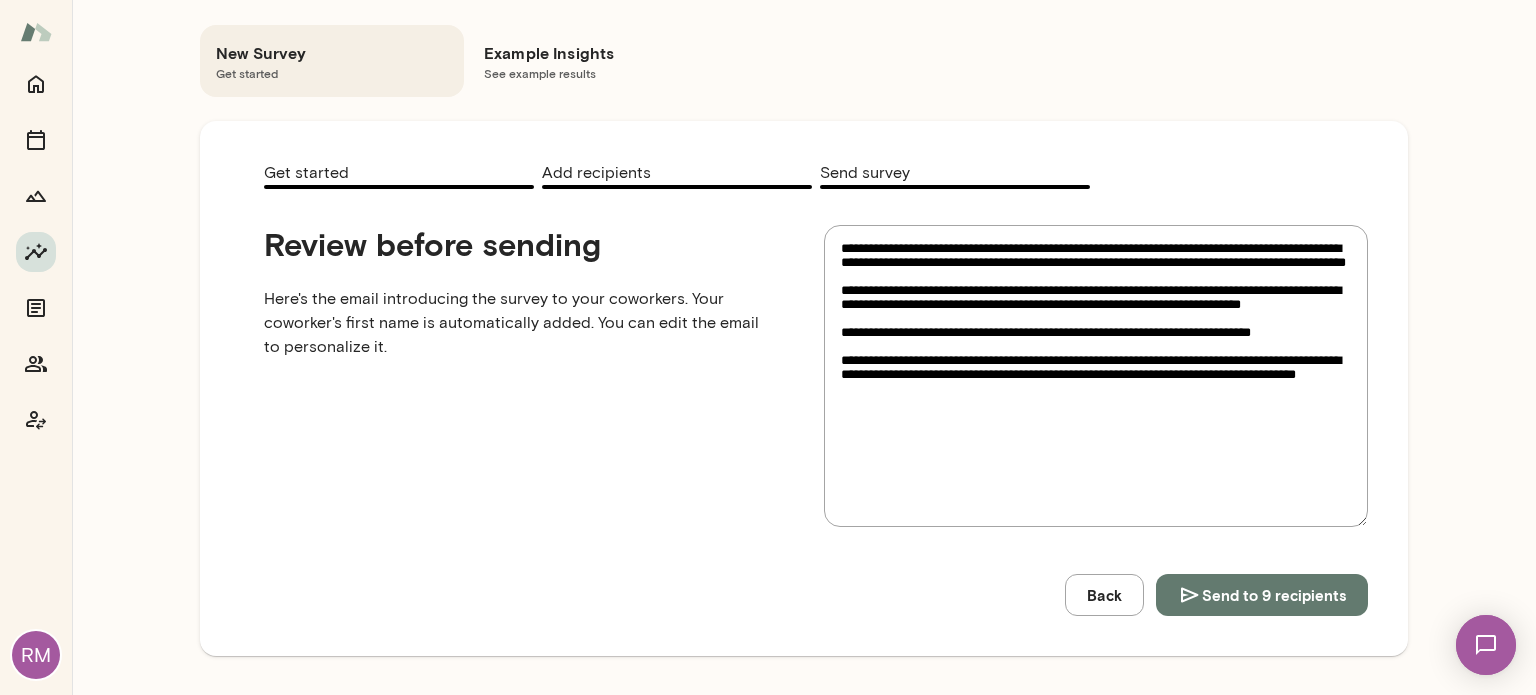 type on "**********" 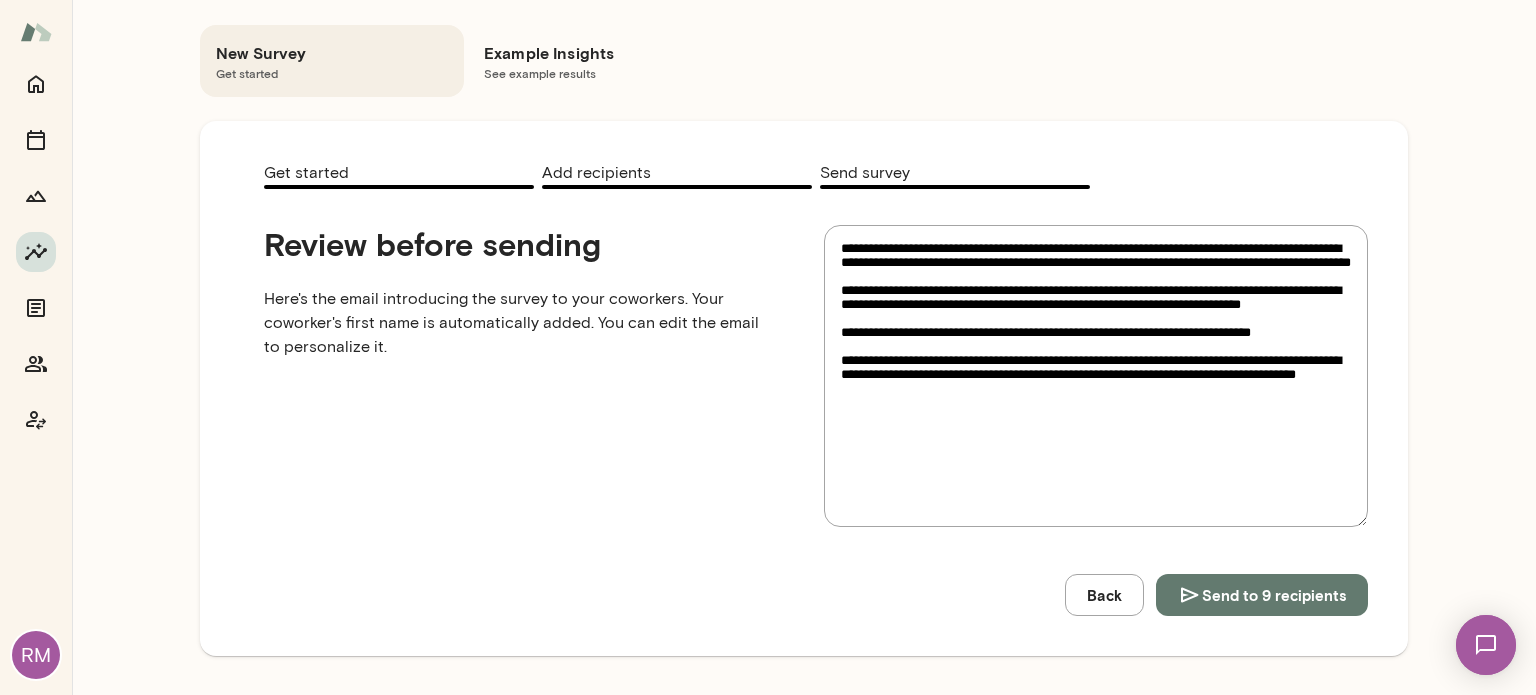 type on "**********" 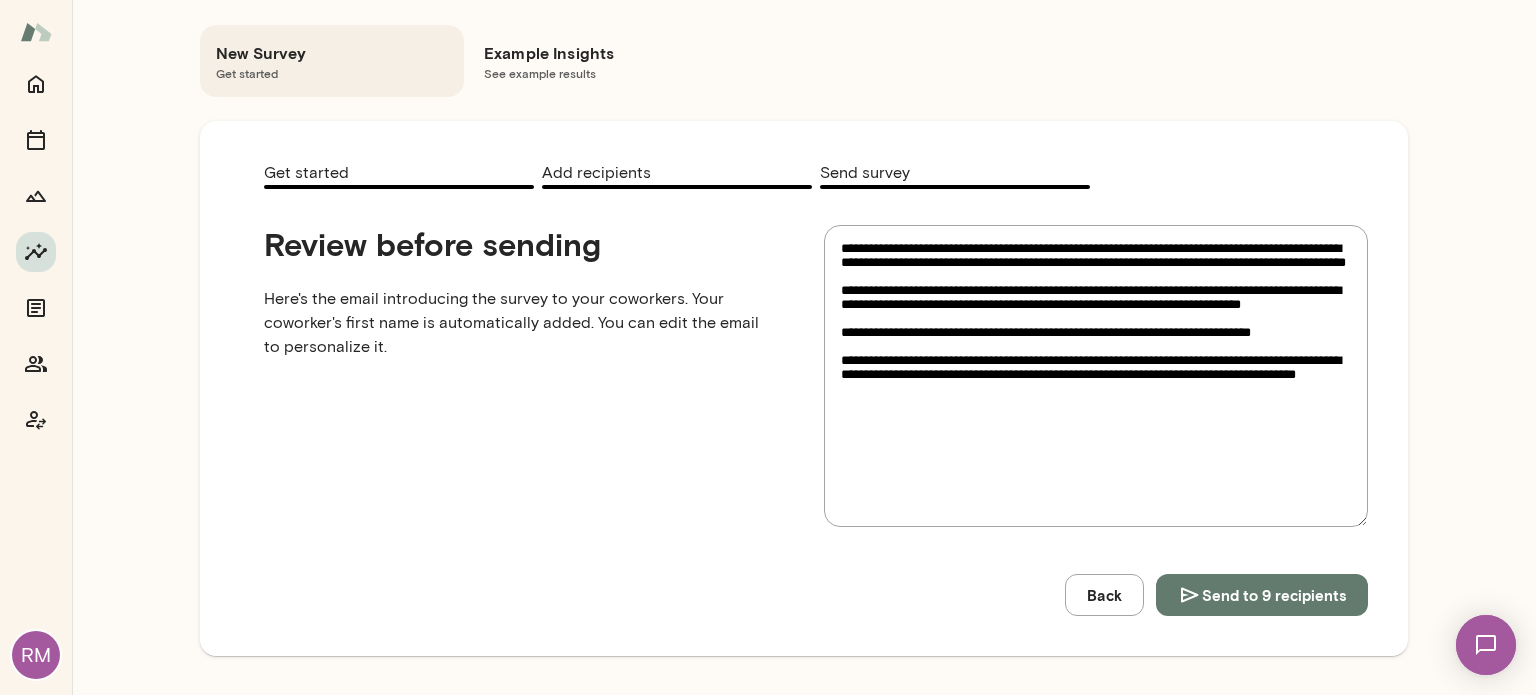 type on "**********" 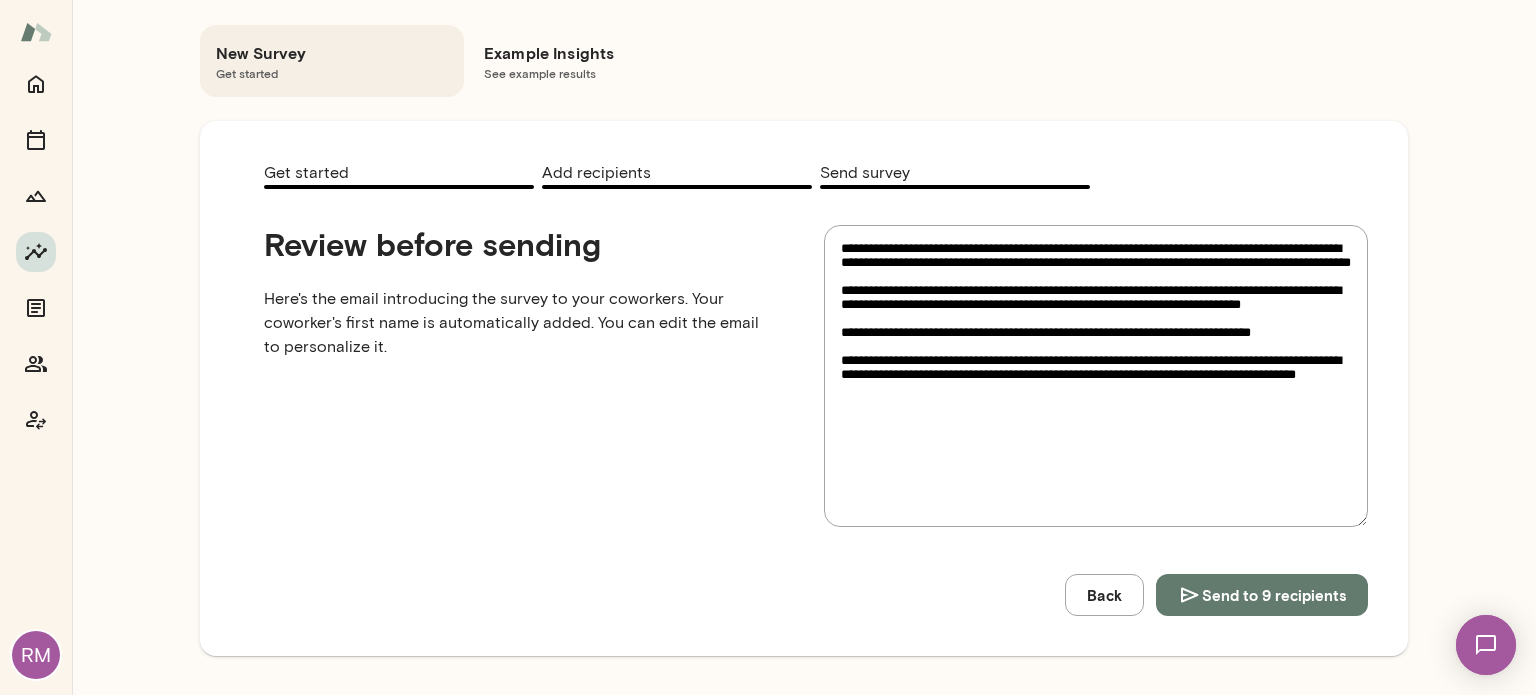 type on "**********" 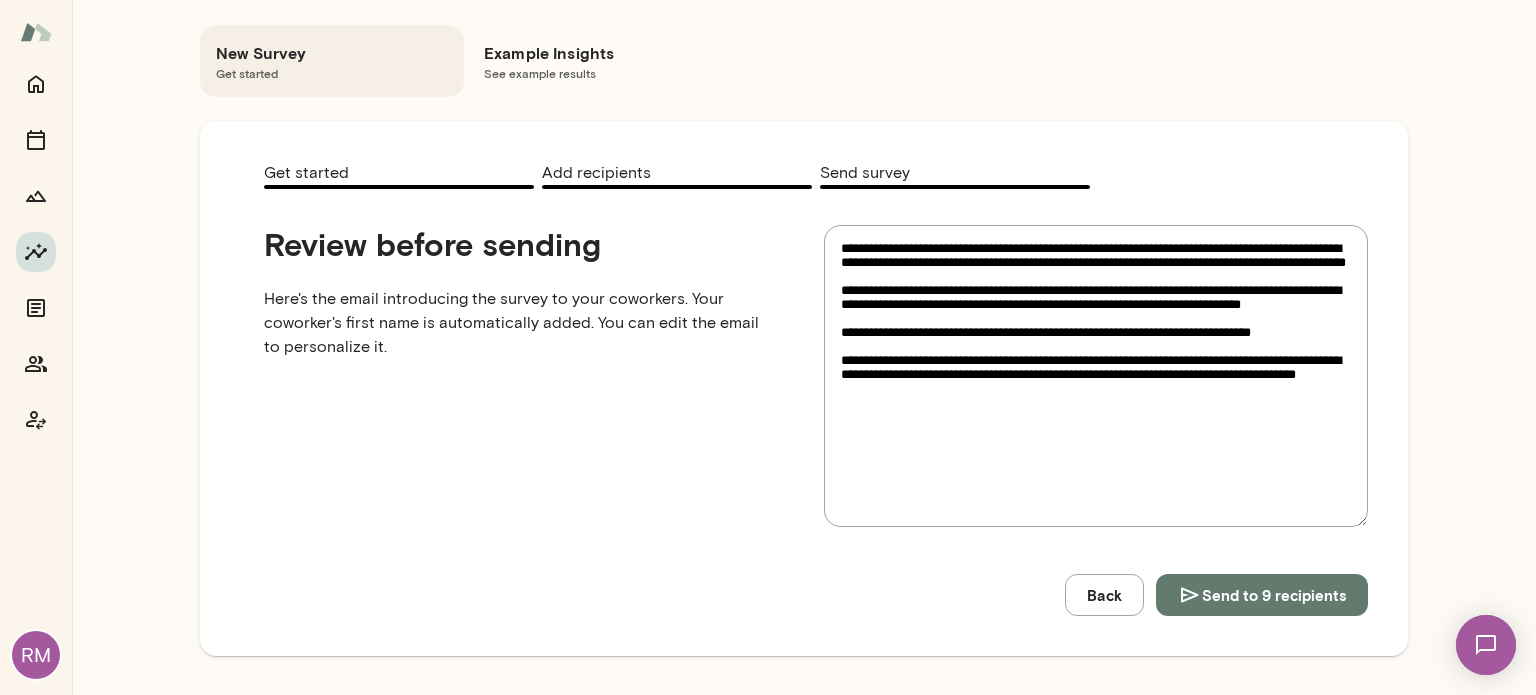type on "**********" 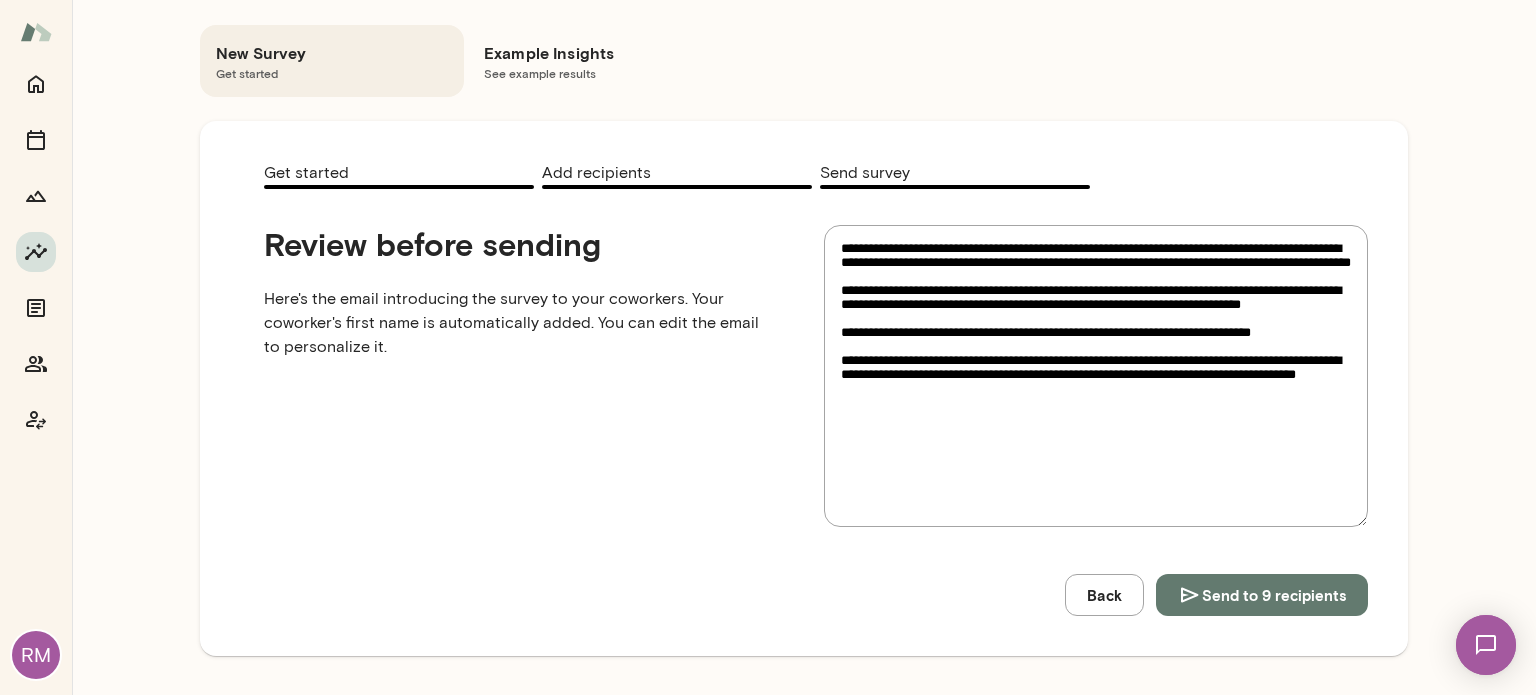 type on "**********" 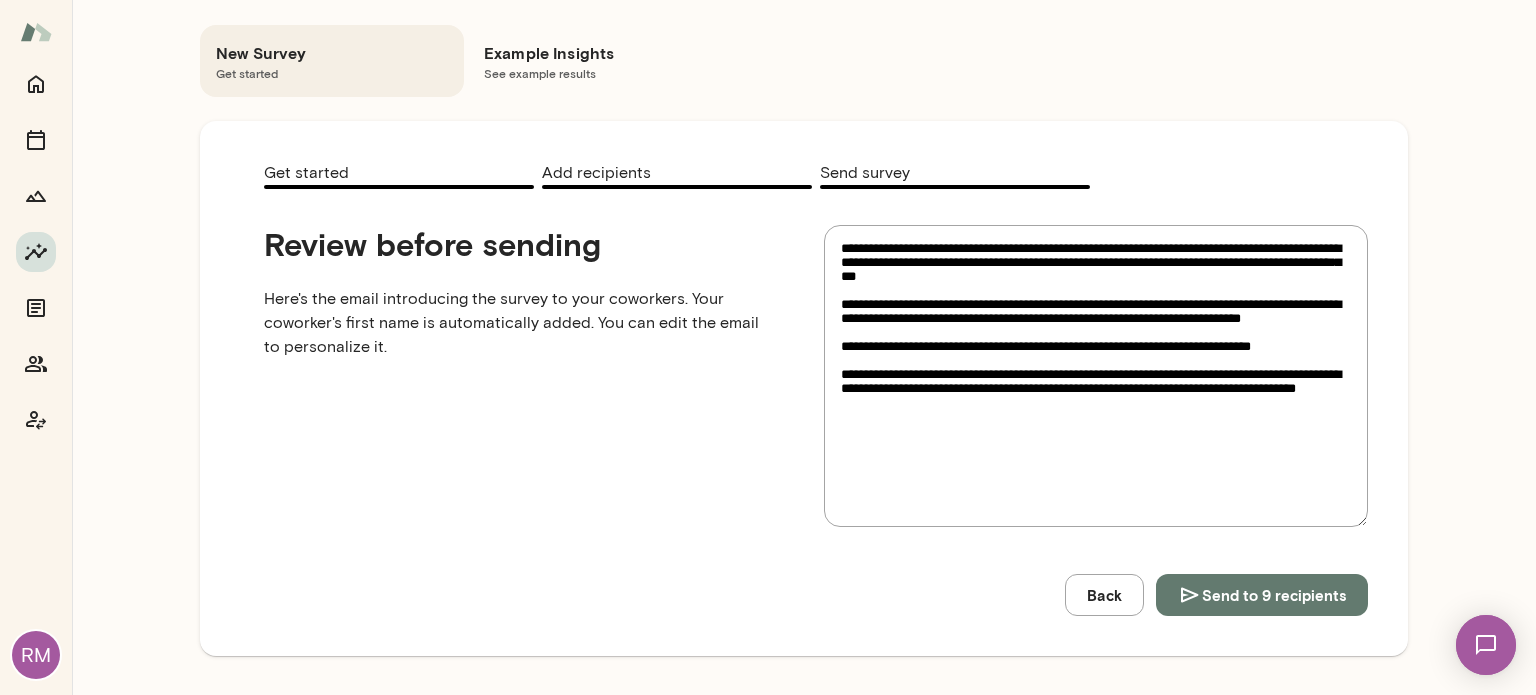 type on "**********" 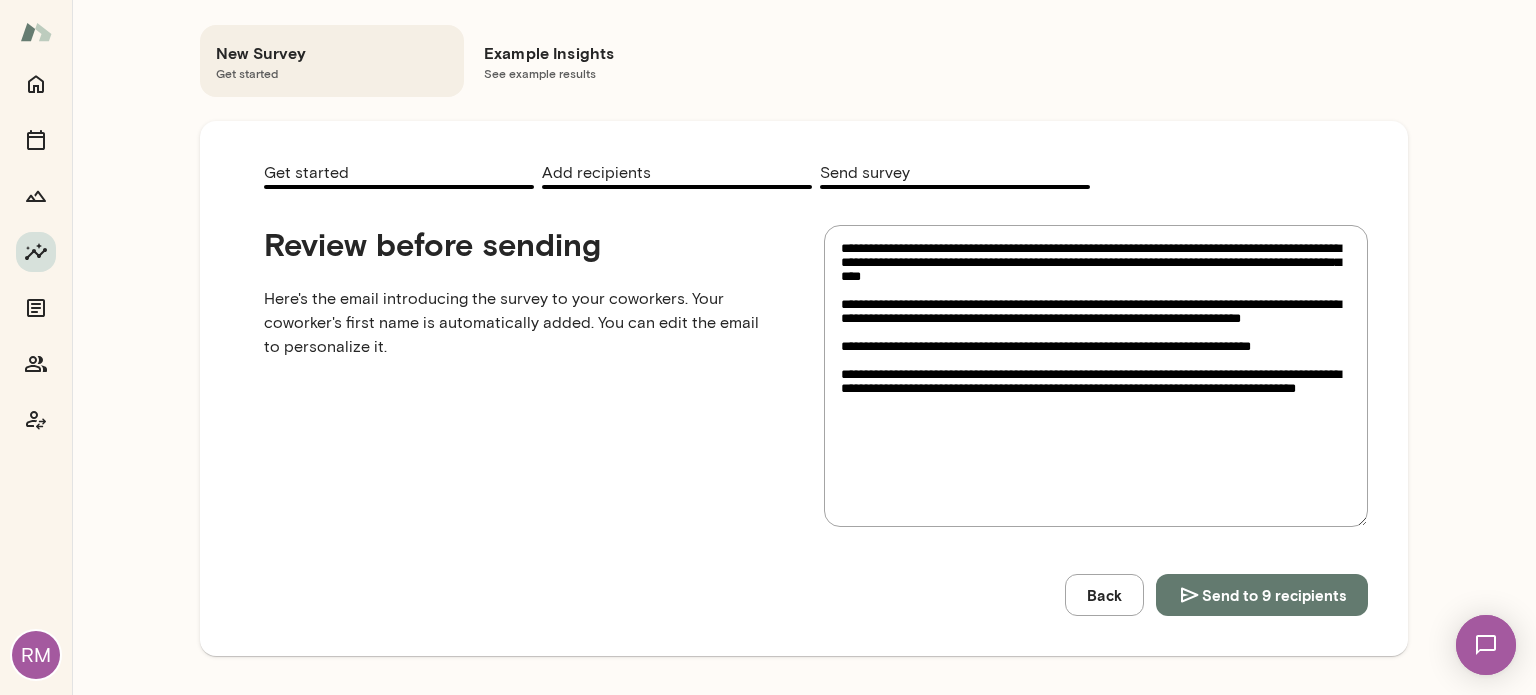 type on "**********" 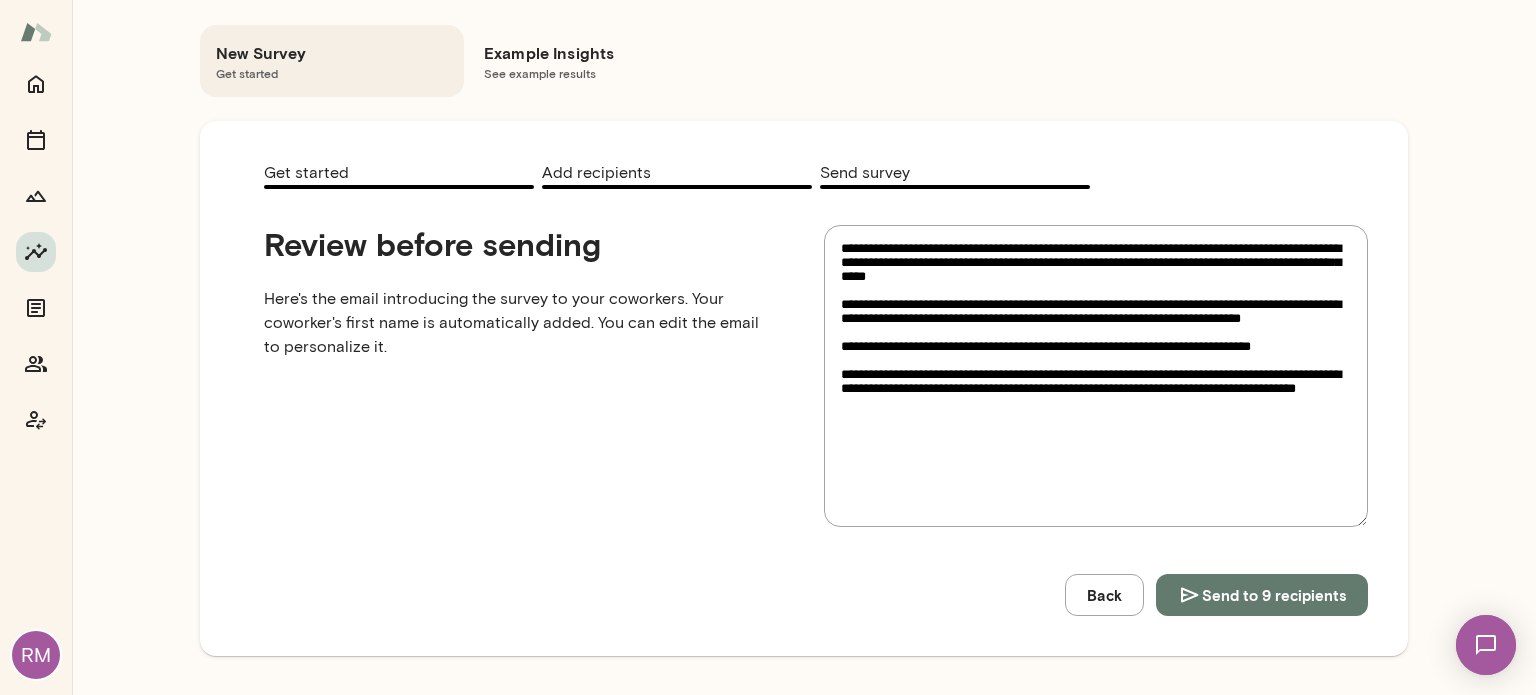 type on "**********" 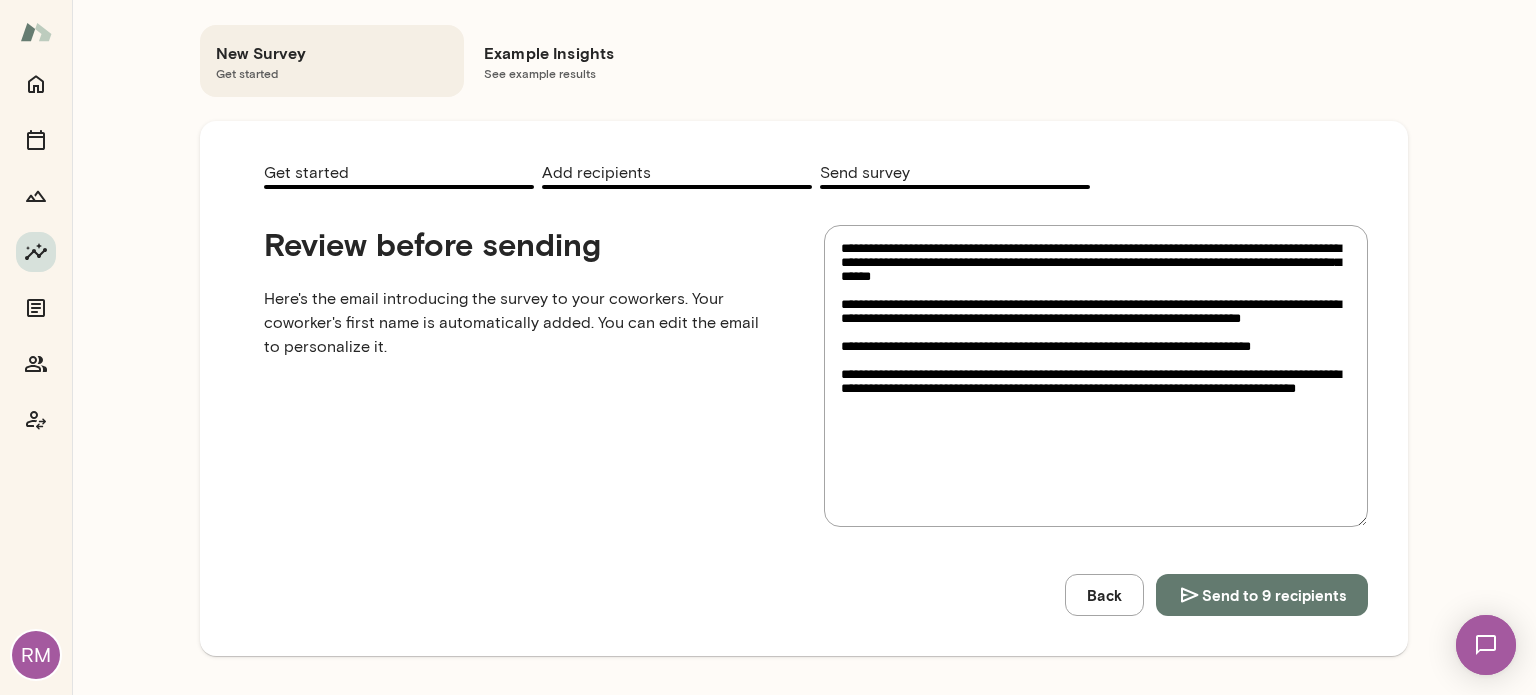type on "**********" 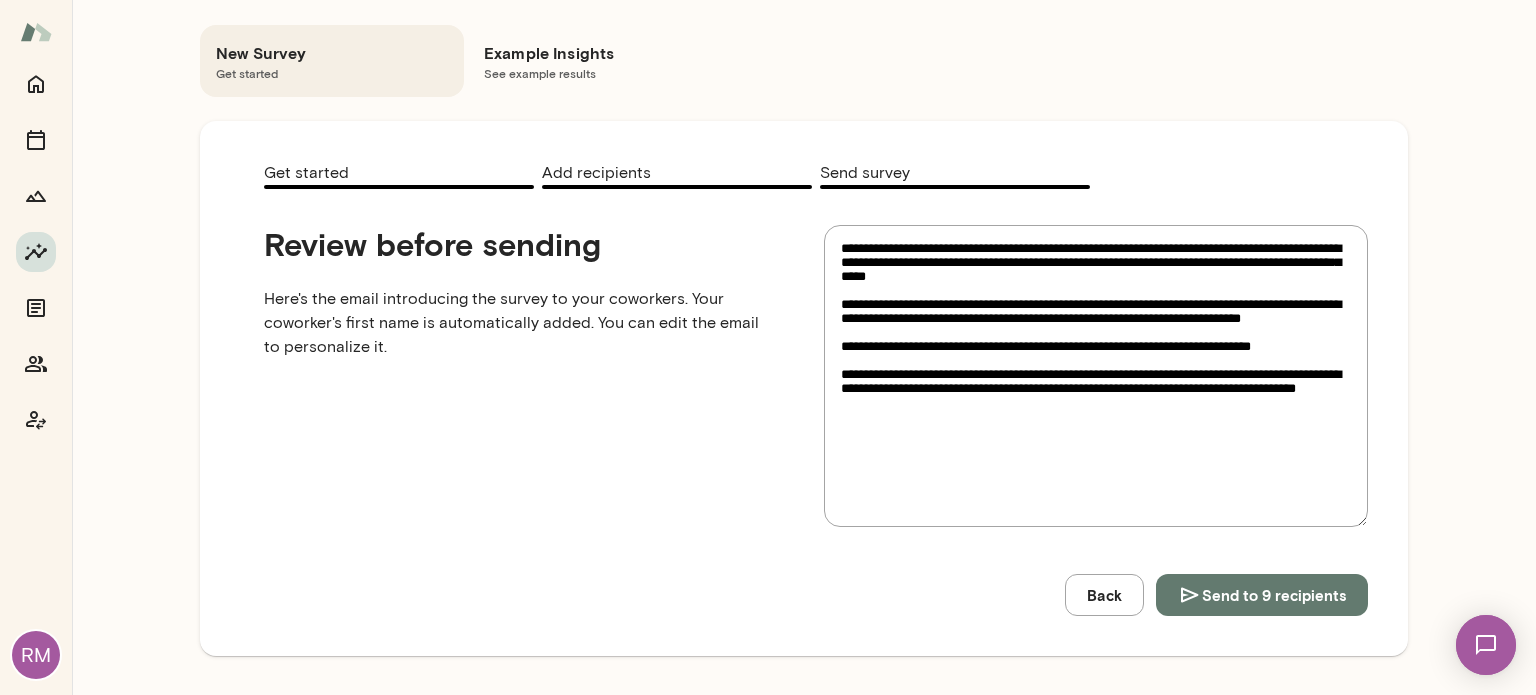 type on "**********" 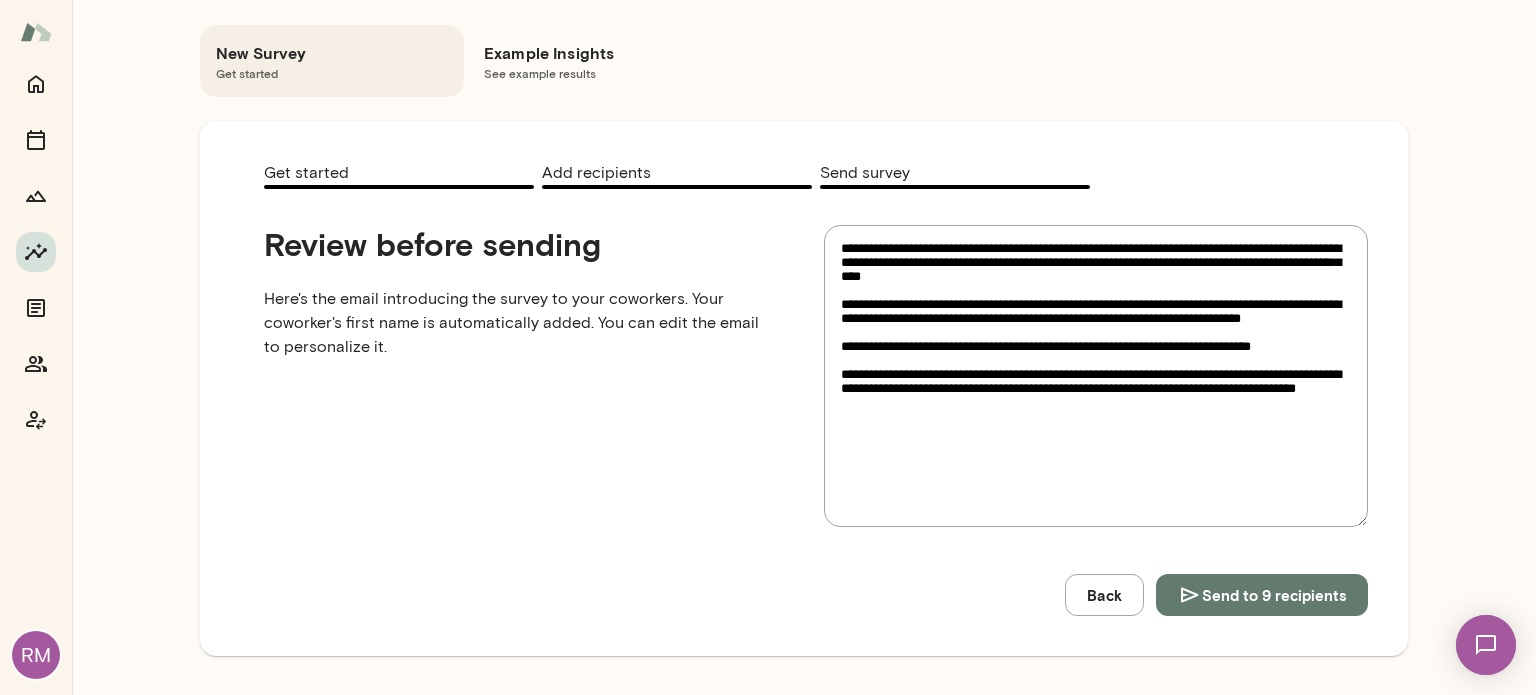type on "**********" 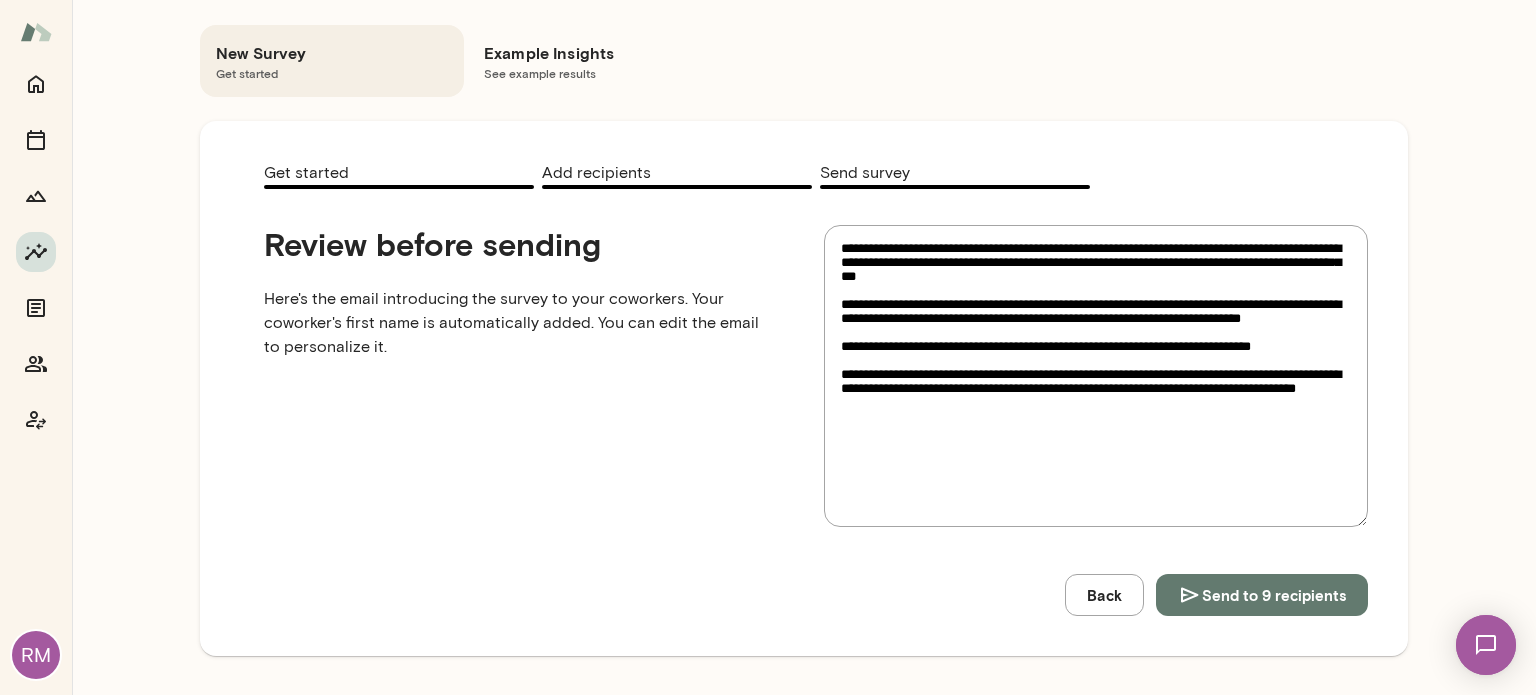 type on "**********" 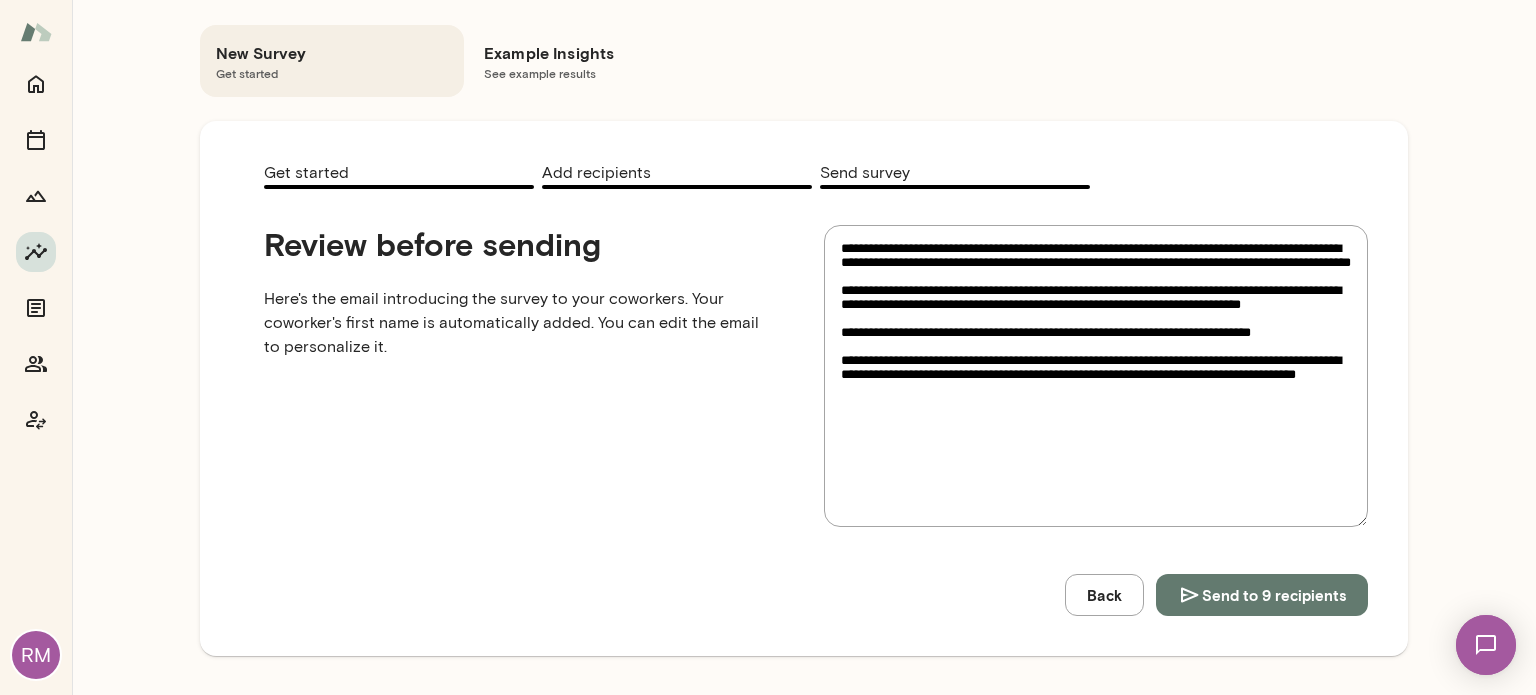 type on "**********" 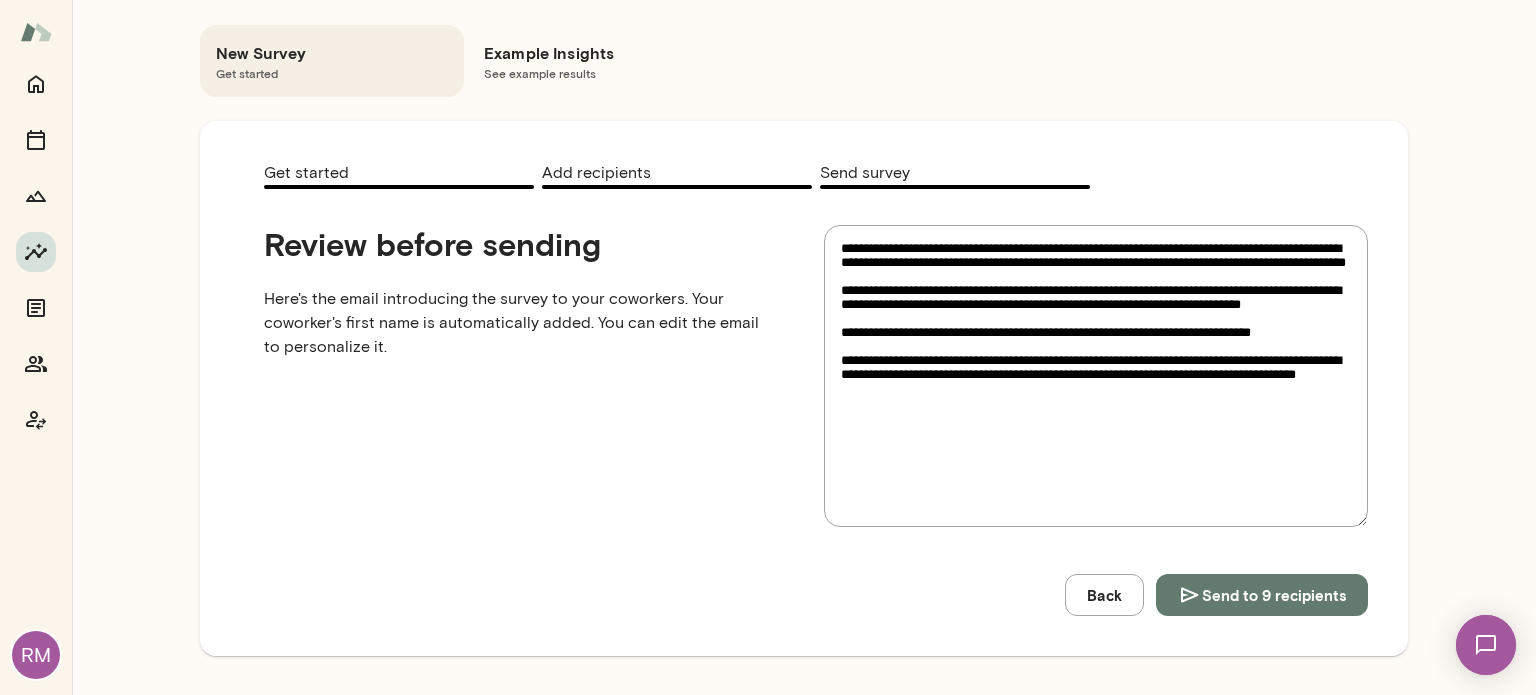 type on "**********" 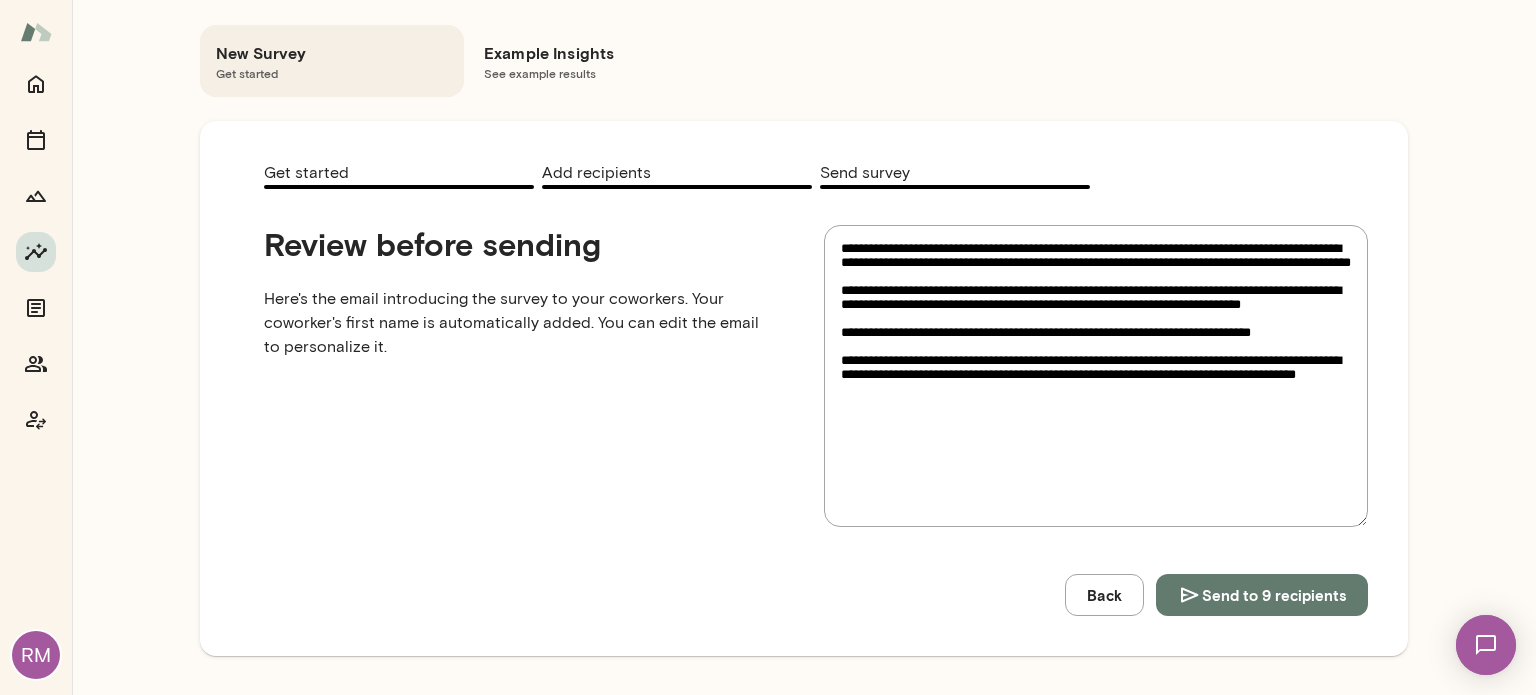 type on "*" 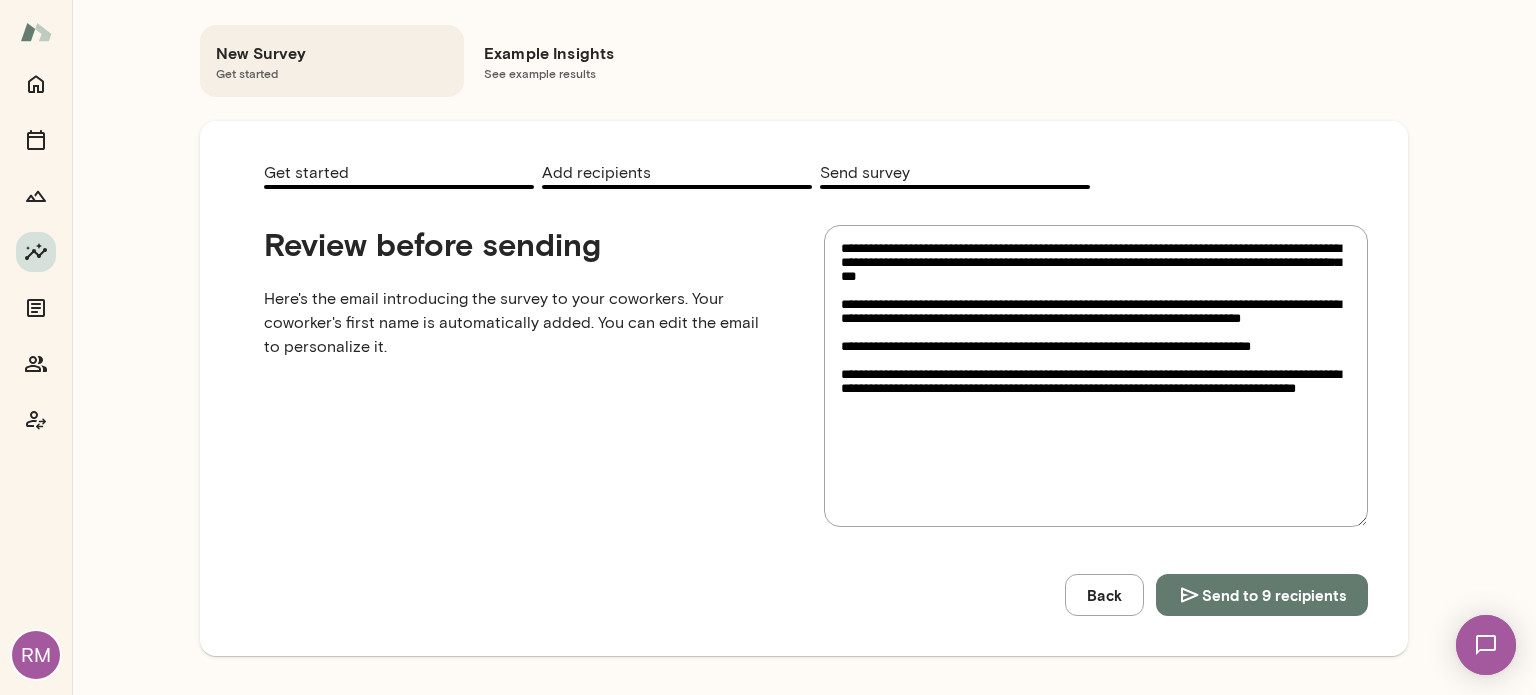 type on "**********" 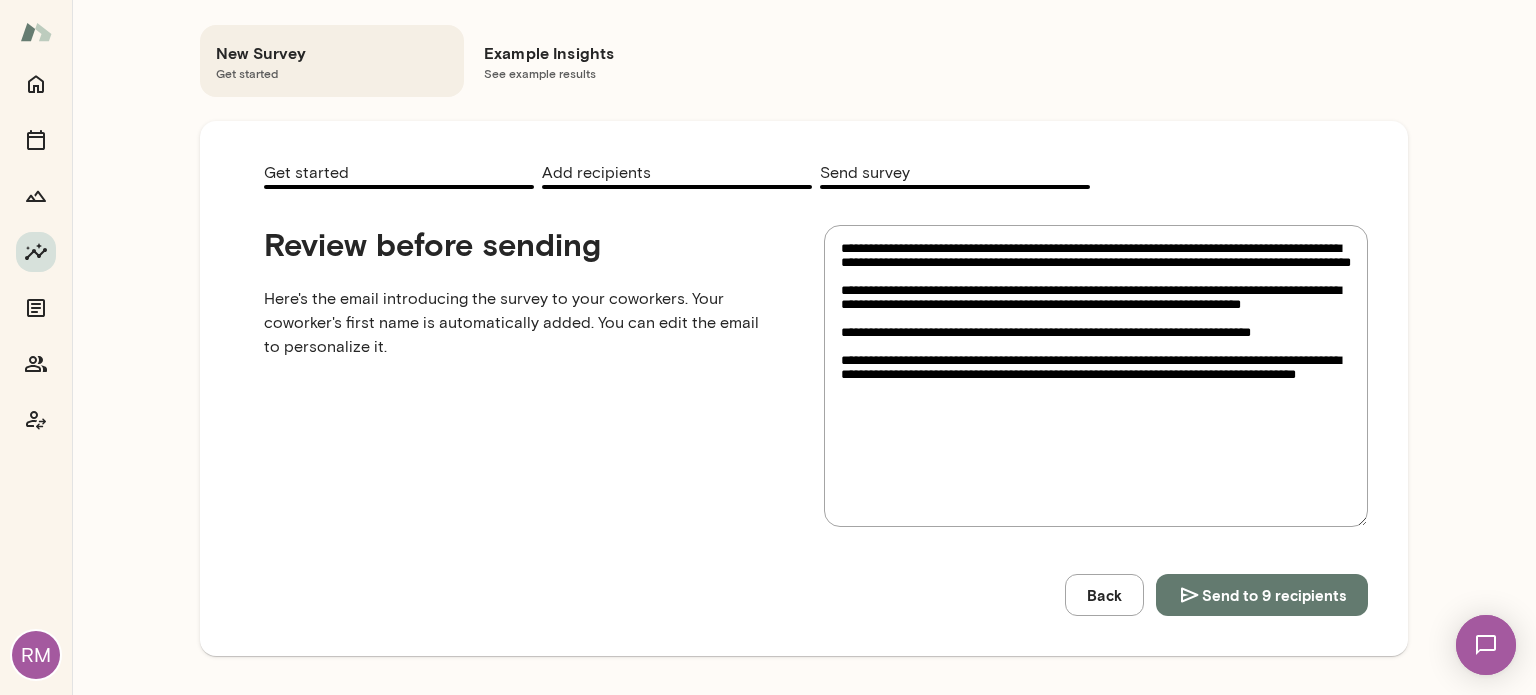 type on "**********" 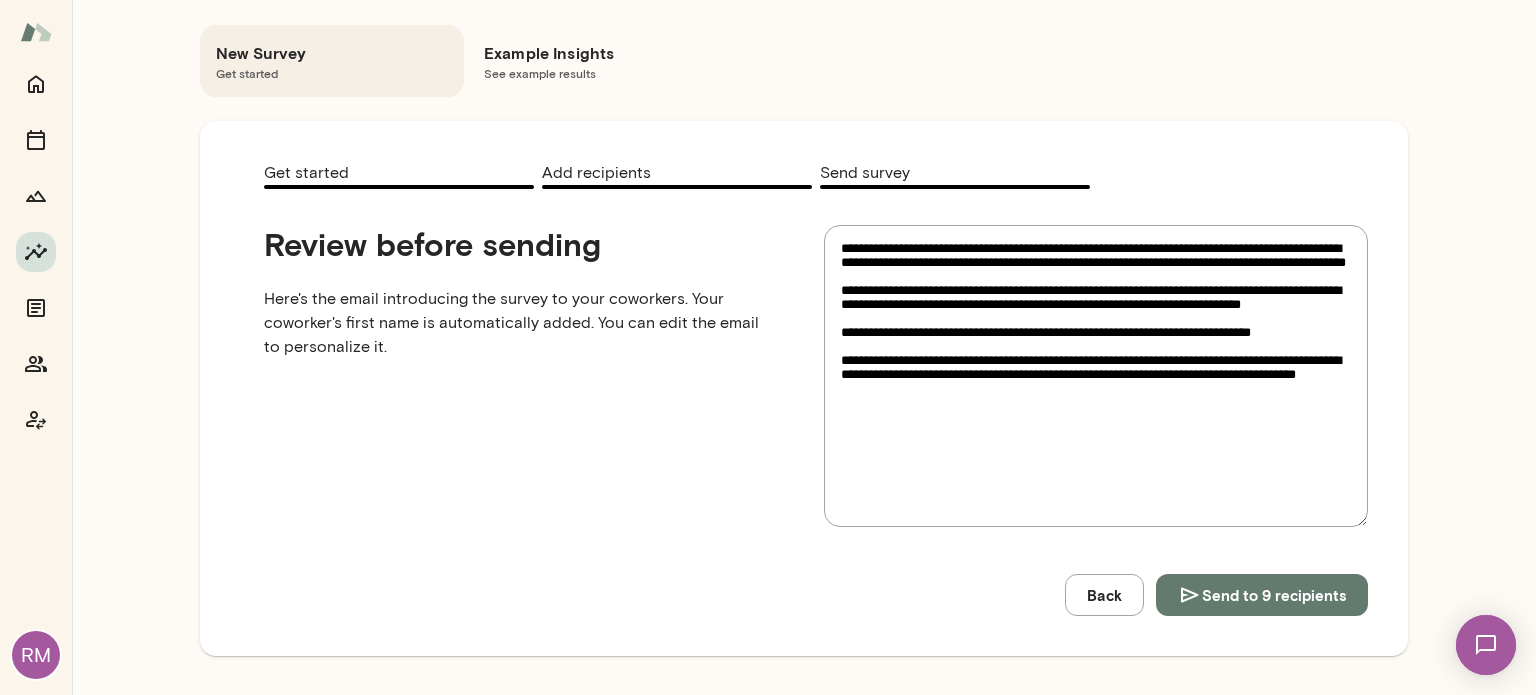 type on "**********" 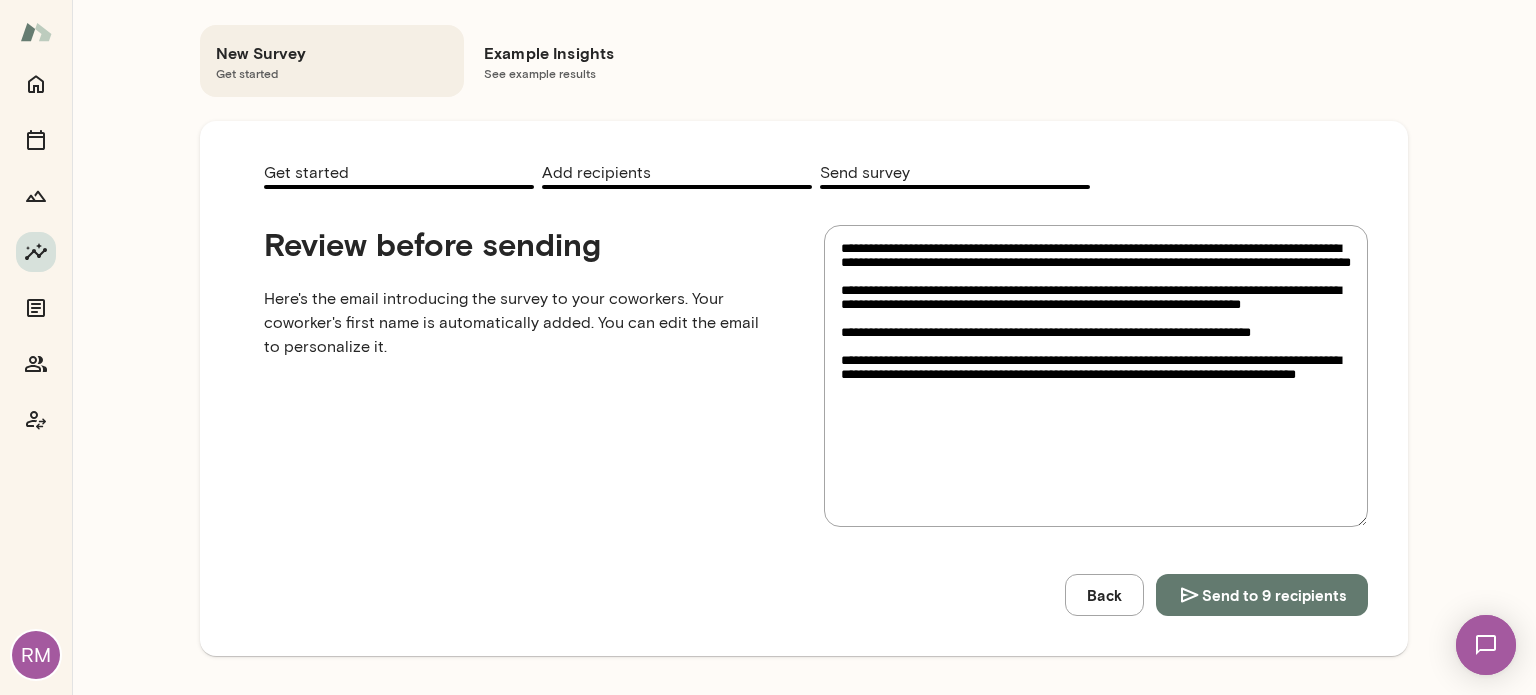 type on "**********" 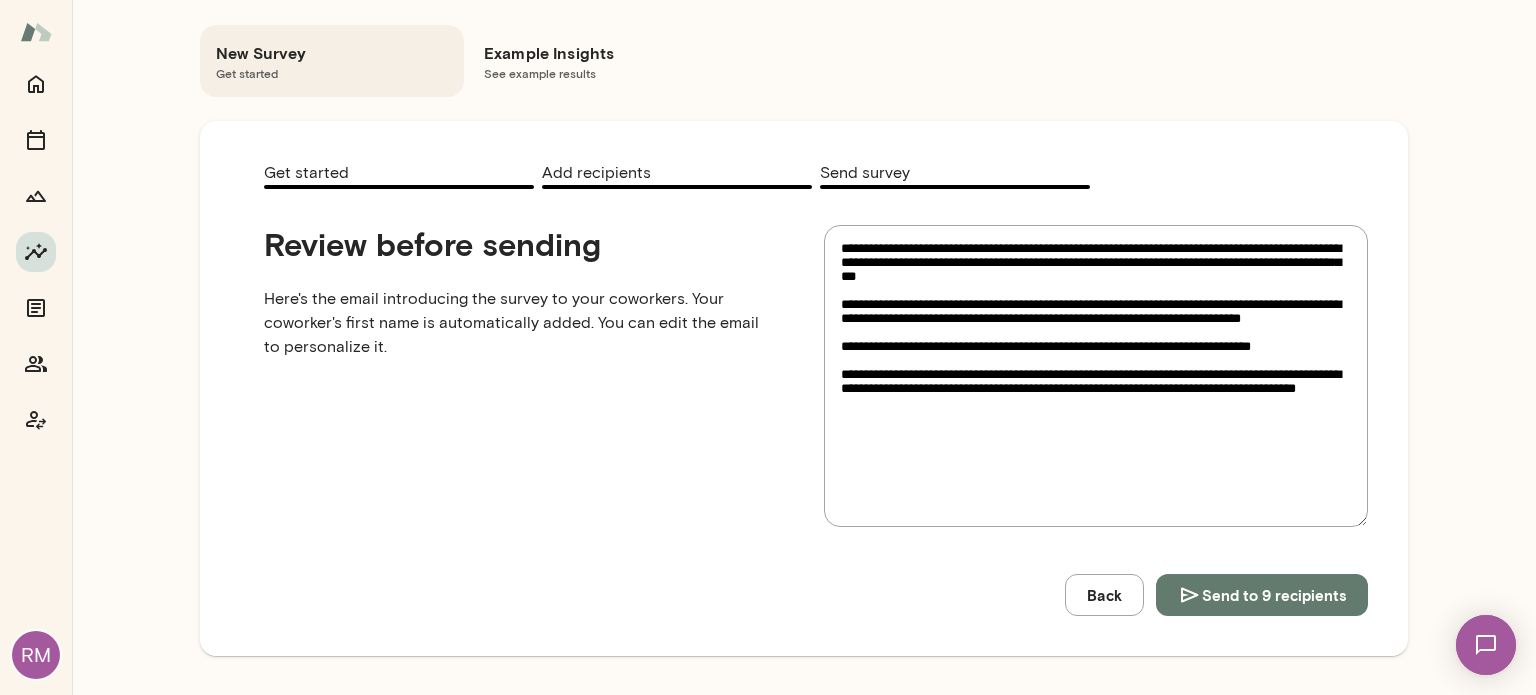 type on "**********" 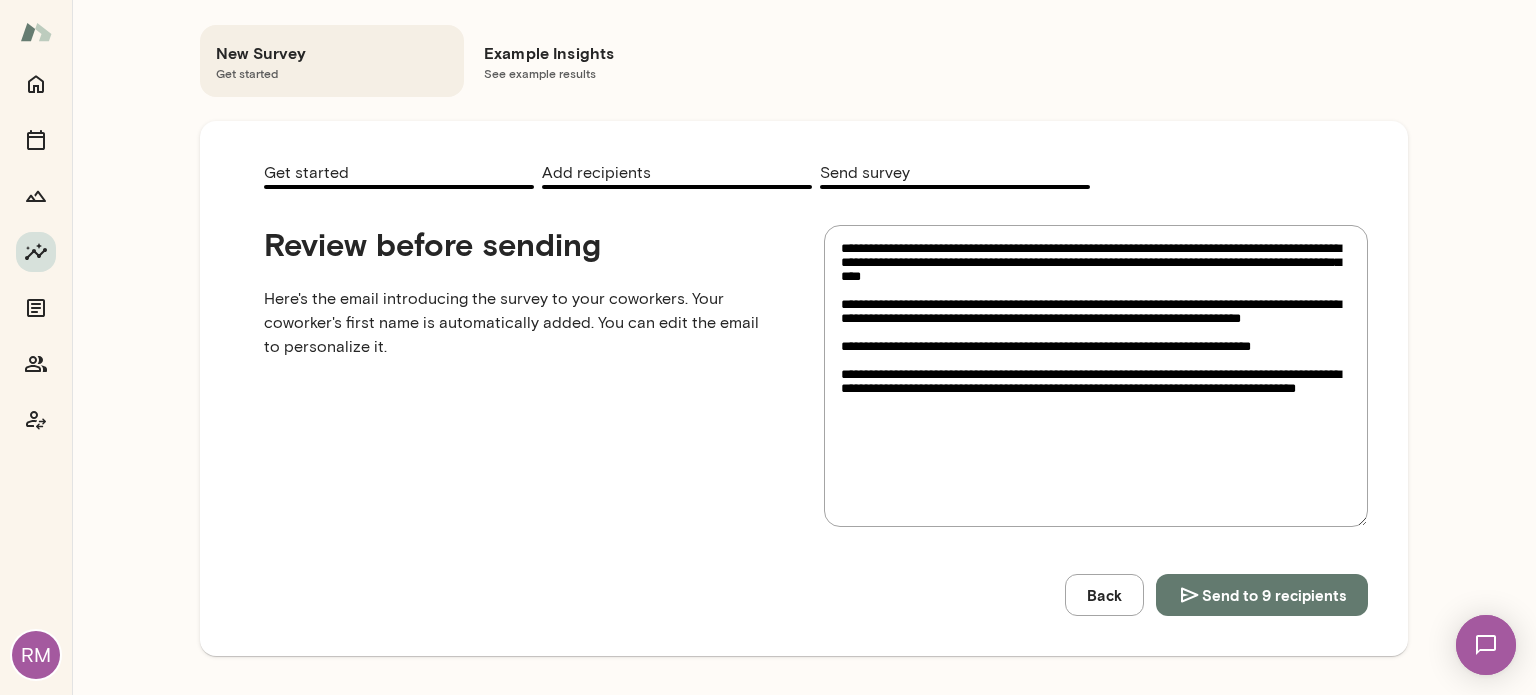 type on "**********" 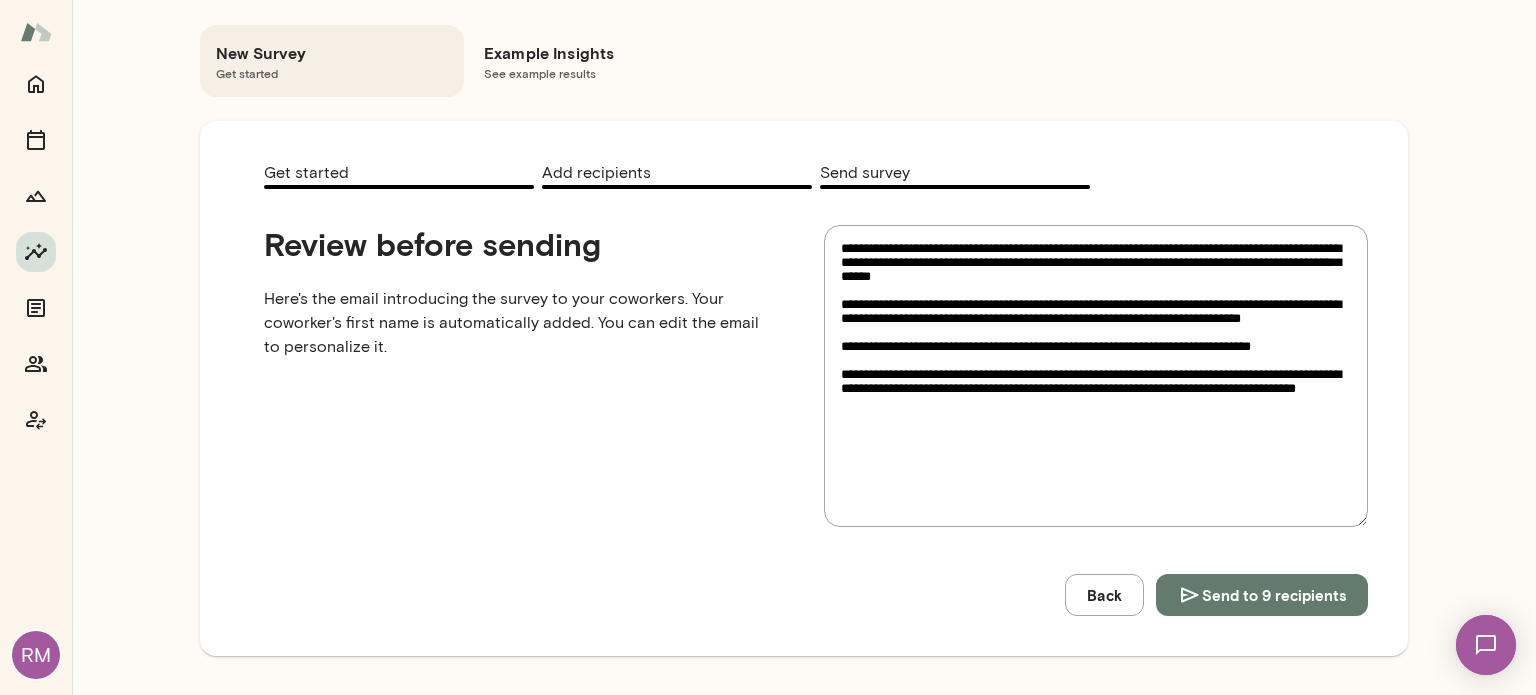 type on "**********" 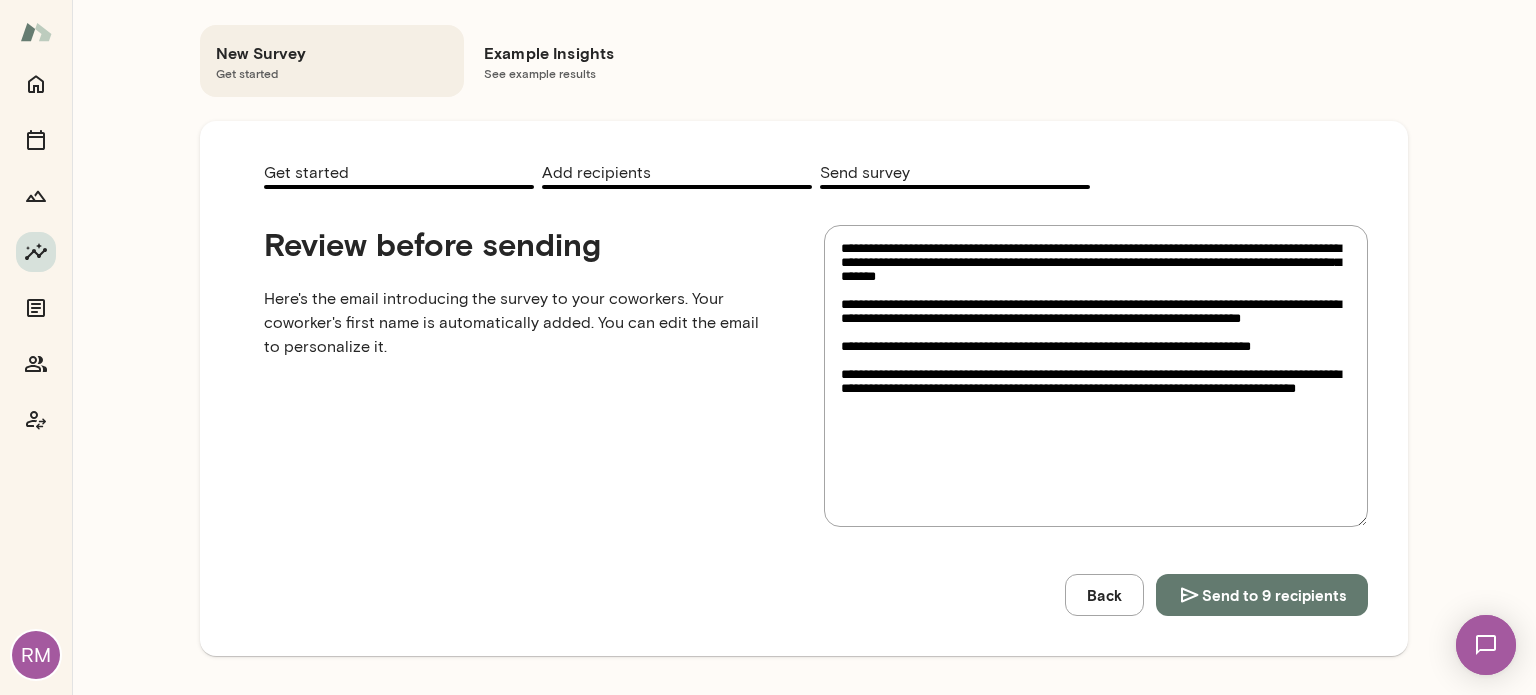 type on "**********" 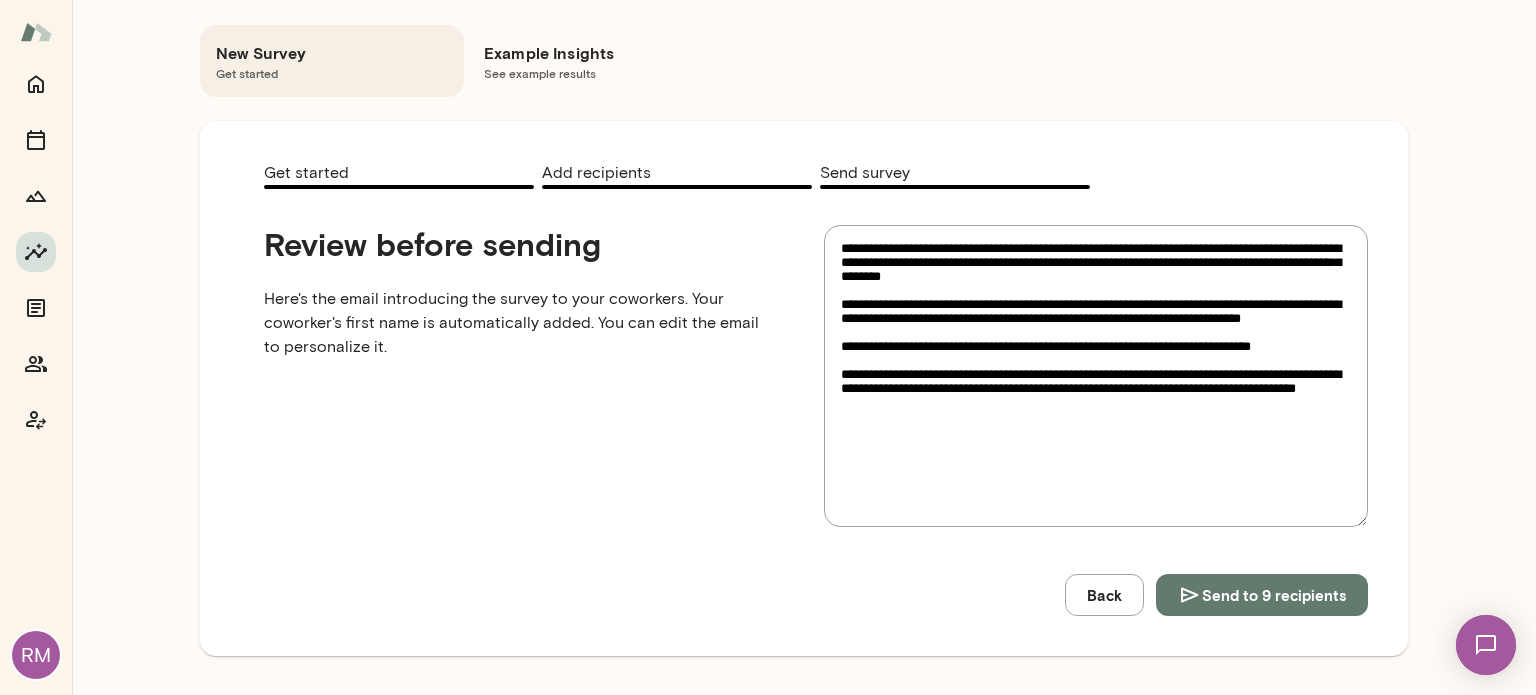 type on "**********" 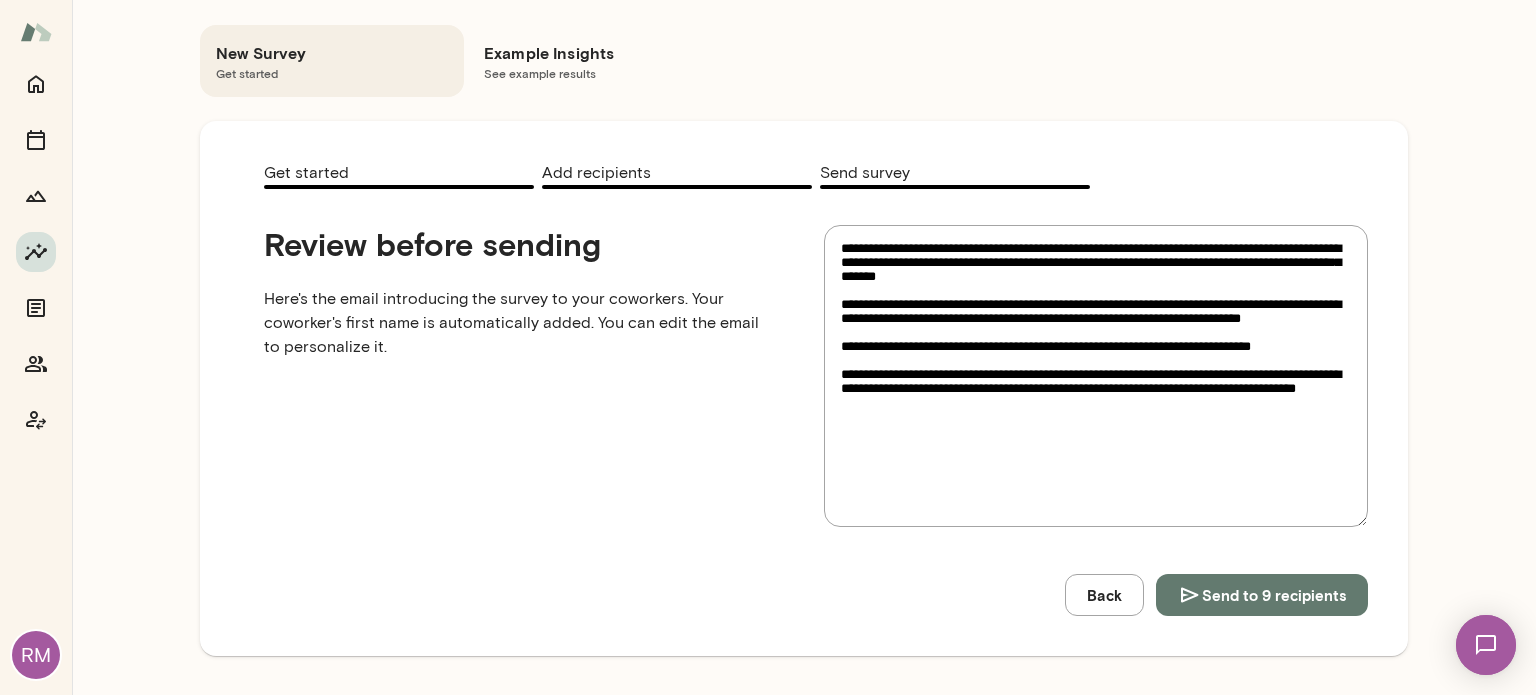 type on "**********" 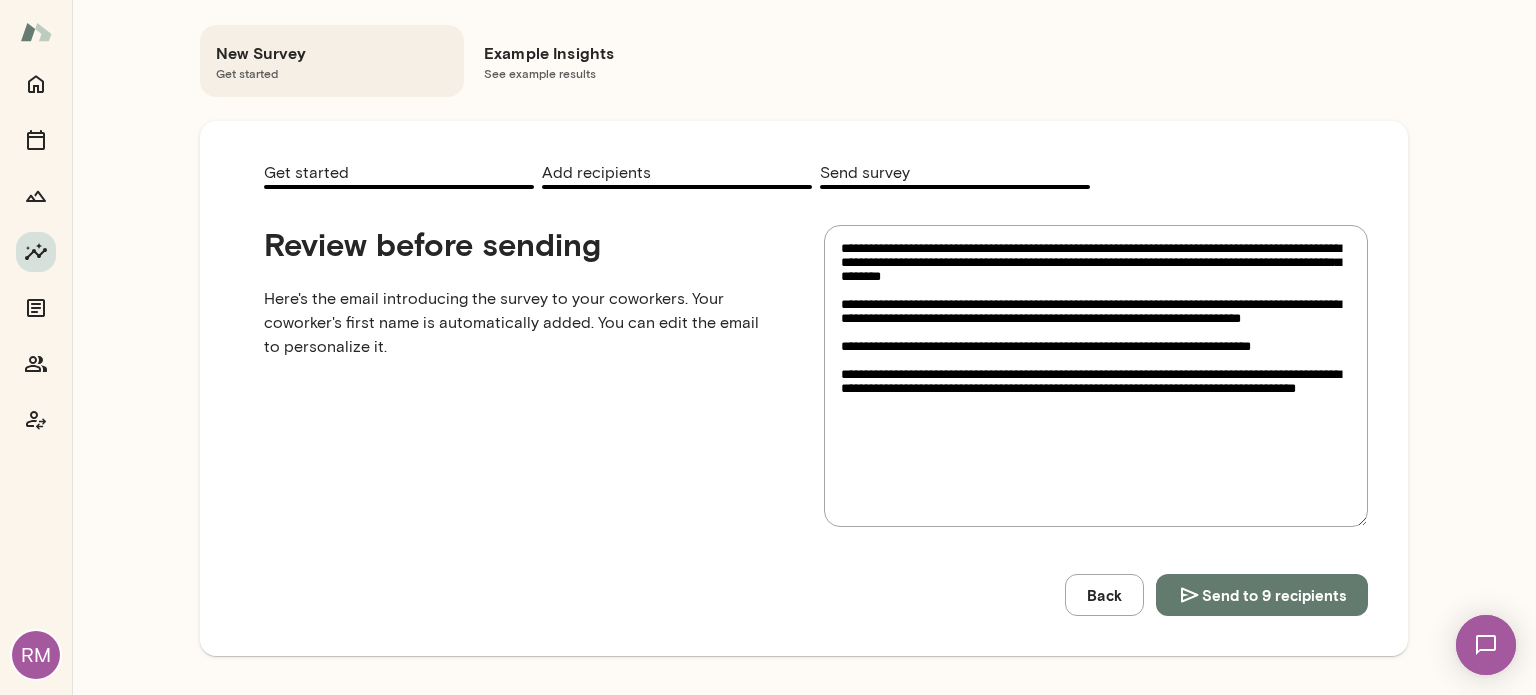 type on "**********" 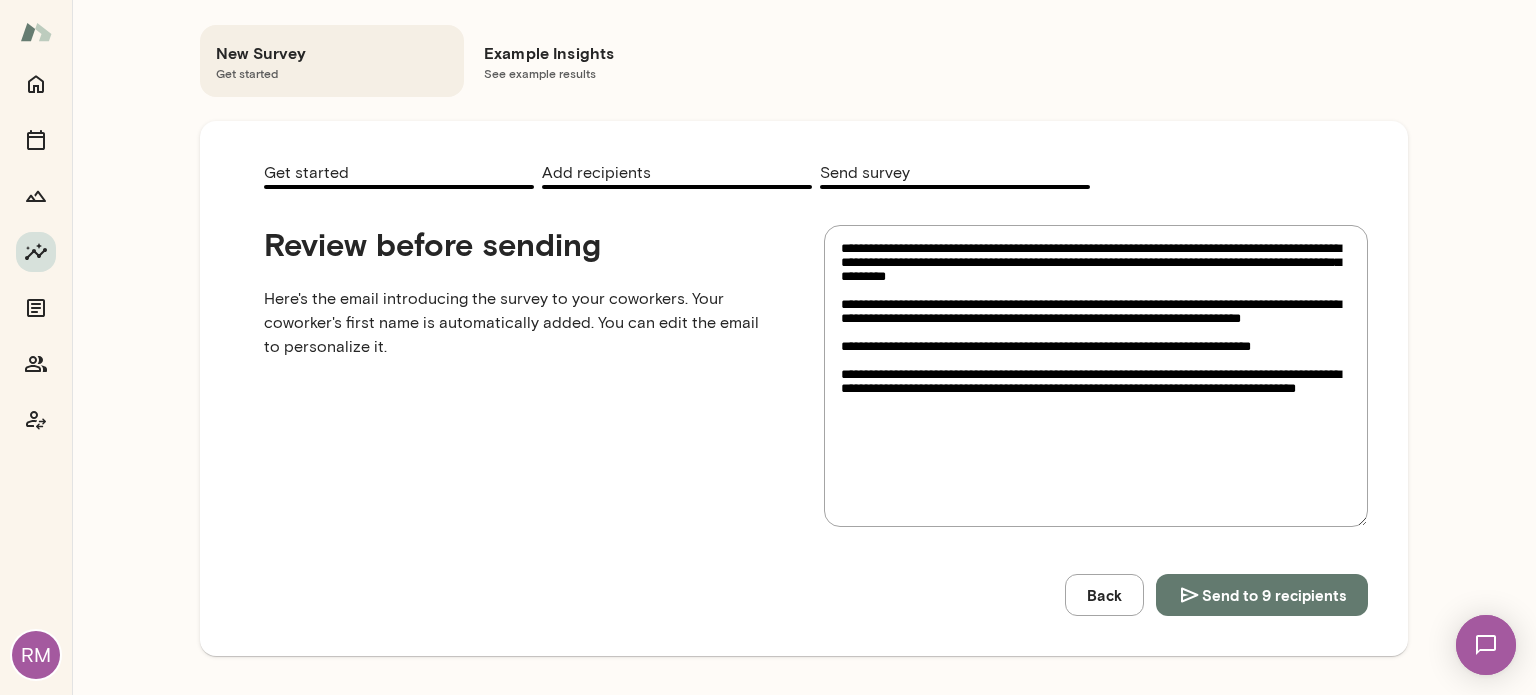 type on "**********" 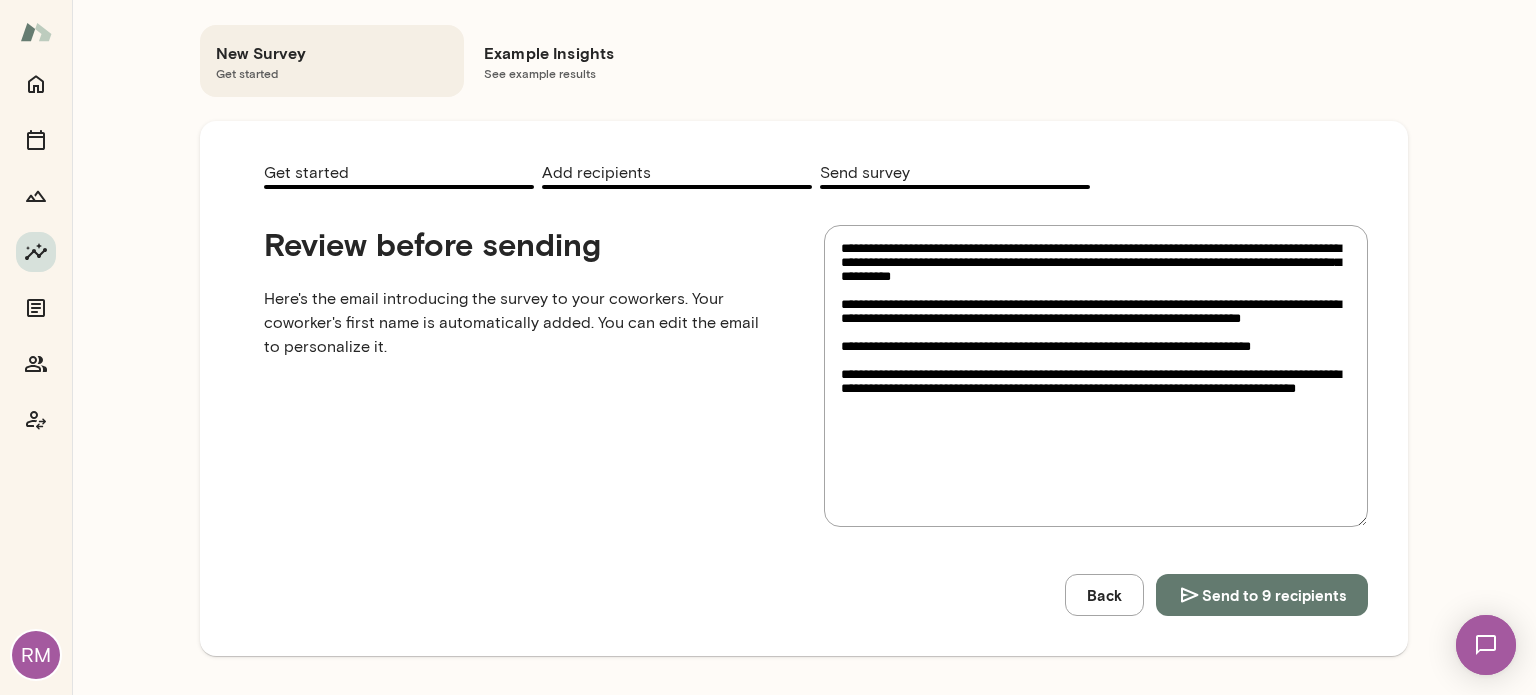 type on "**********" 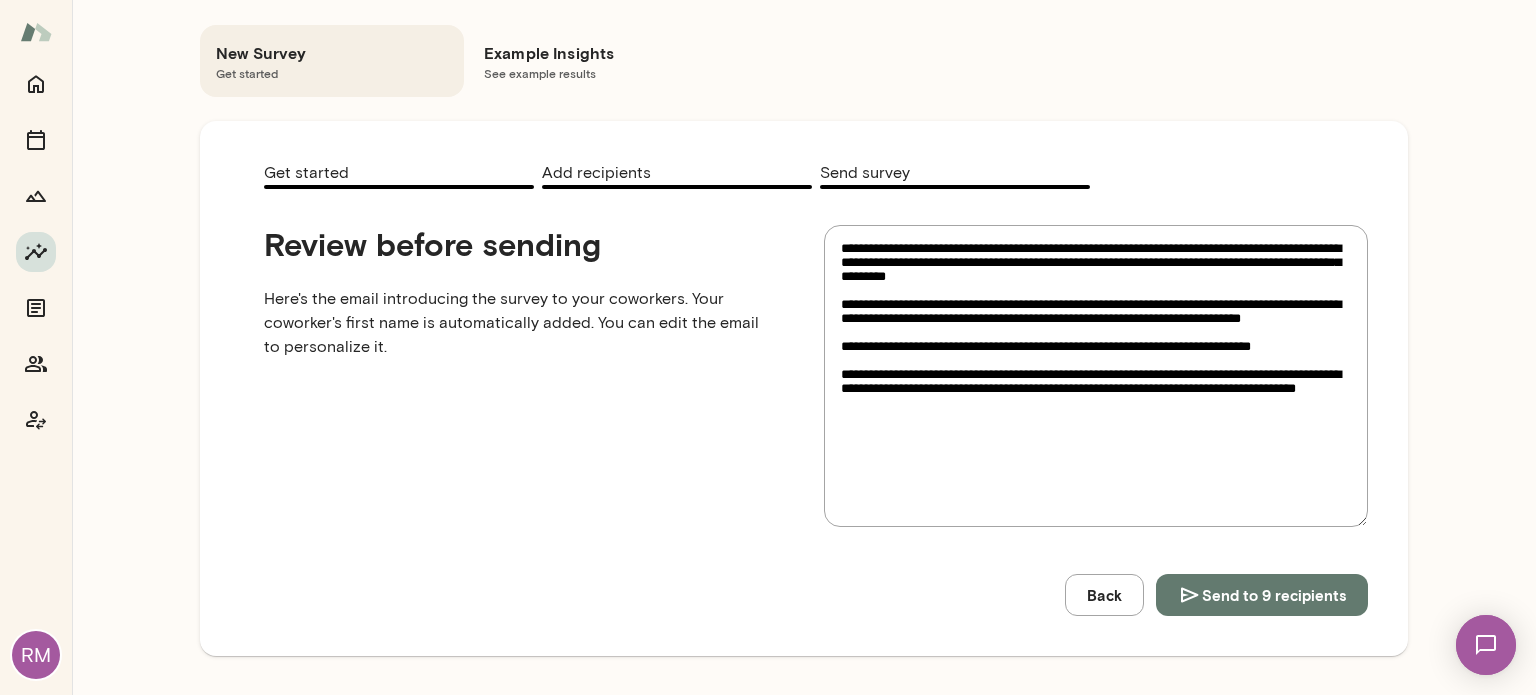 type on "**********" 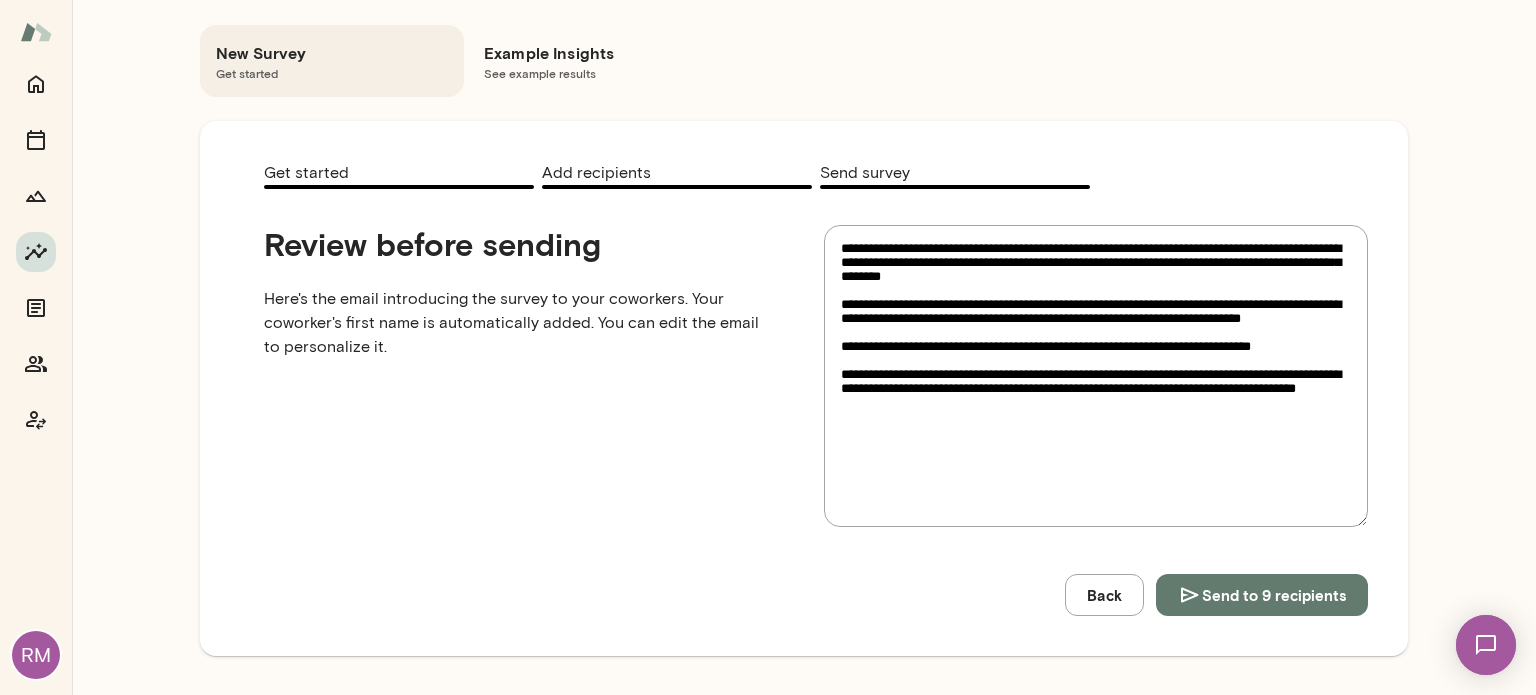 type on "**********" 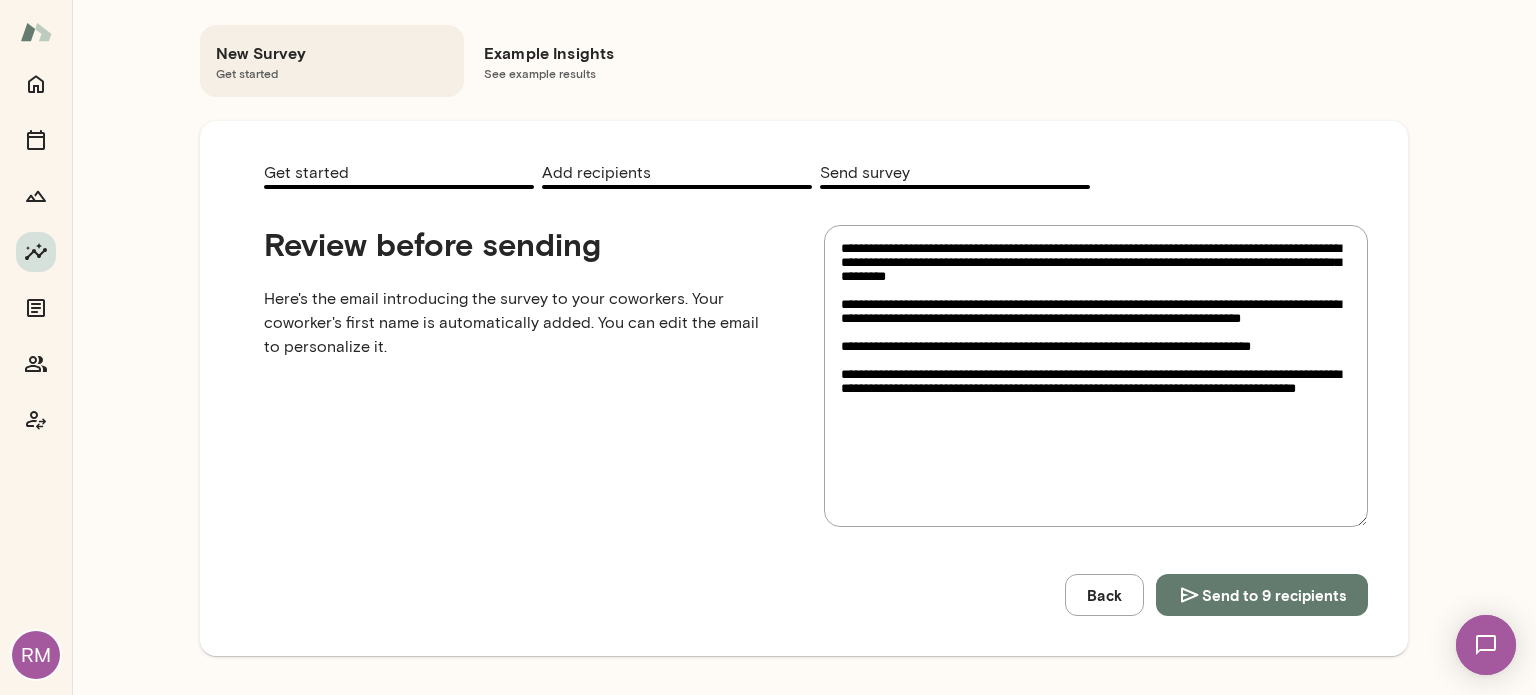 type on "**********" 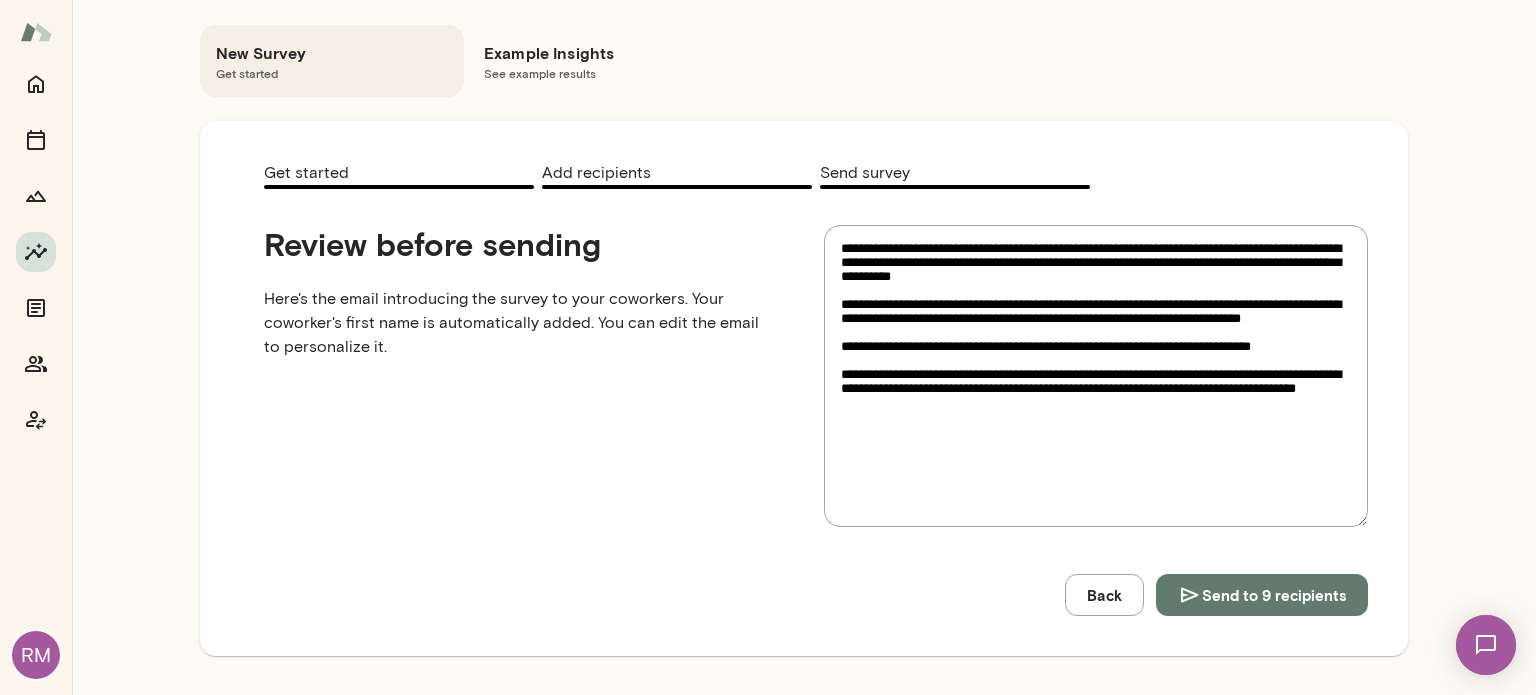 type on "**********" 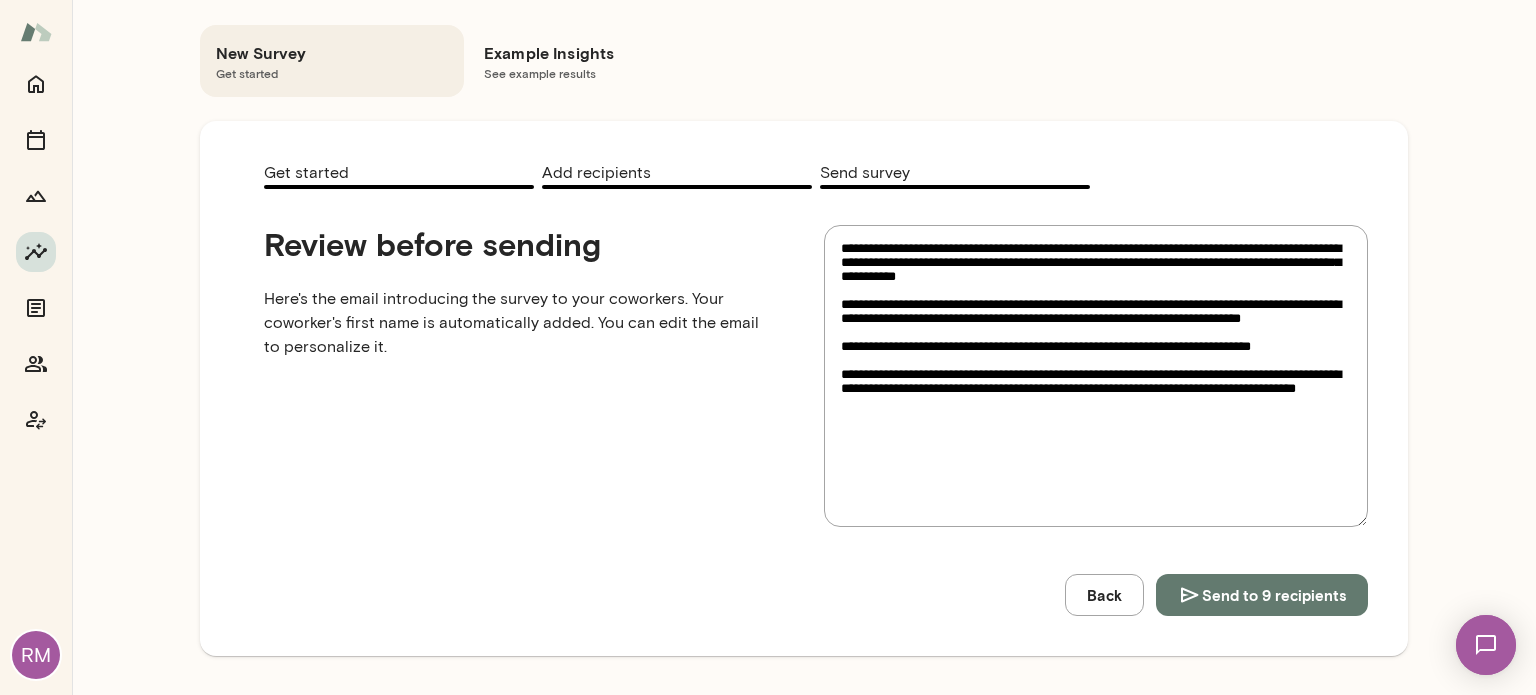 type on "**********" 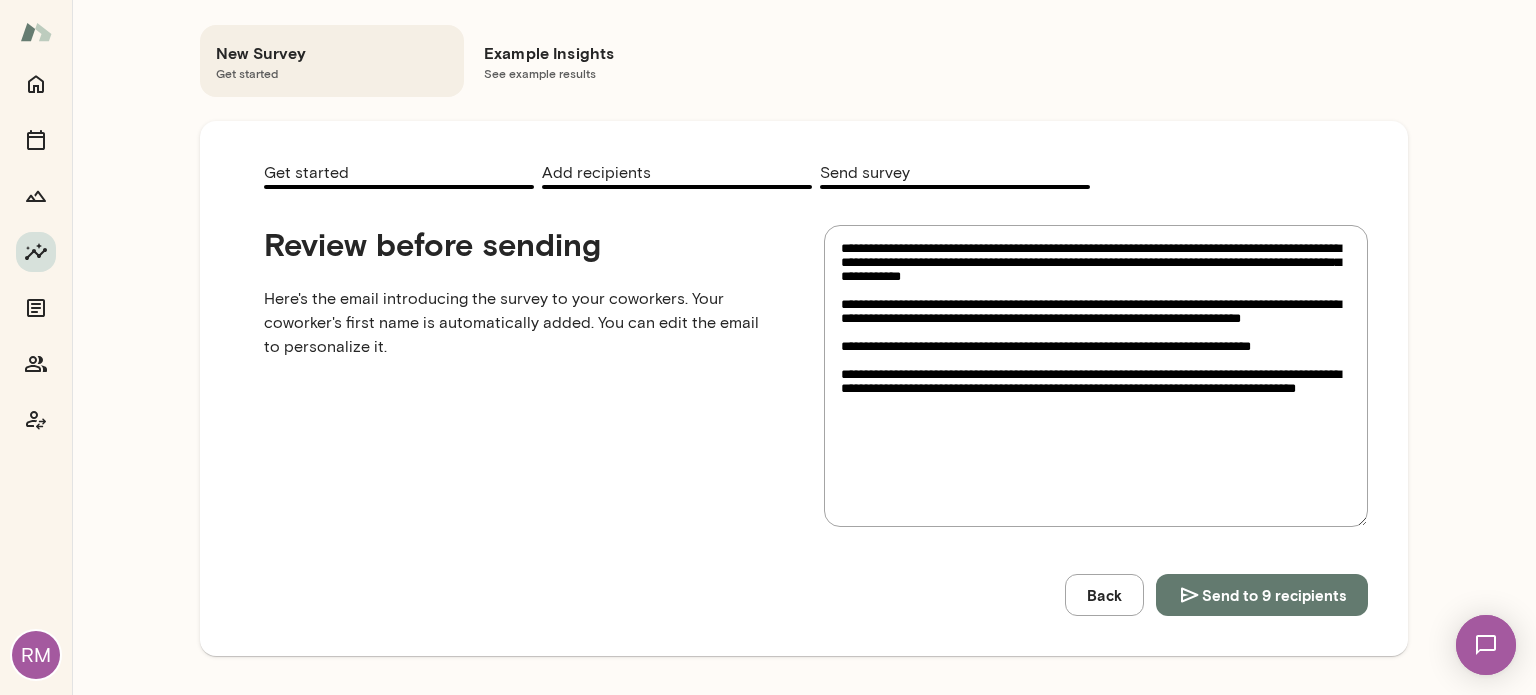 type on "**********" 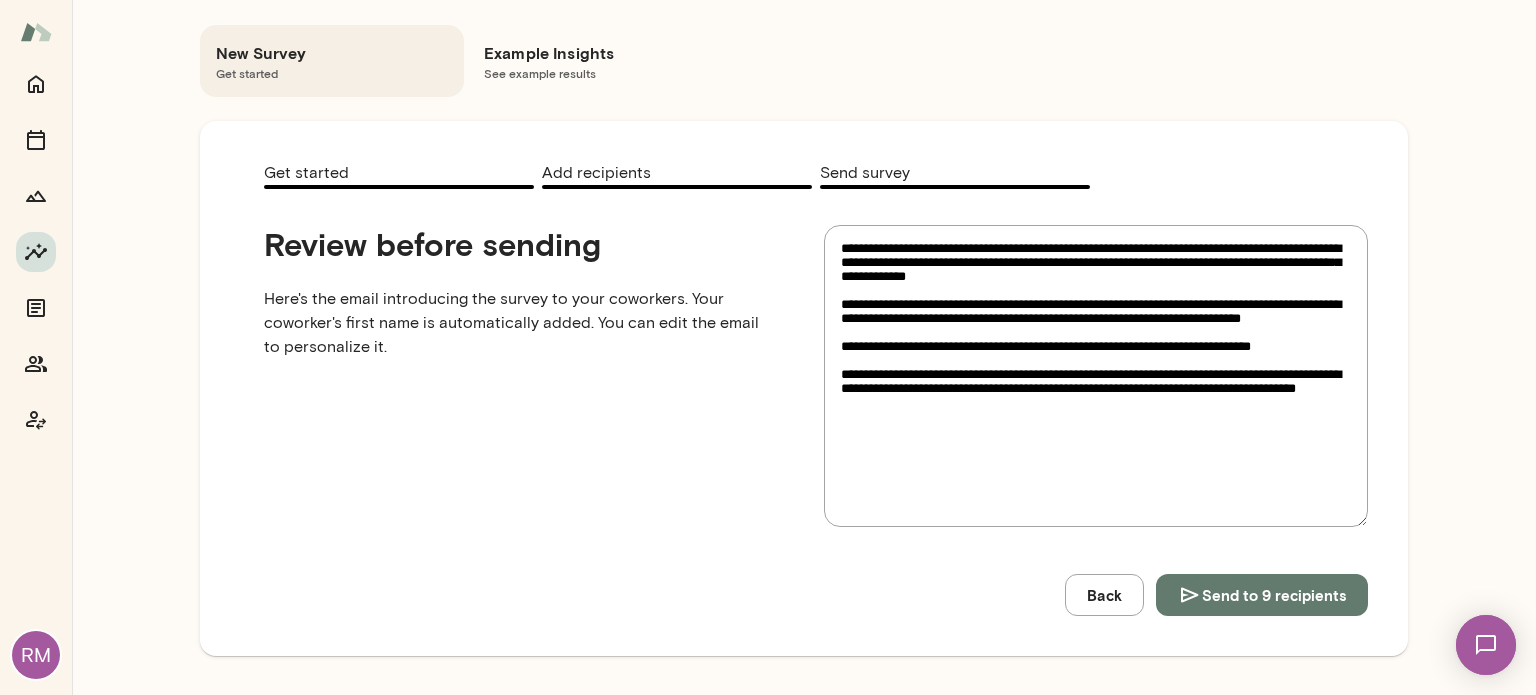 type on "*" 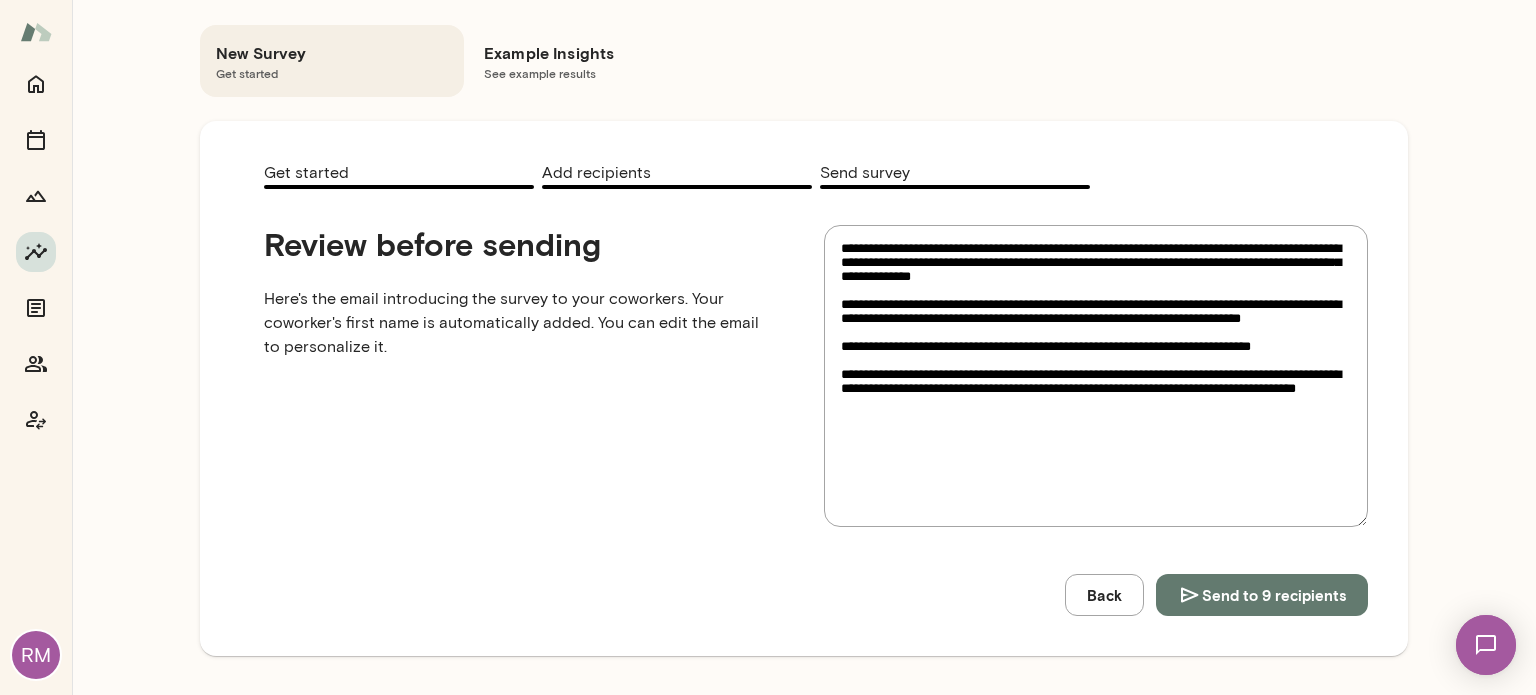 type on "**********" 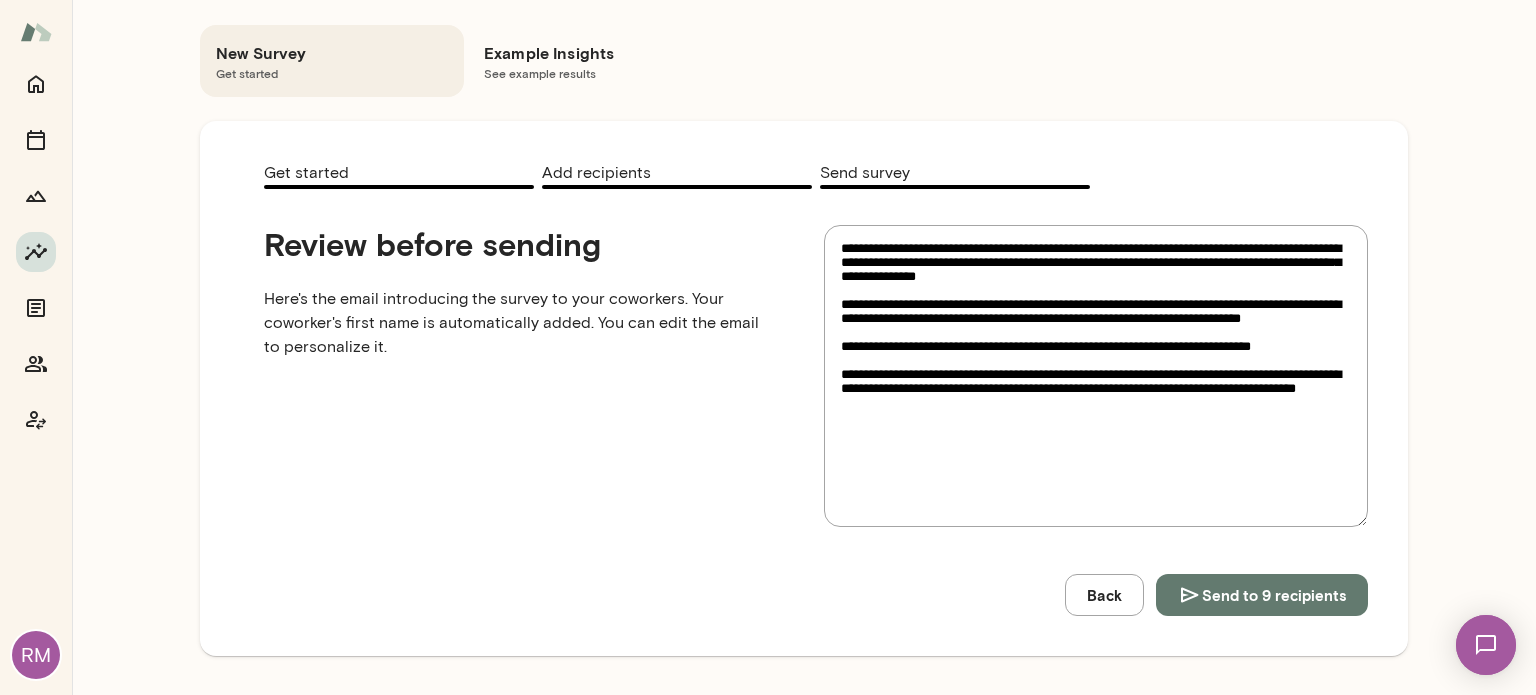 type on "**********" 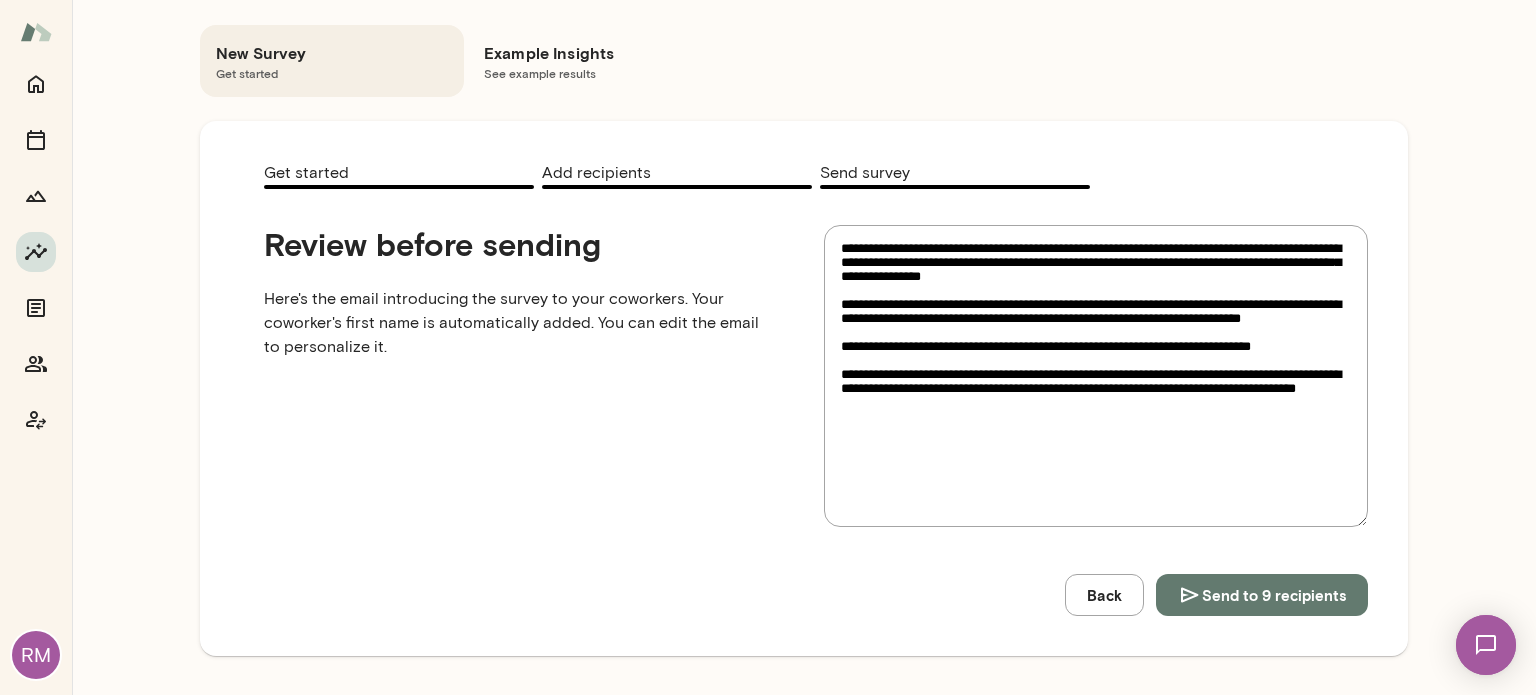 type on "*" 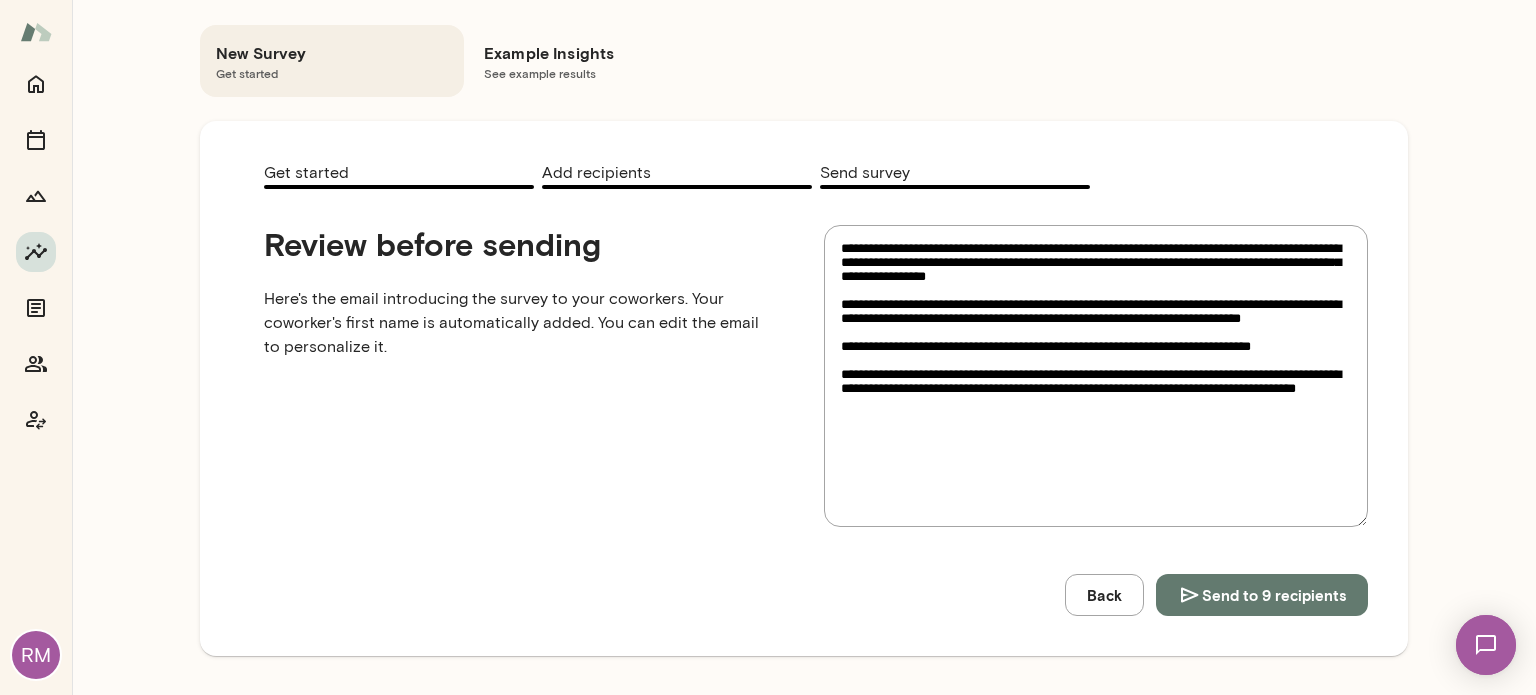 type on "**********" 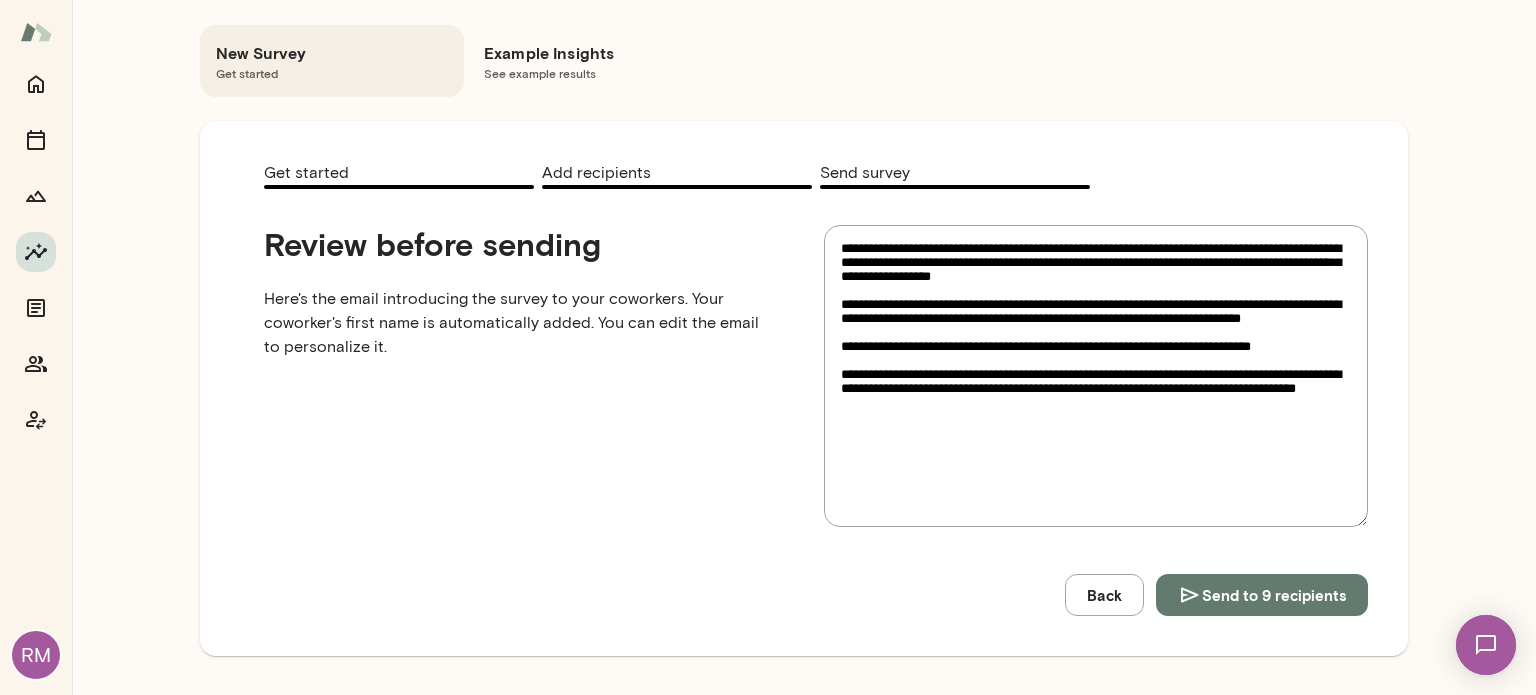 type on "**********" 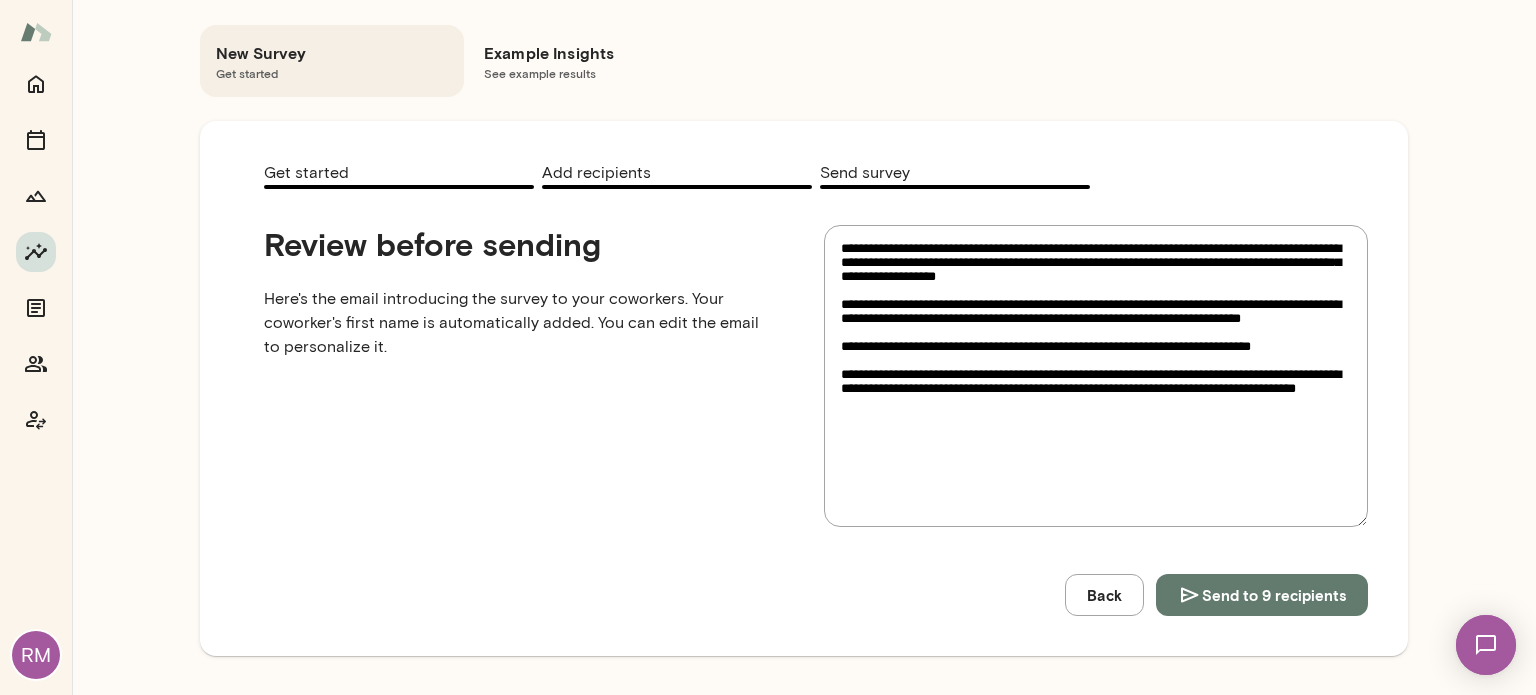 type on "**********" 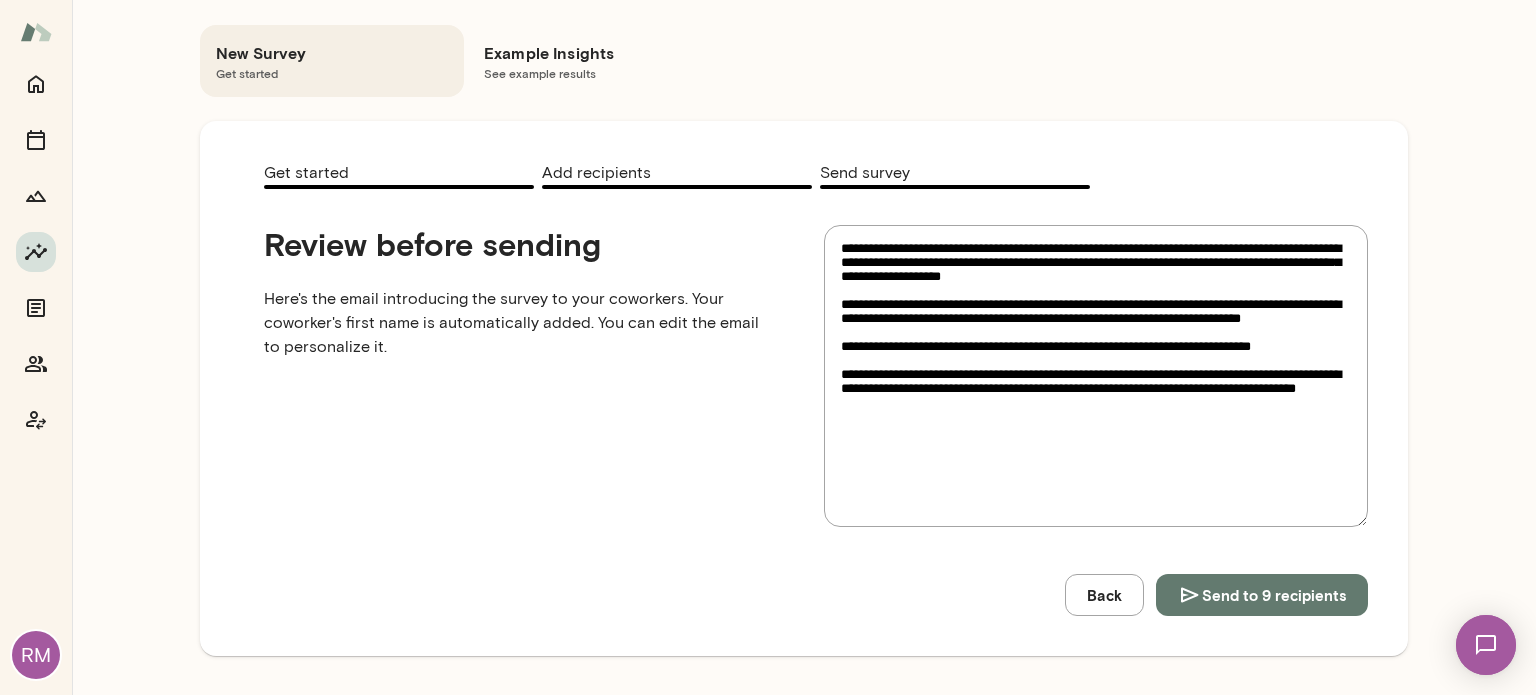 type on "**********" 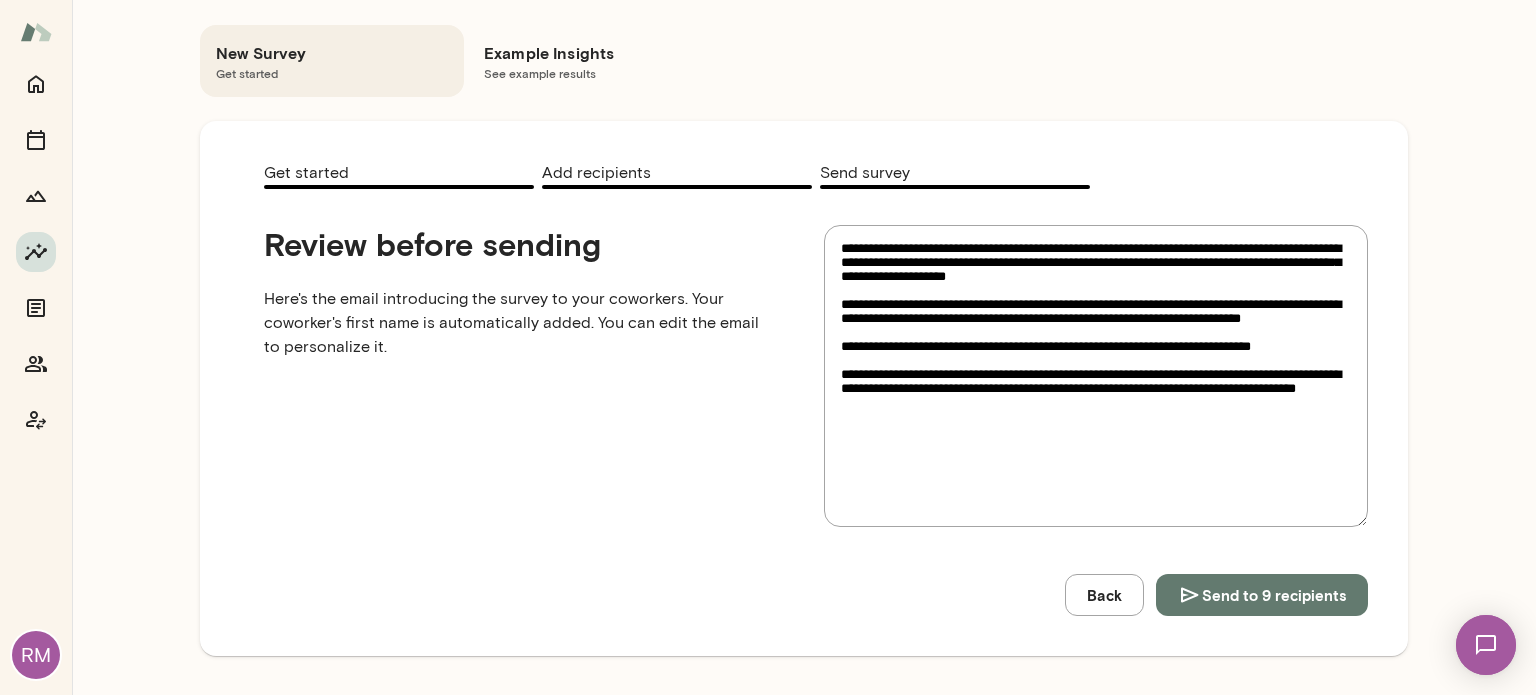 type on "*" 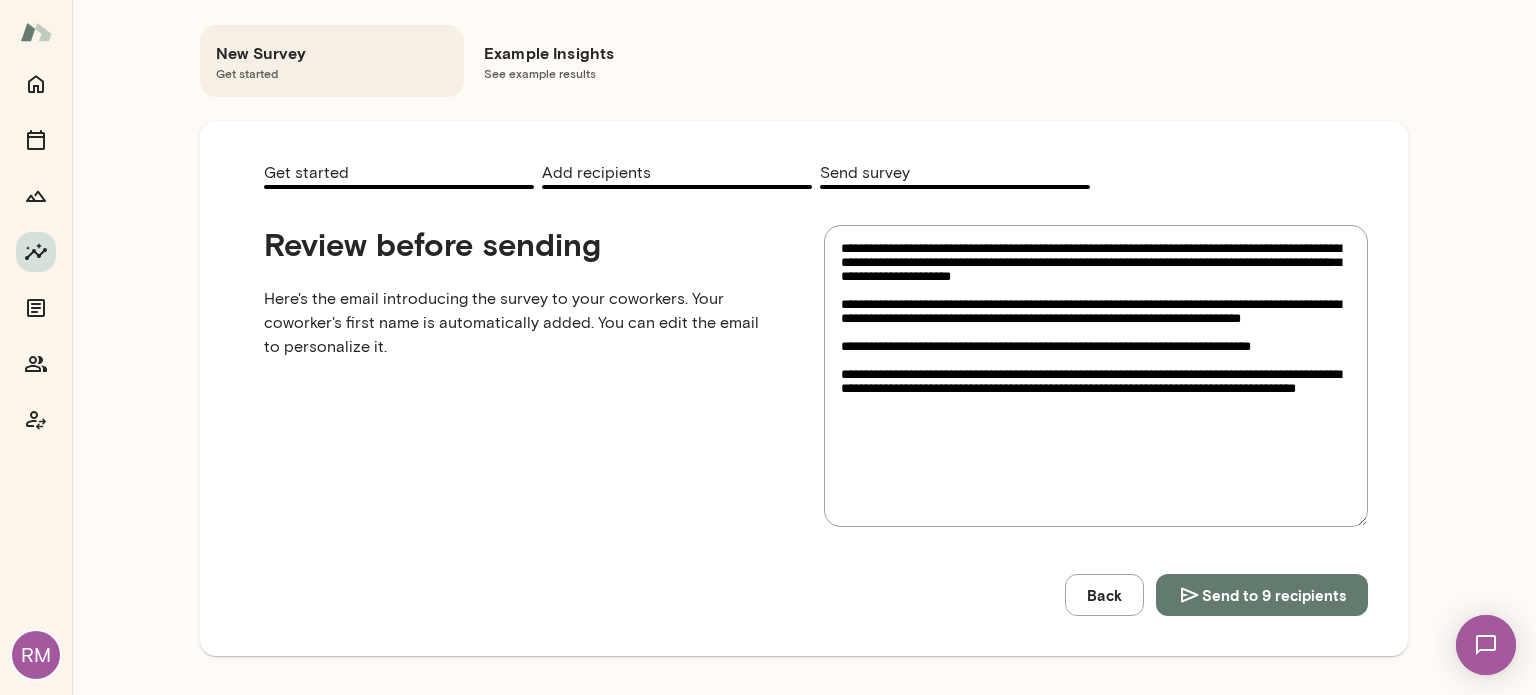 type on "**********" 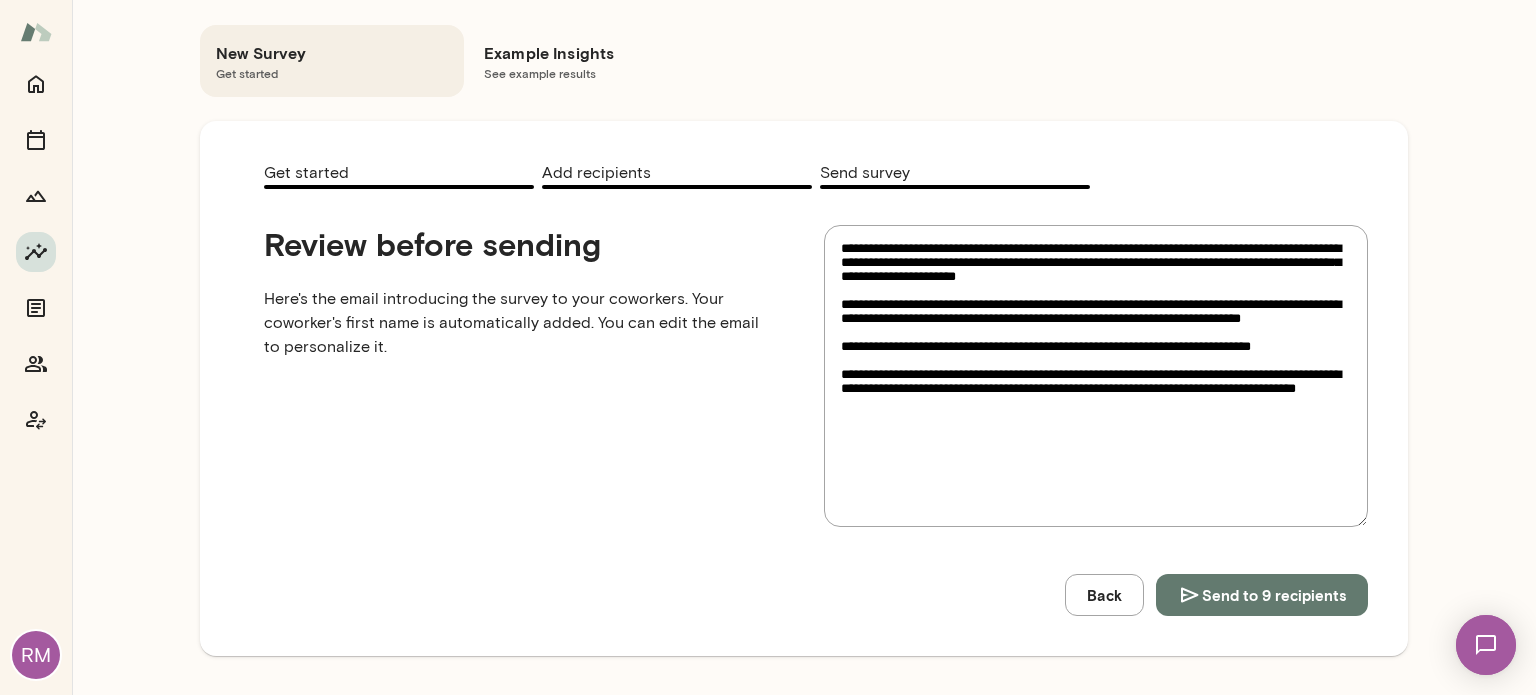 type on "**********" 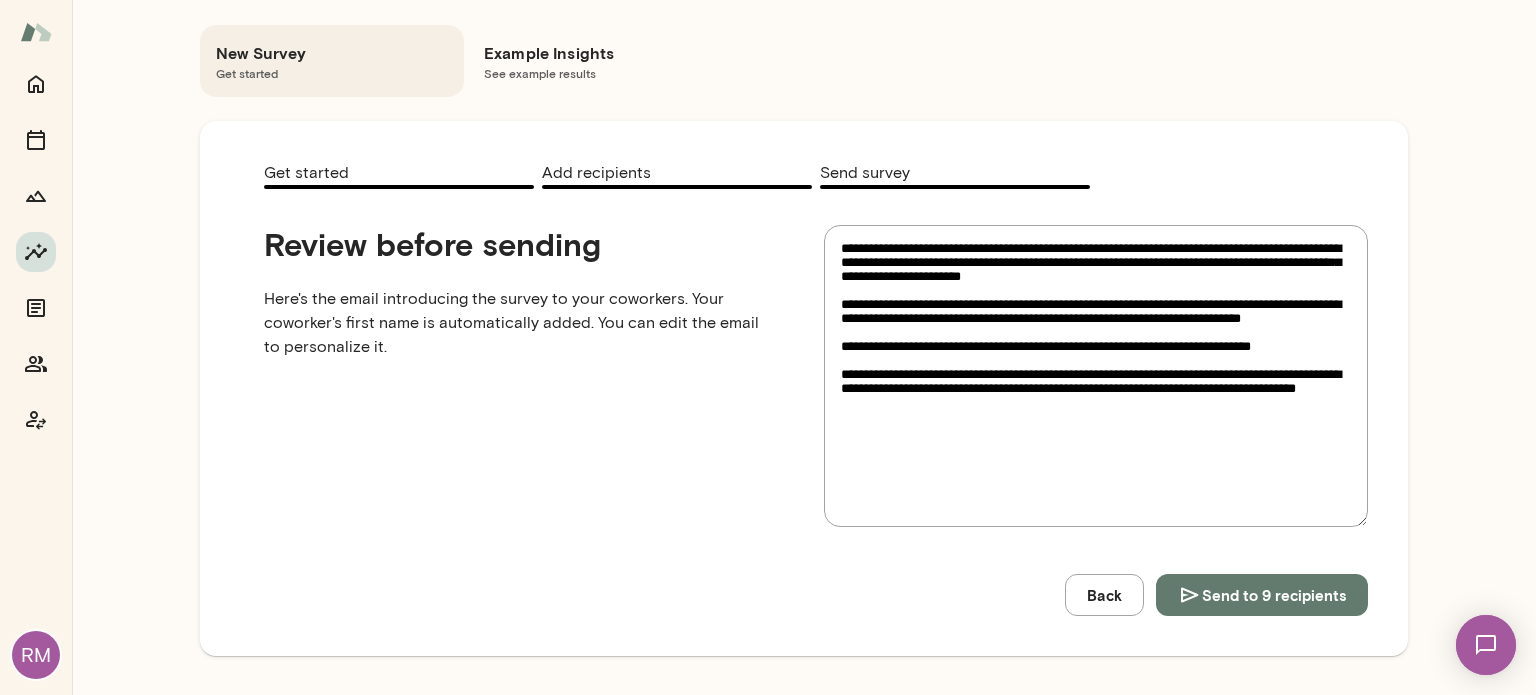 type on "**********" 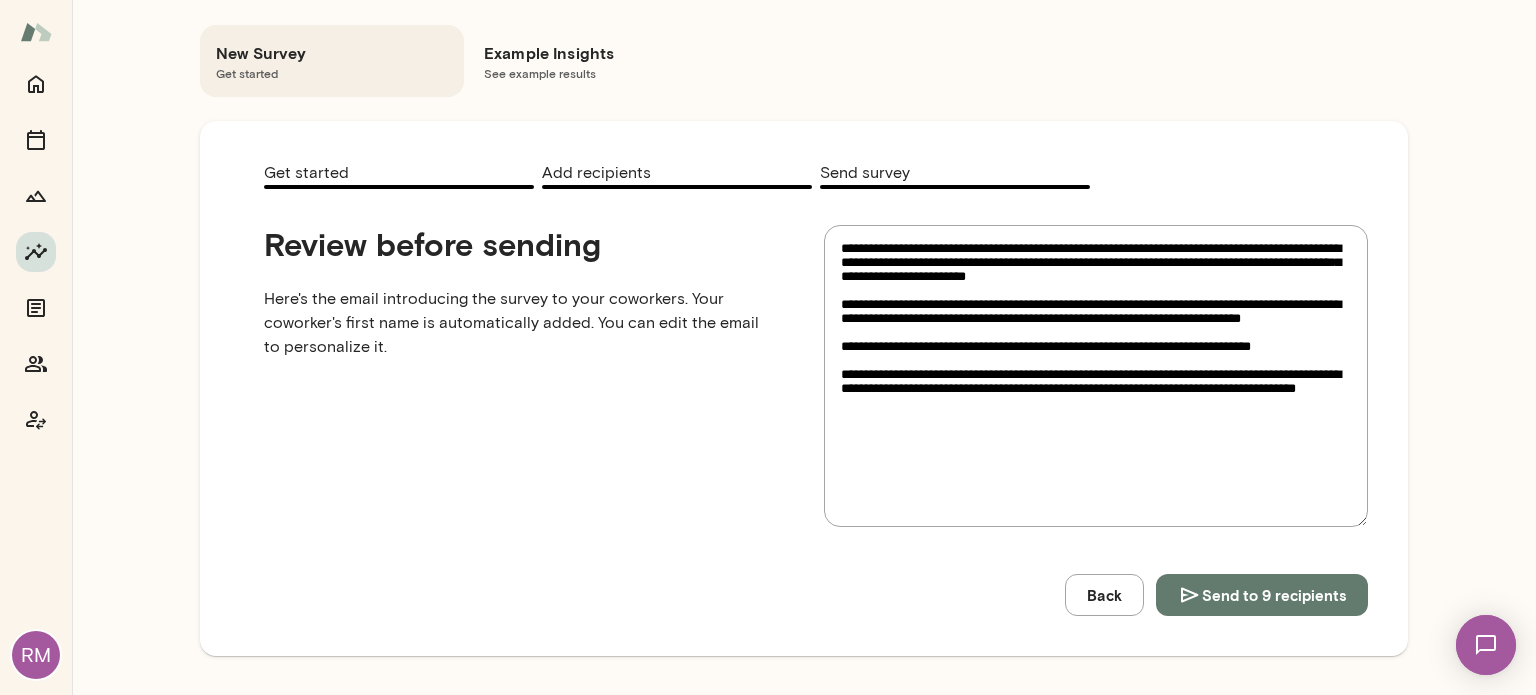 type on "**********" 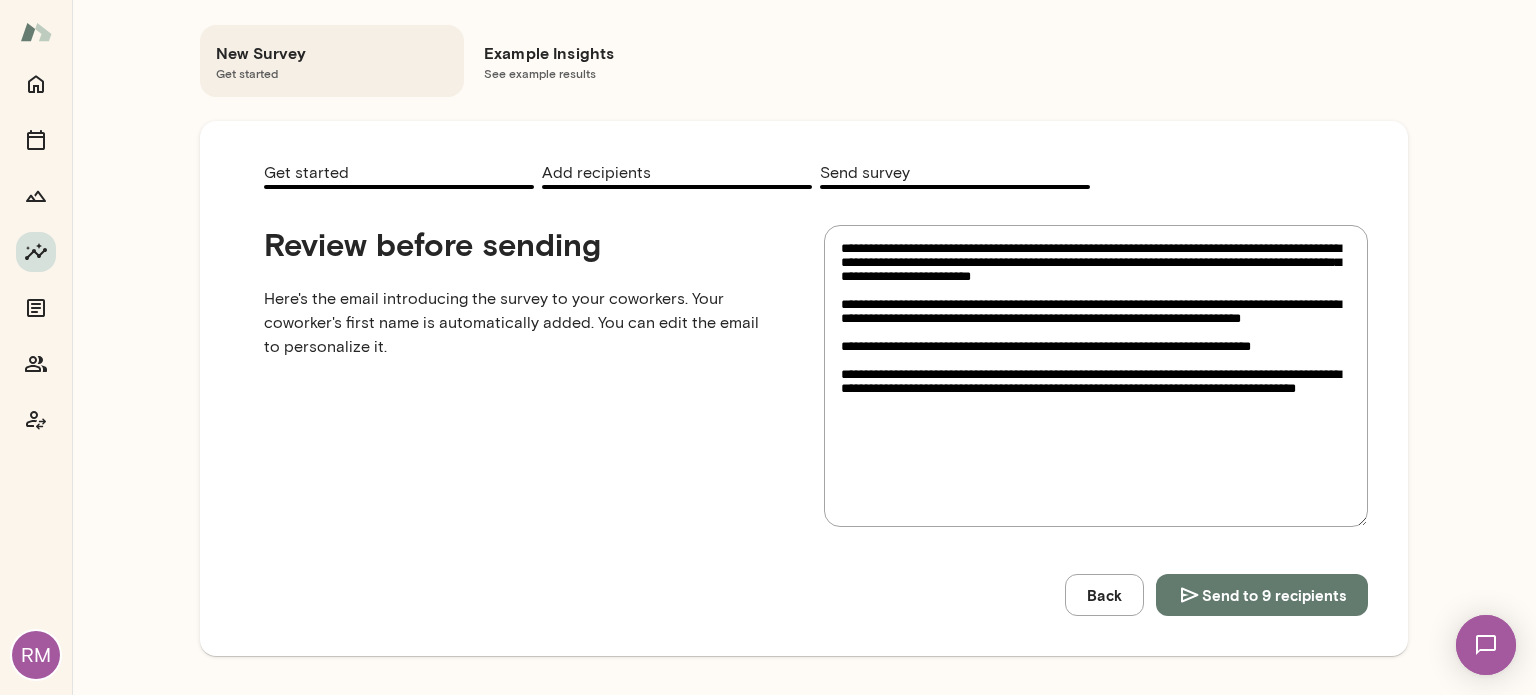type on "**********" 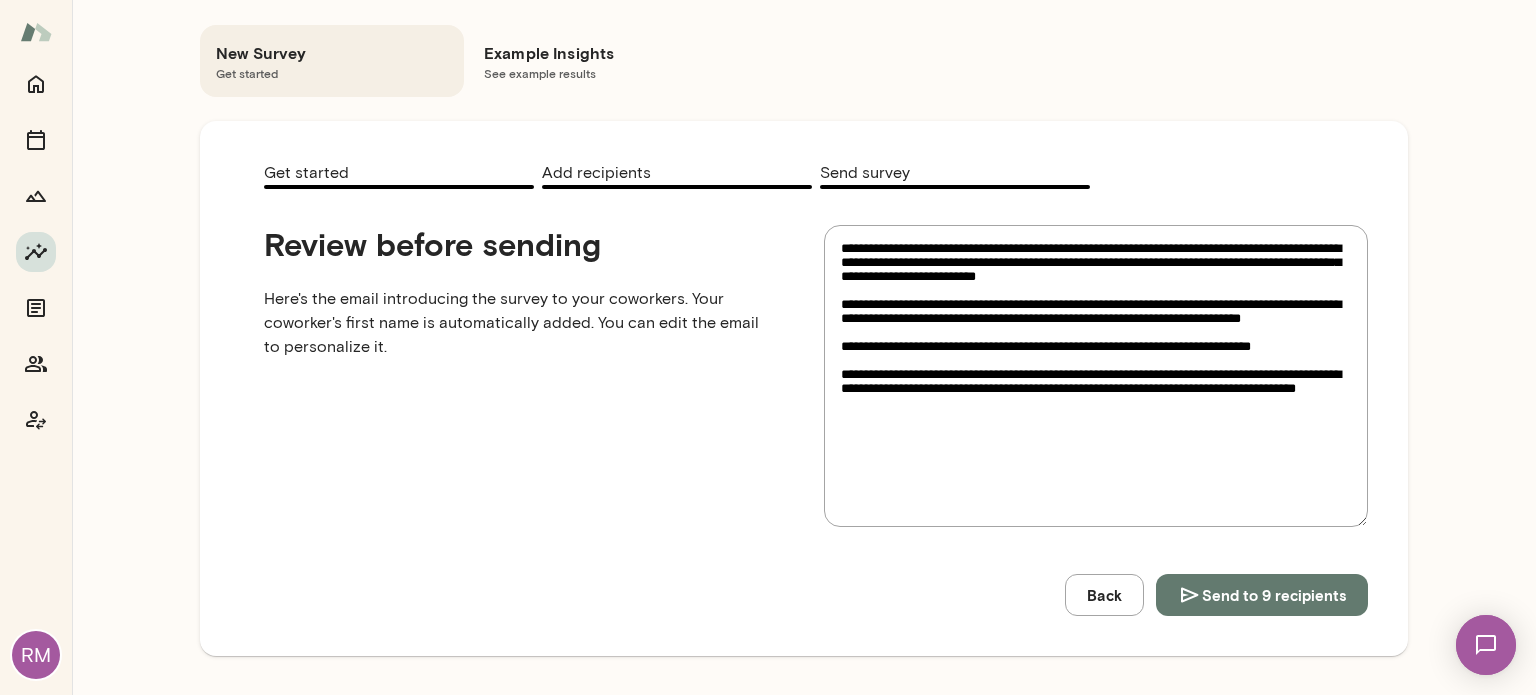 type on "**********" 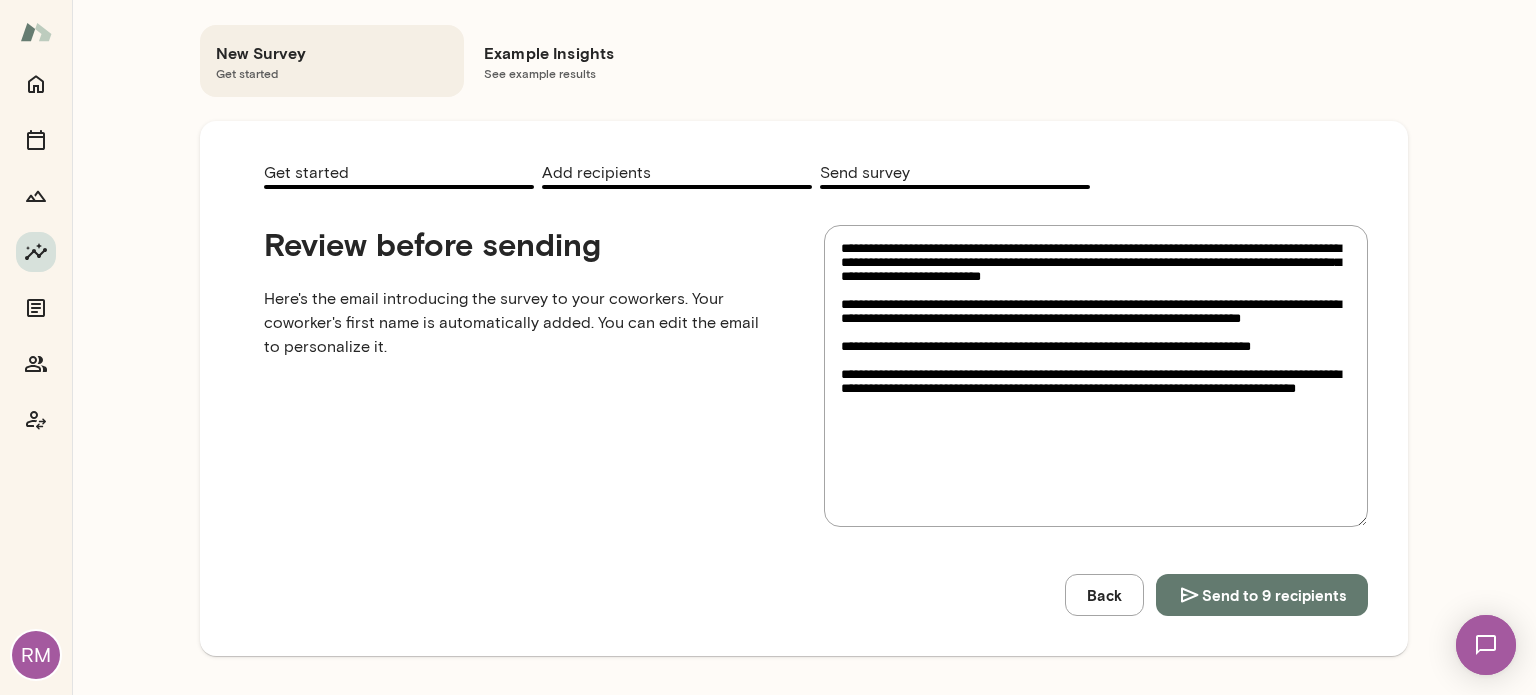 type on "**********" 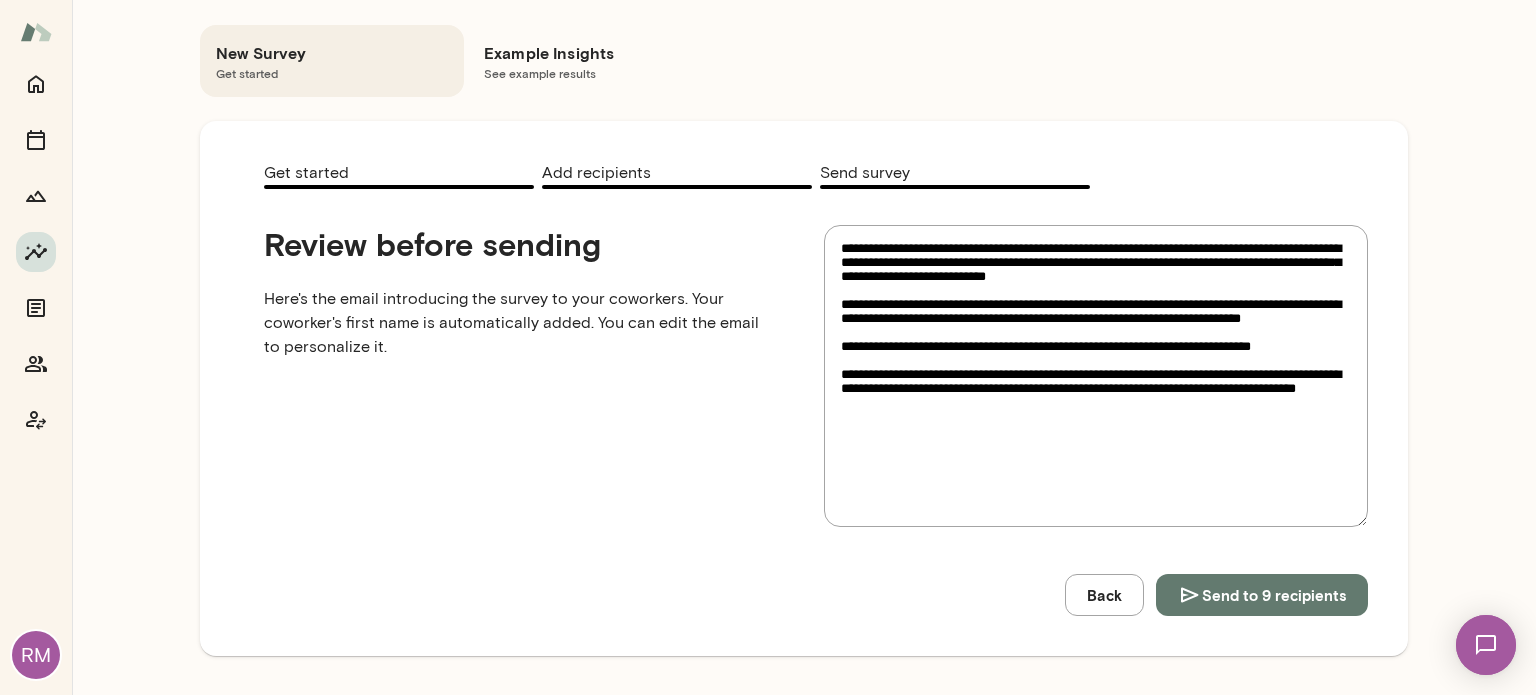 type on "**********" 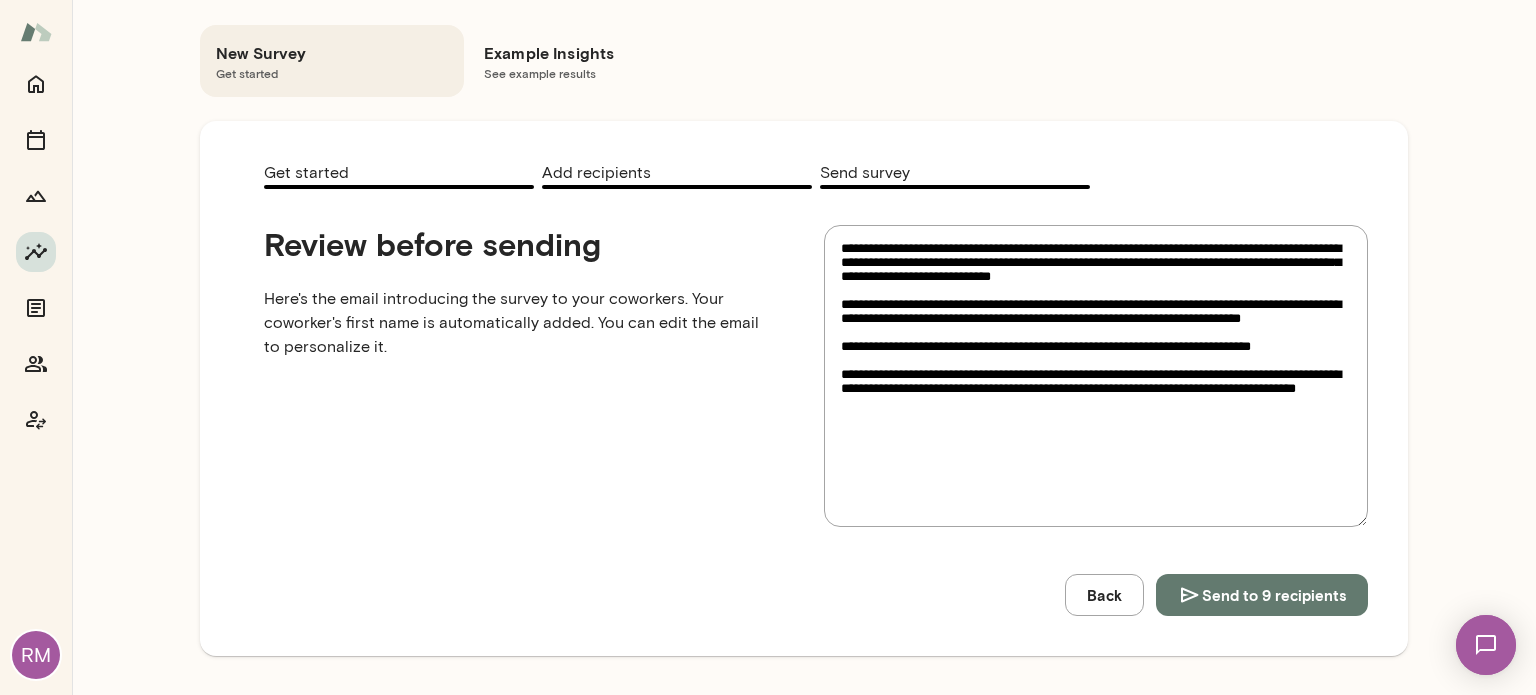 type on "**********" 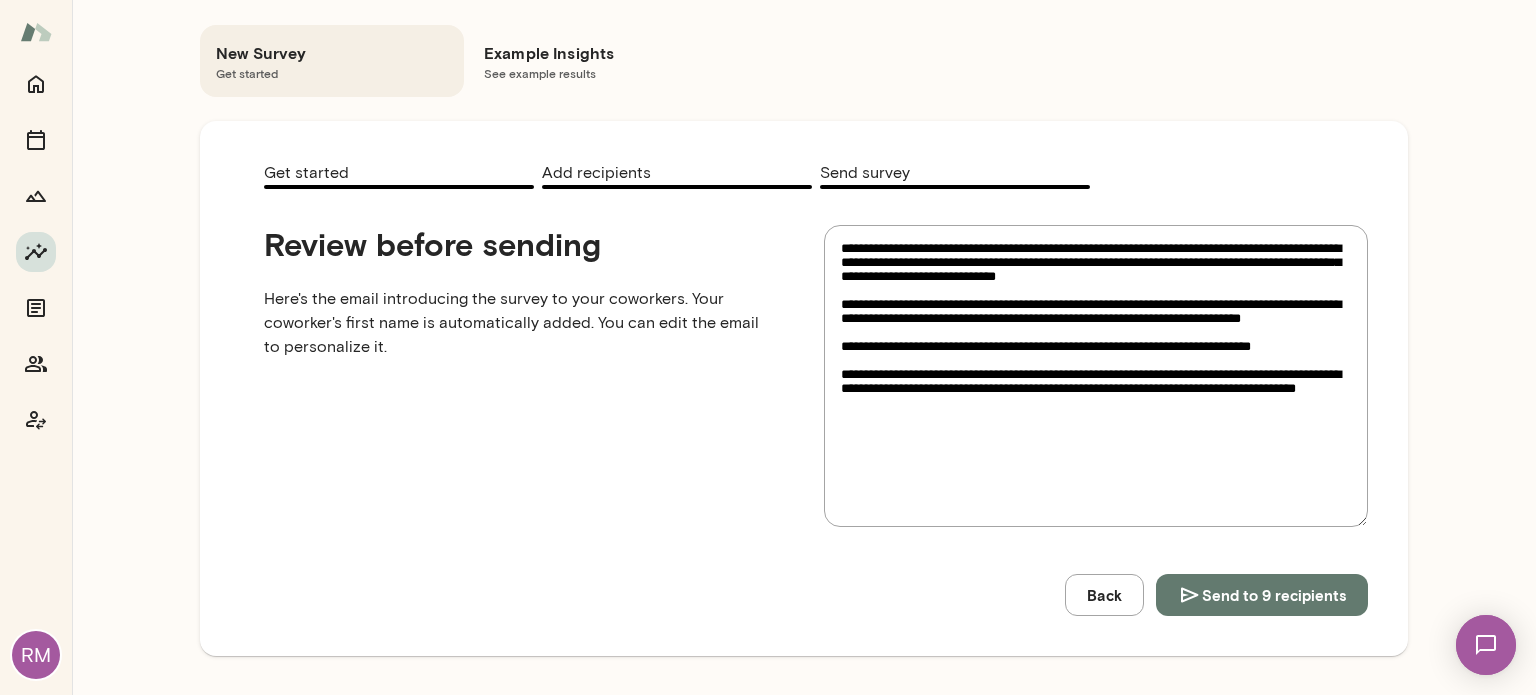 type on "**********" 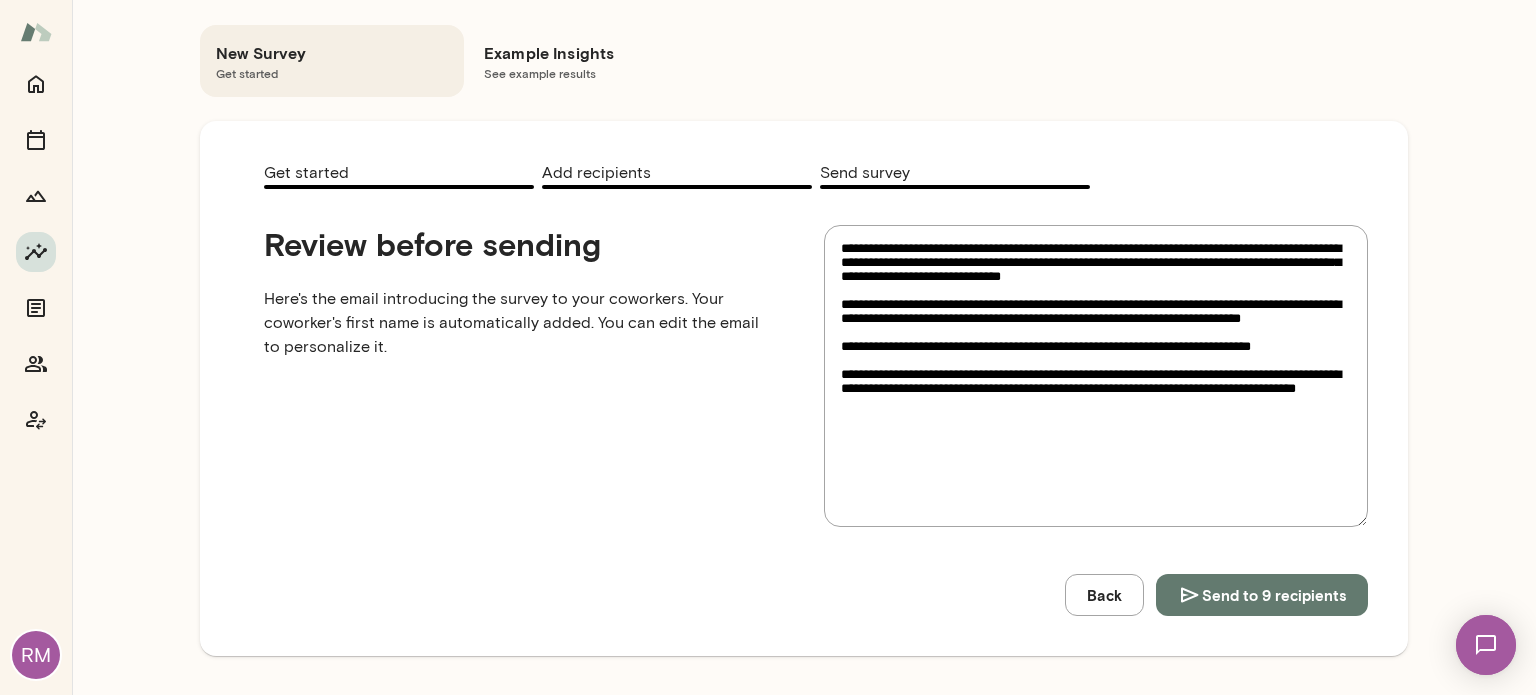 type on "**********" 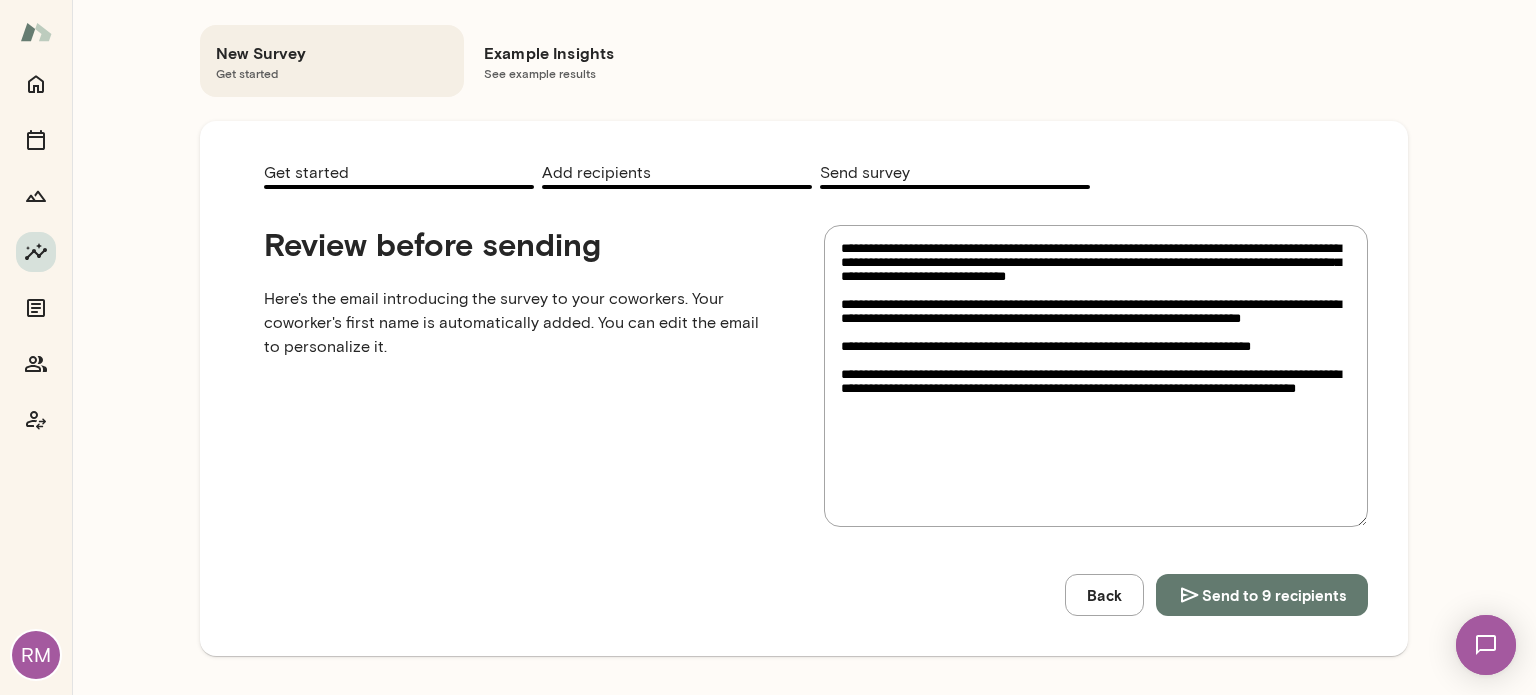 click on "**********" at bounding box center (1096, 376) 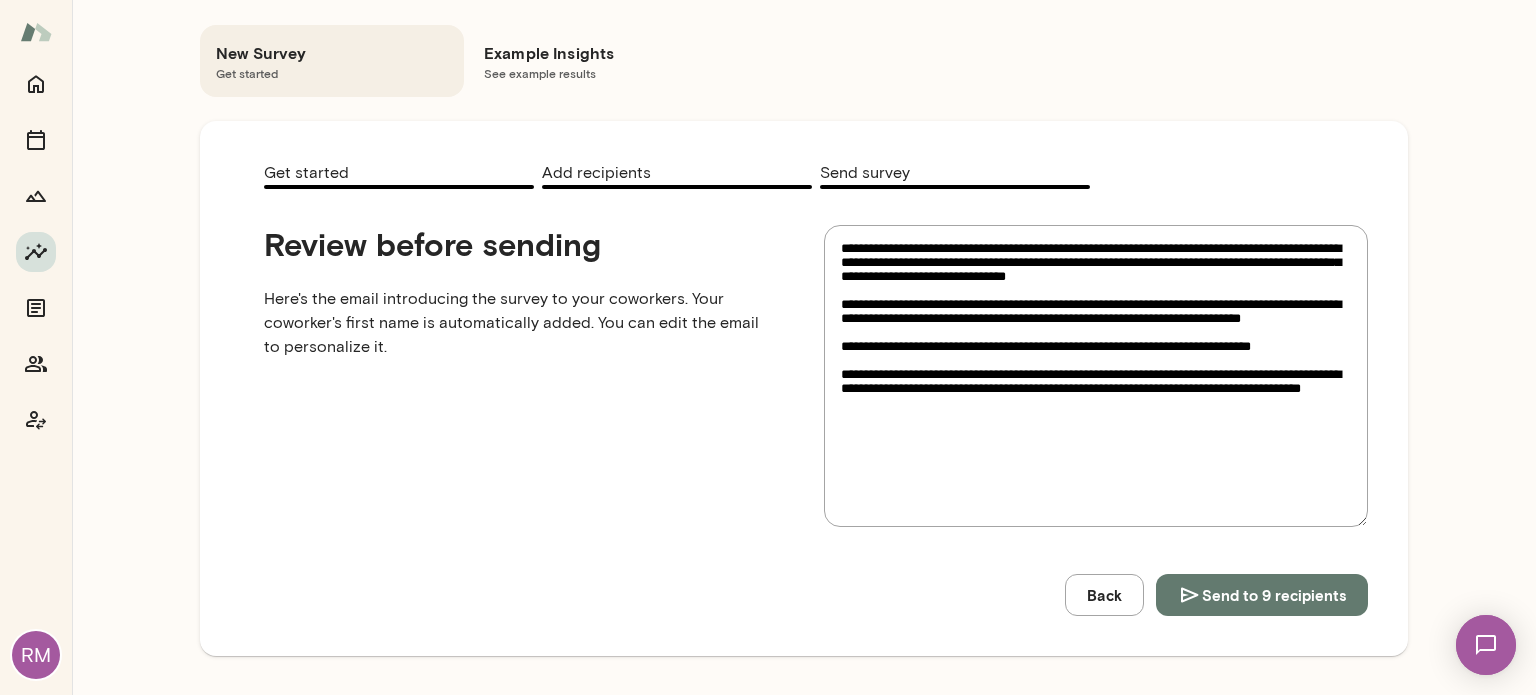 type on "**********" 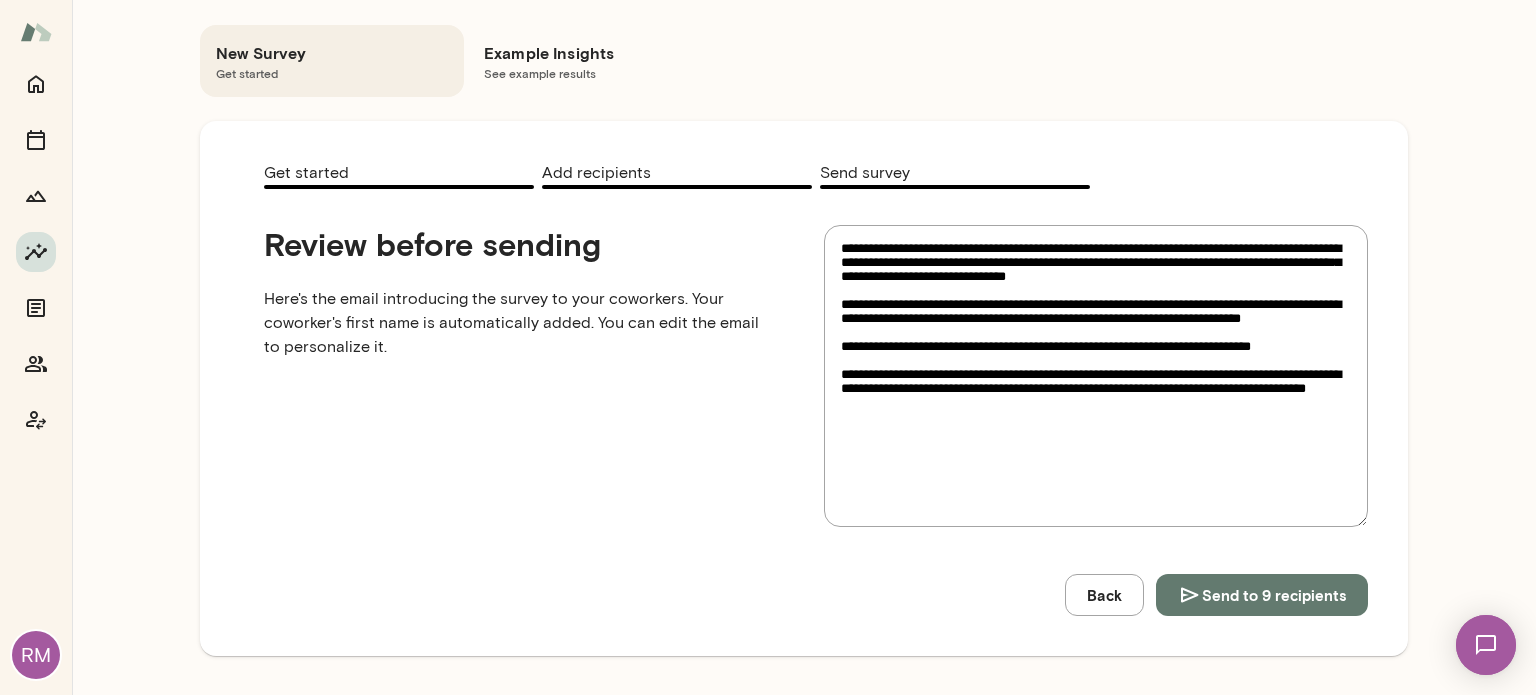 type on "**********" 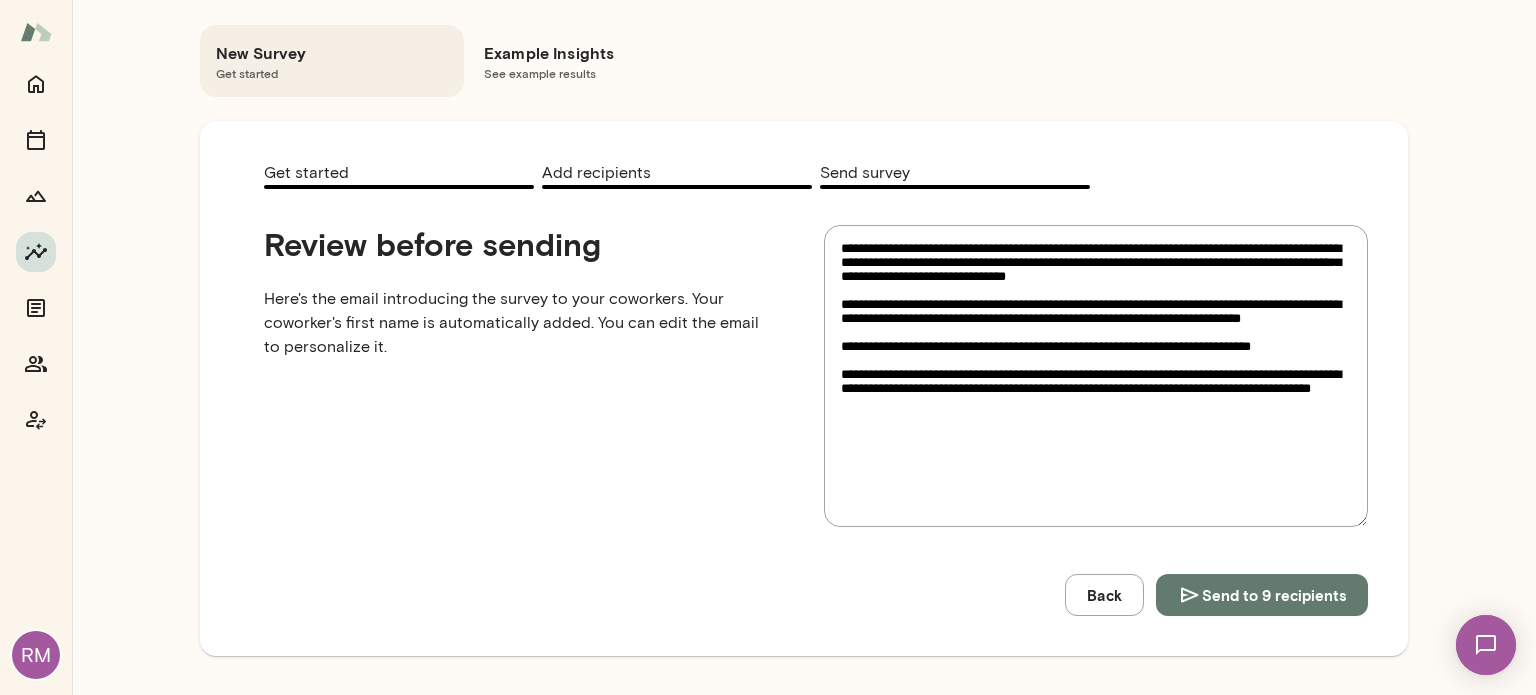 type on "**********" 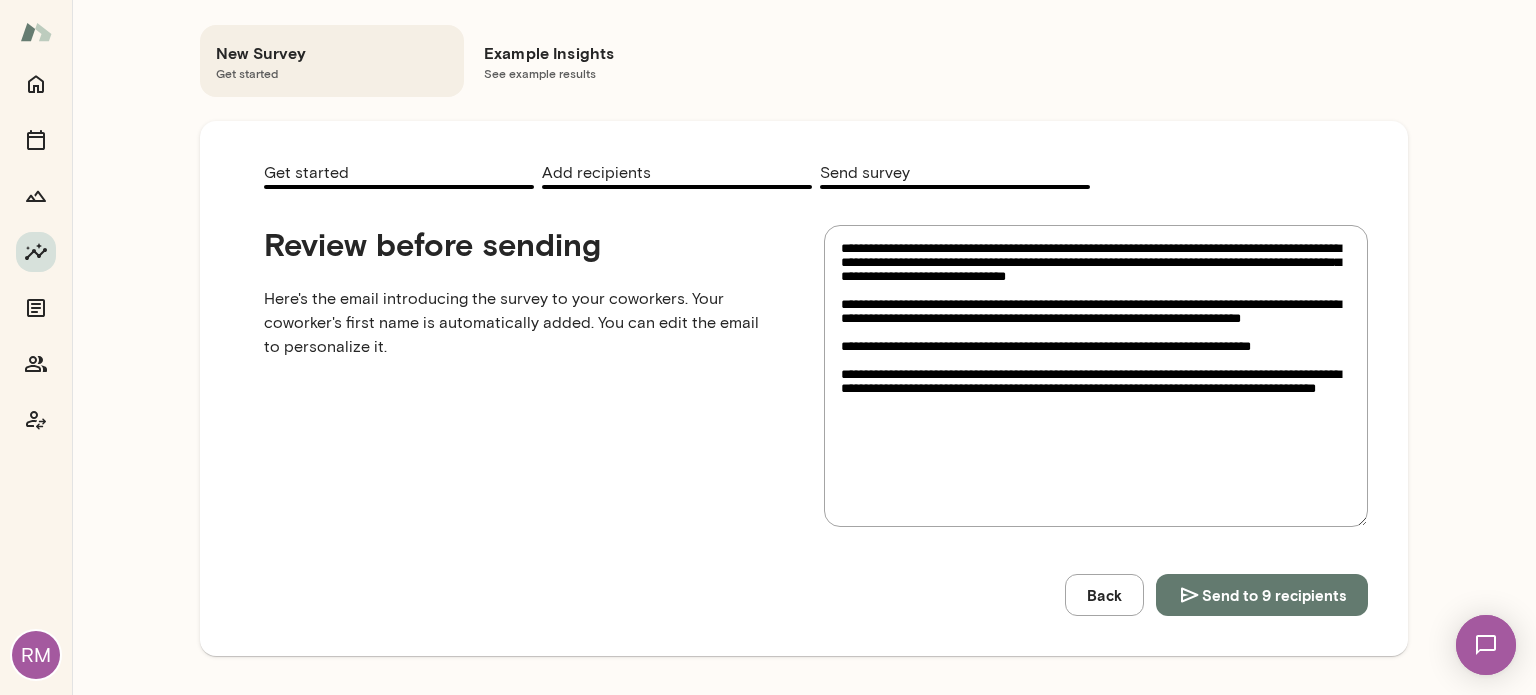 type on "**********" 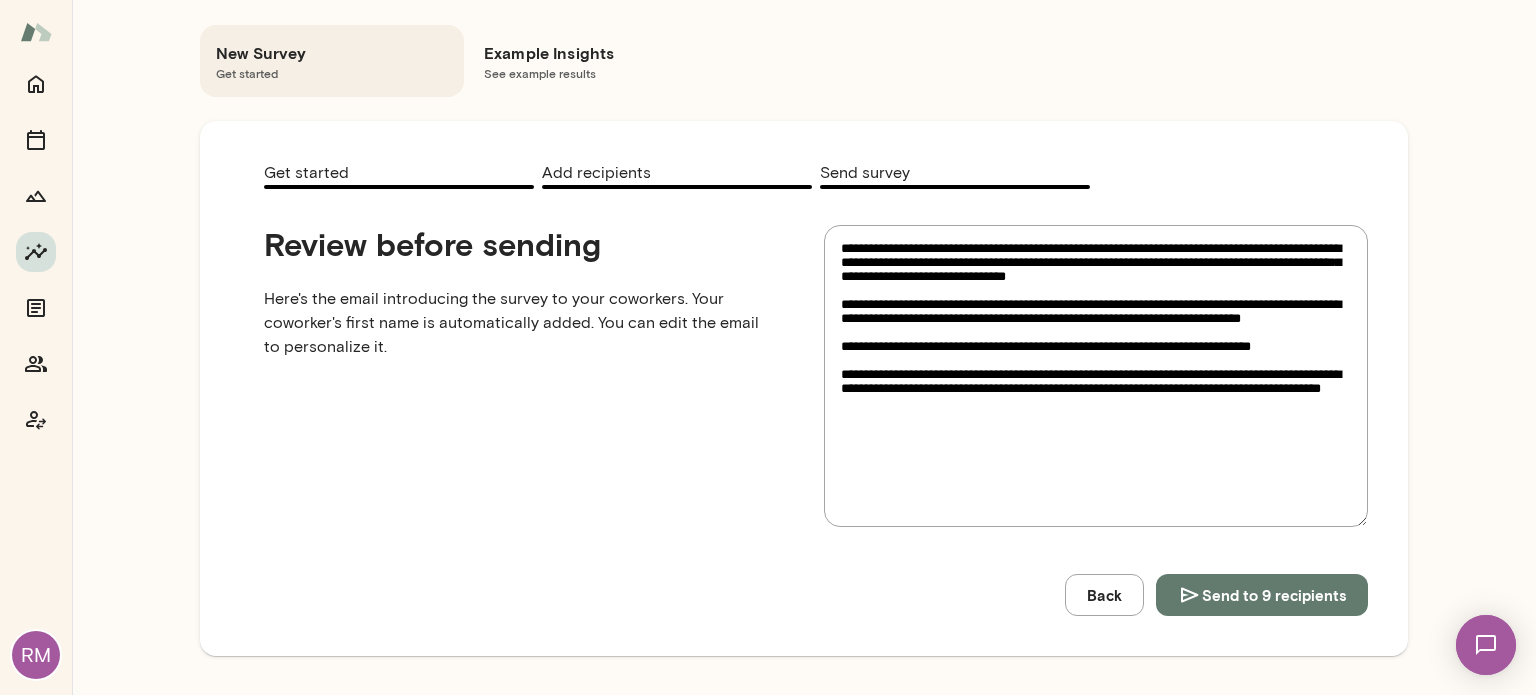 type on "**********" 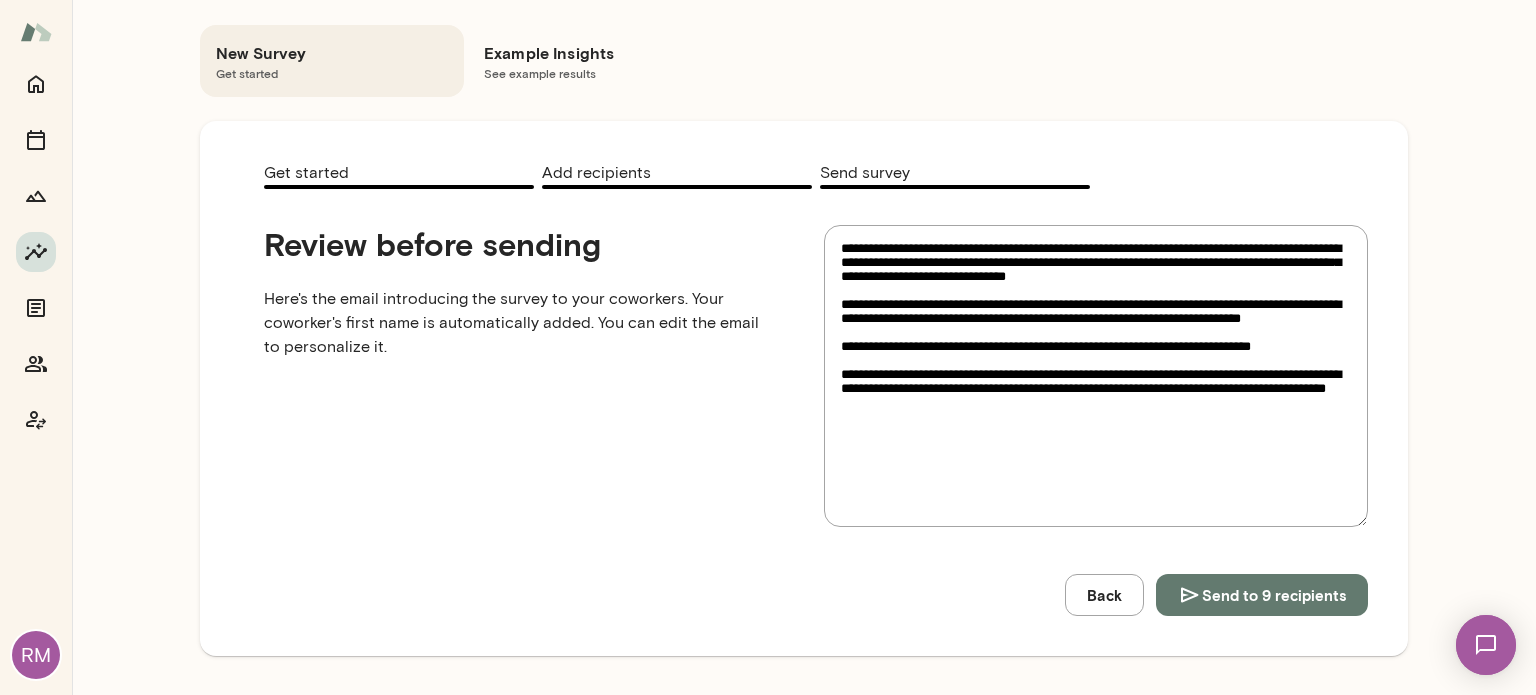 type on "**********" 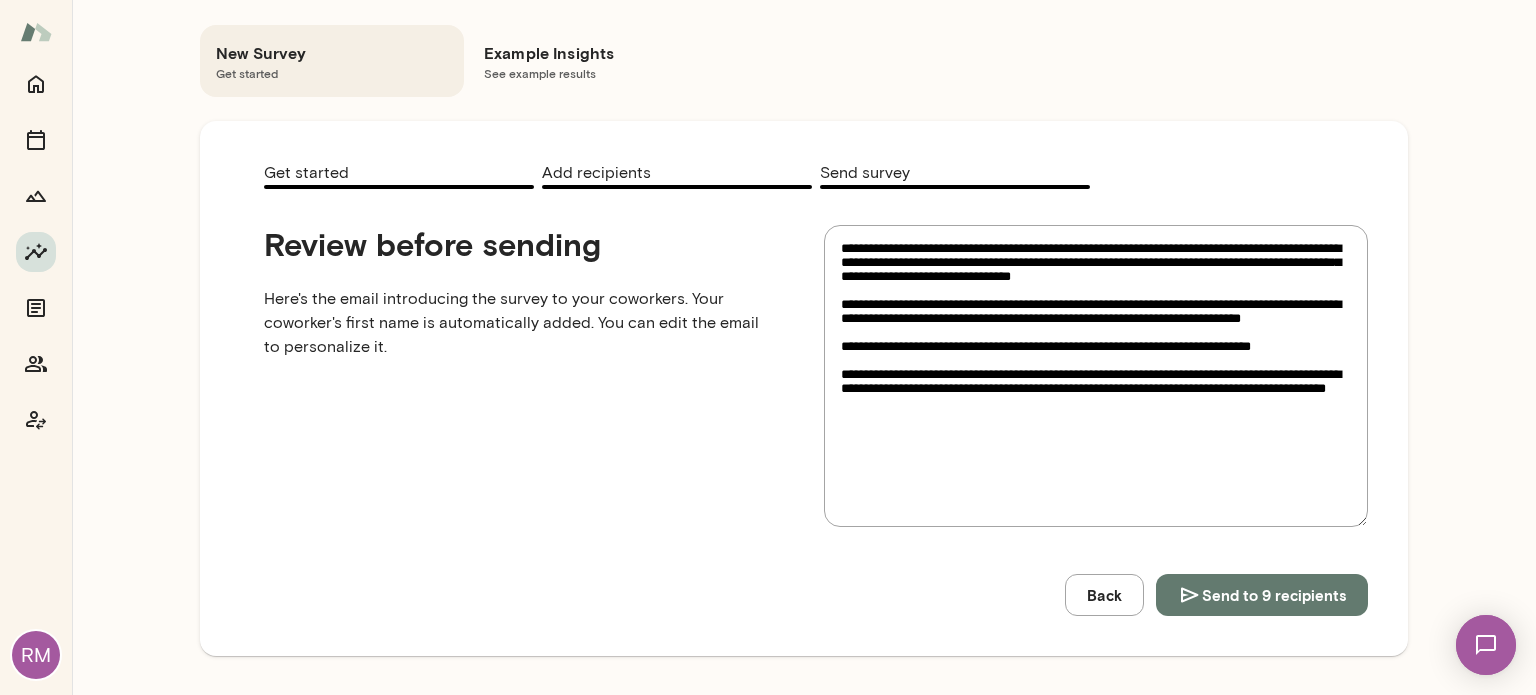 type on "**********" 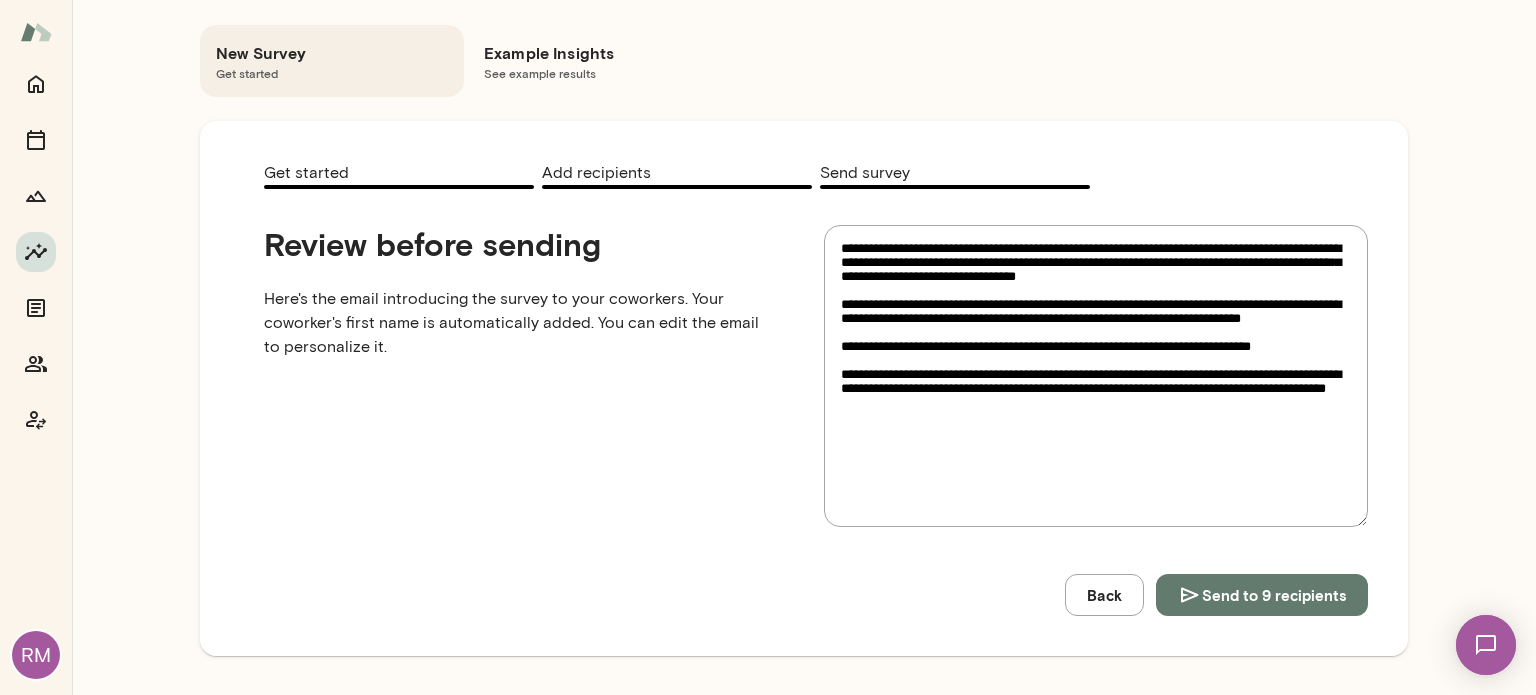 type on "**********" 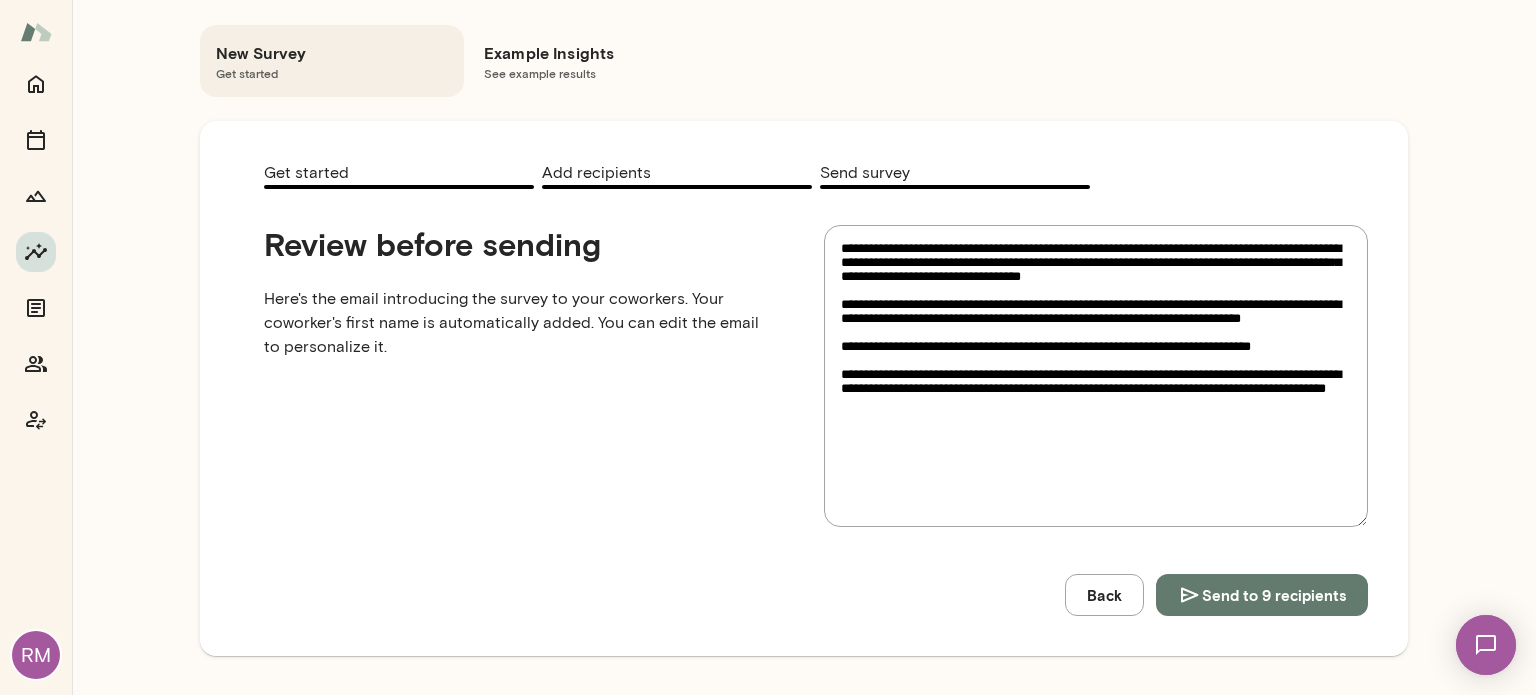 type on "**********" 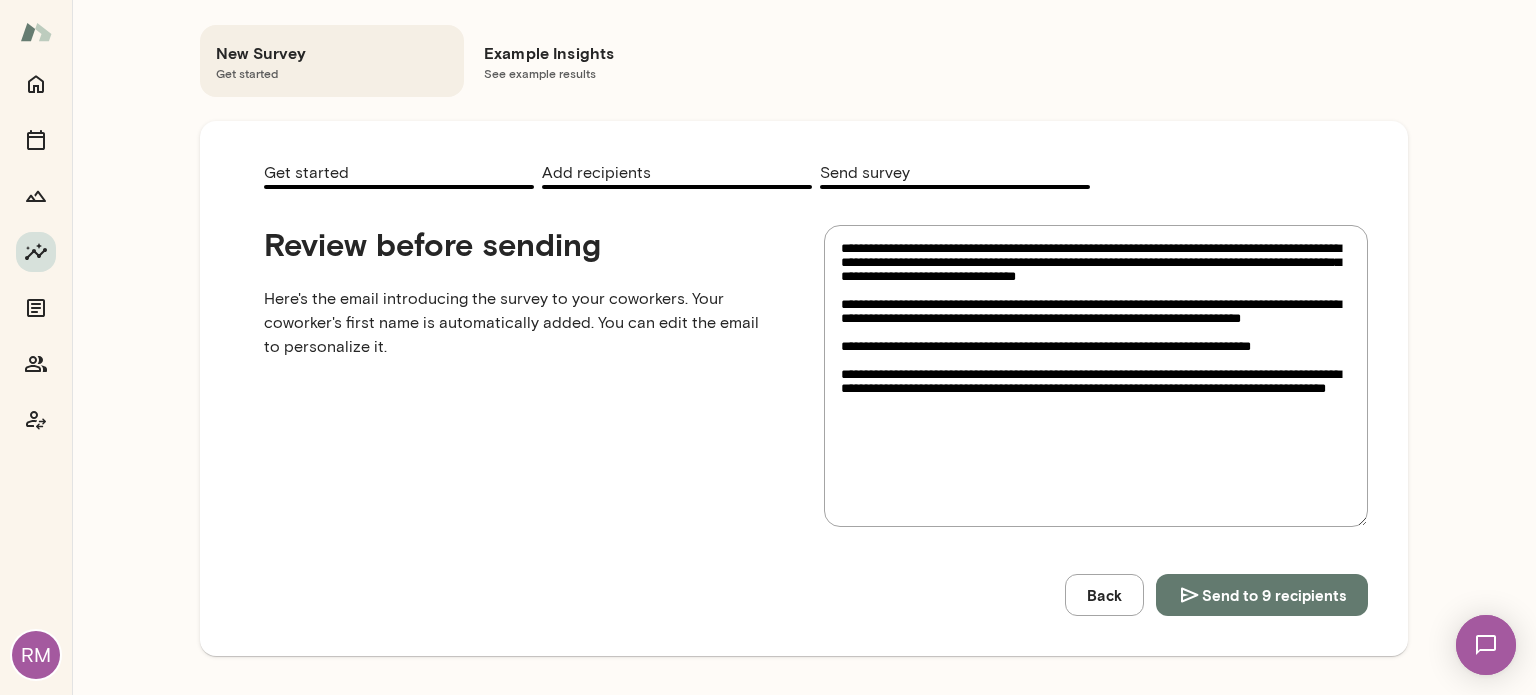 type on "**********" 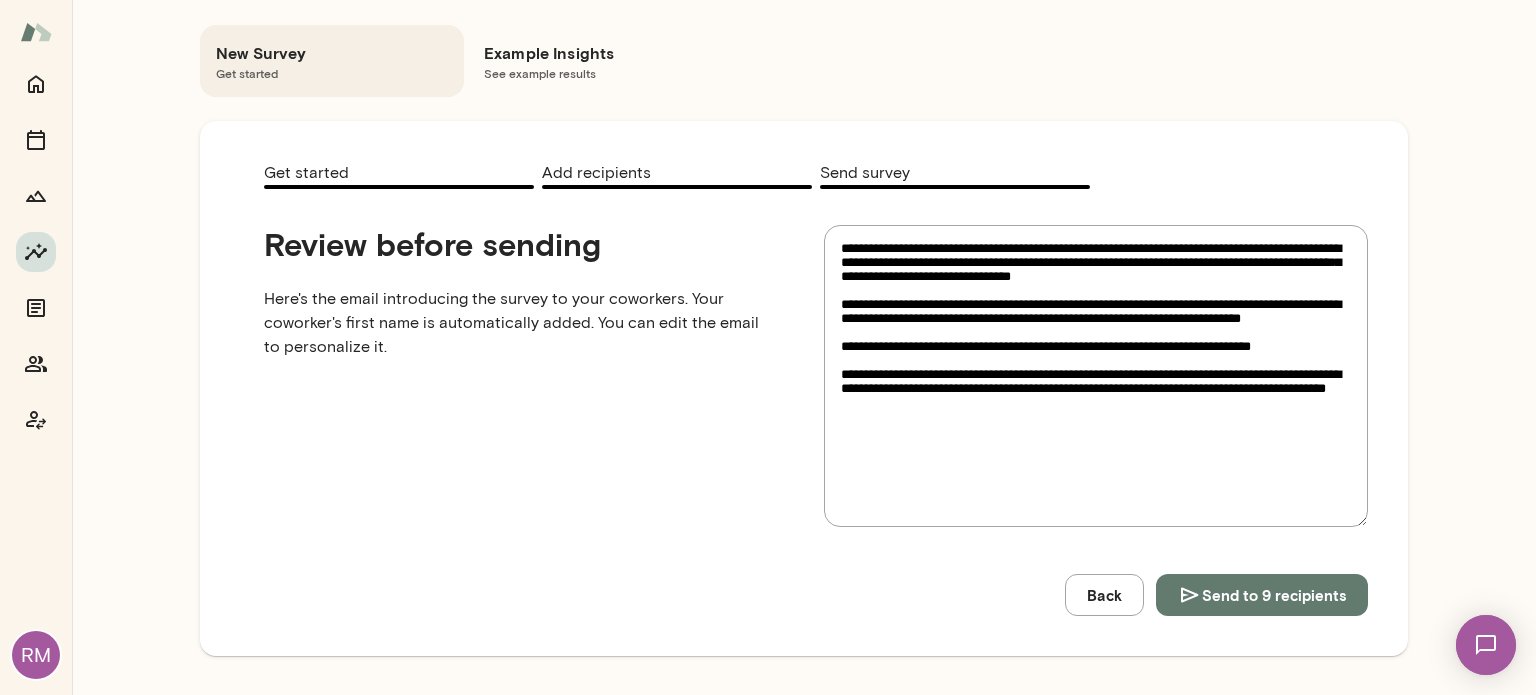 type on "**********" 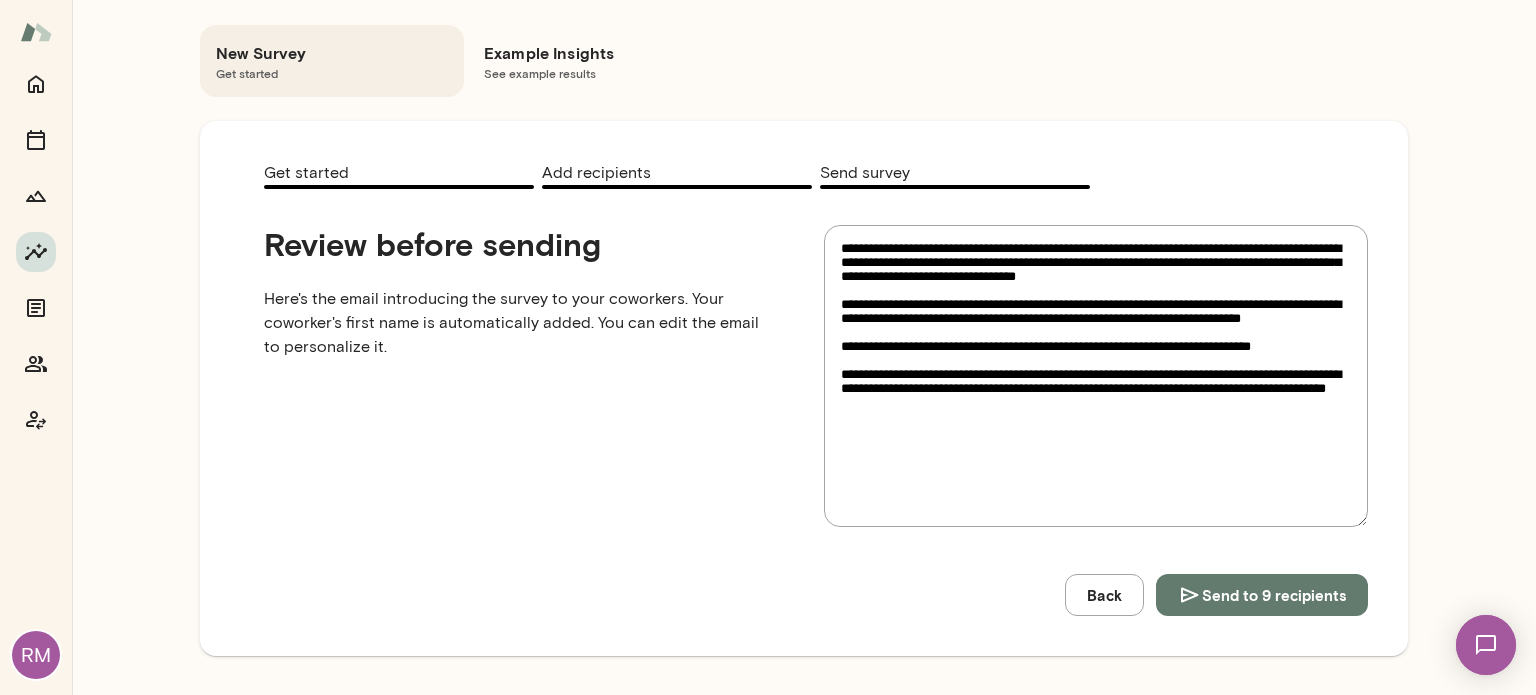 type on "*" 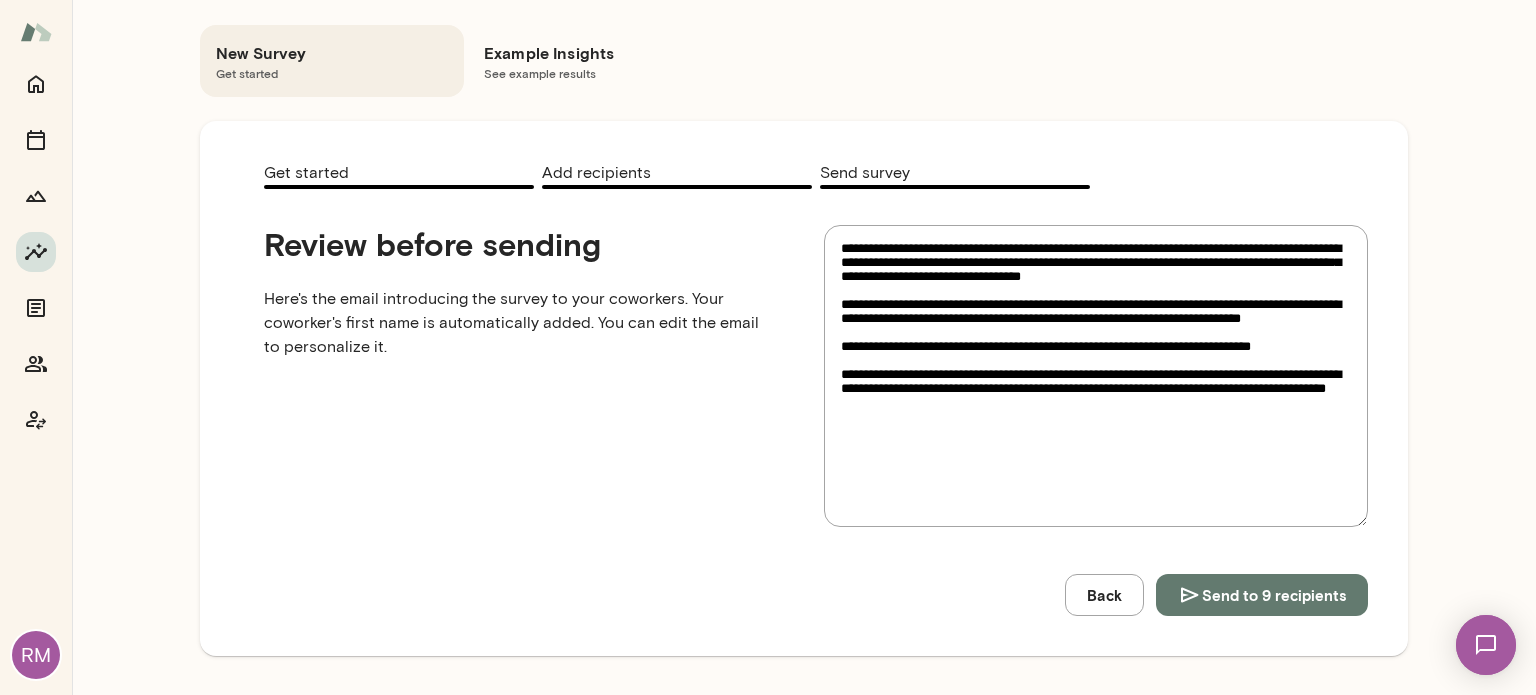 type on "**********" 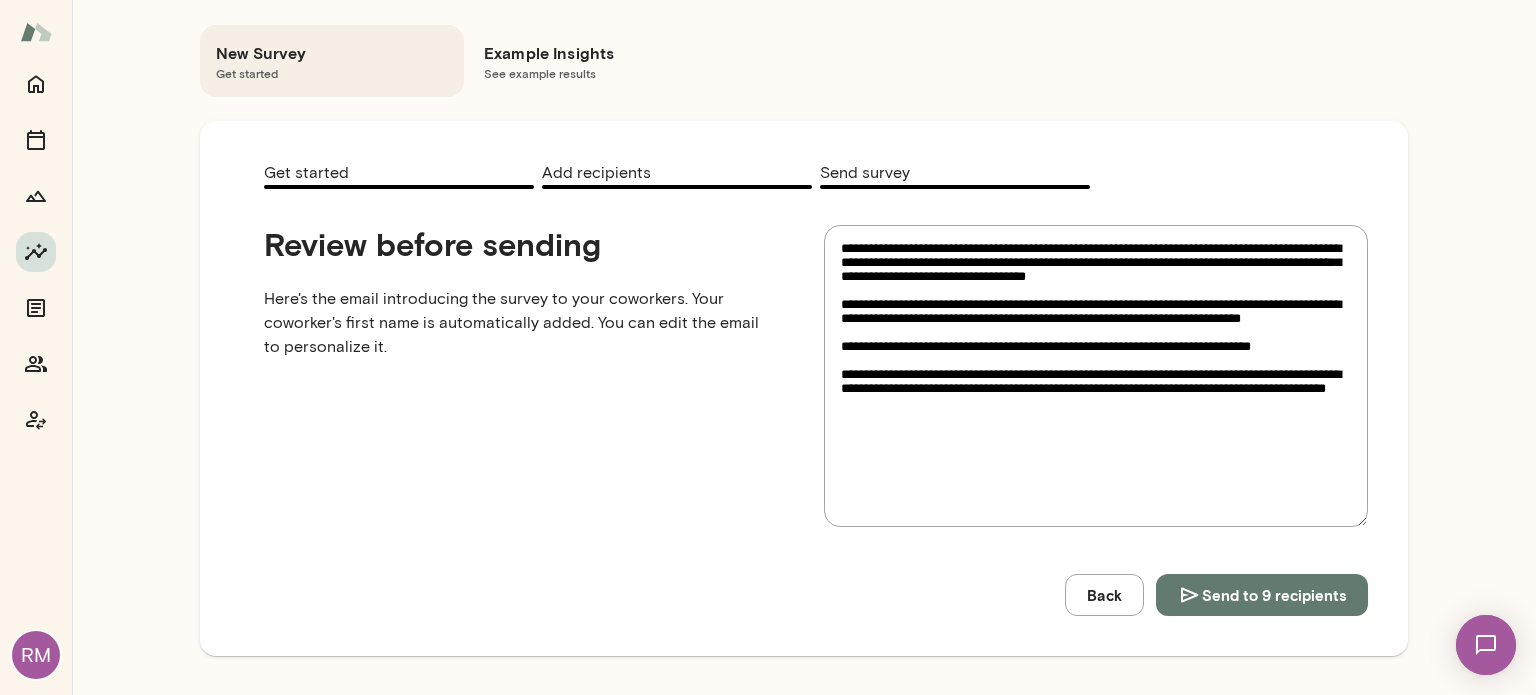 type on "**********" 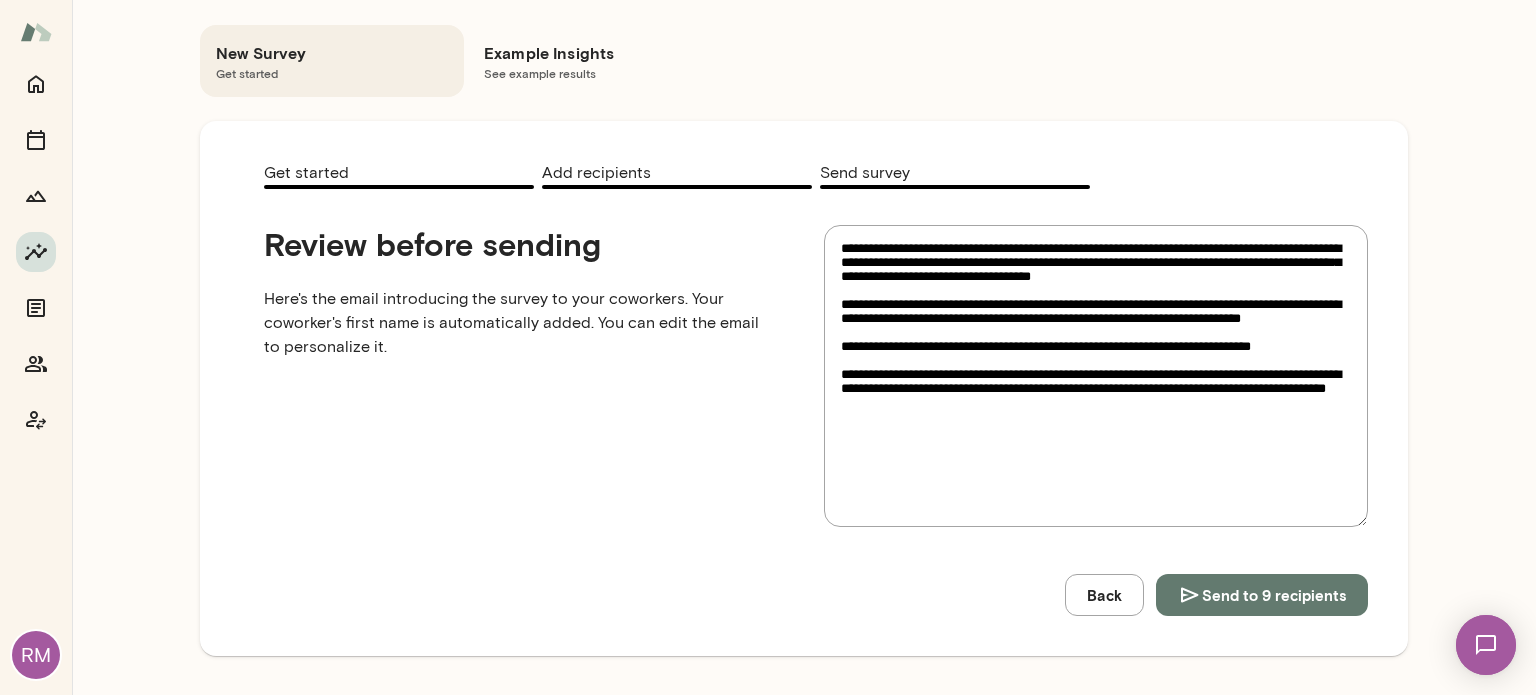 type on "*" 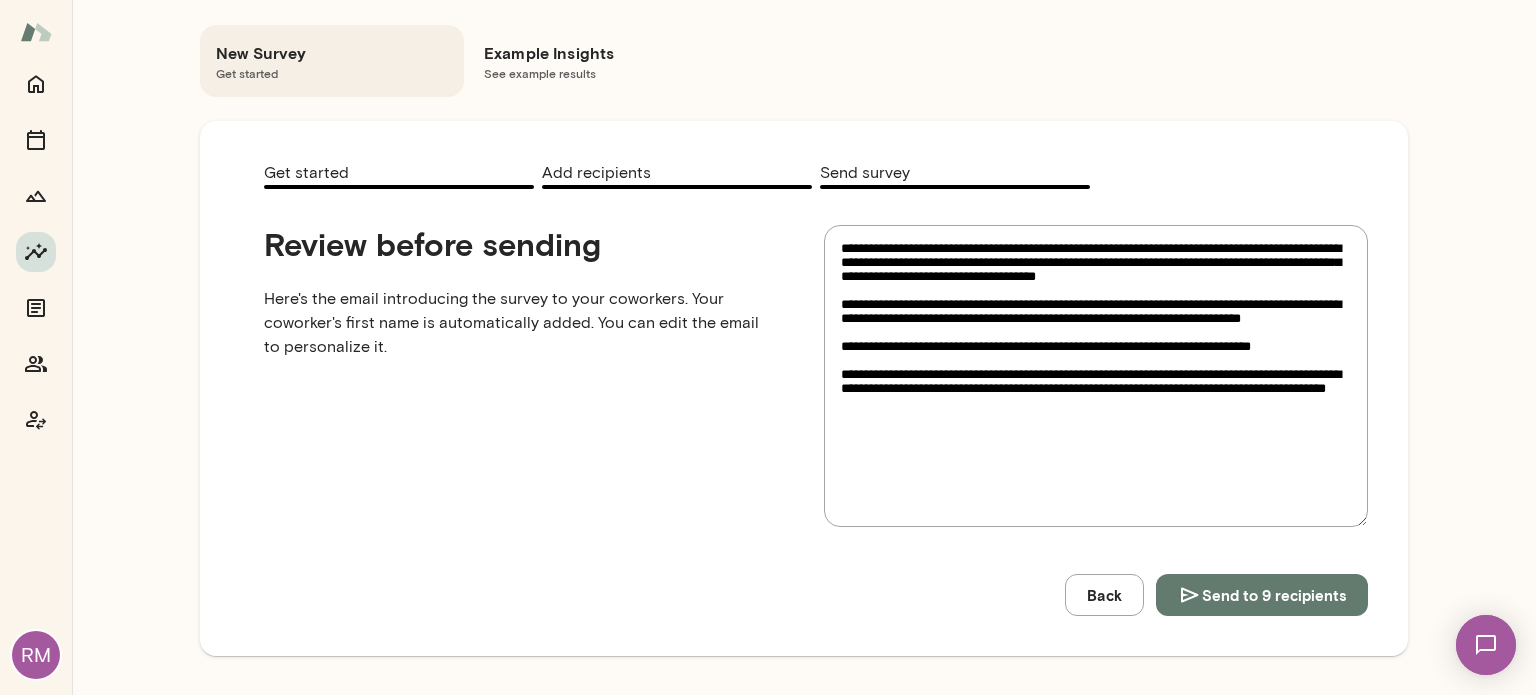 type on "**********" 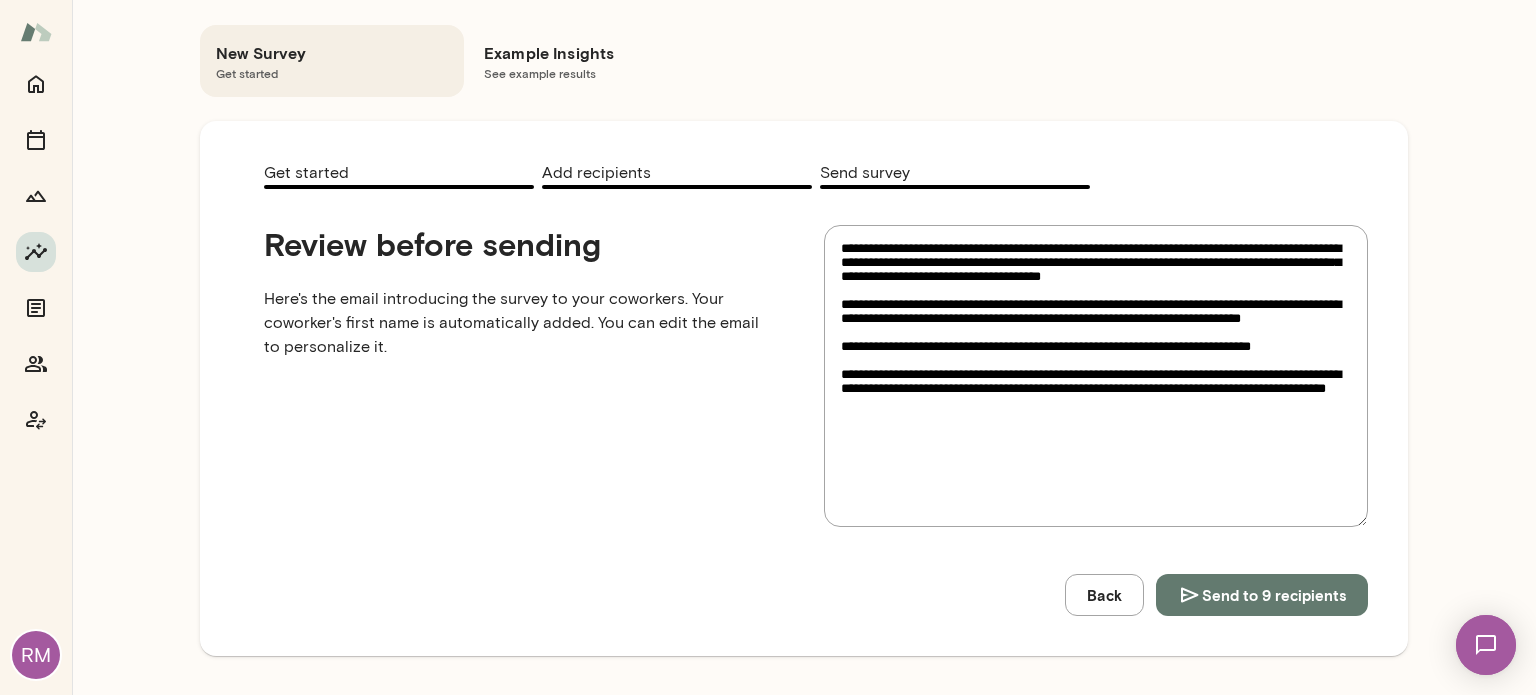 type on "**********" 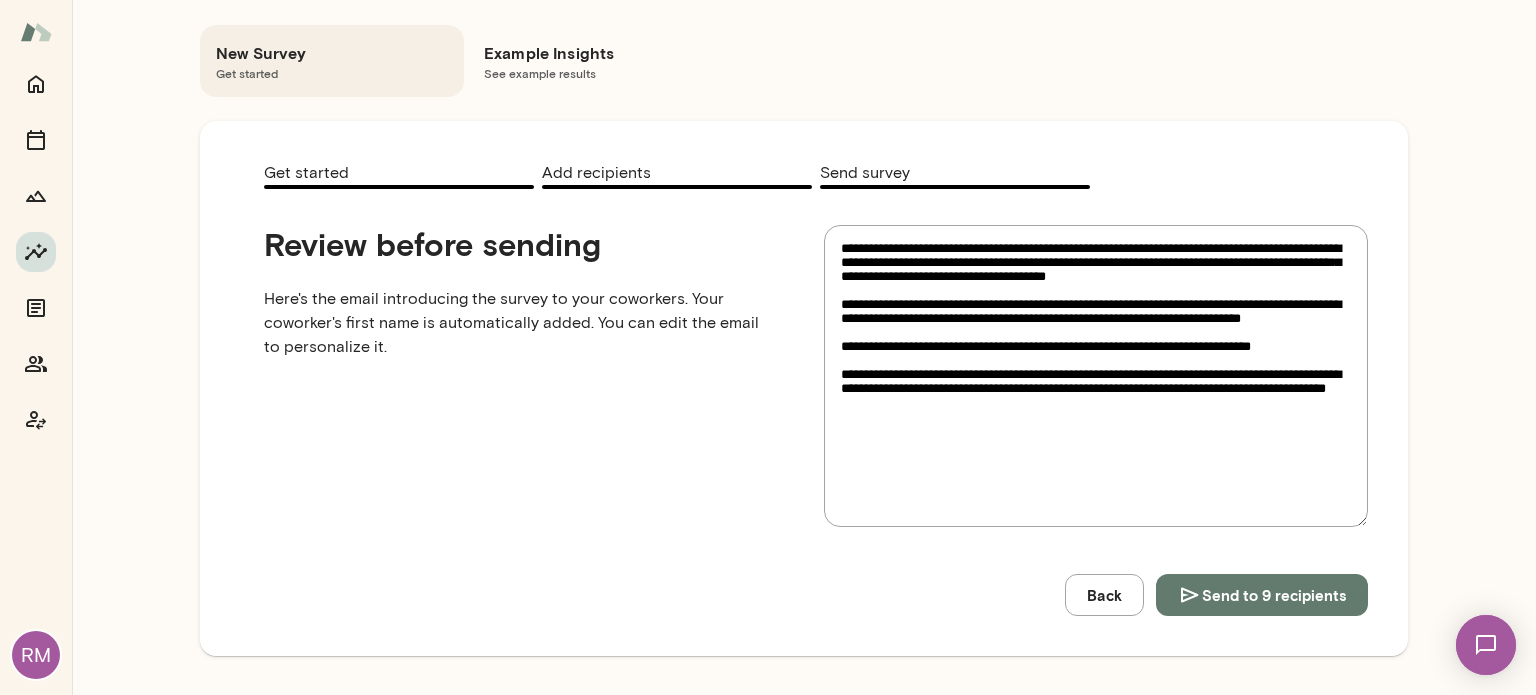 type on "**********" 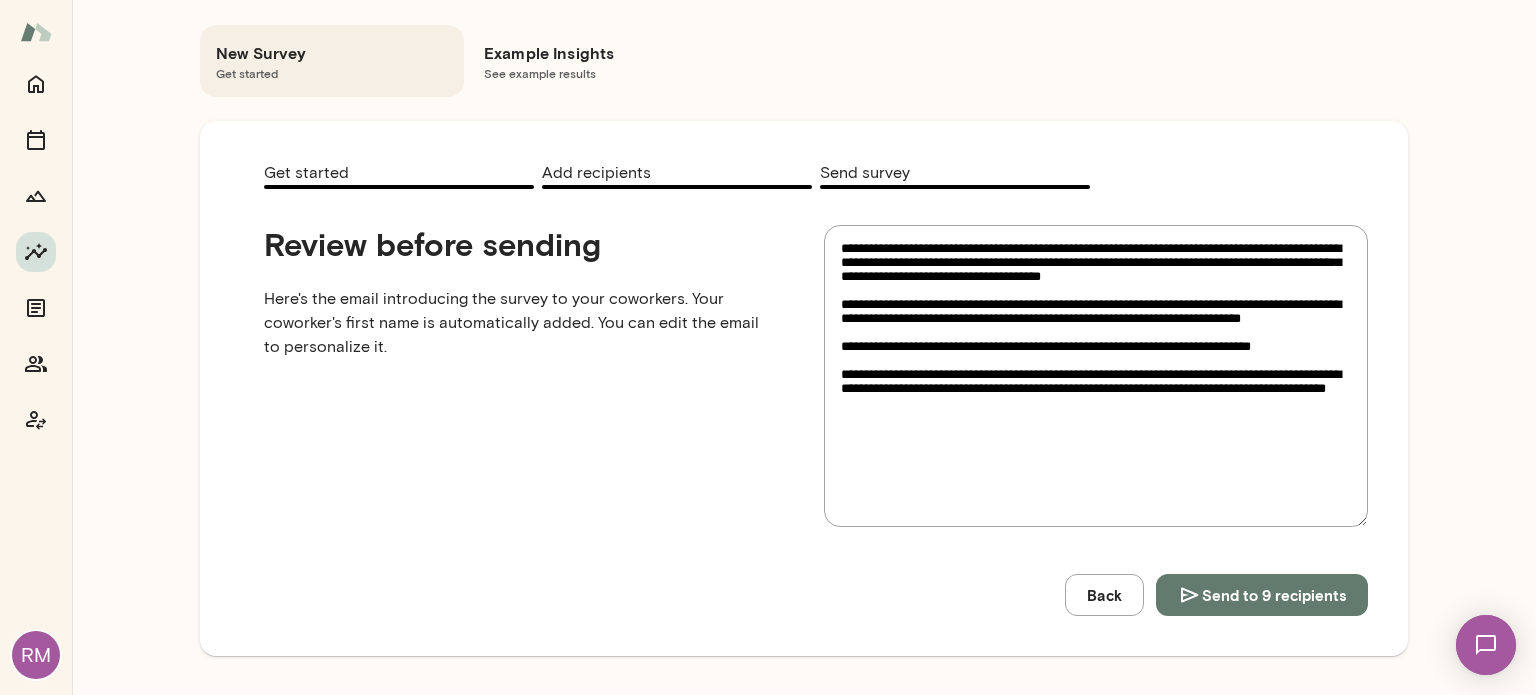 type on "**********" 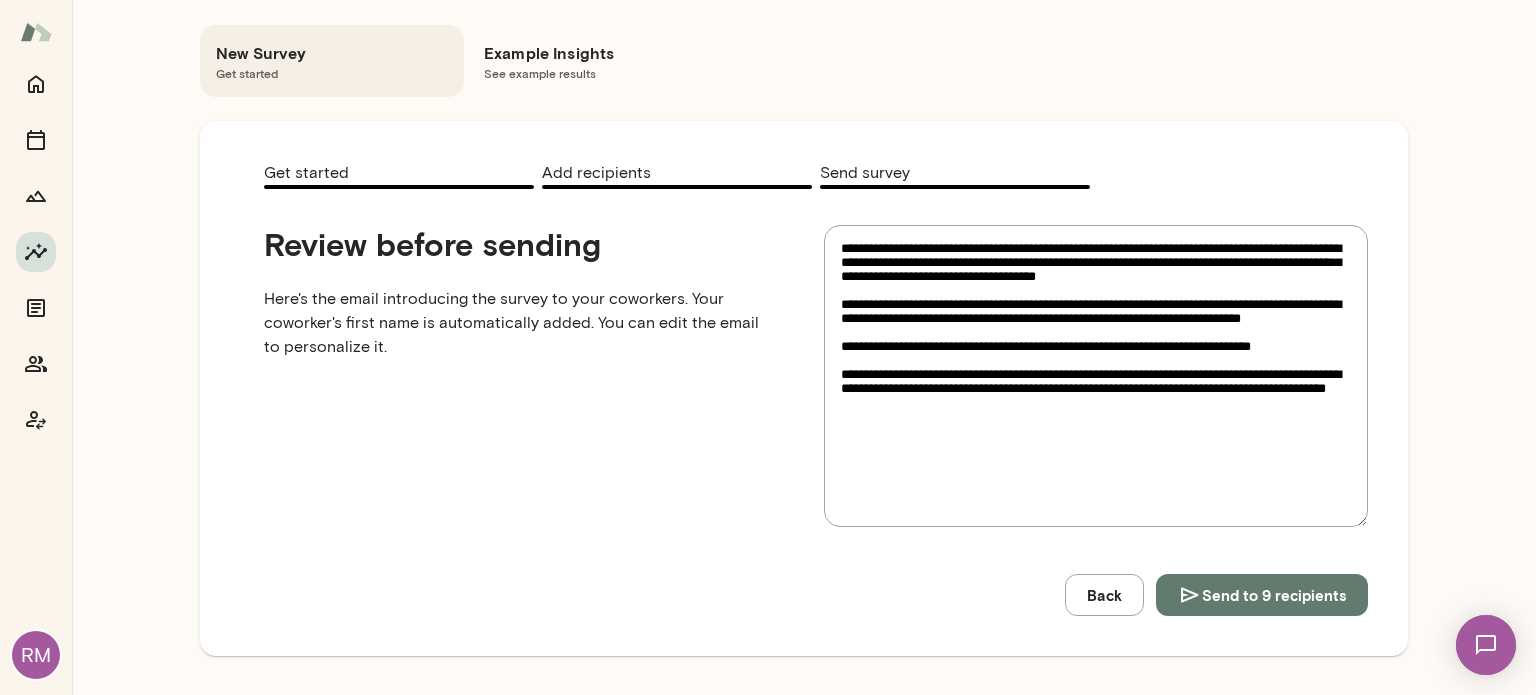 type 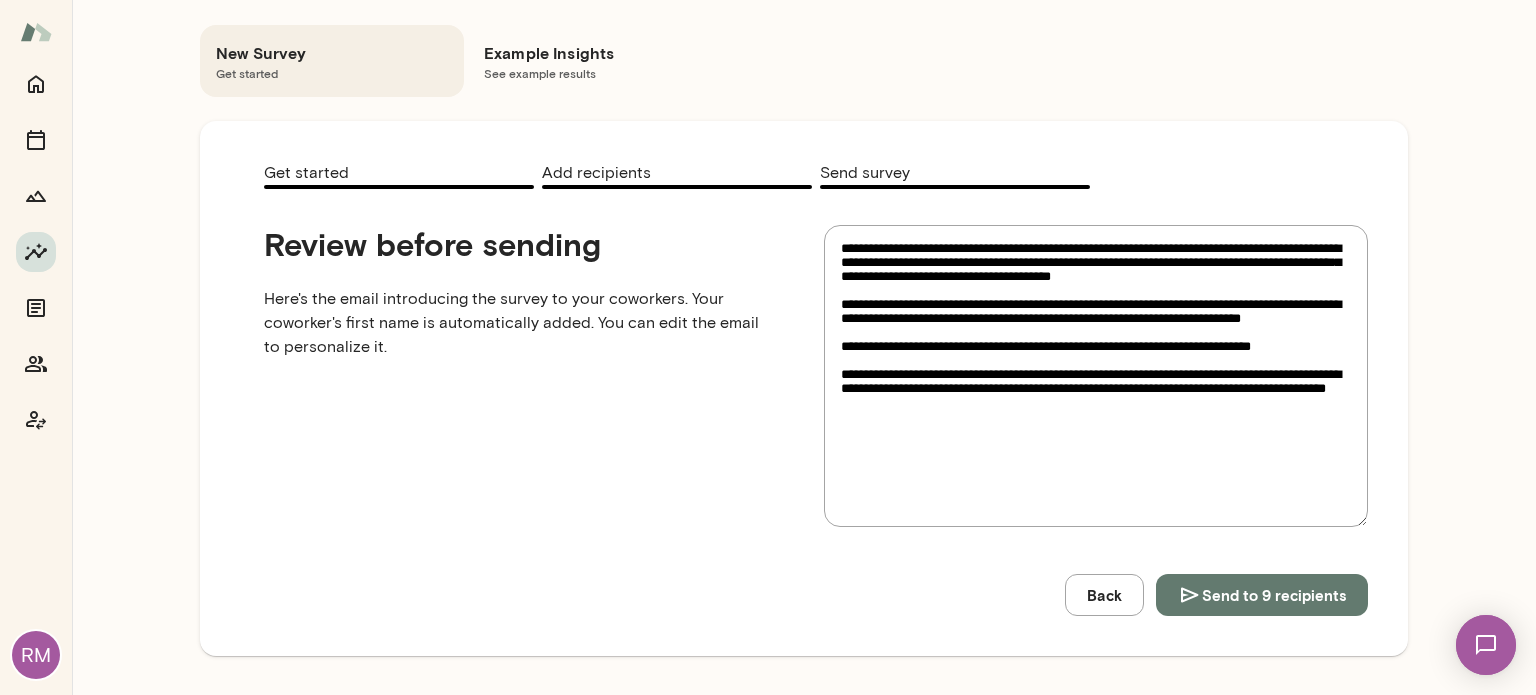 click on "**********" at bounding box center [1096, 376] 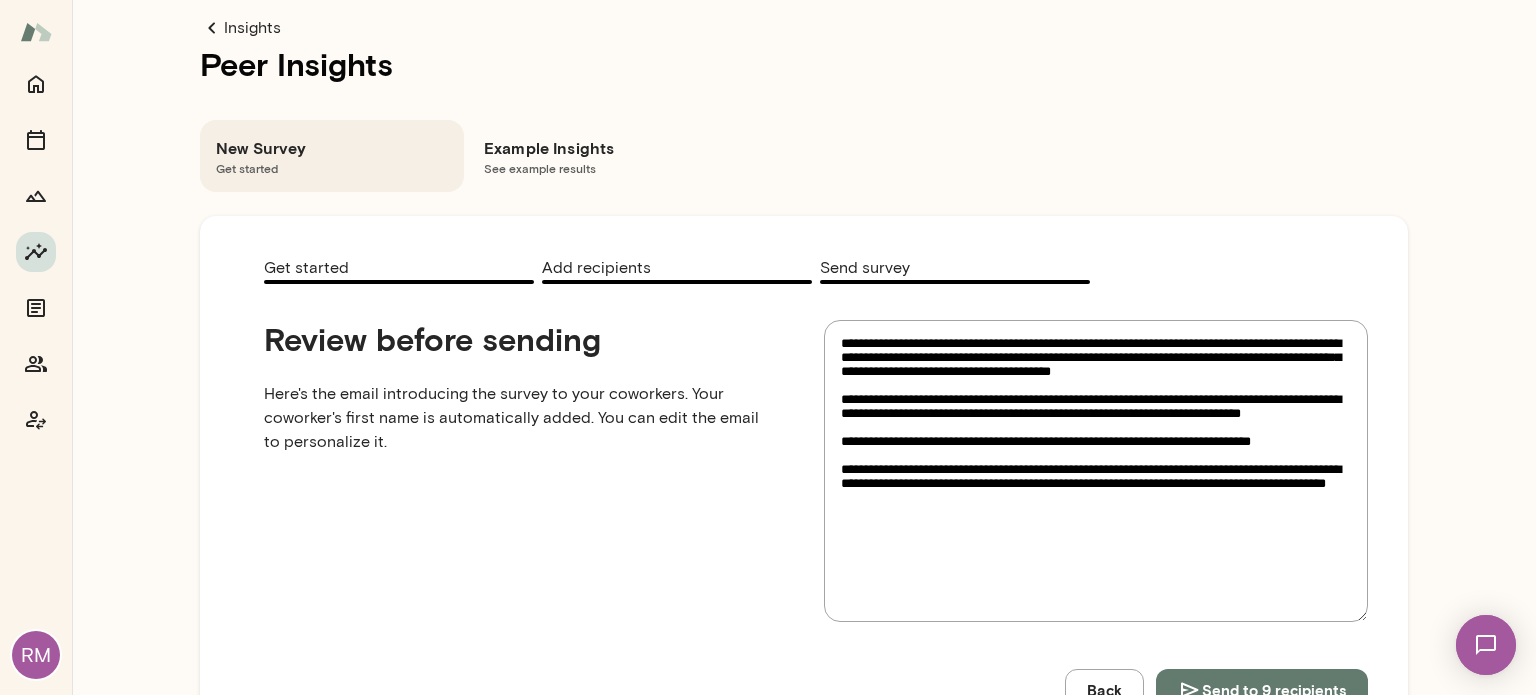 scroll, scrollTop: 95, scrollLeft: 0, axis: vertical 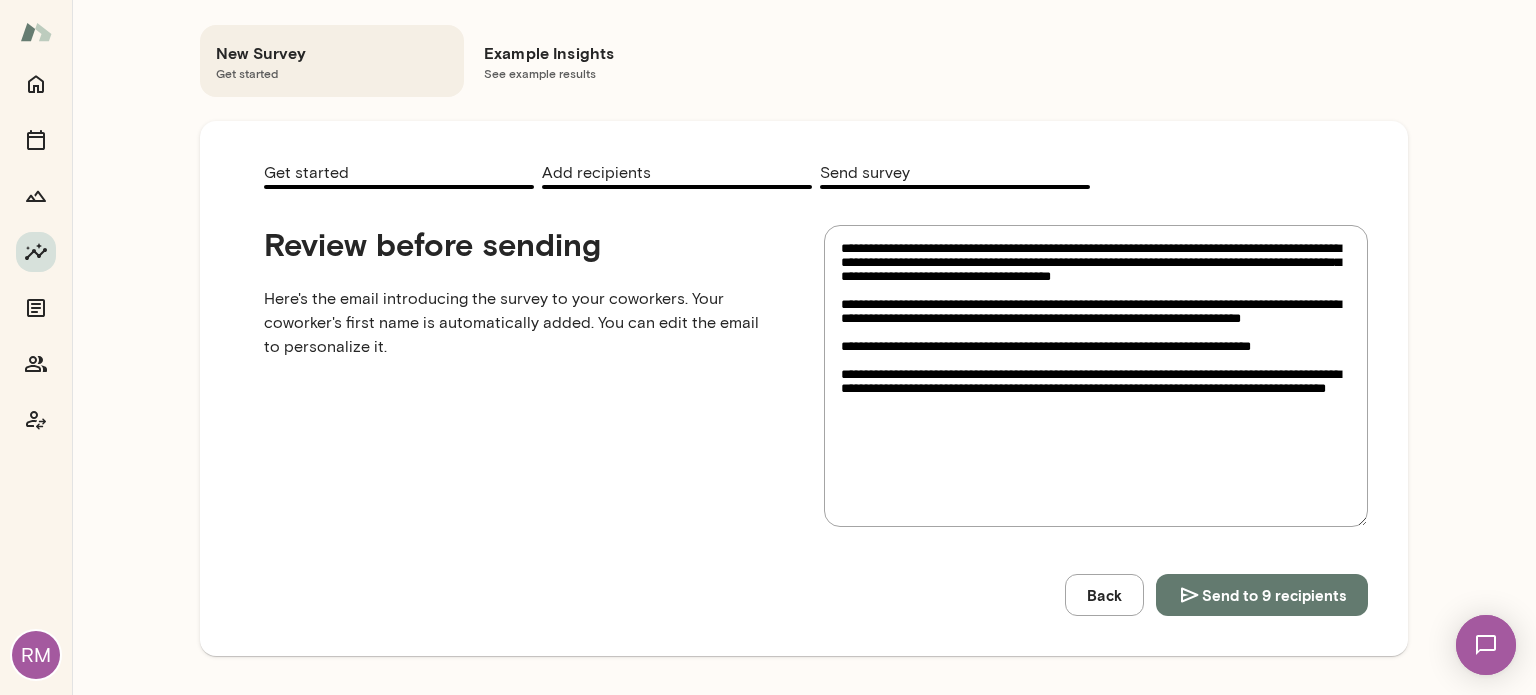 drag, startPoint x: 934, startPoint y: 265, endPoint x: 1302, endPoint y: 243, distance: 368.657 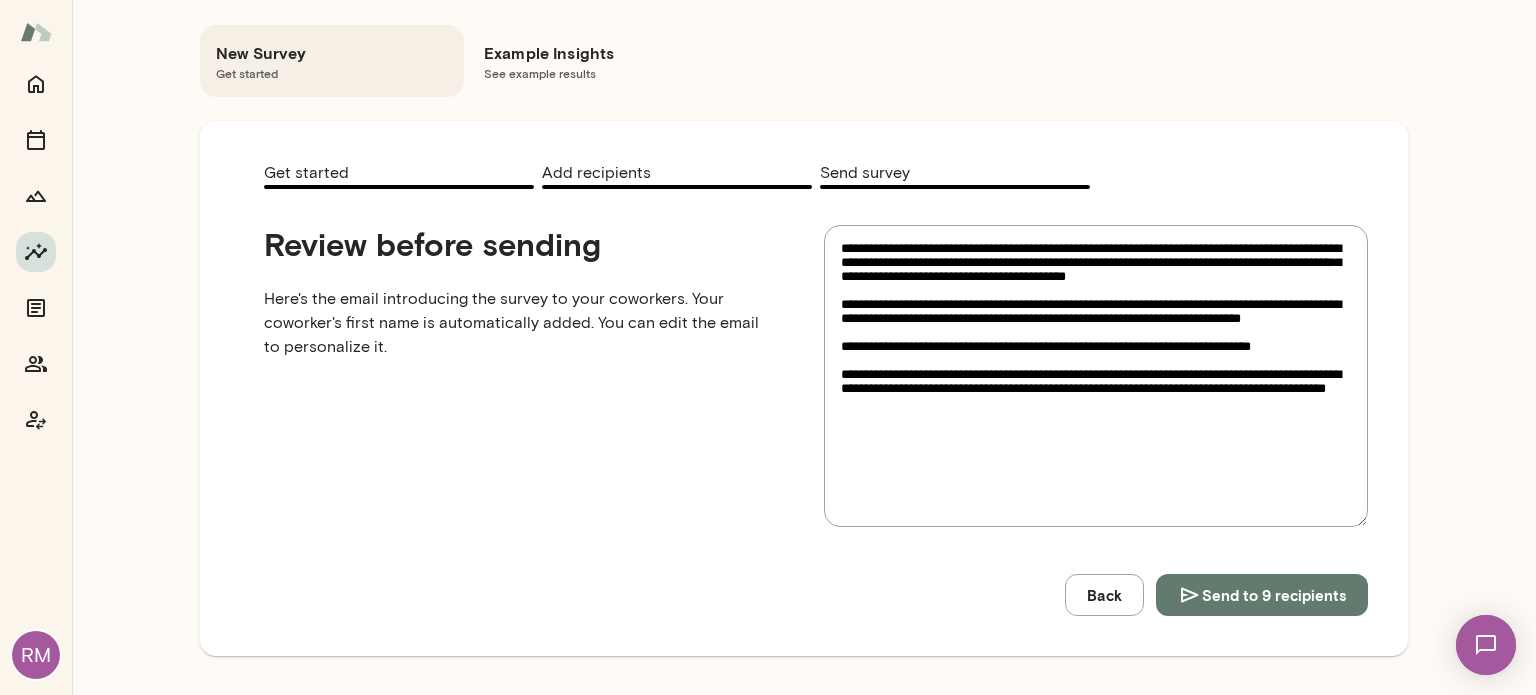 click on "Review before sending Here's the email introducing the survey to your coworkers. Your coworker's first name is automatically added. You can edit the email to personalize it." at bounding box center (516, 399) 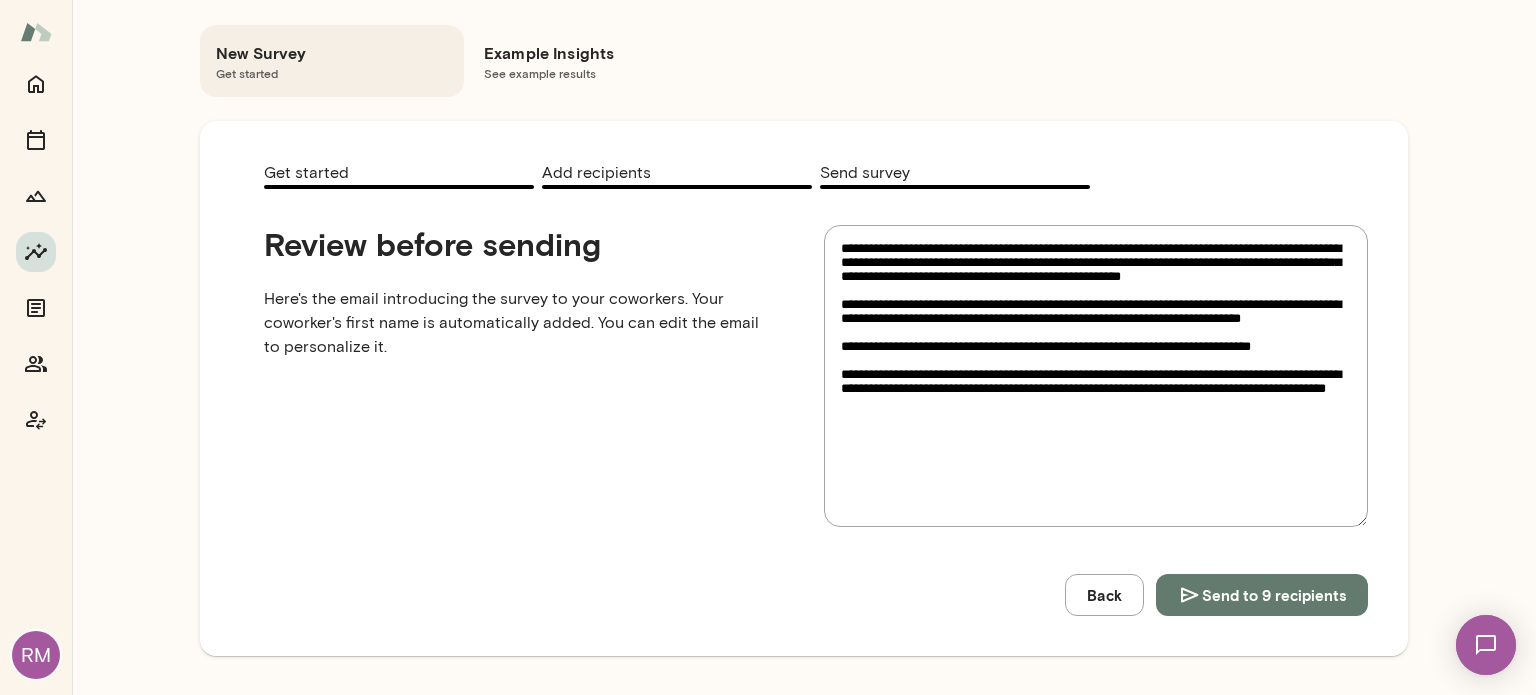 drag, startPoint x: 1027, startPoint y: 269, endPoint x: 952, endPoint y: 266, distance: 75.059975 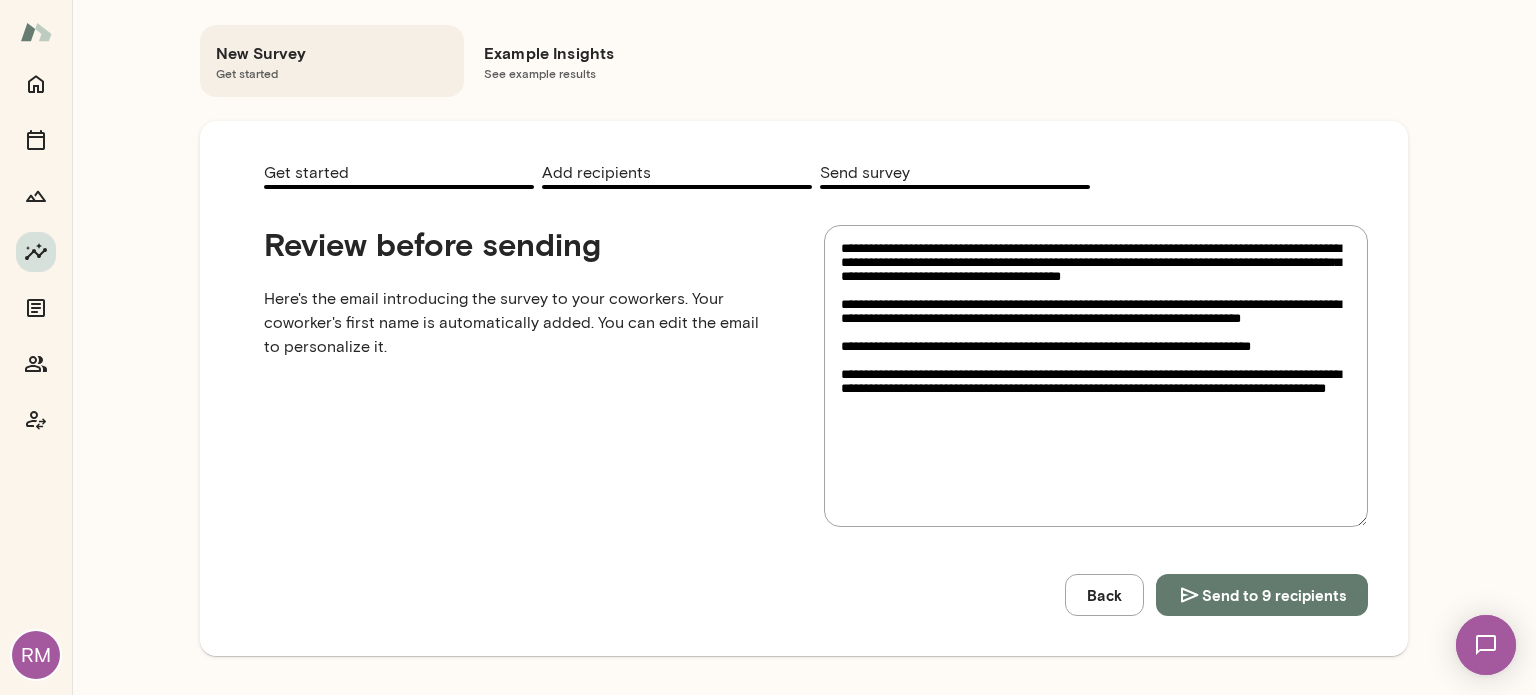 click on "**********" at bounding box center (1096, 376) 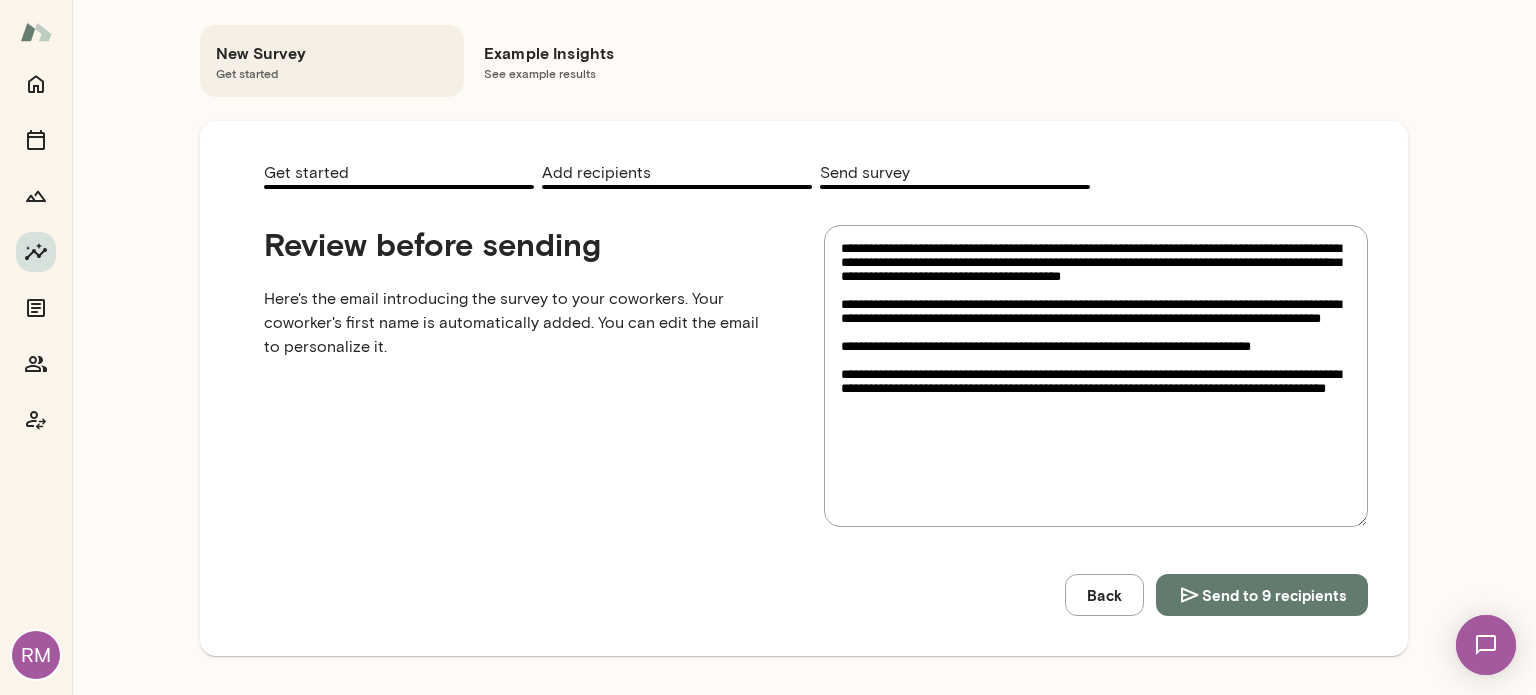 paste 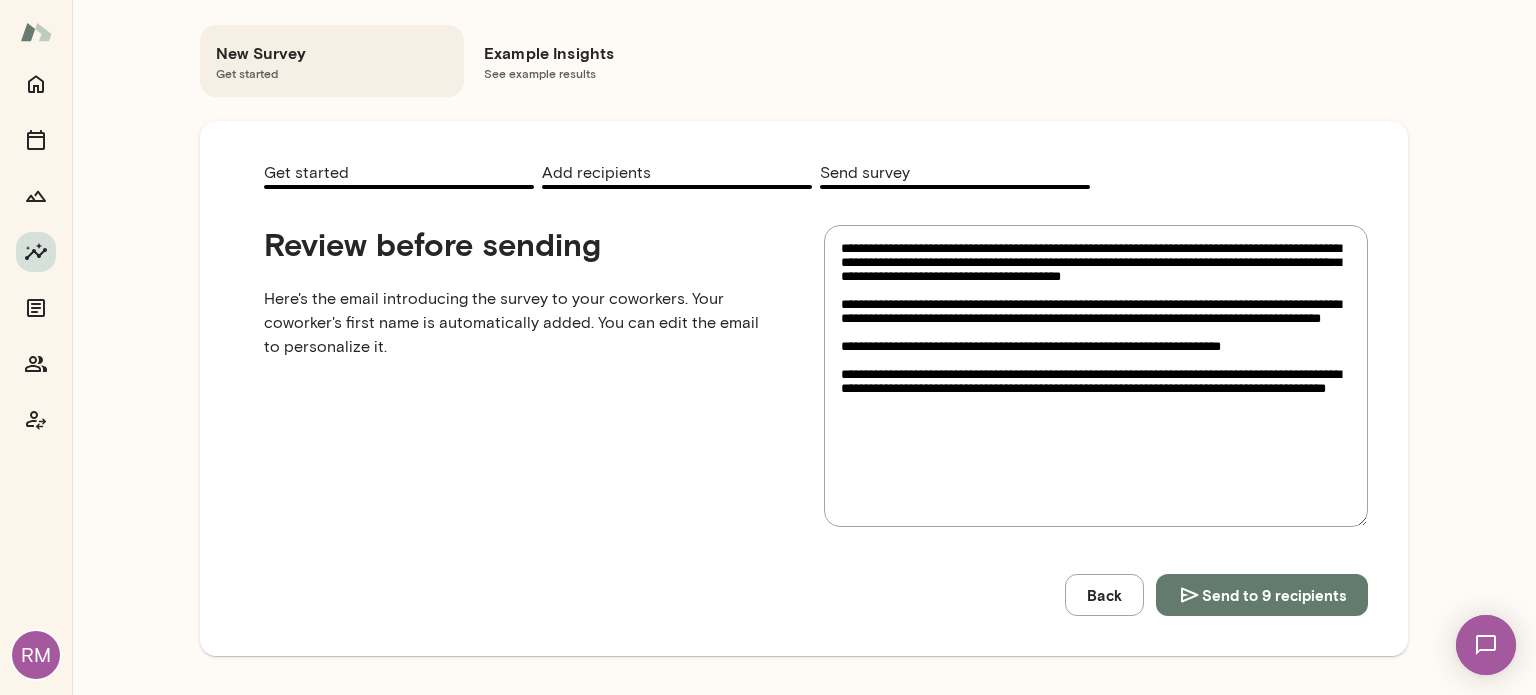 click on "**********" at bounding box center (1096, 376) 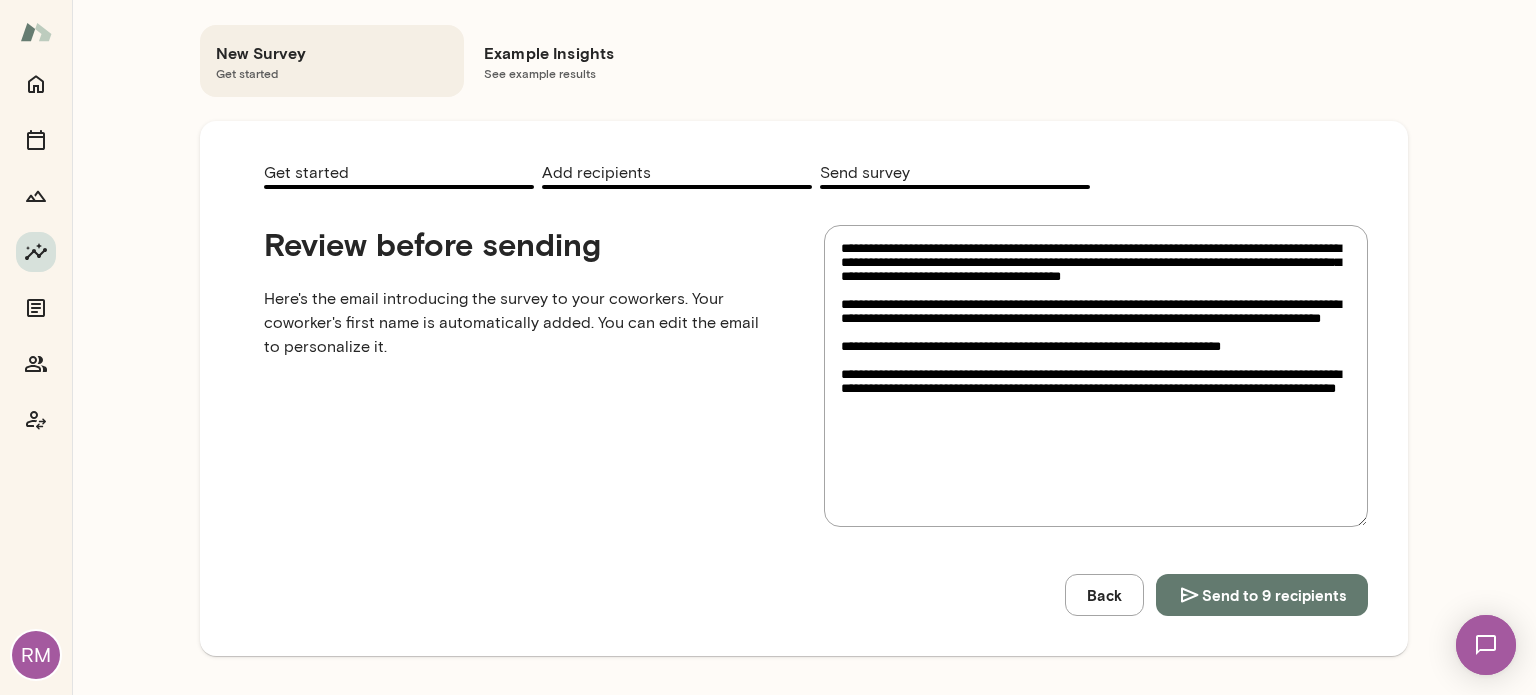 click on "**********" at bounding box center (1096, 376) 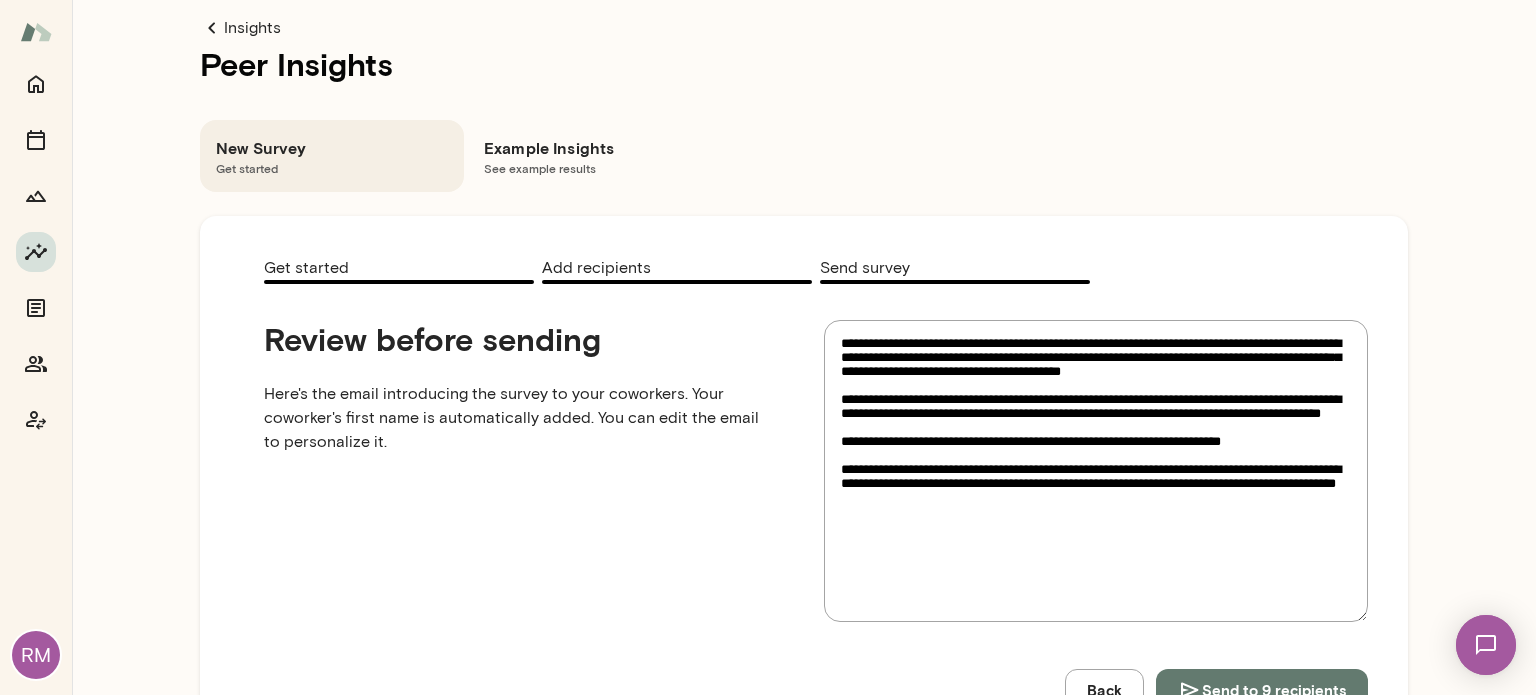 scroll, scrollTop: 95, scrollLeft: 0, axis: vertical 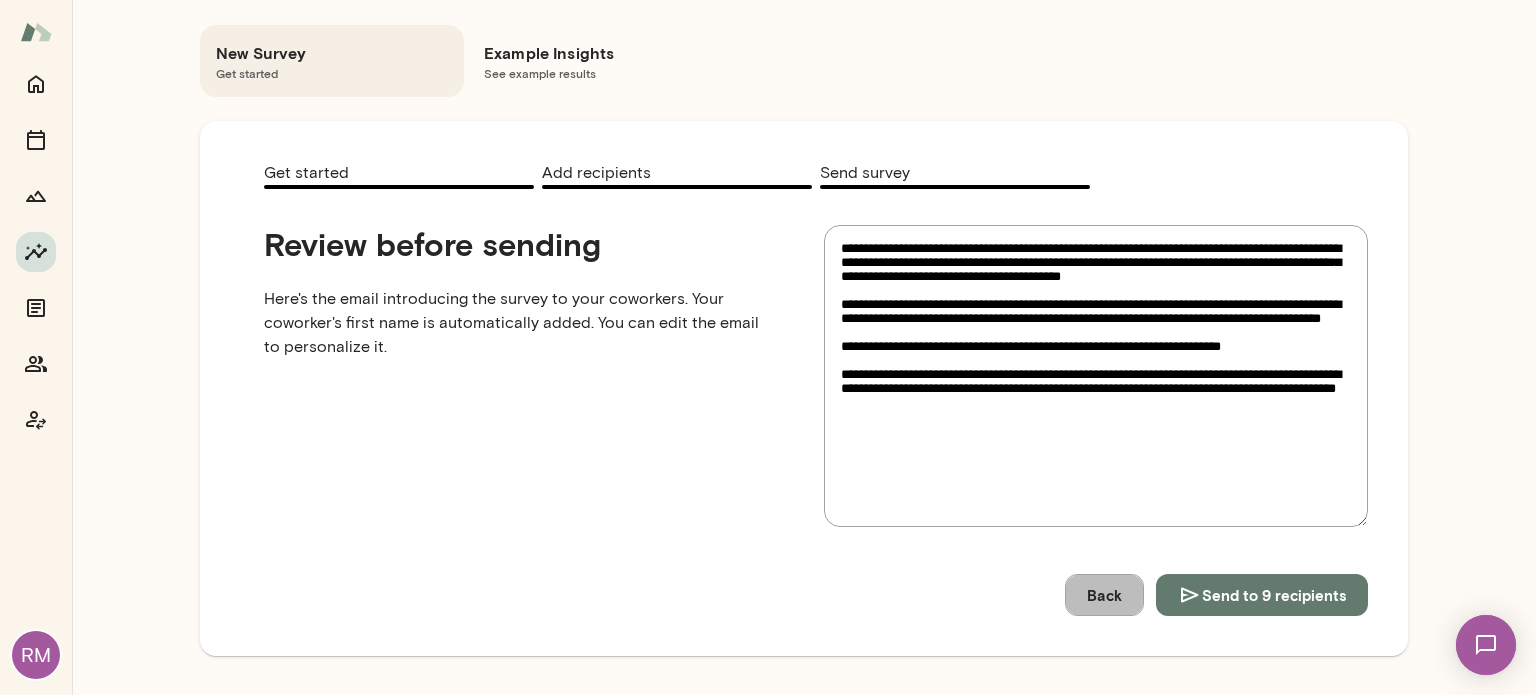 click on "Back" at bounding box center (1104, 595) 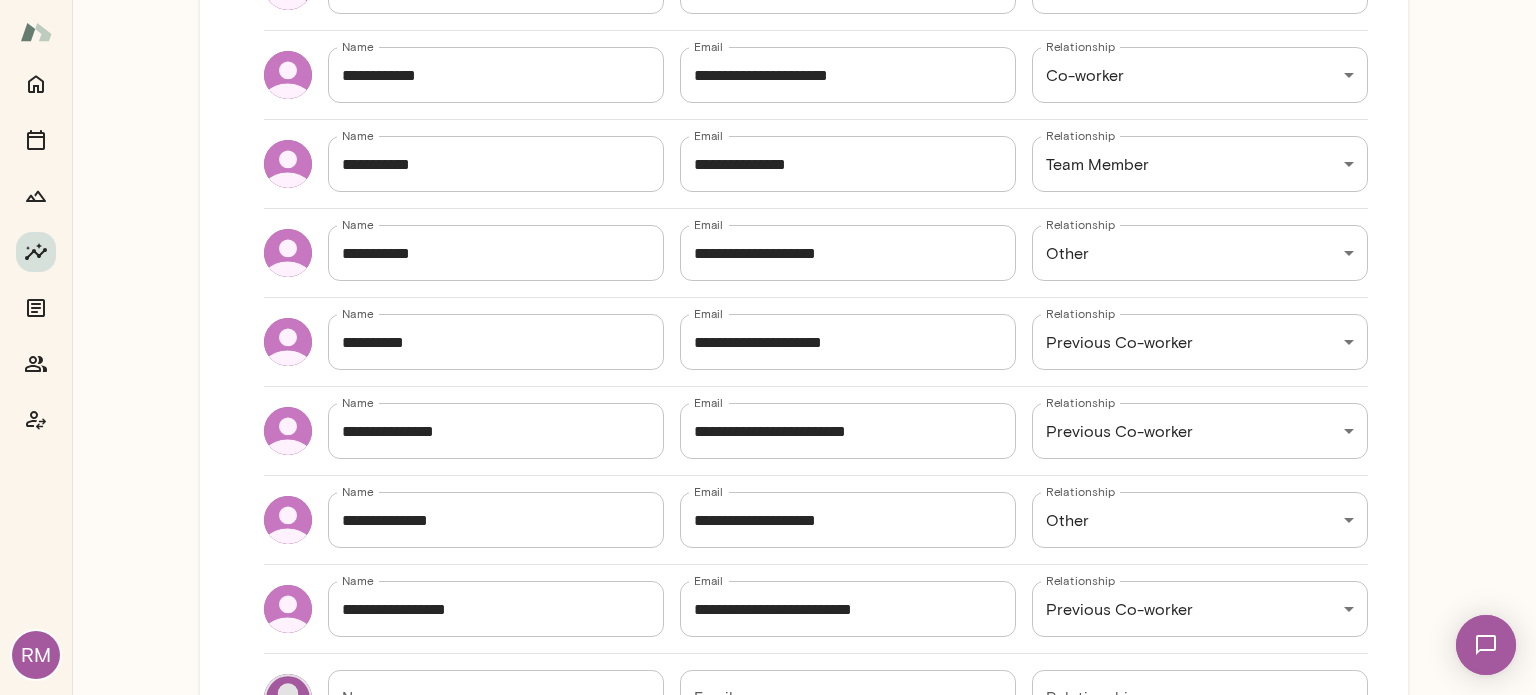 scroll, scrollTop: 576, scrollLeft: 0, axis: vertical 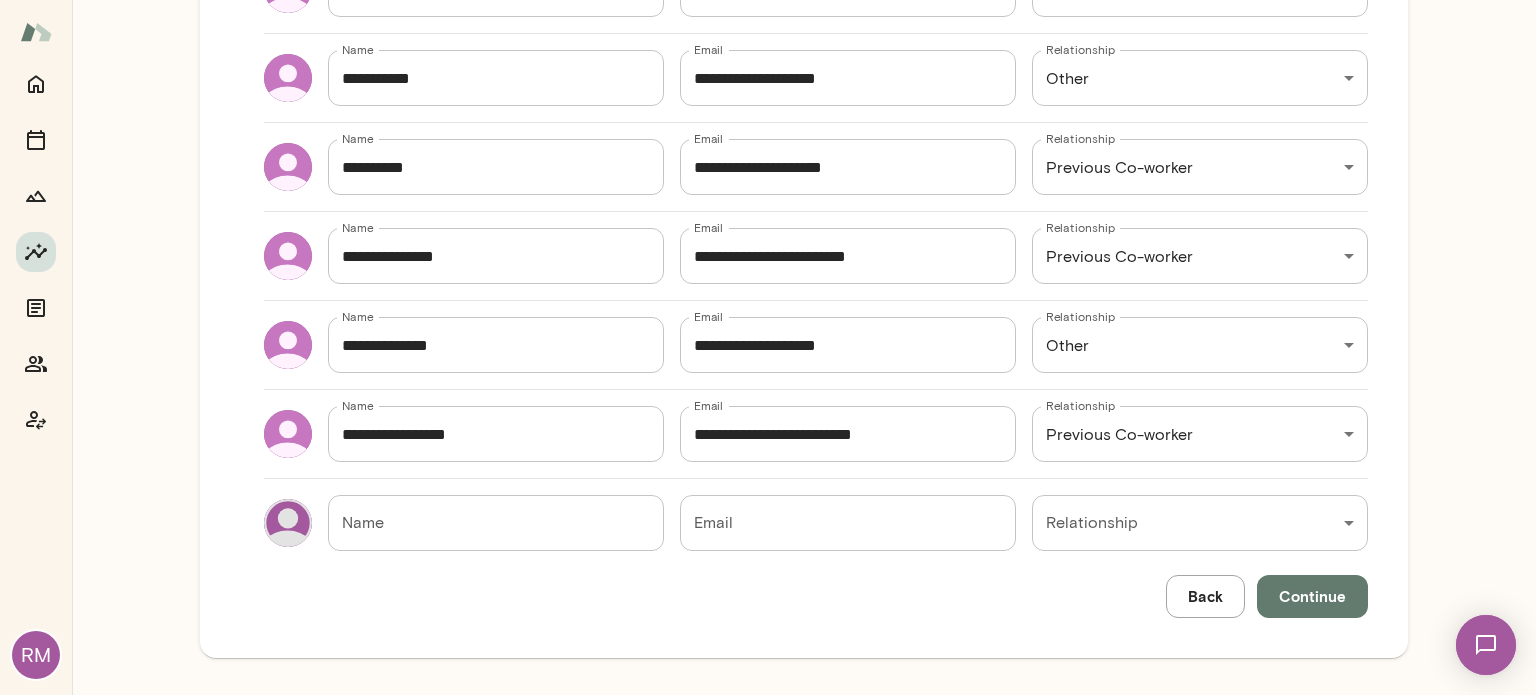 click on "Continue" at bounding box center [1312, 596] 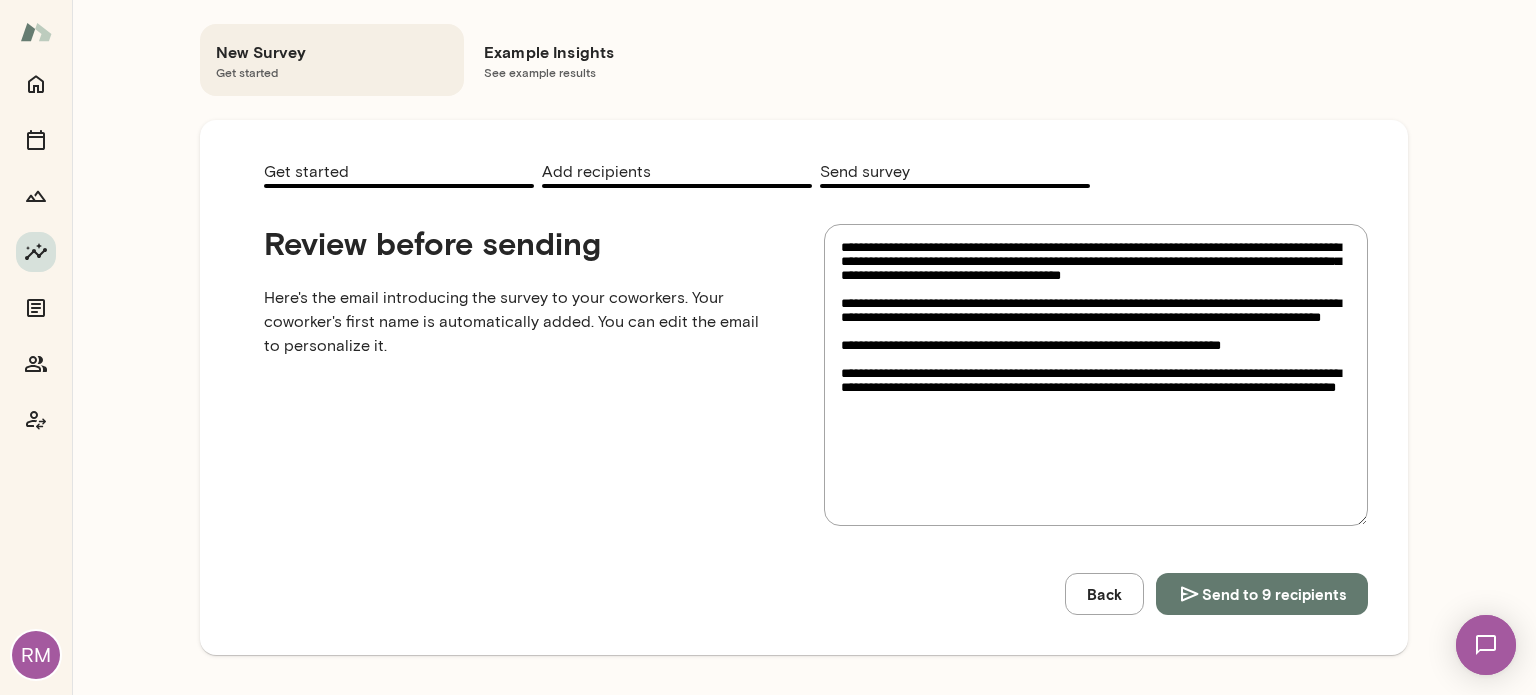 scroll, scrollTop: 0, scrollLeft: 0, axis: both 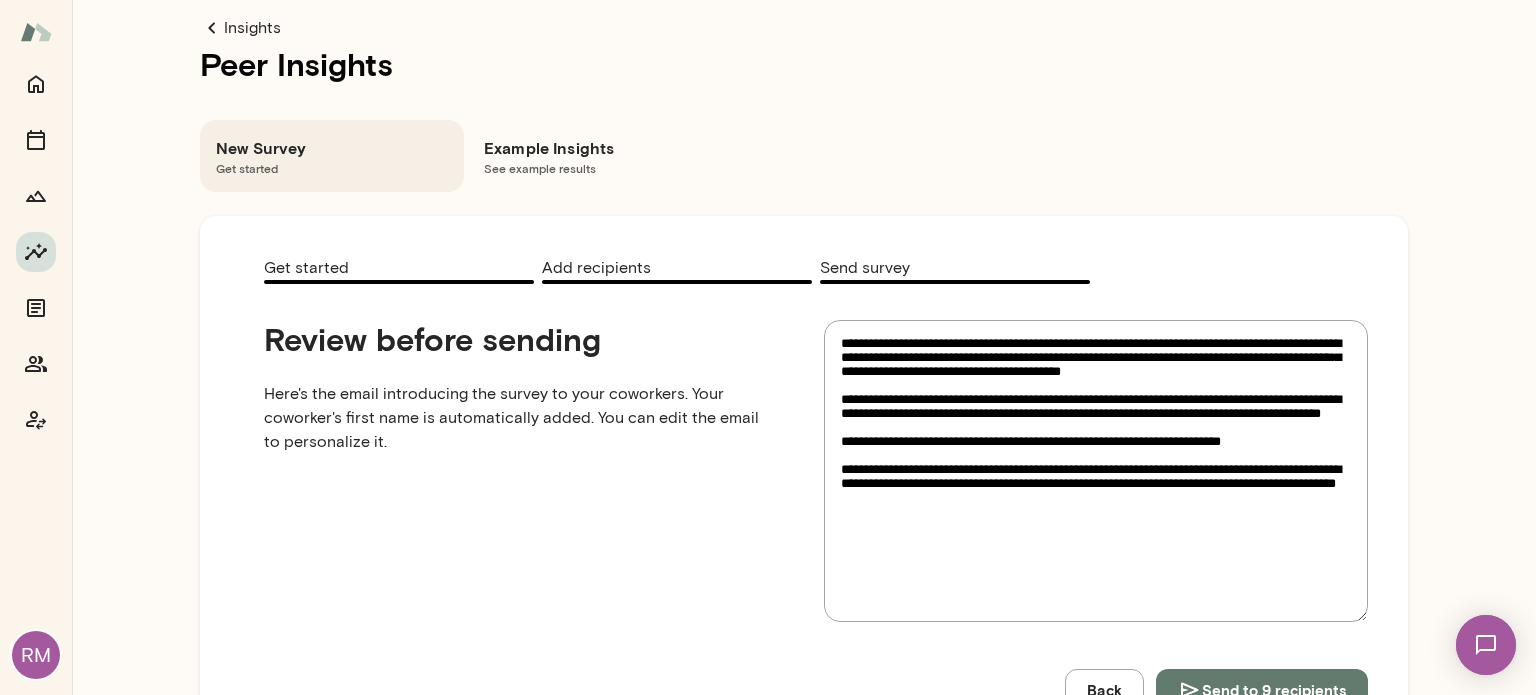 drag, startPoint x: 977, startPoint y: 343, endPoint x: 842, endPoint y: 343, distance: 135 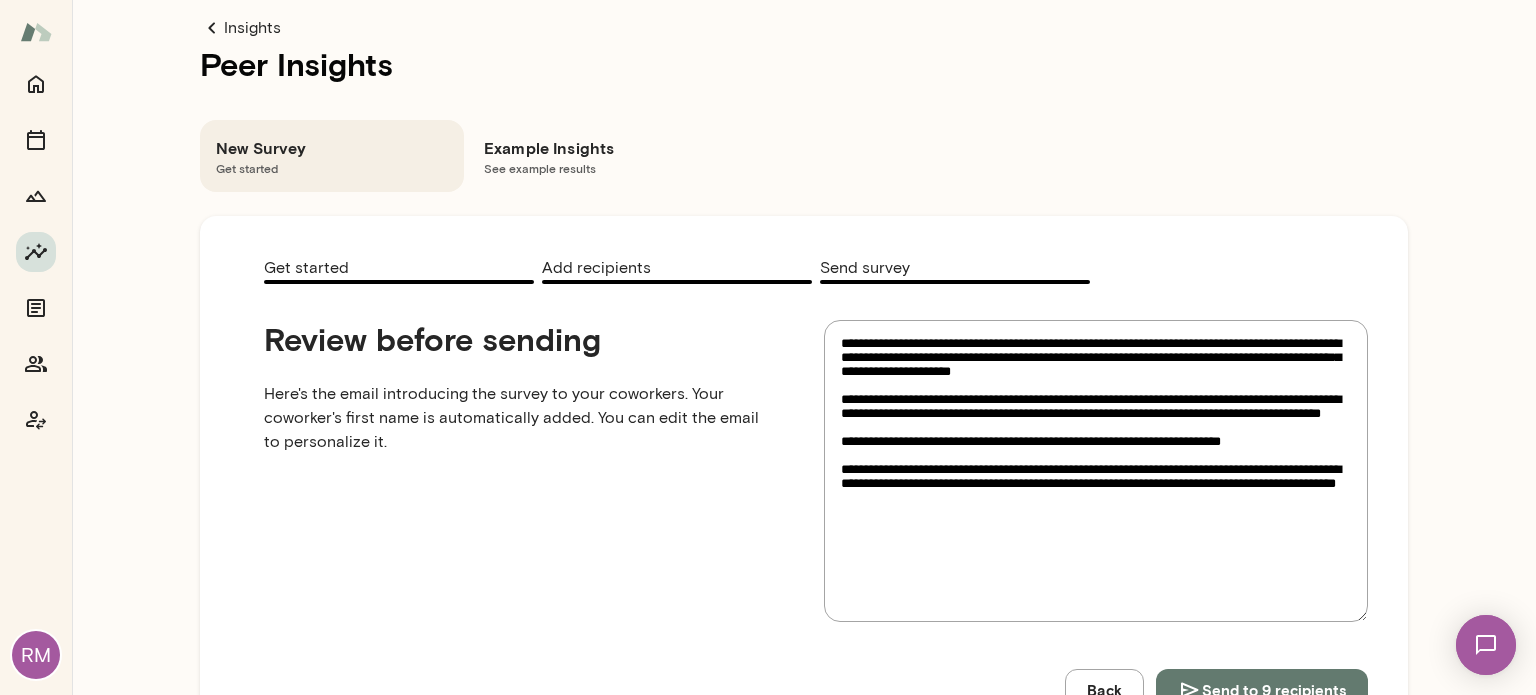 drag, startPoint x: 1304, startPoint y: 347, endPoint x: 1233, endPoint y: 348, distance: 71.00704 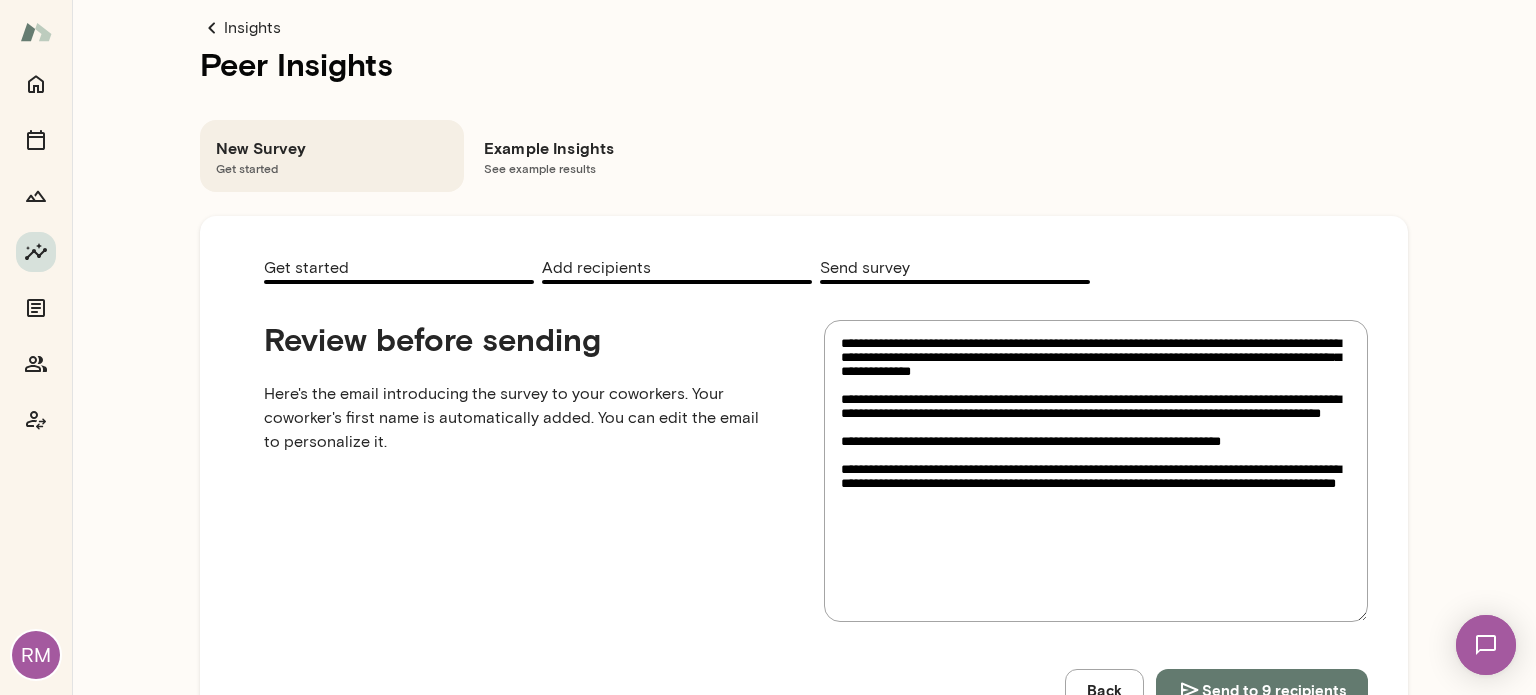 drag, startPoint x: 1166, startPoint y: 348, endPoint x: 1175, endPoint y: 363, distance: 17.492855 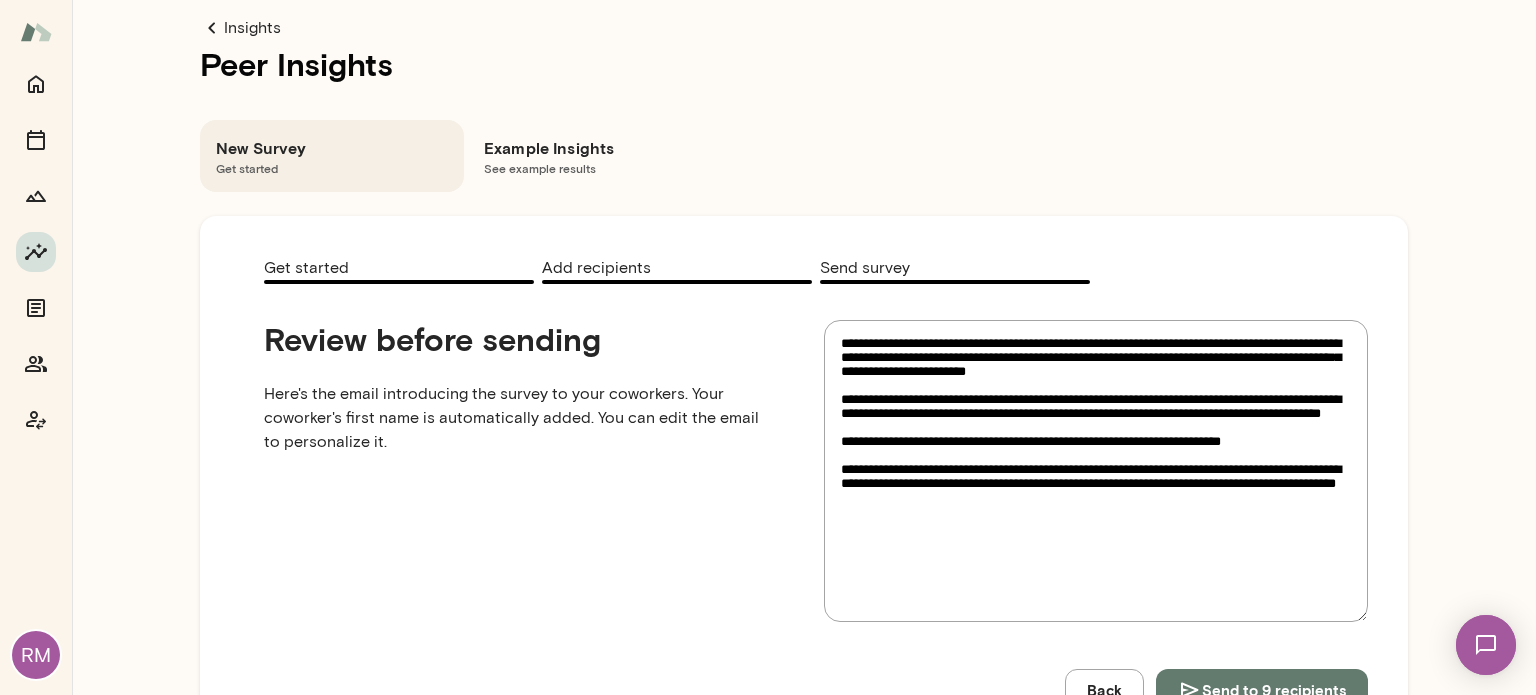 click on "**********" at bounding box center [1096, 471] 